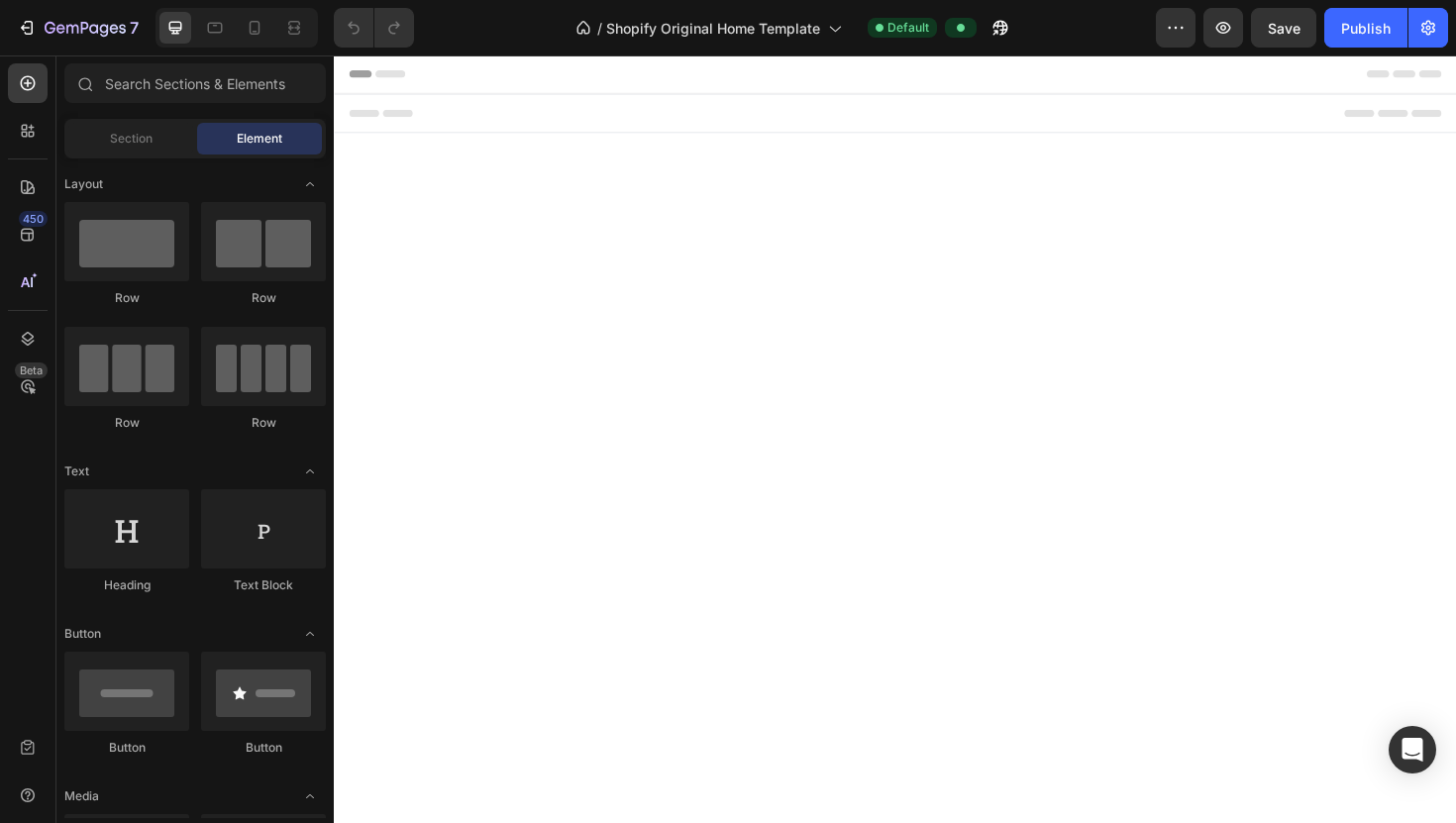 scroll, scrollTop: 0, scrollLeft: 0, axis: both 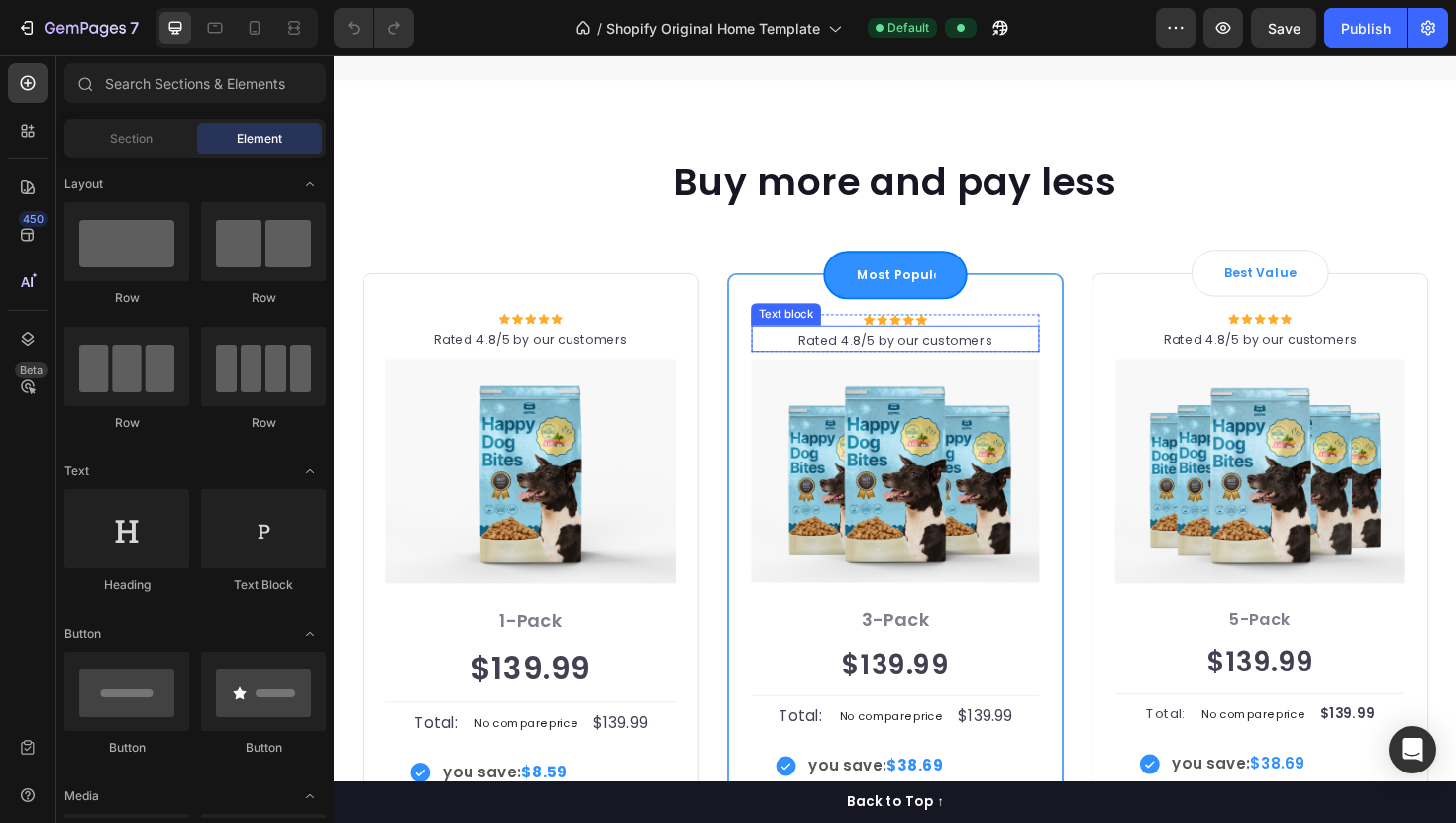 click on "Rated 4.8/5 by our customers" at bounding box center (928, 358) 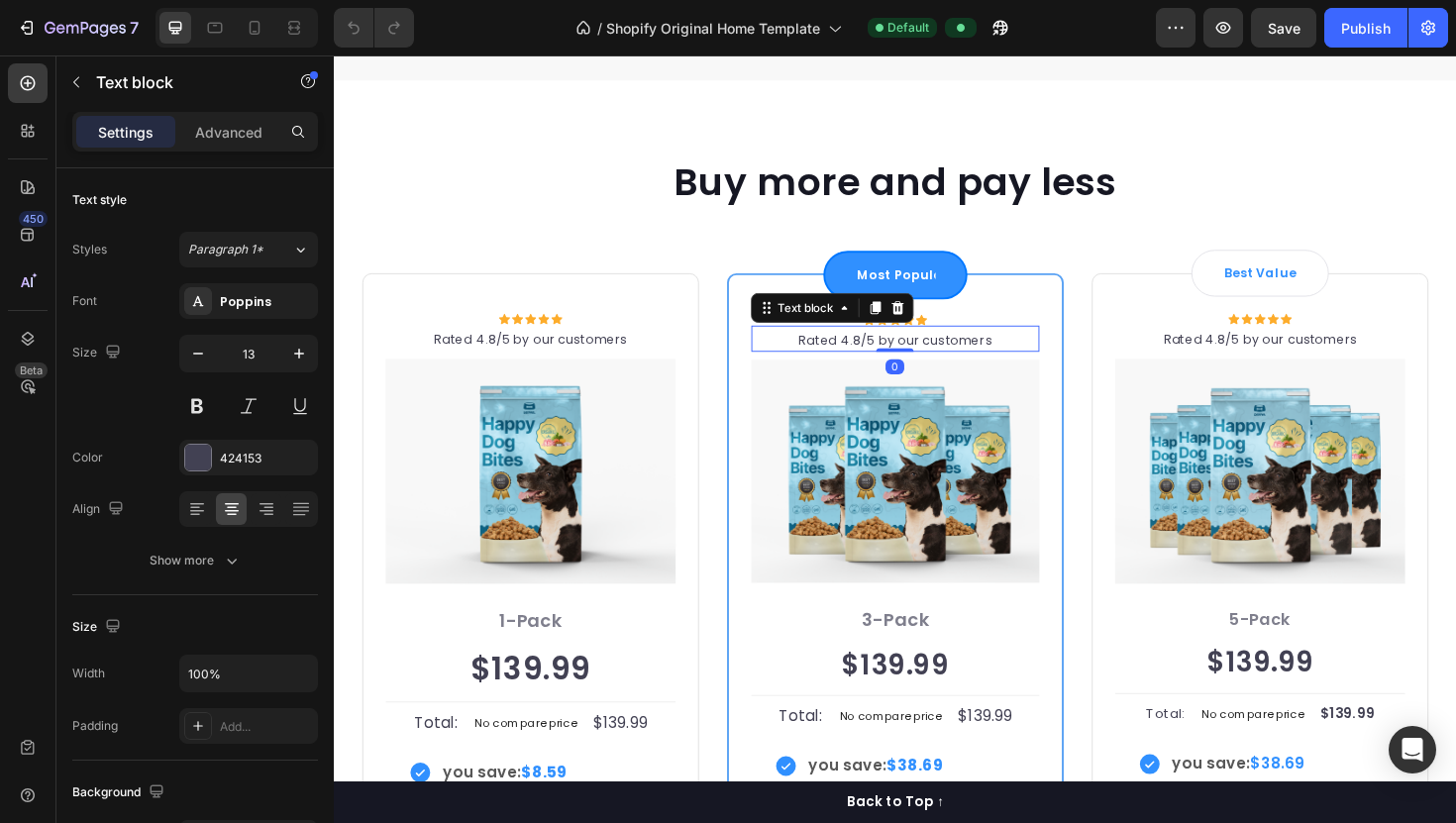 click on "Rated 4.8/5 by our customers" at bounding box center [928, 358] 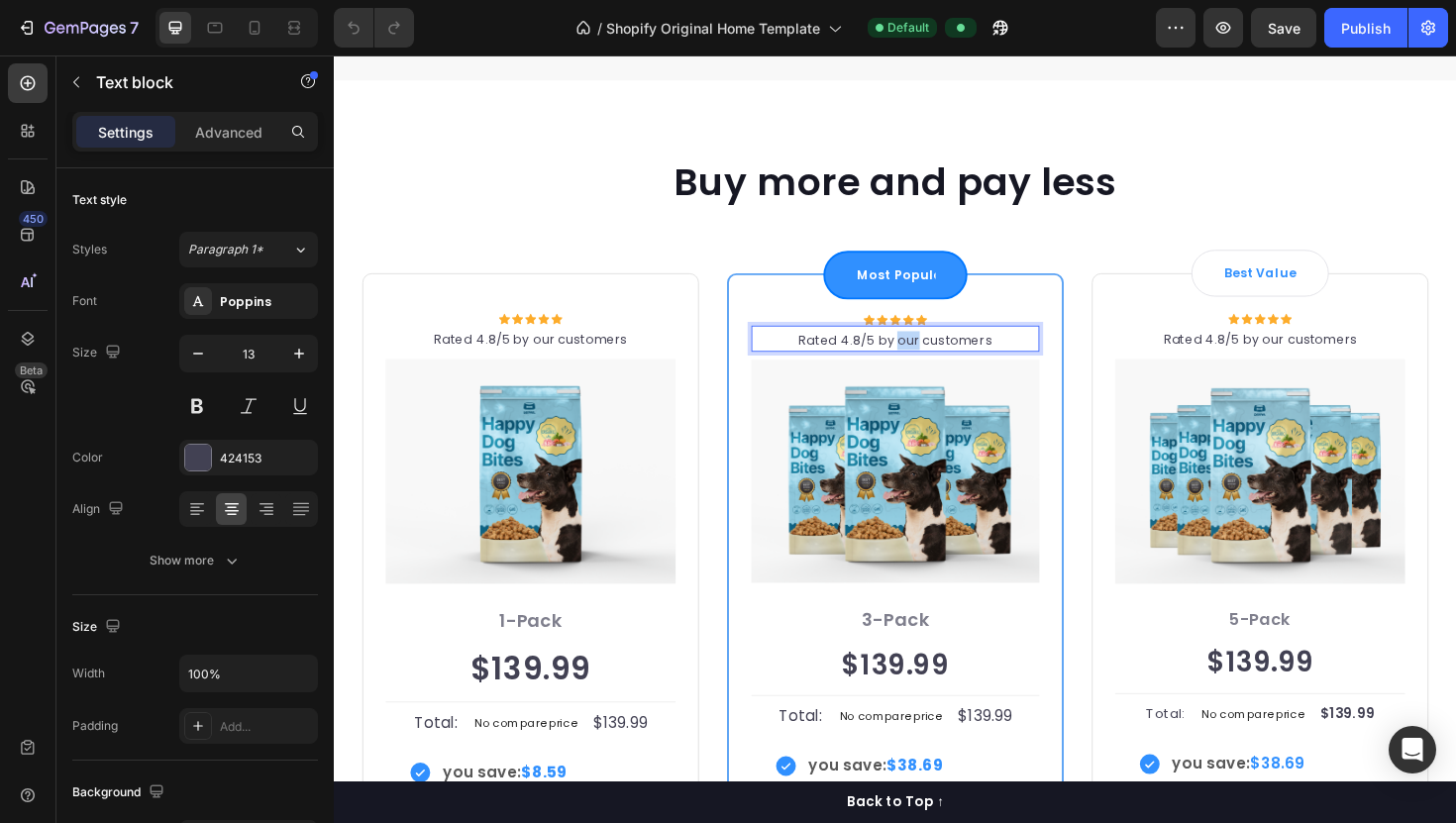click on "Rated 4.8/5 by our customers" at bounding box center [928, 358] 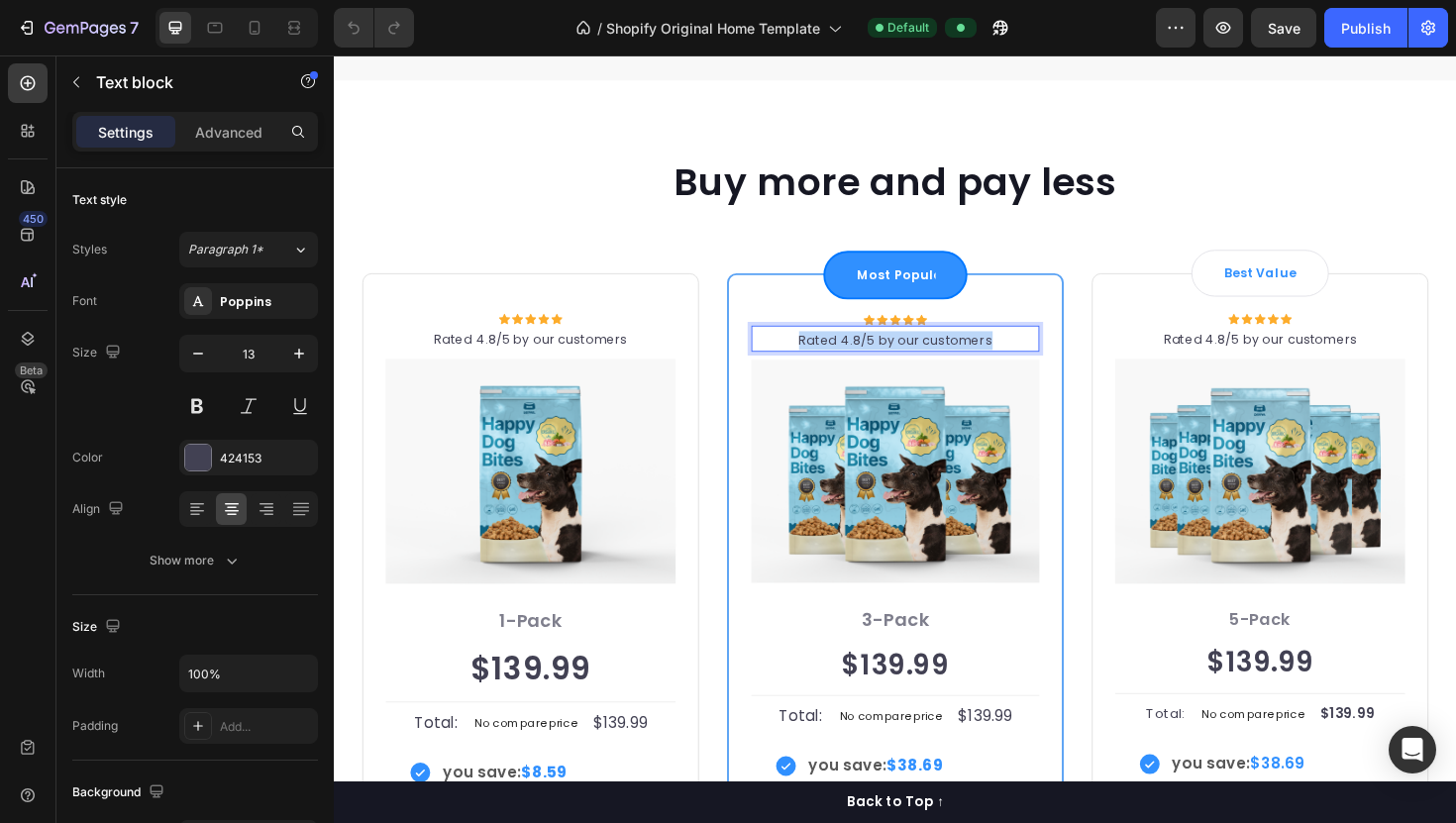 click on "Rated 4.8/5 by our customers" at bounding box center (928, 358) 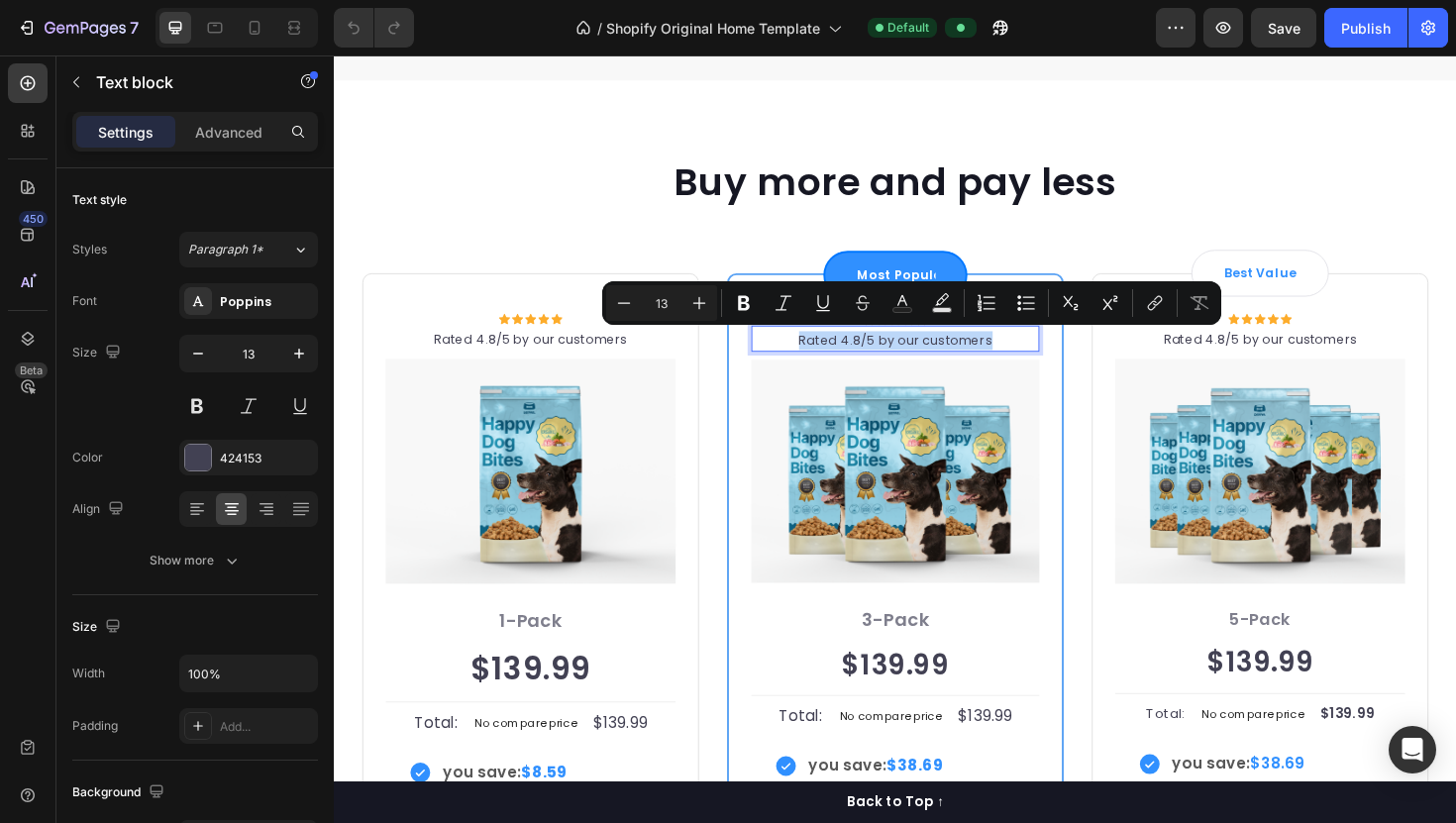 copy on "Rated 4.8/5 by our customers" 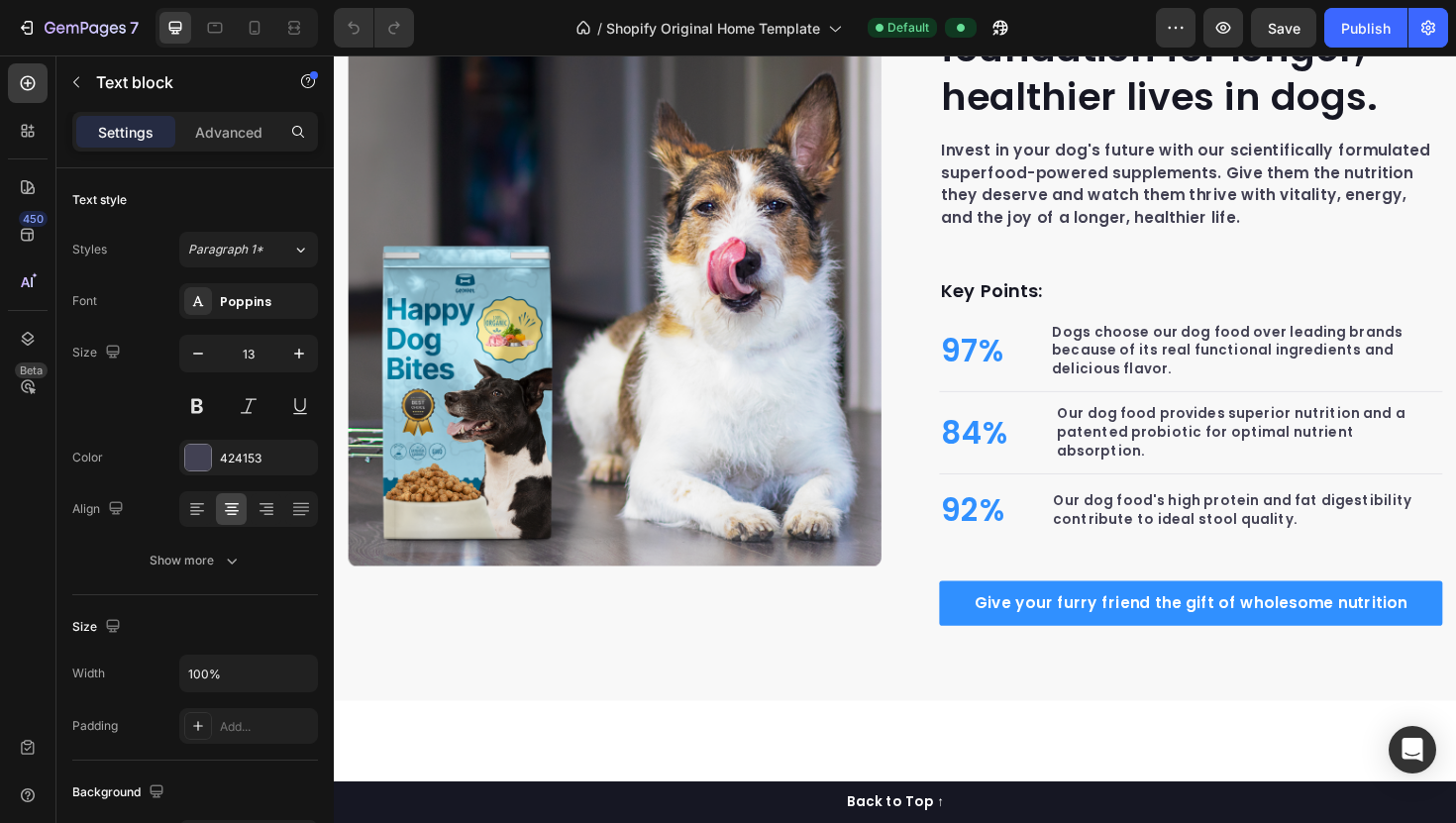 scroll, scrollTop: 0, scrollLeft: 0, axis: both 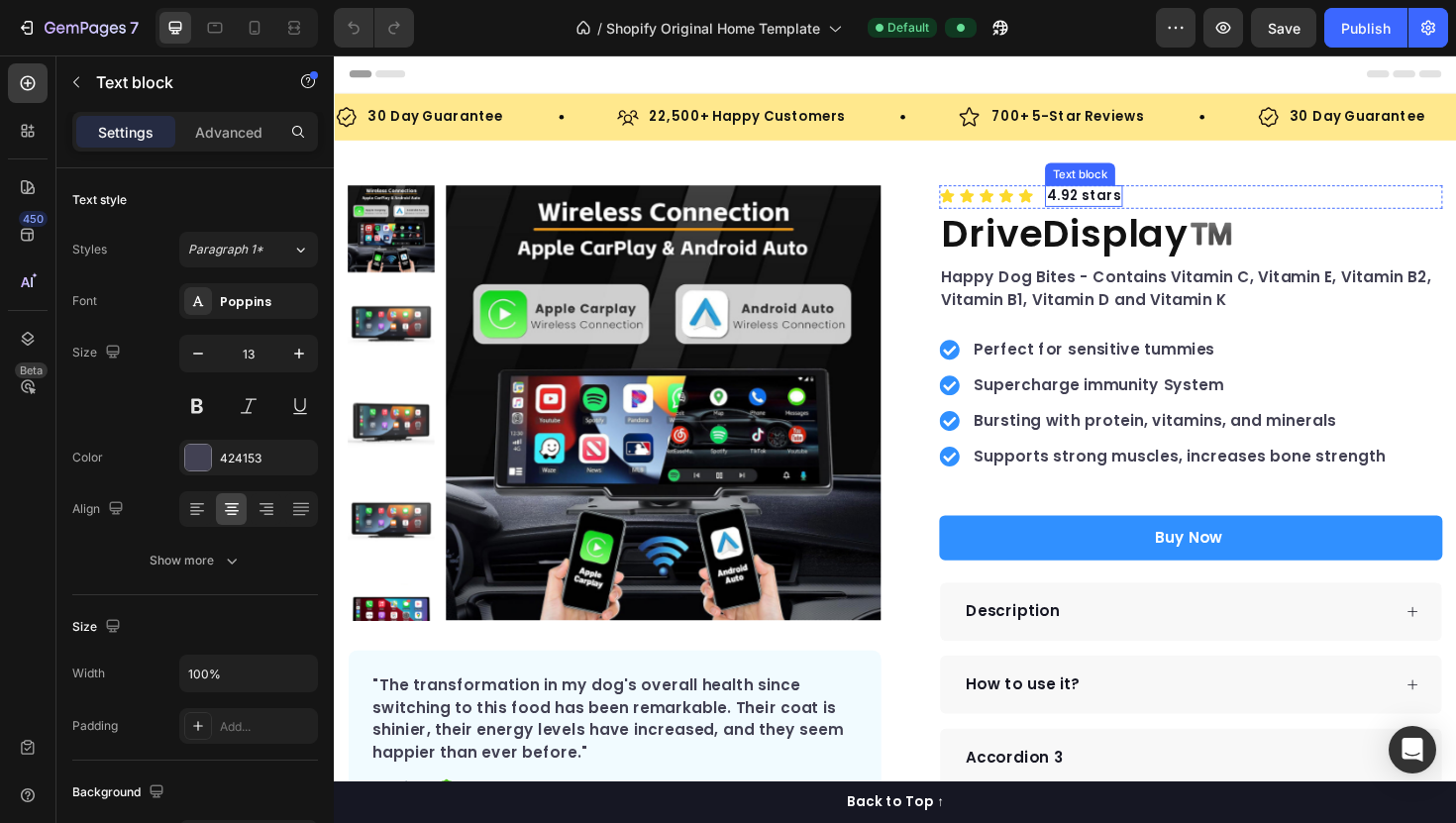 click on "4.92 stars" at bounding box center [1127, 204] 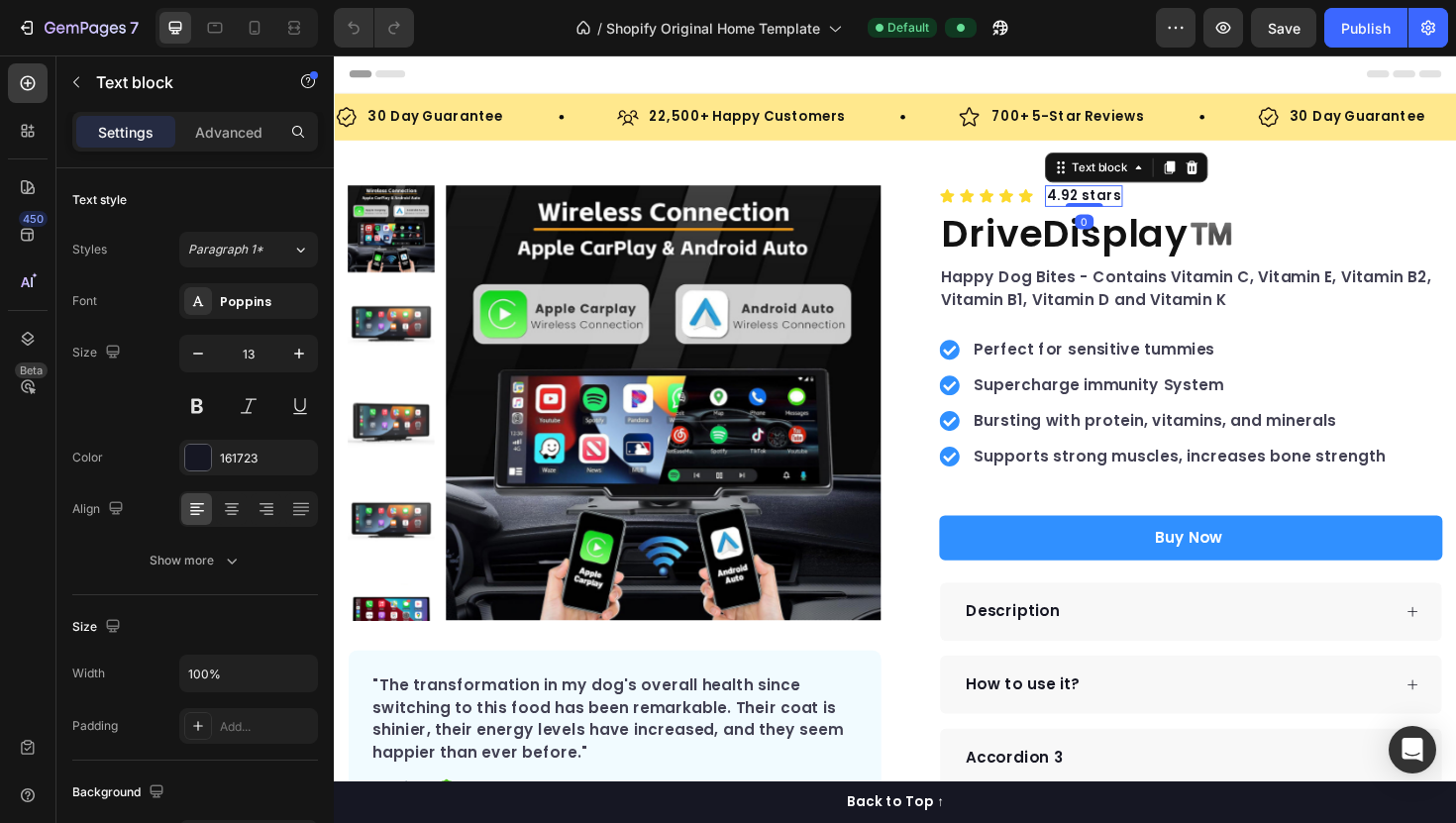 click on "4.92 stars" at bounding box center (1127, 204) 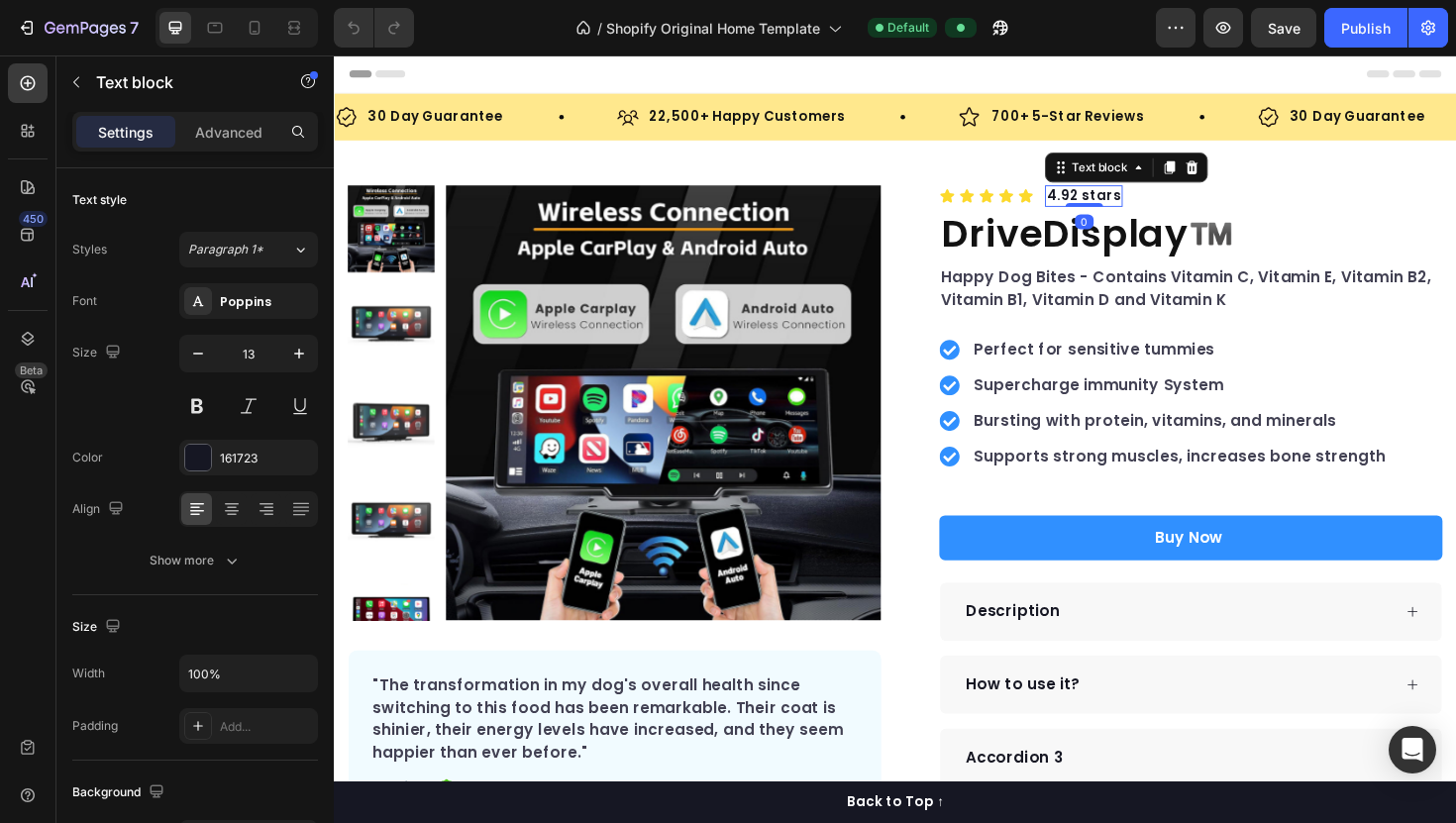 click on "4.92 stars" at bounding box center (1127, 204) 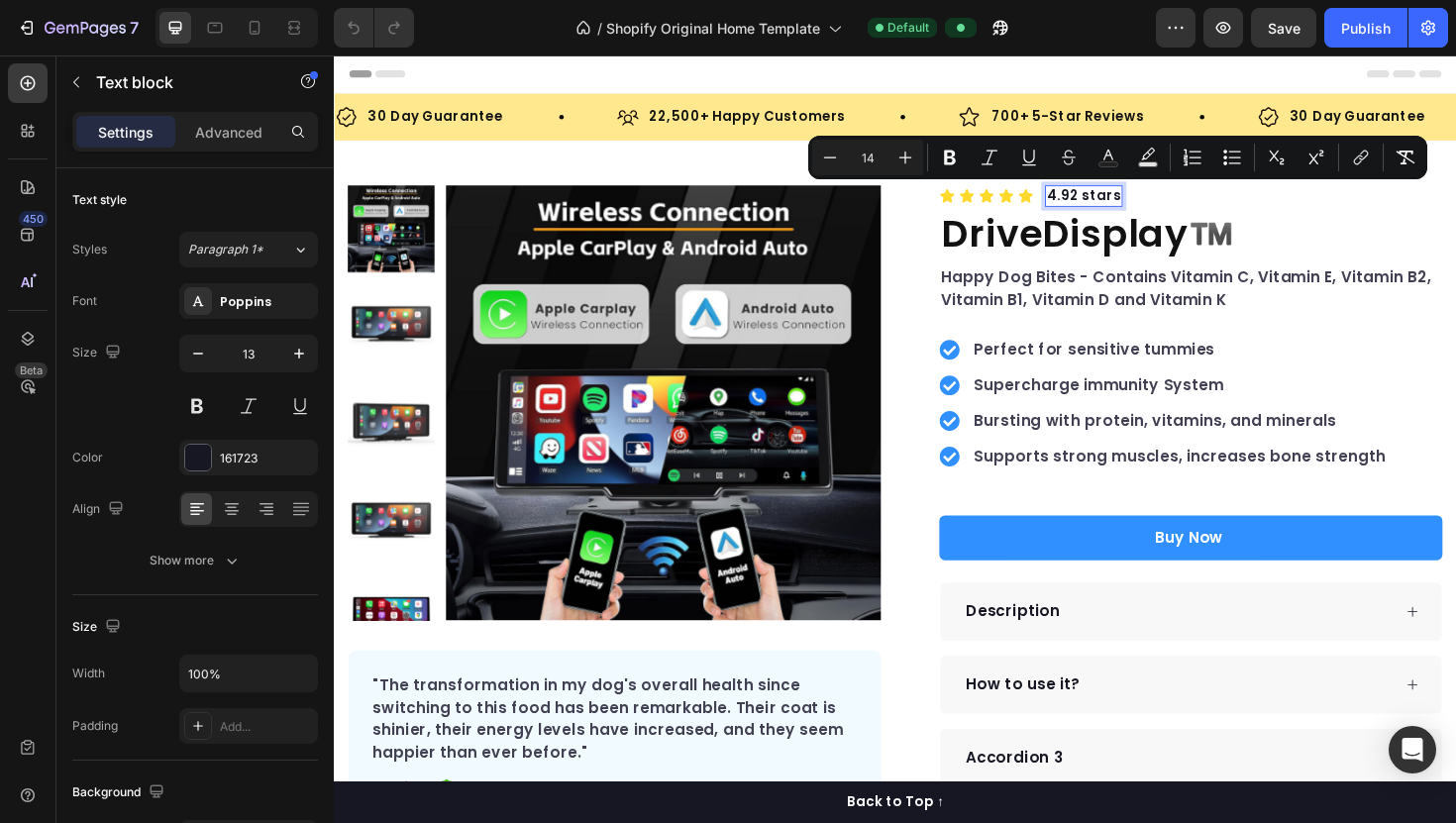 click on "4.92 stars" at bounding box center (1127, 204) 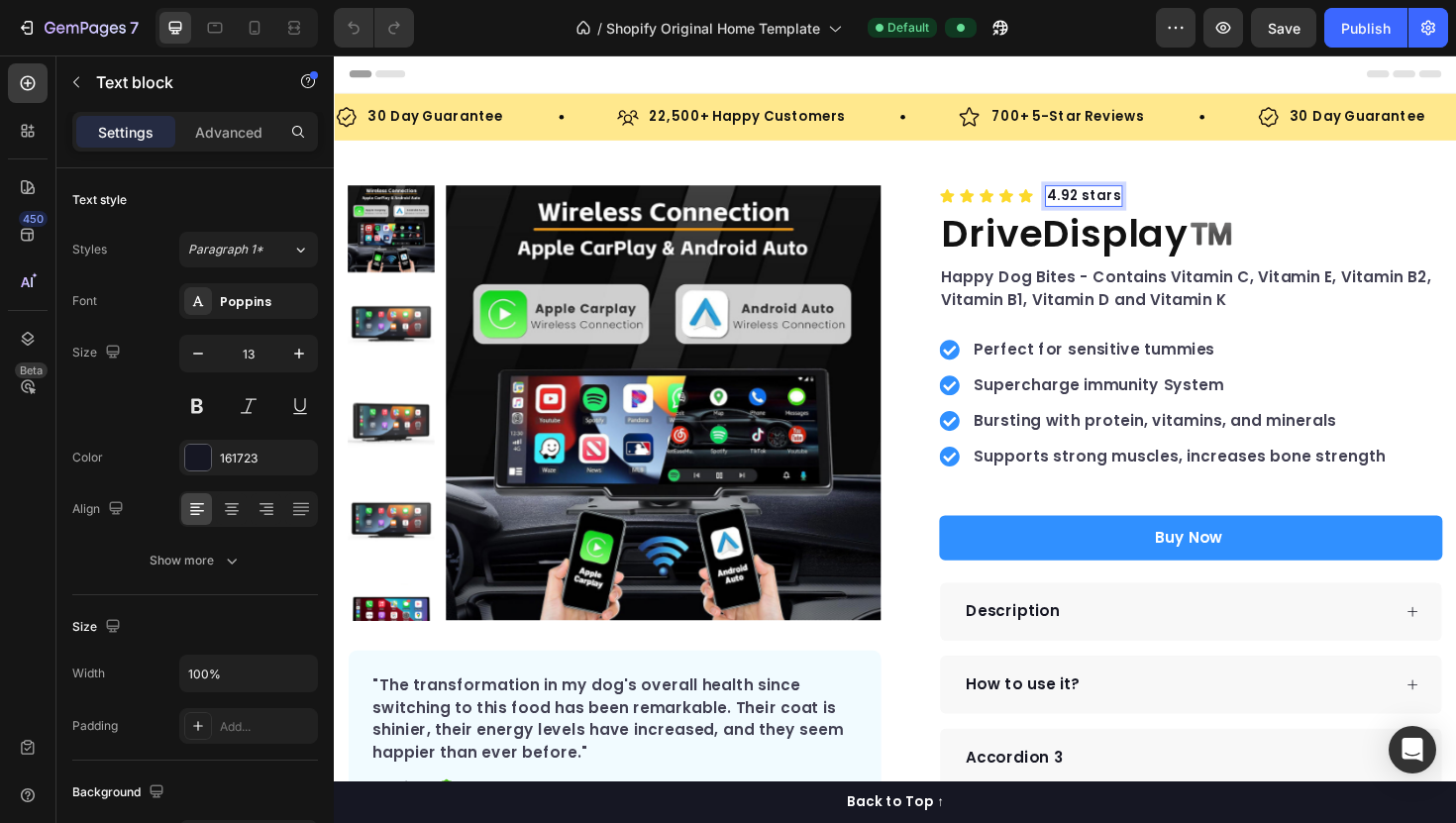 click on "4.92 stars" at bounding box center (1127, 204) 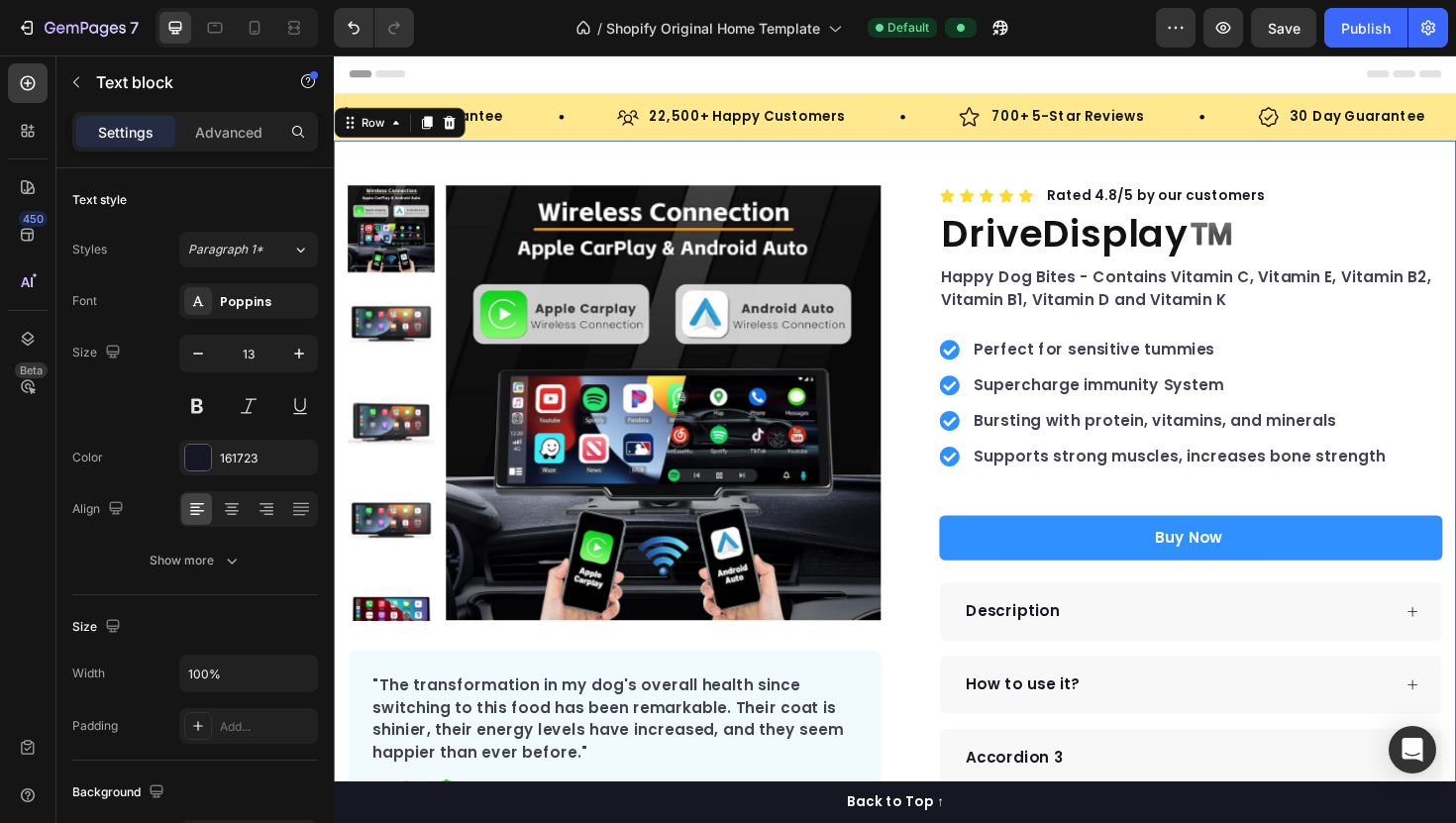 click on "Product Images "The transformation in my dog's overall health since switching to this food has been remarkable. Their coat is shinier, their energy levels have increased, and they seem happier than ever before." Text block -[NAME] Text block
Verified buyer Item list Row Row "My dog absolutely loves this food! It's clear that the taste and quality are top-notch."  -[NAME] Text block Row Row
Icon
Icon
Icon
Icon
Icon Icon List Hoz Rated 4.8/5 by our customers Text block Row DriveDisplay™️ Product Title Happy Dog Bites - Contains Vitamin C, Vitamin E, Vitamin B2, Vitamin B1, Vitamin D and Vitamin K Text block Perfect for sensitive tummies Supercharge immunity System Bursting with protein, vitamins, and minerals Supports strong muscles, increases bone strength Item list Buy Now Product Cart Button Perfect for sensitive tummies Supercharge immunity System Bursting with protein, vitamins, and minerals Item list Row Row" at bounding box center [928, 566] 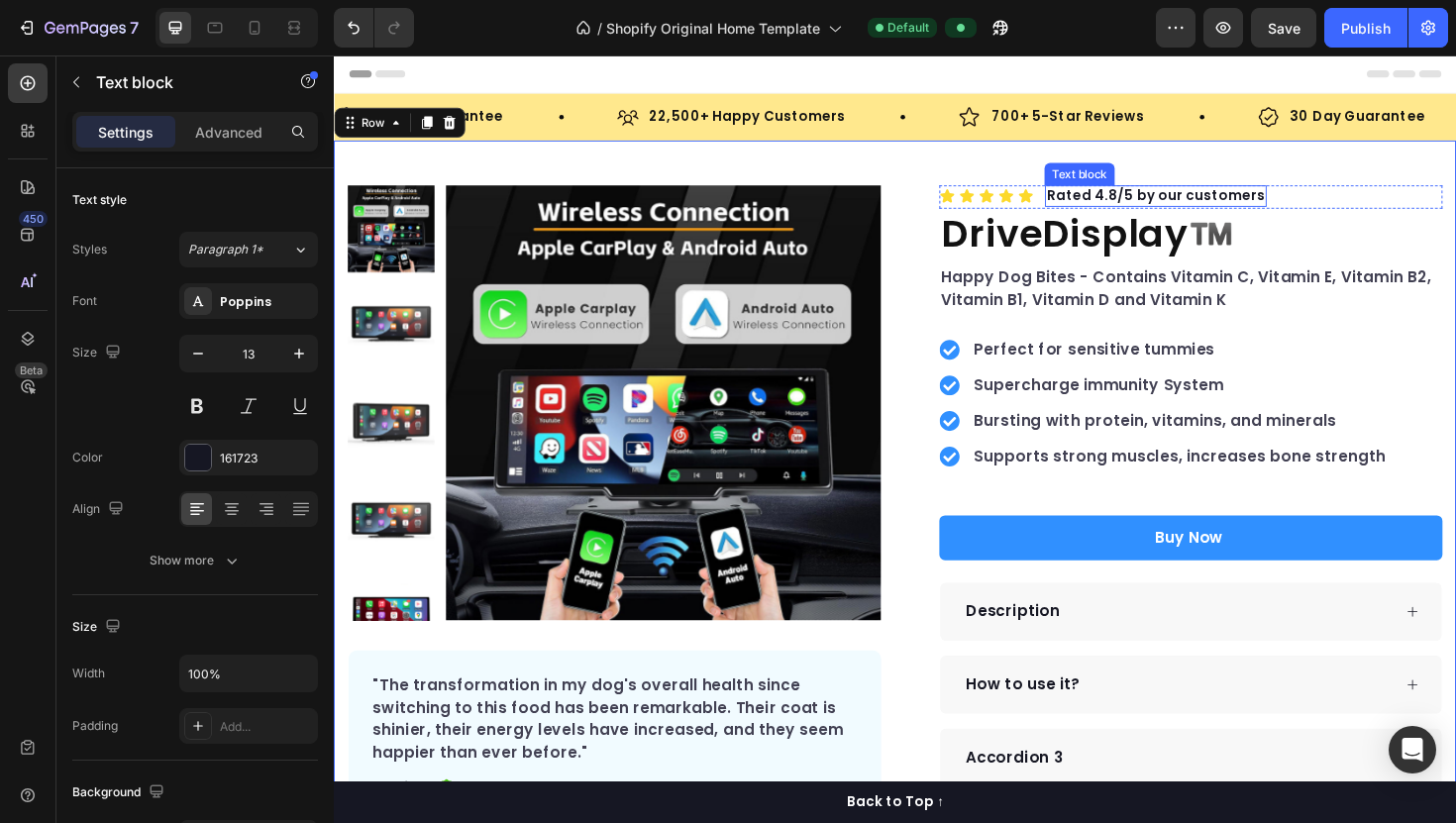 click on "Rated 4.8/5 by our customers" at bounding box center [1203, 204] 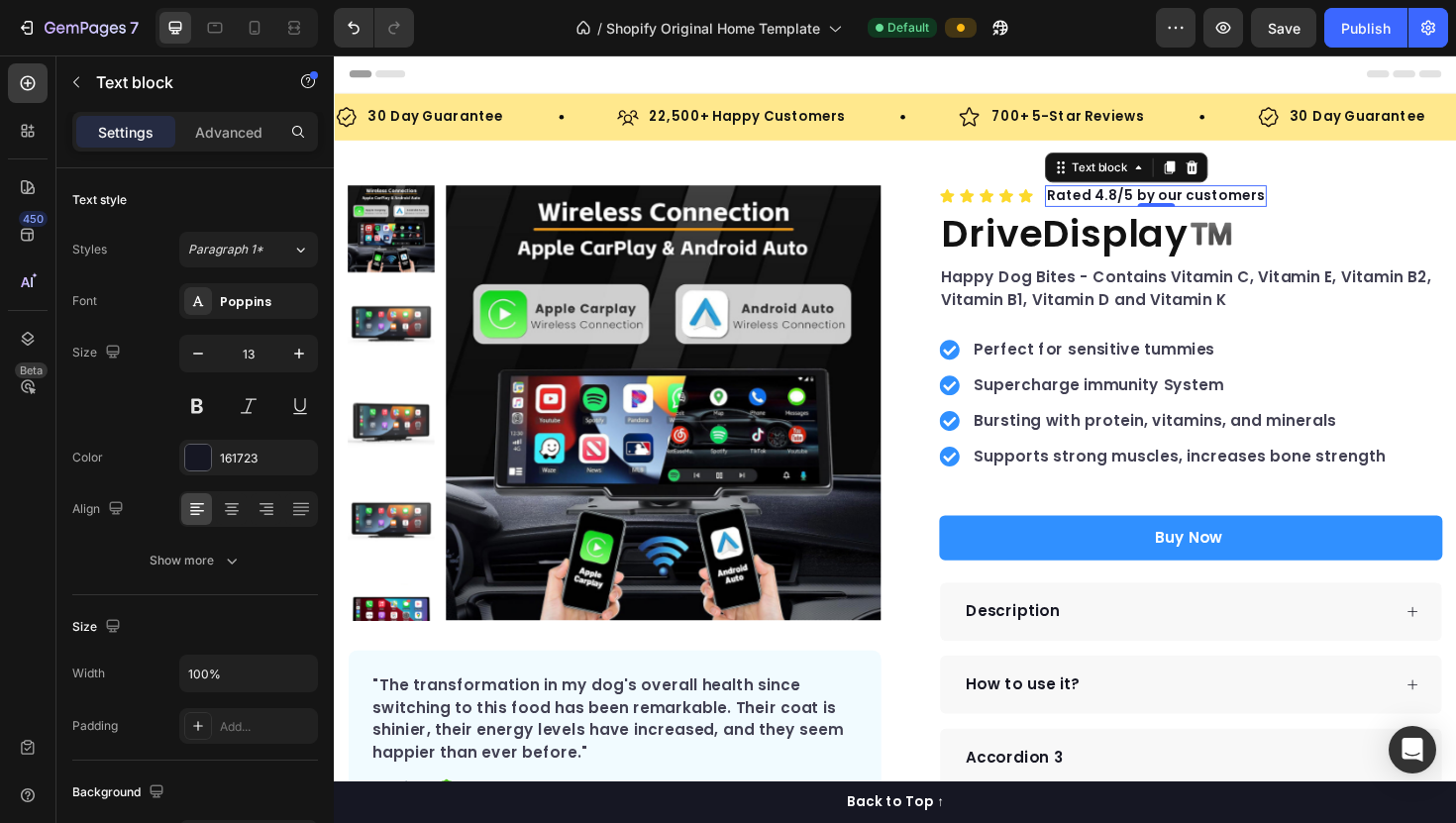 click at bounding box center (928, 75) 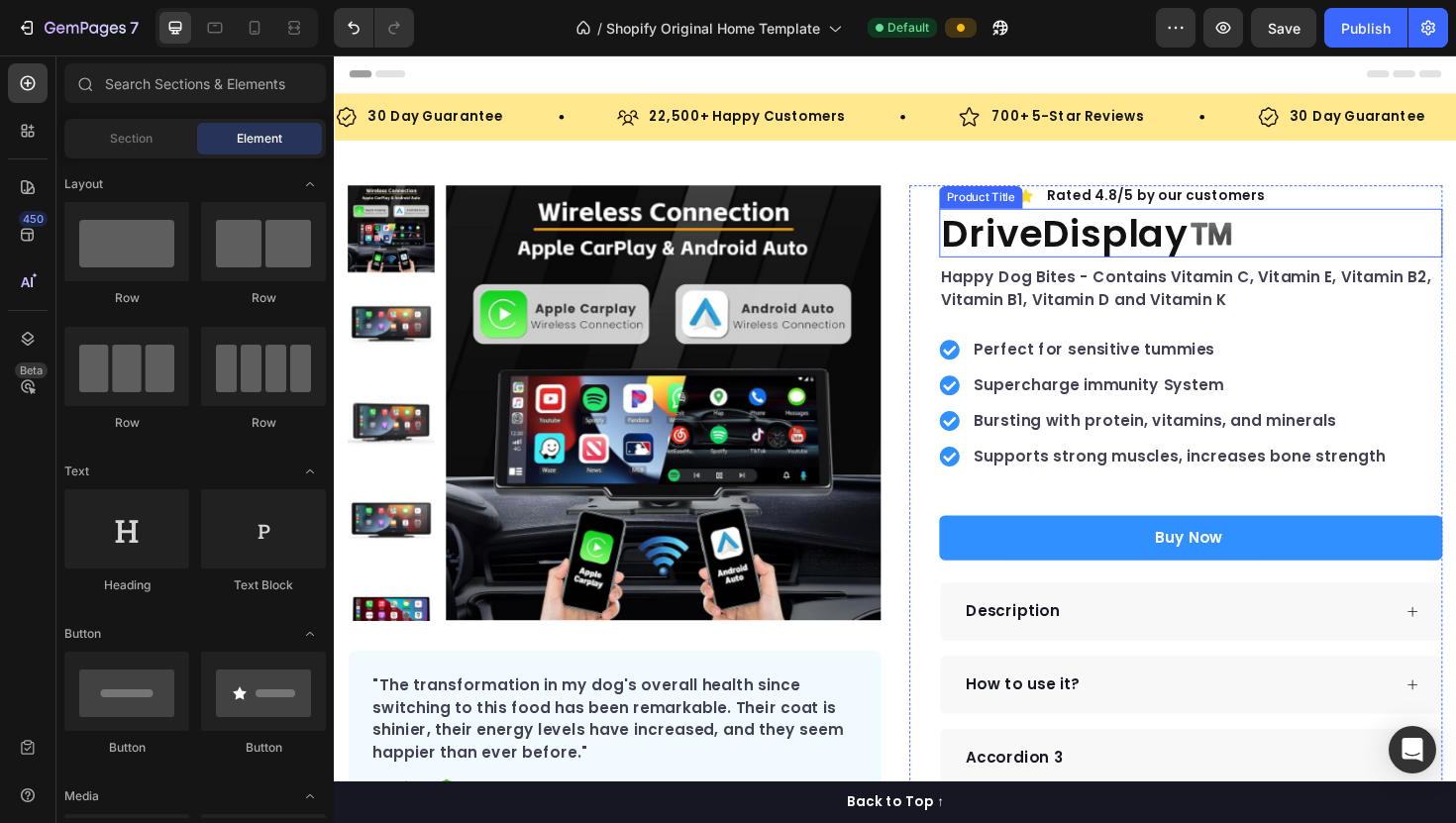 click on "DriveDisplay™️" at bounding box center (1241, 244) 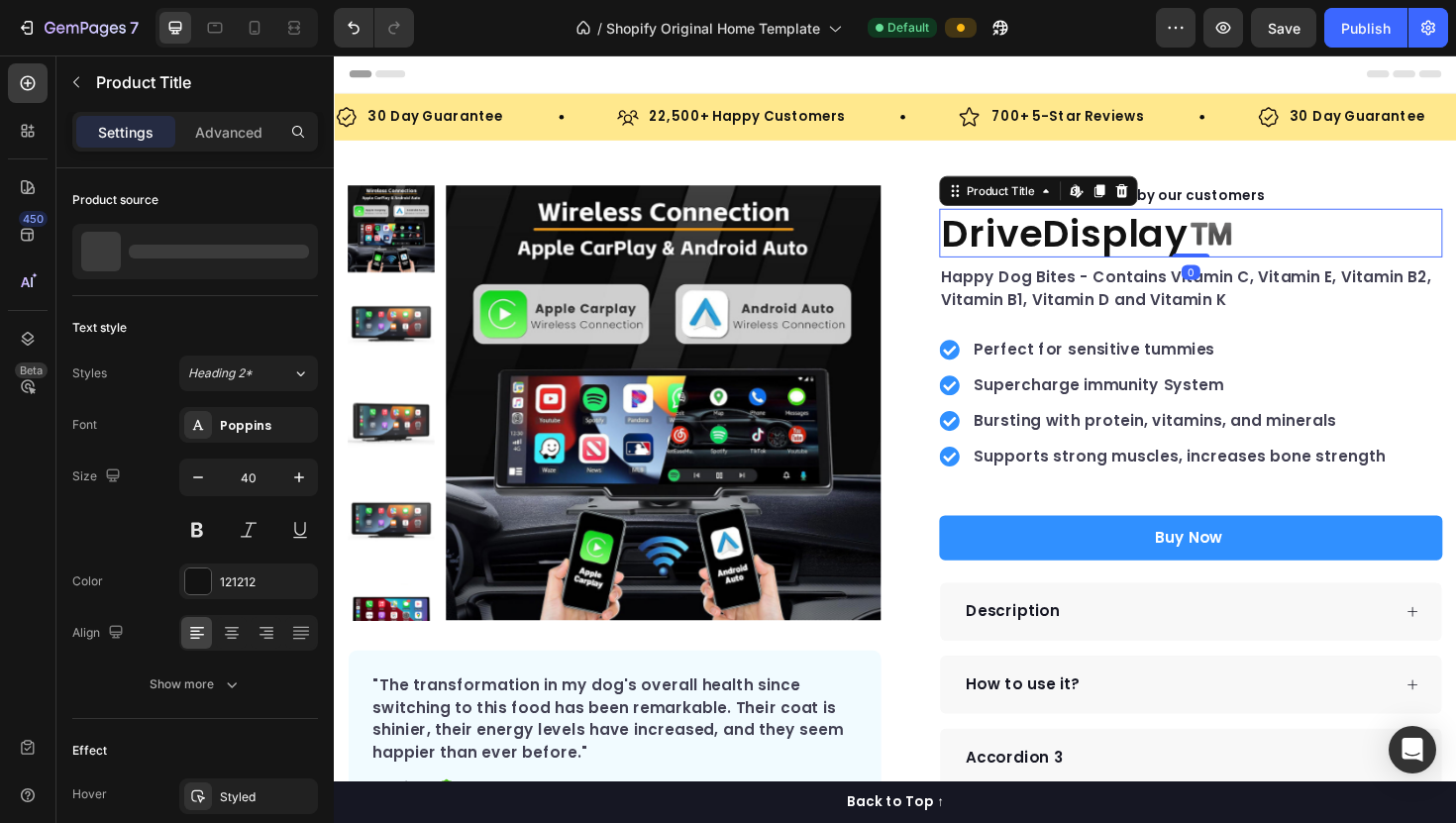 click on "DriveDisplay™️" at bounding box center [1241, 244] 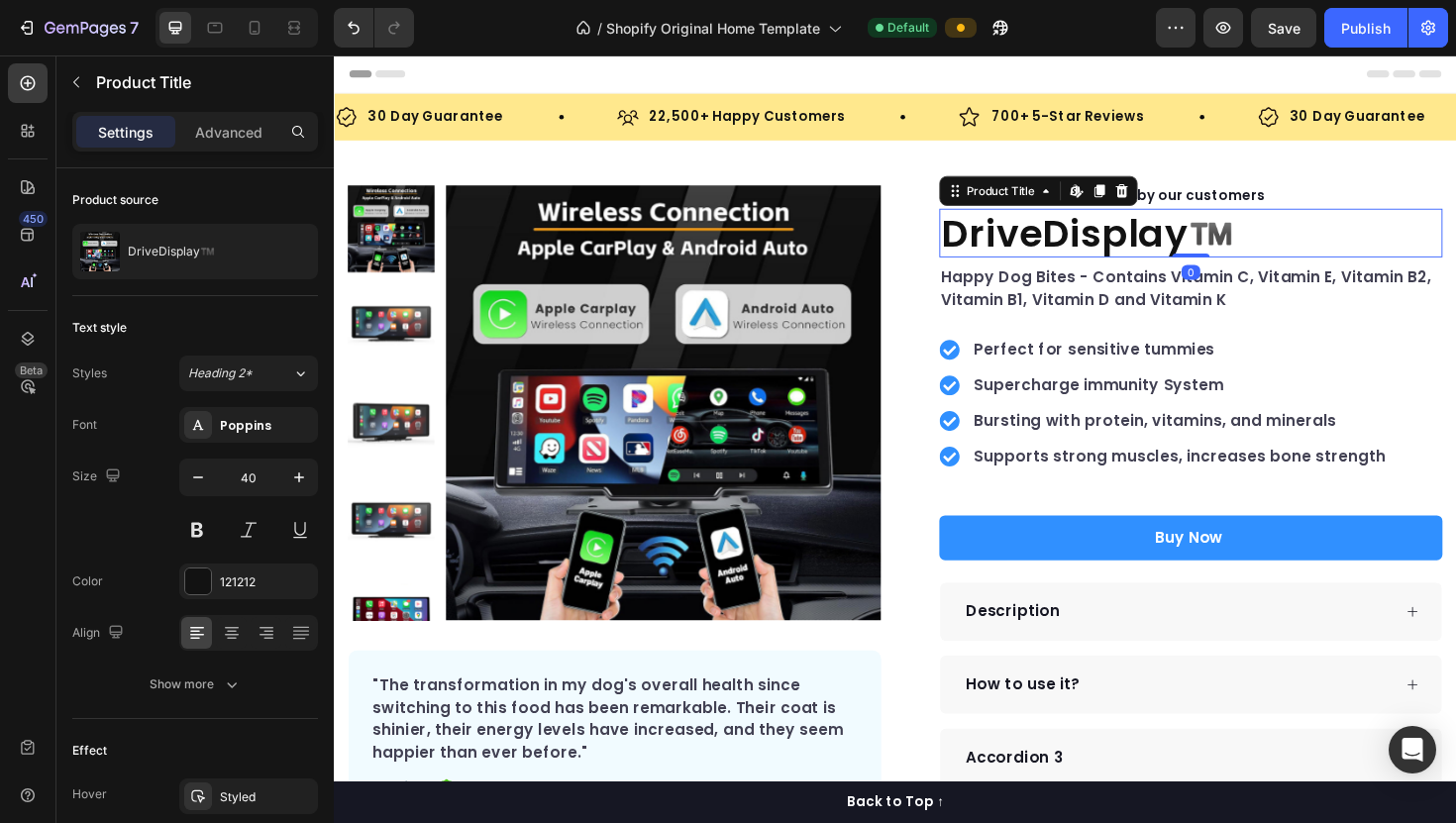 click on "DriveDisplay™️" at bounding box center [1241, 244] 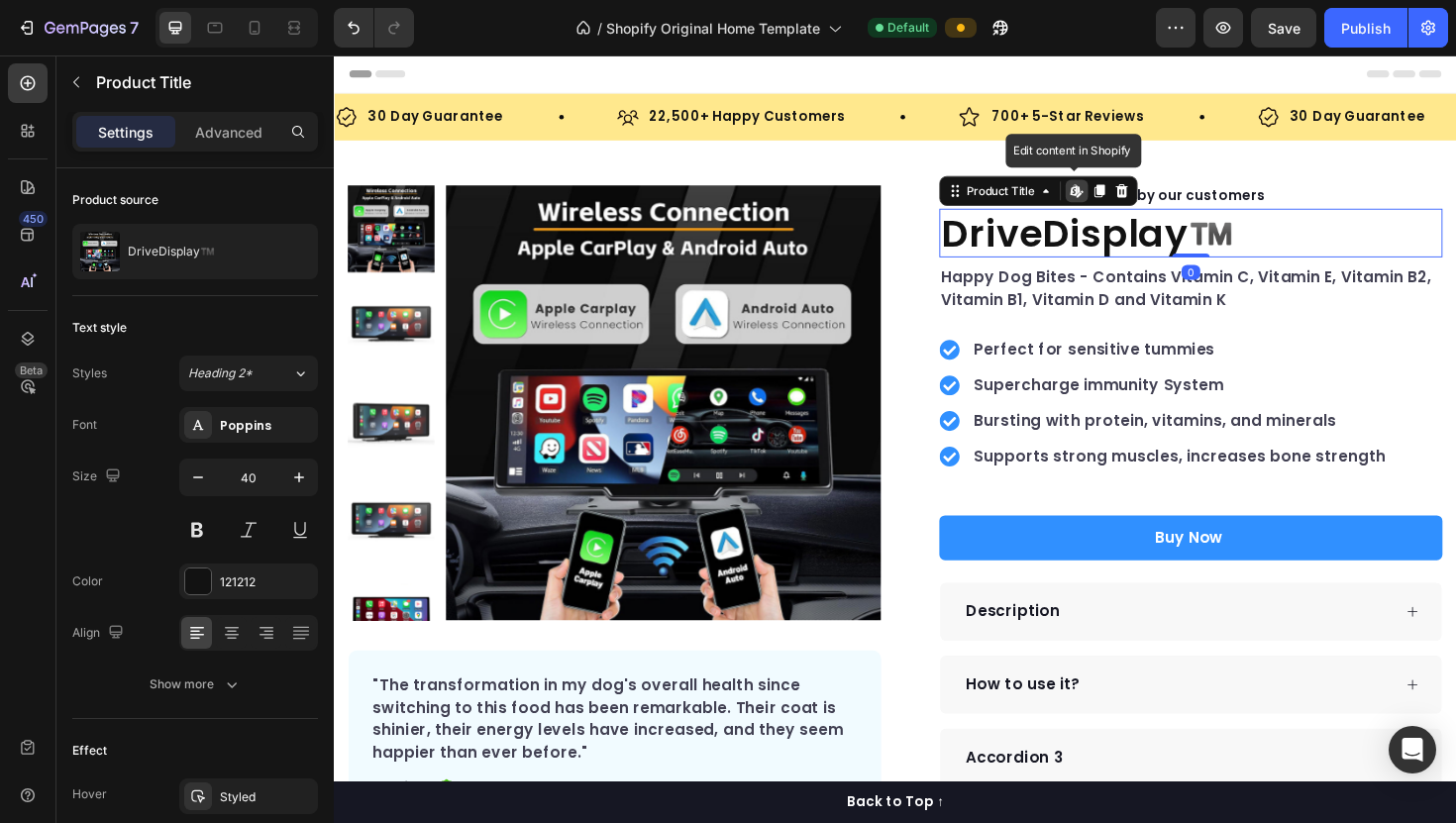 click on "DriveDisplay™️" at bounding box center [1241, 244] 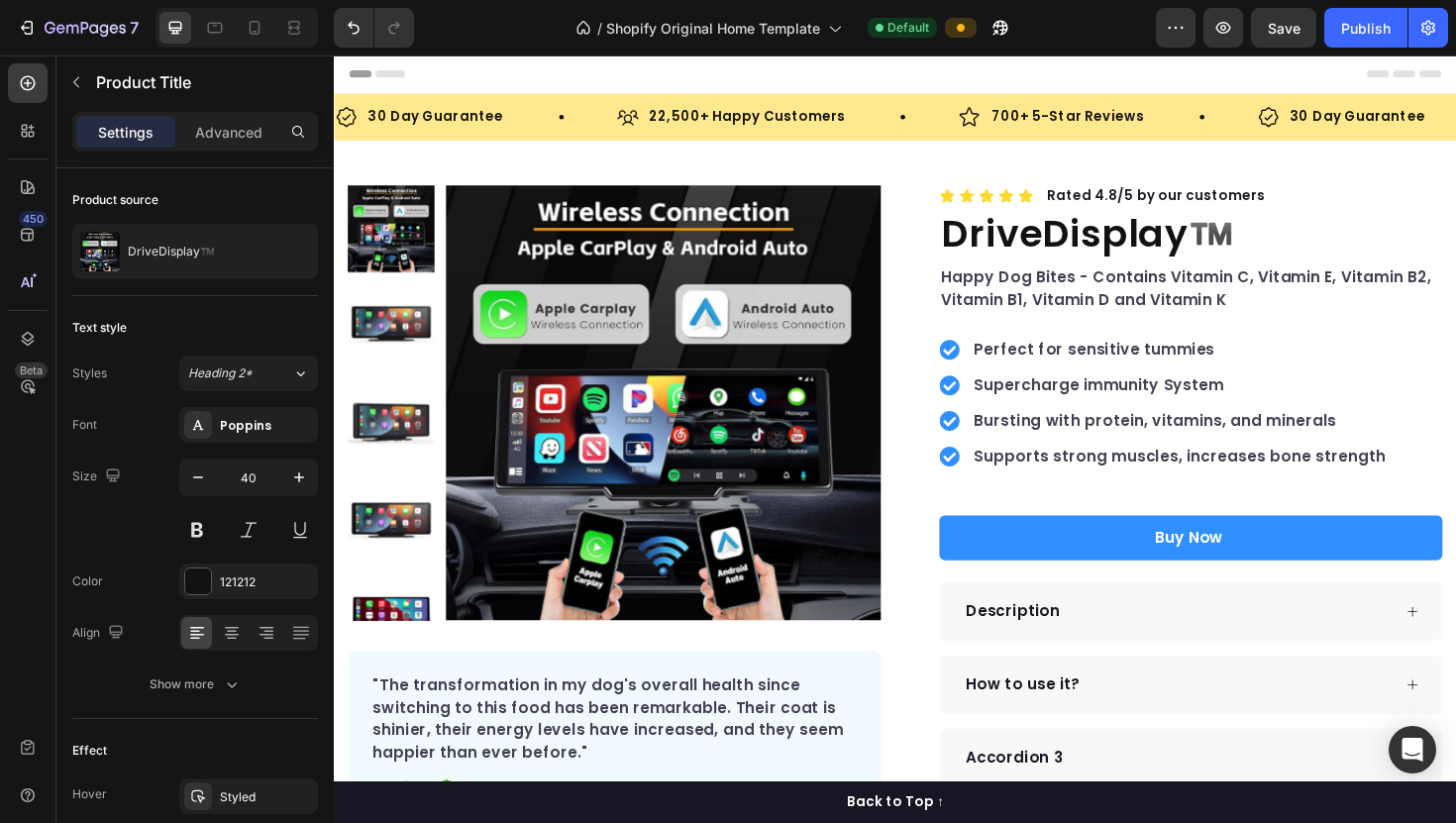 click at bounding box center (928, 75) 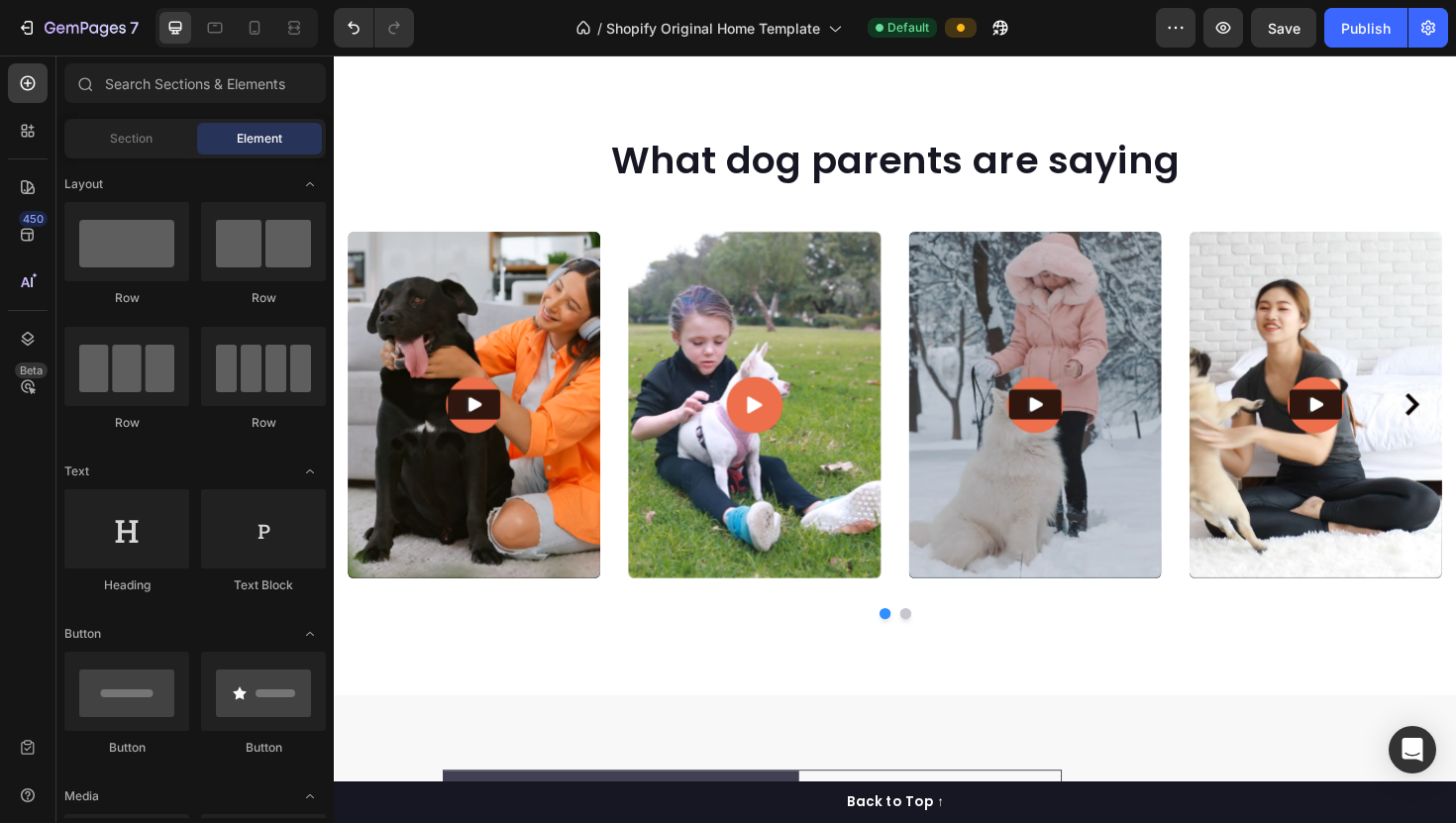 scroll, scrollTop: 5904, scrollLeft: 0, axis: vertical 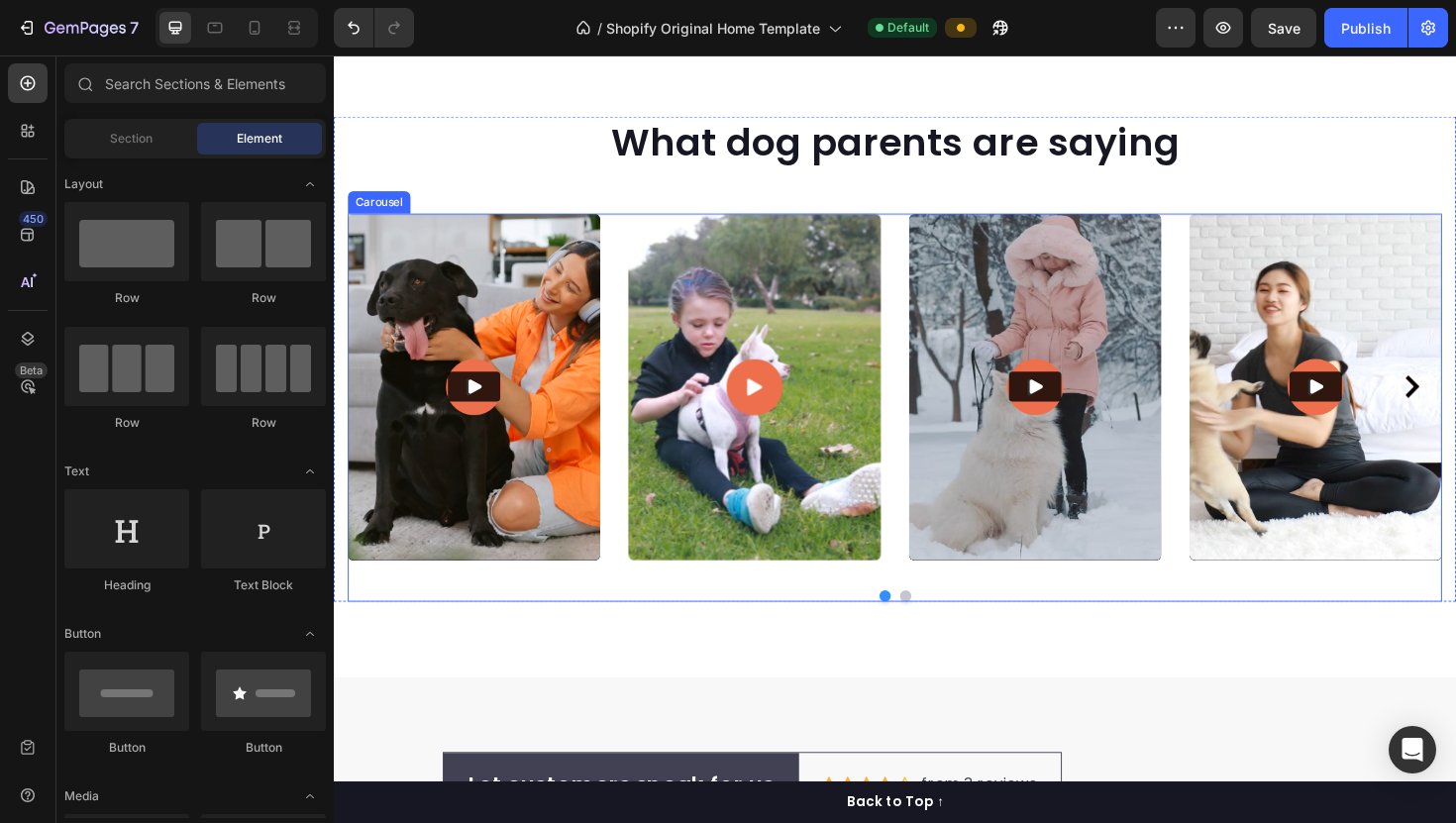 click at bounding box center (939, 628) 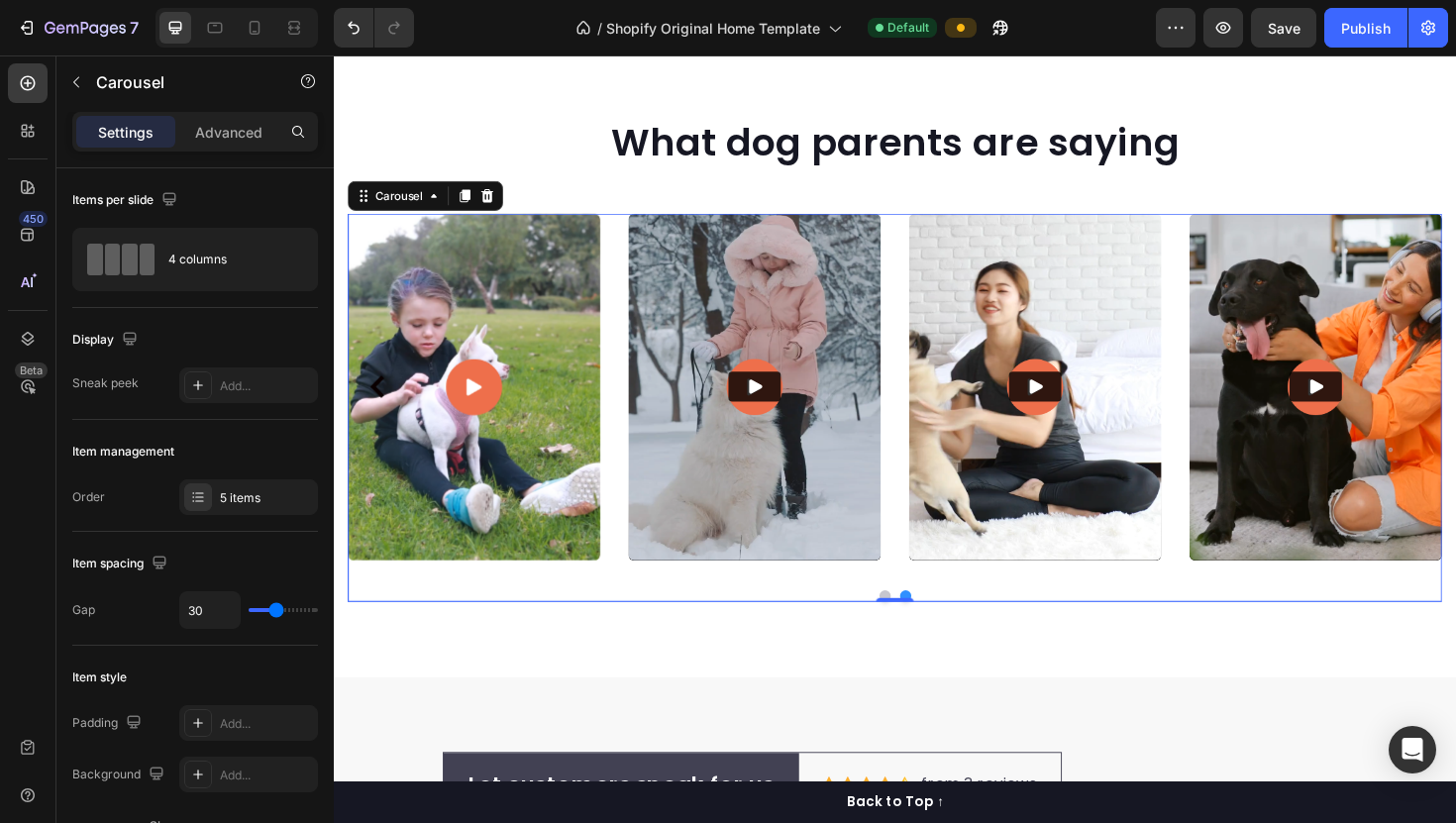 click 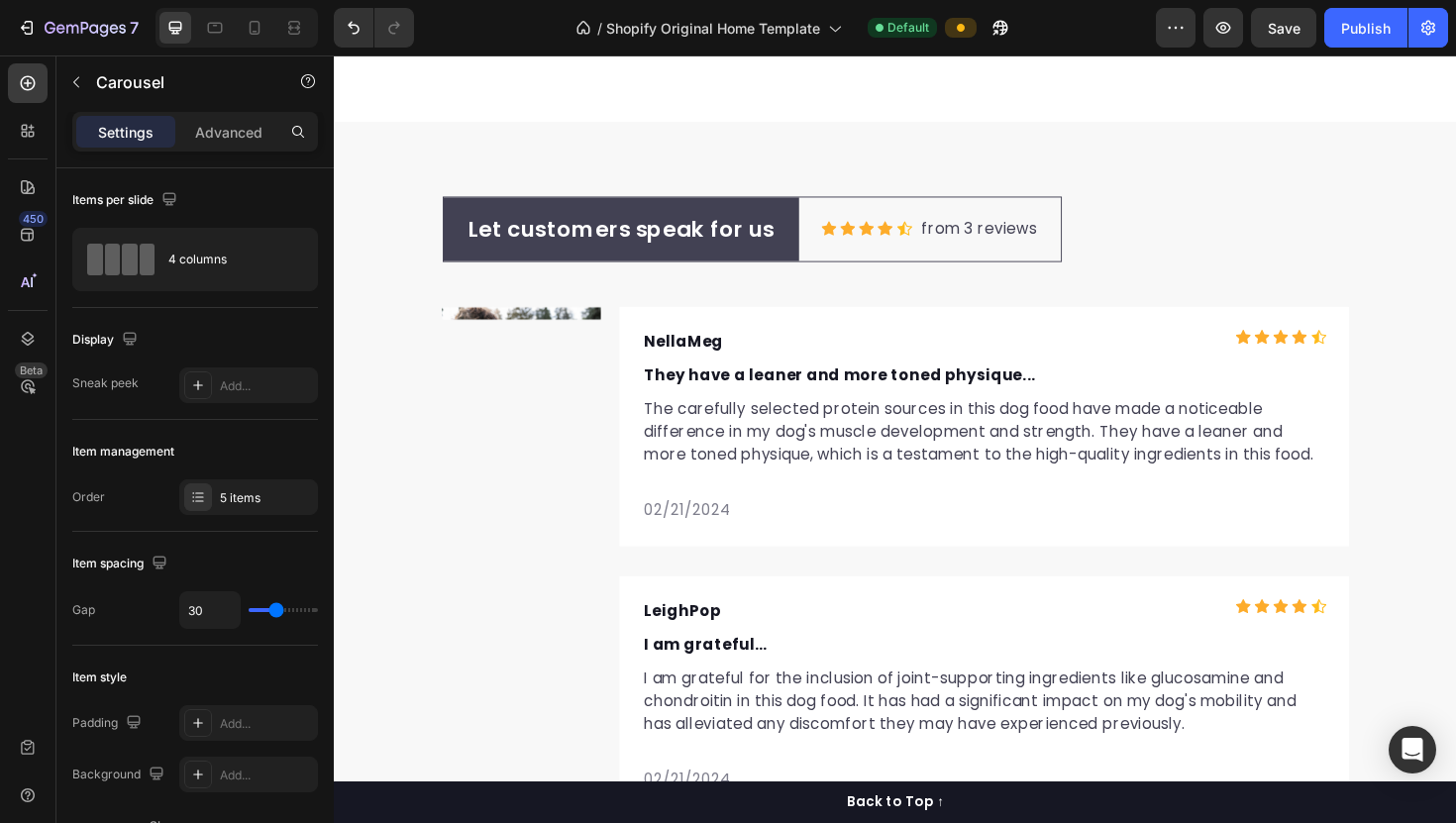 scroll, scrollTop: 6495, scrollLeft: 0, axis: vertical 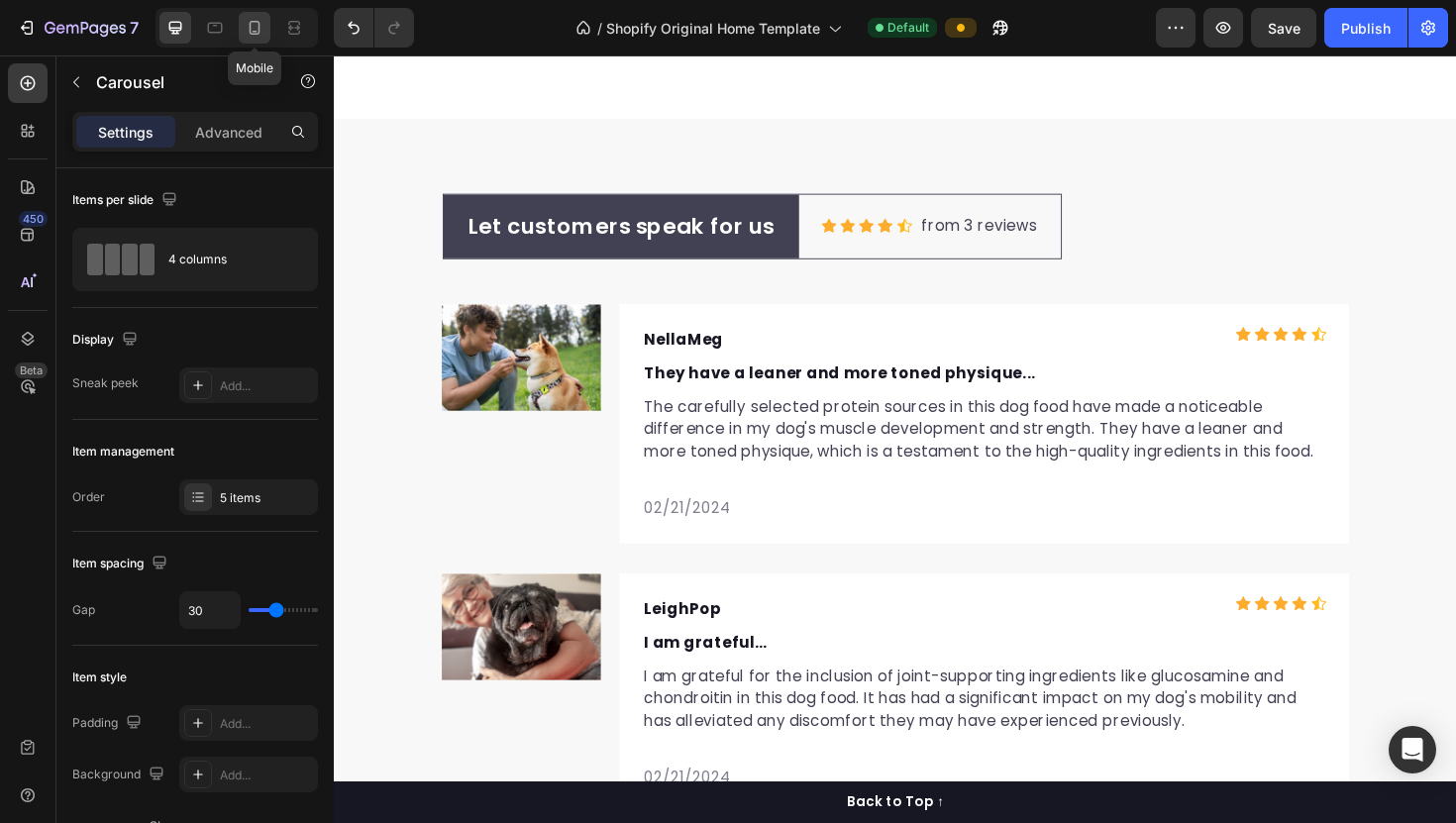 click 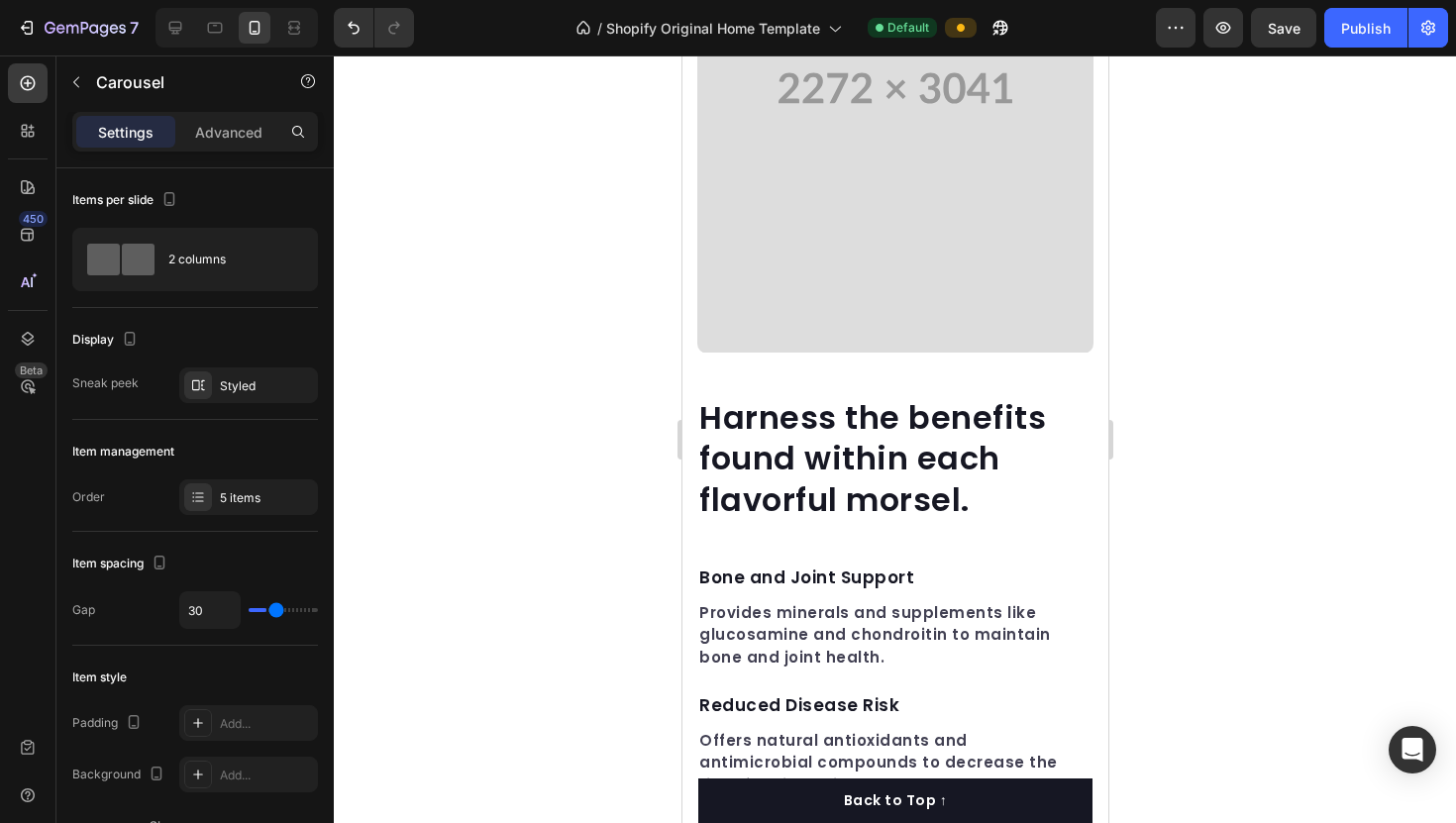 scroll, scrollTop: 3005, scrollLeft: 0, axis: vertical 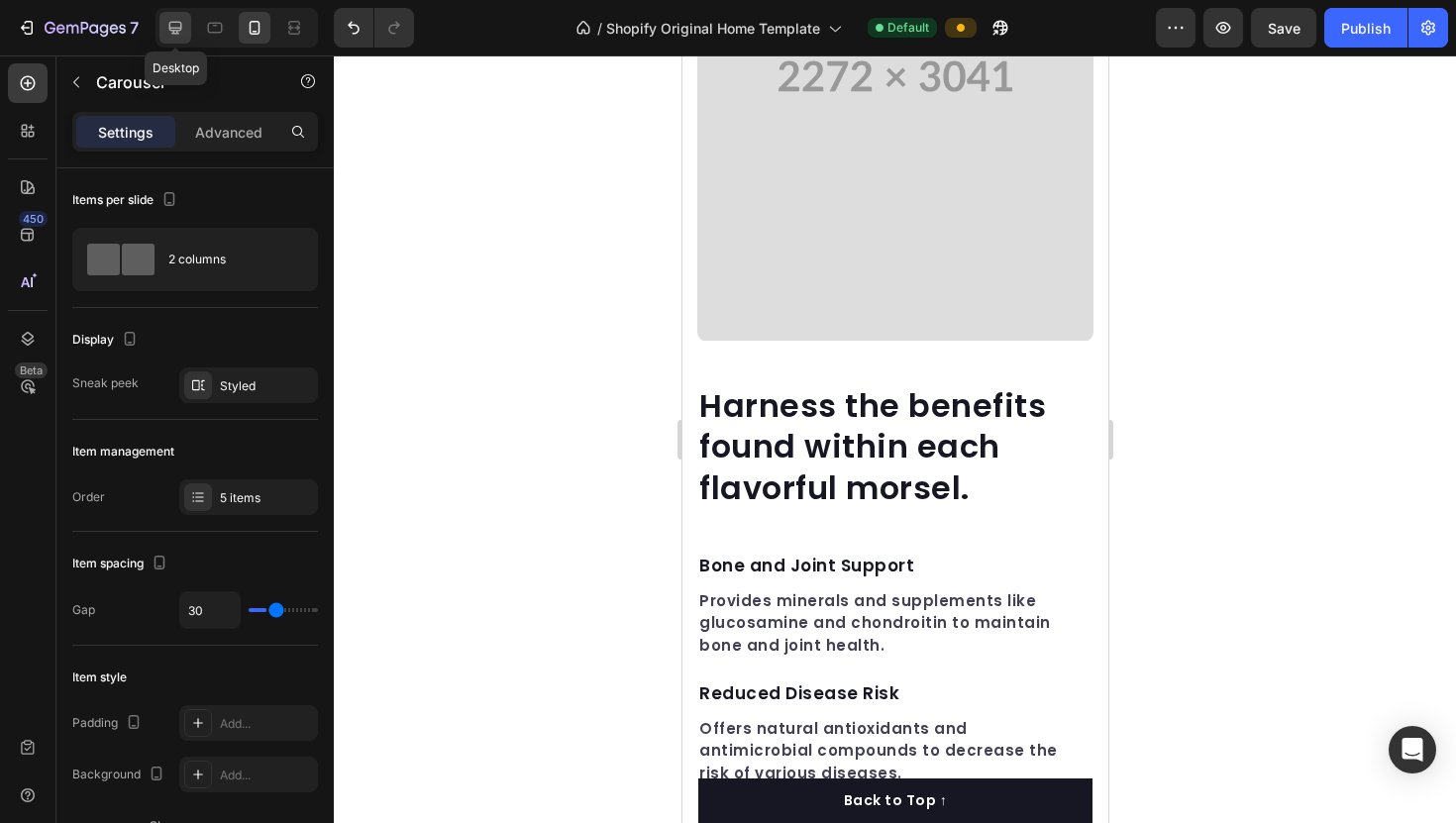 click 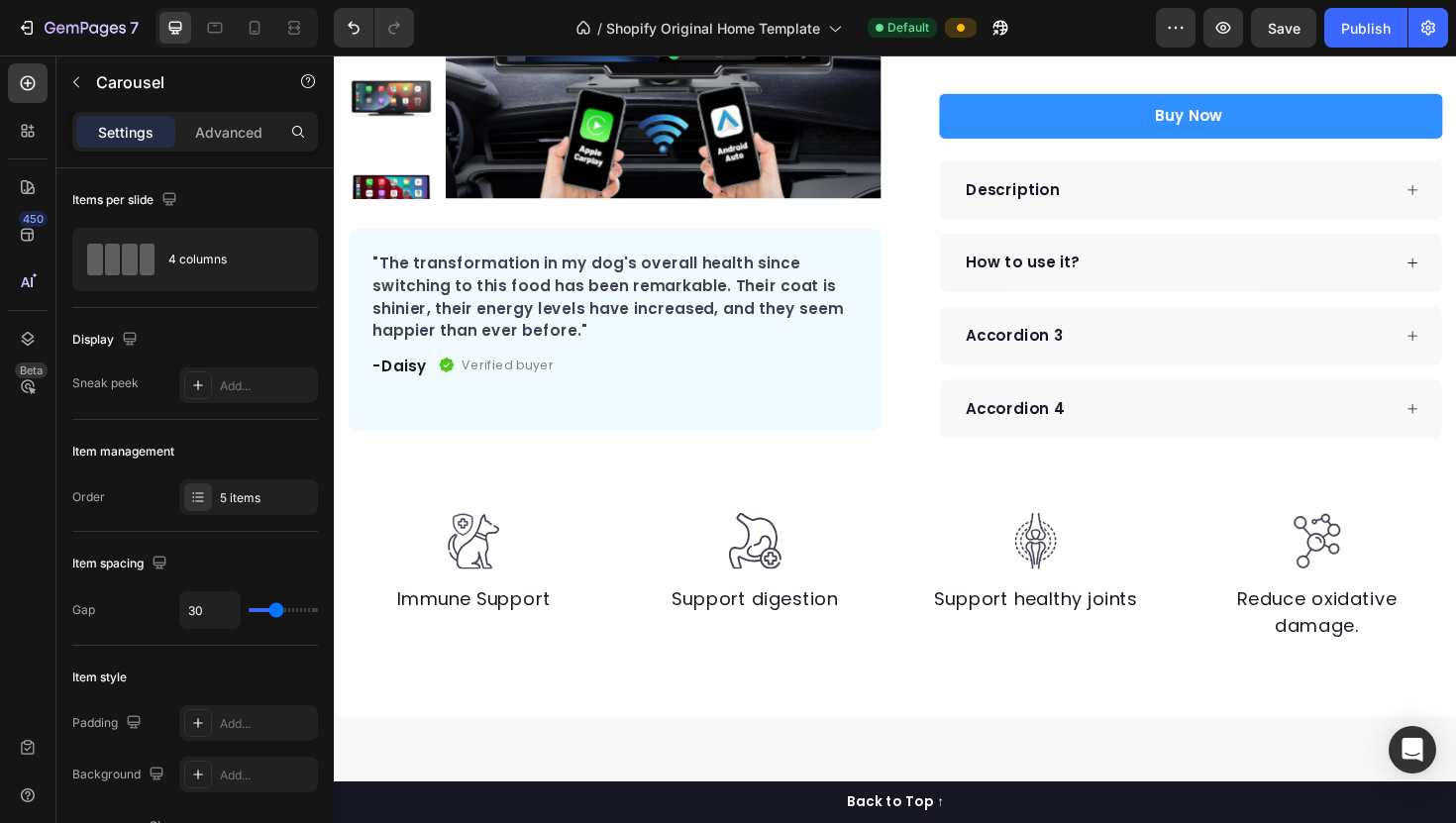 scroll, scrollTop: 400, scrollLeft: 0, axis: vertical 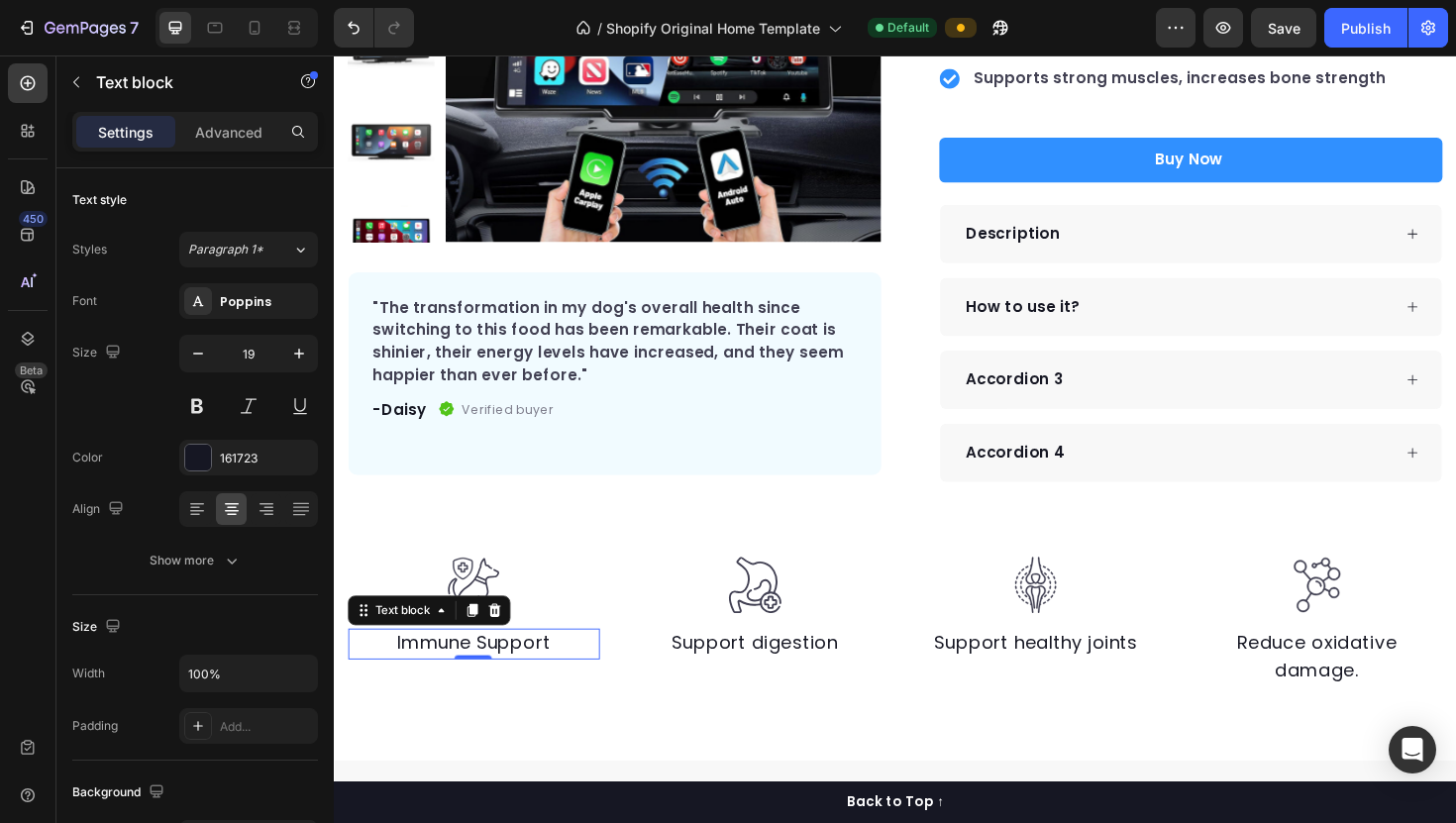 click on "Immune Support" at bounding box center (481, 678) 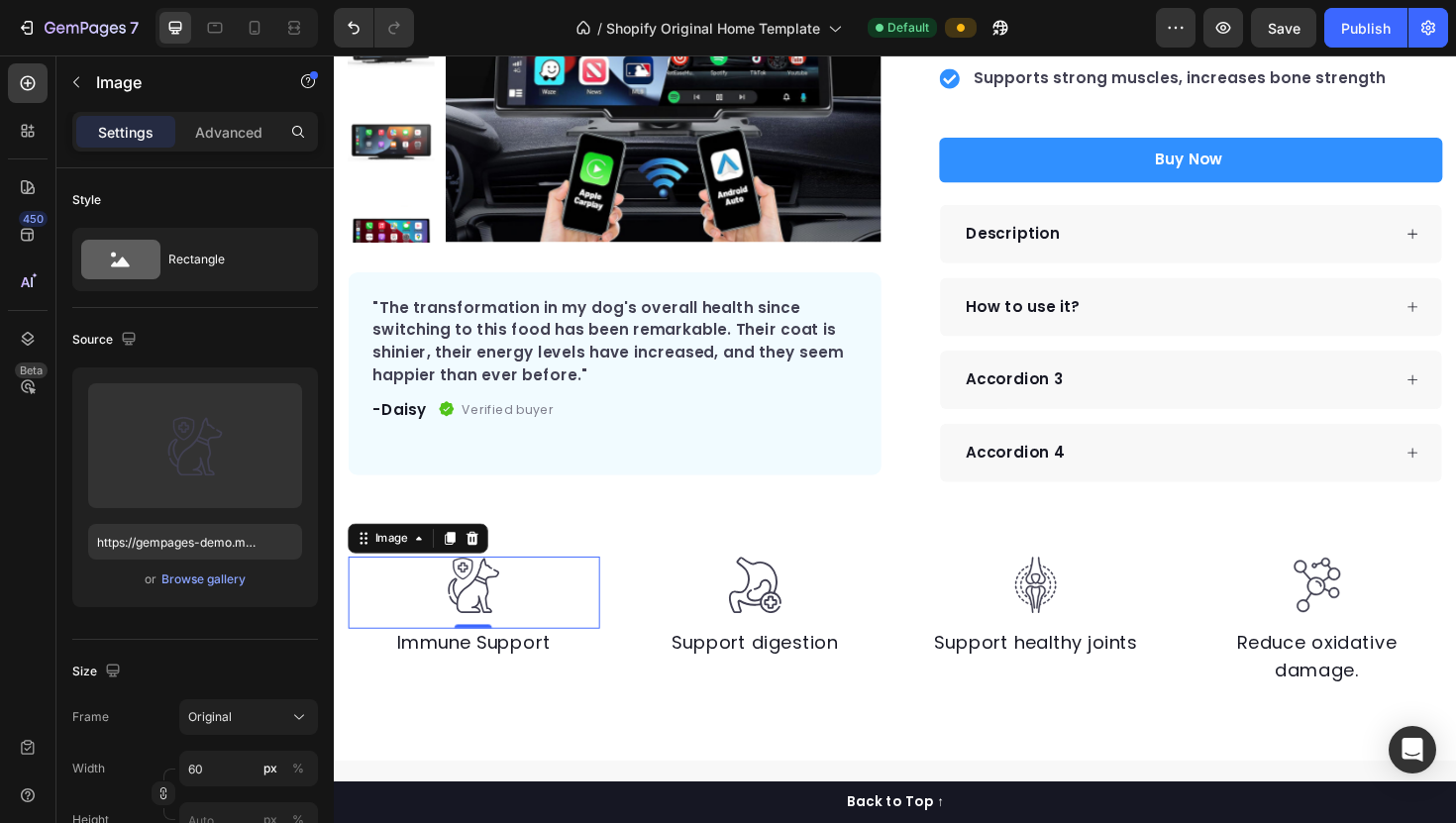 click at bounding box center (481, 616) 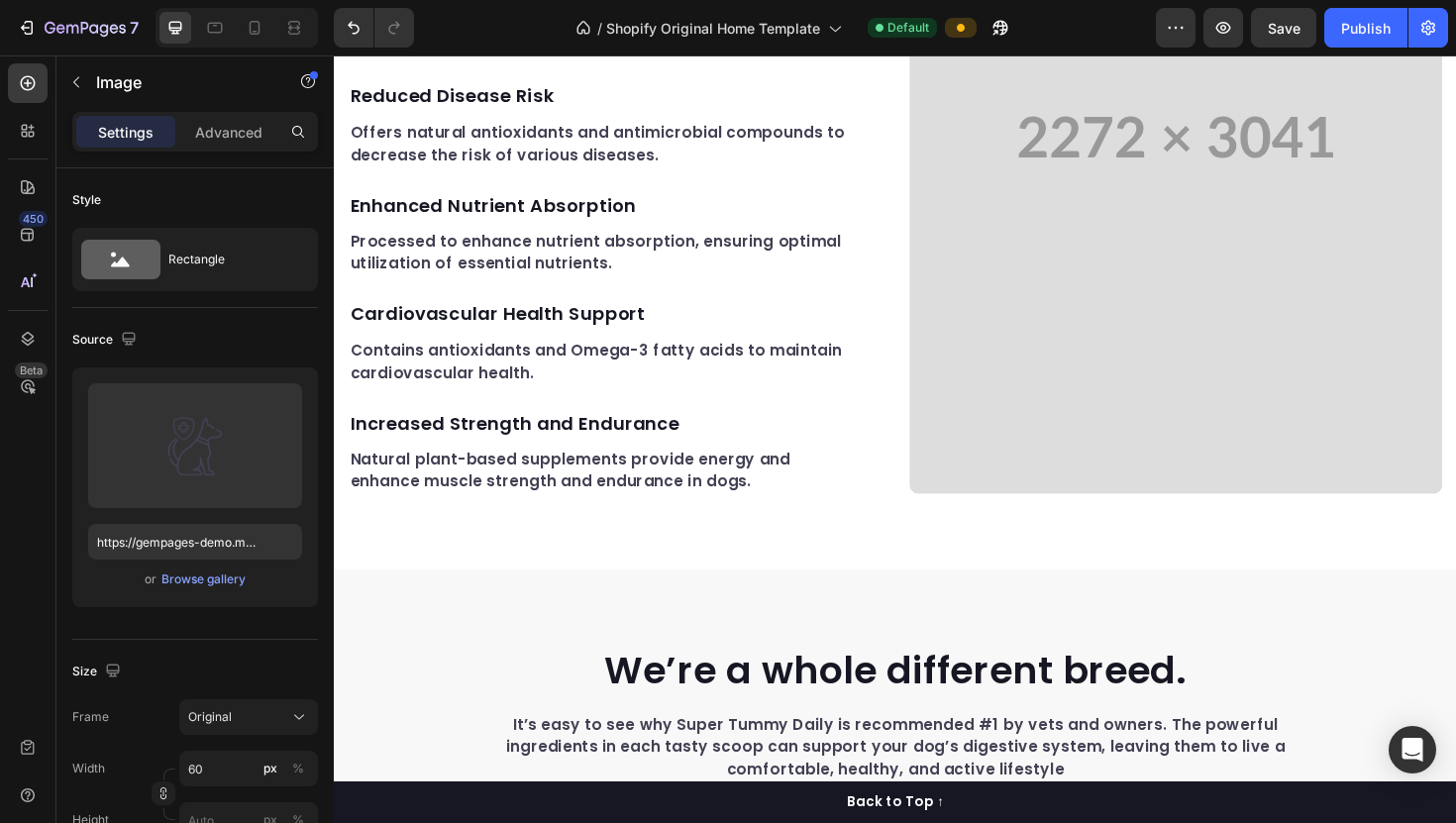 scroll, scrollTop: 2135, scrollLeft: 0, axis: vertical 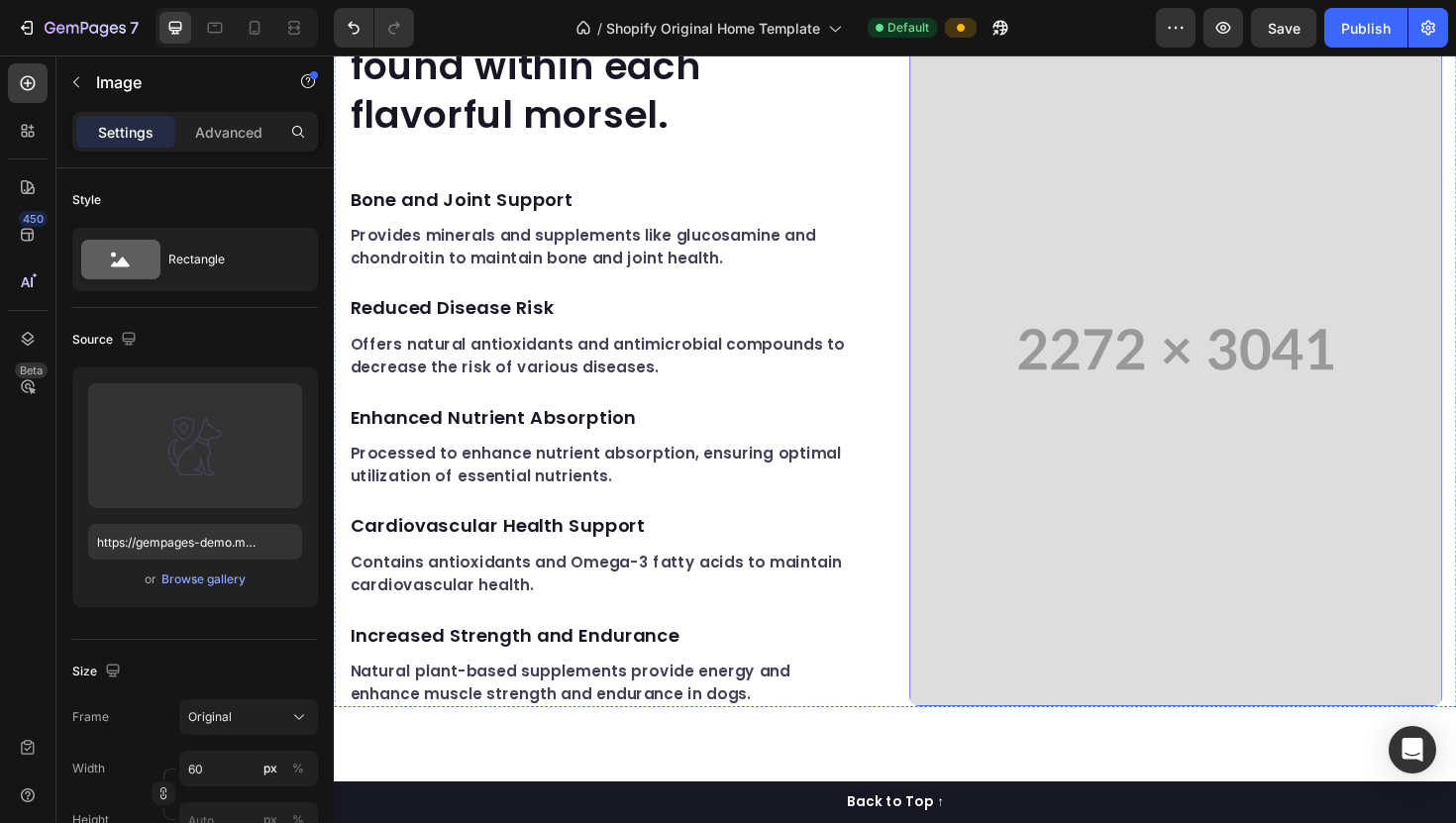click at bounding box center [1225, 366] 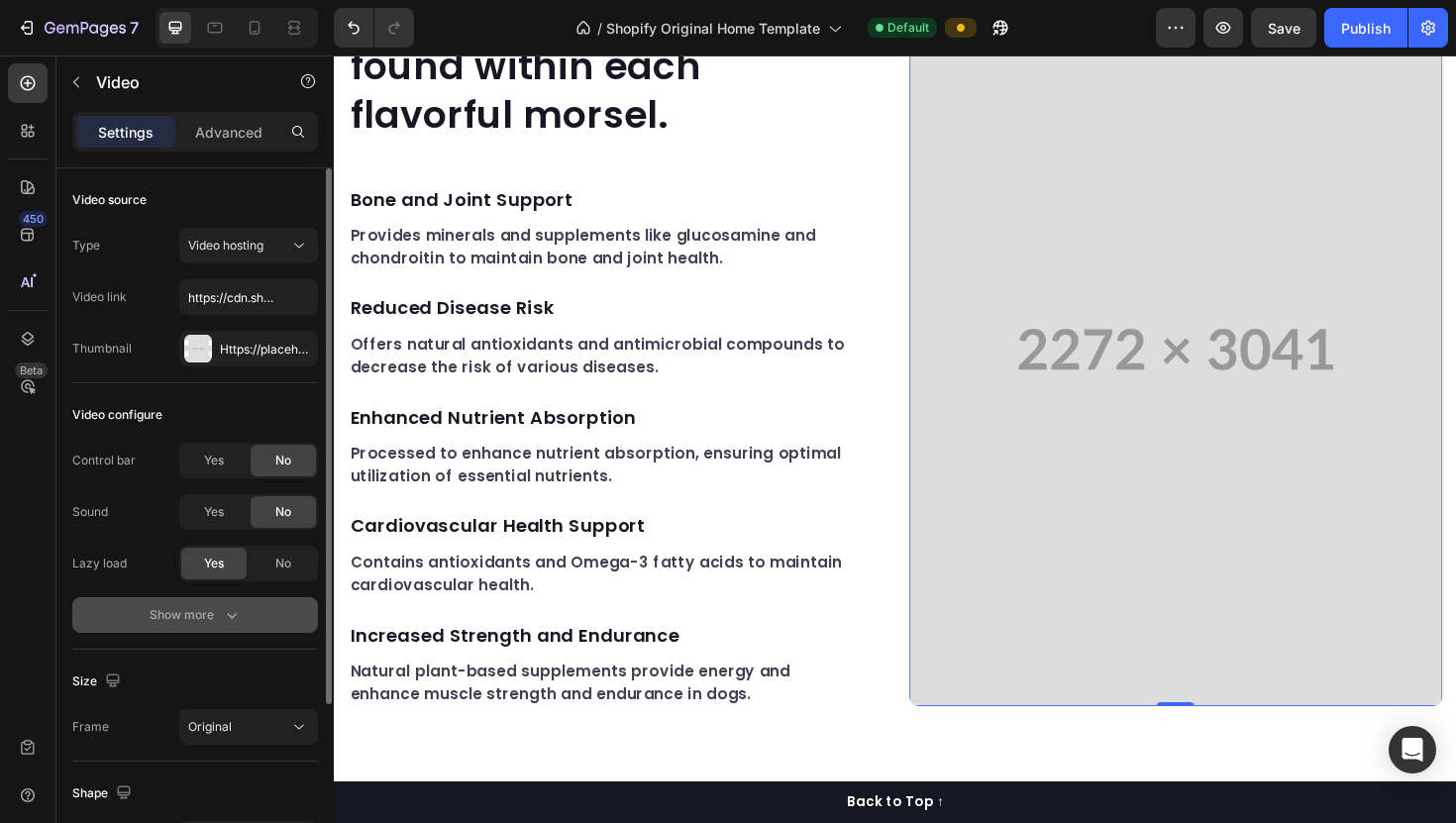 click on "Show more" at bounding box center [195, 615] 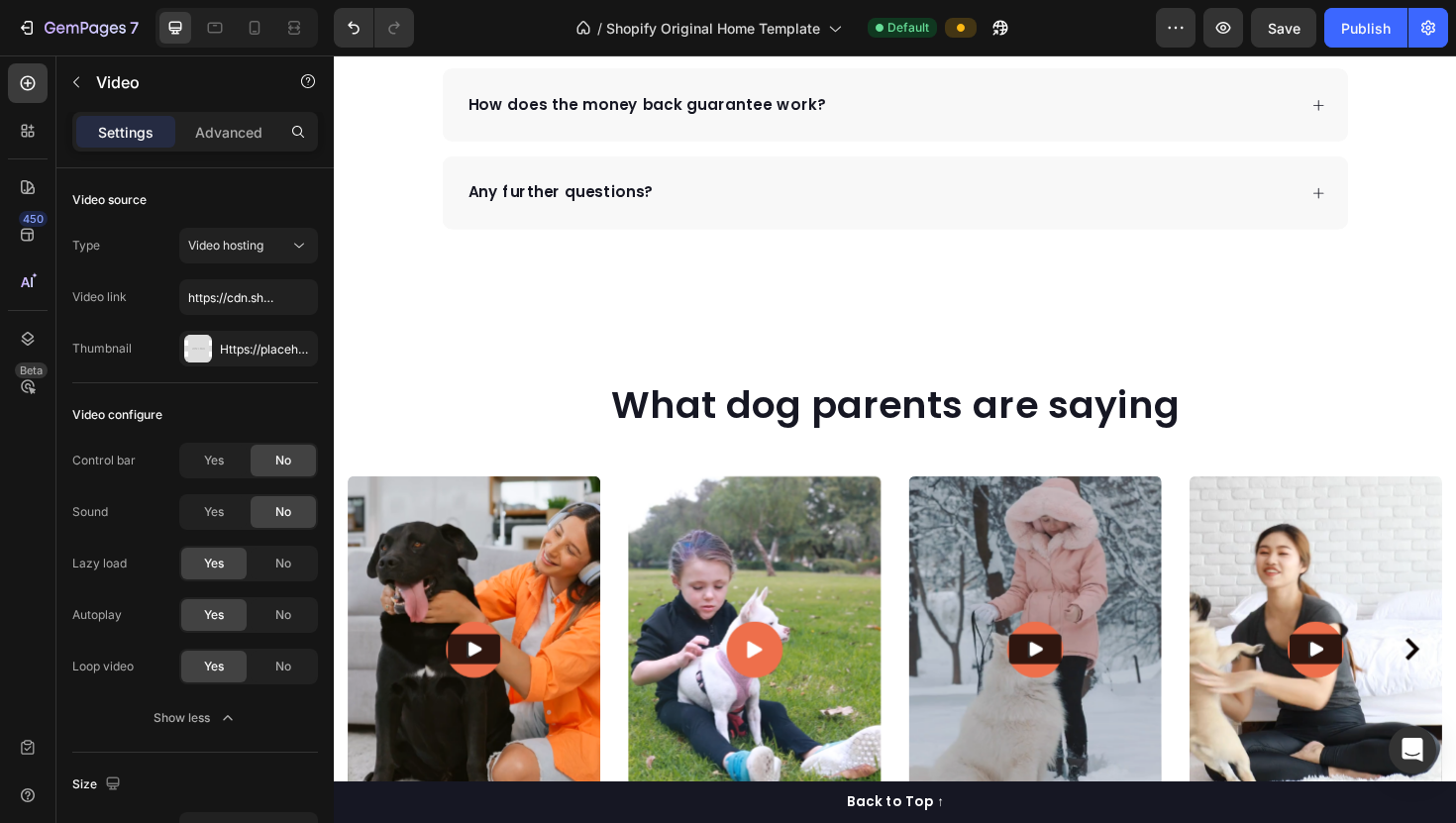 scroll, scrollTop: 5837, scrollLeft: 0, axis: vertical 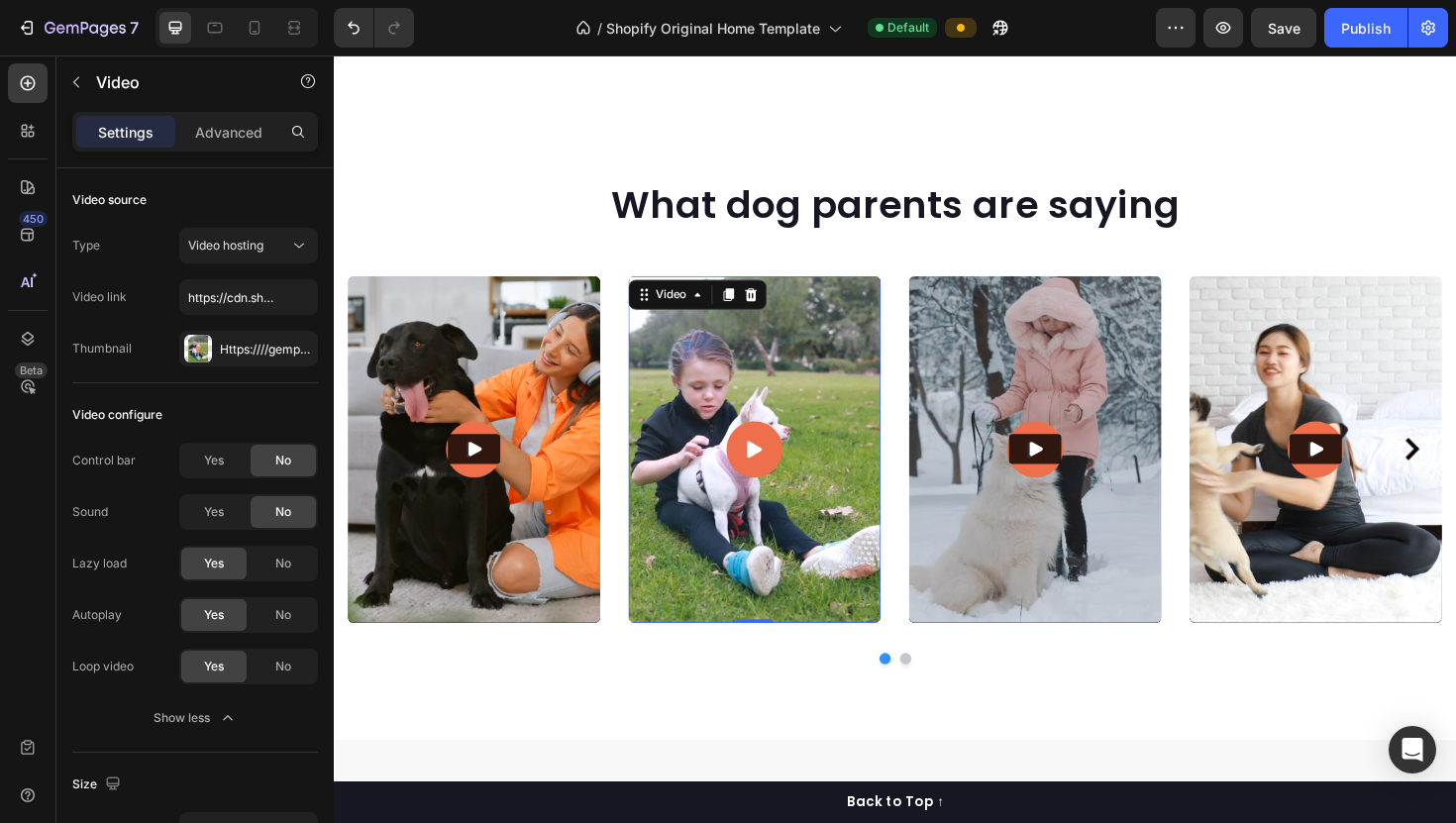 click at bounding box center [780, 472] 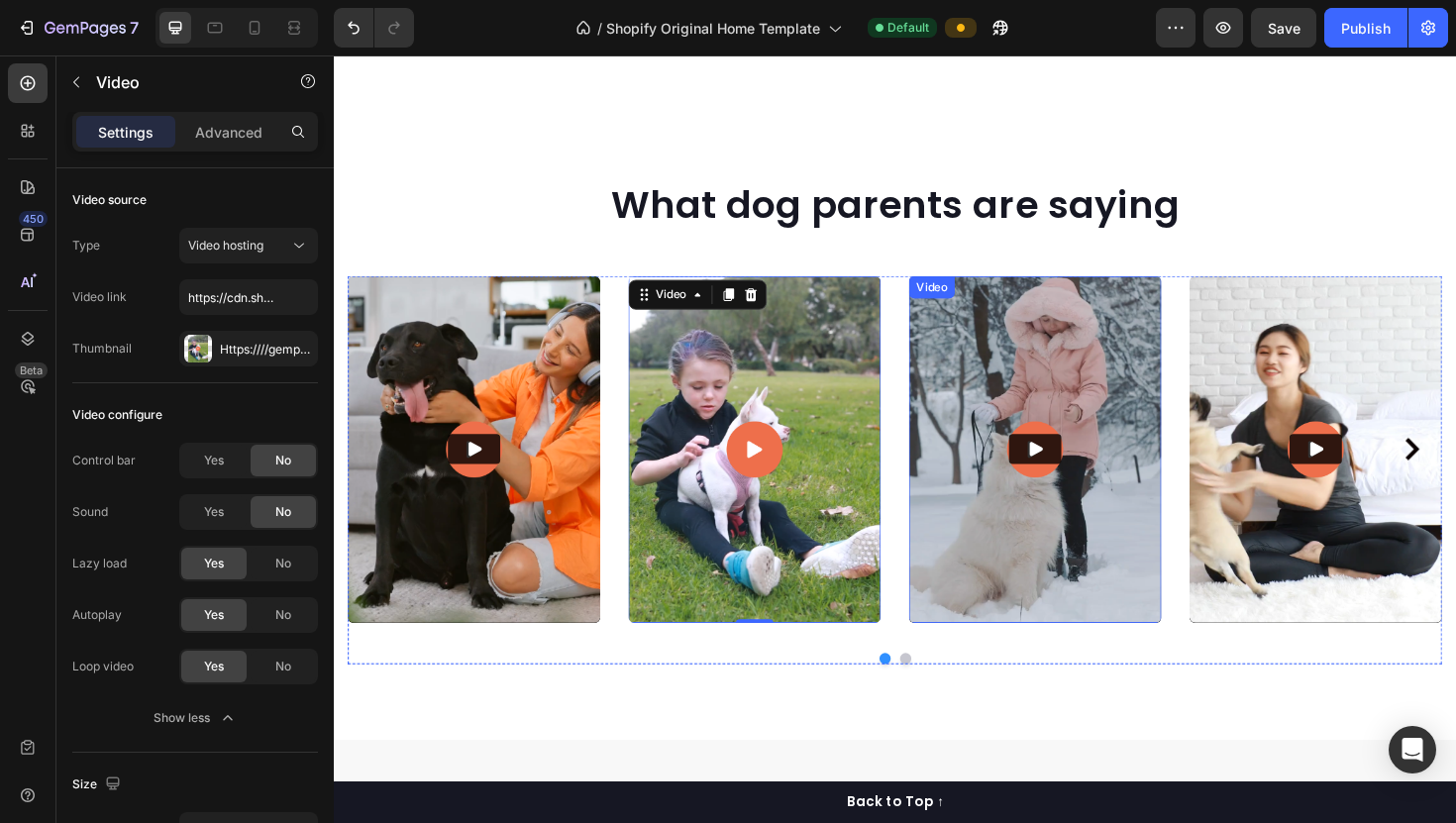 click at bounding box center [1077, 472] 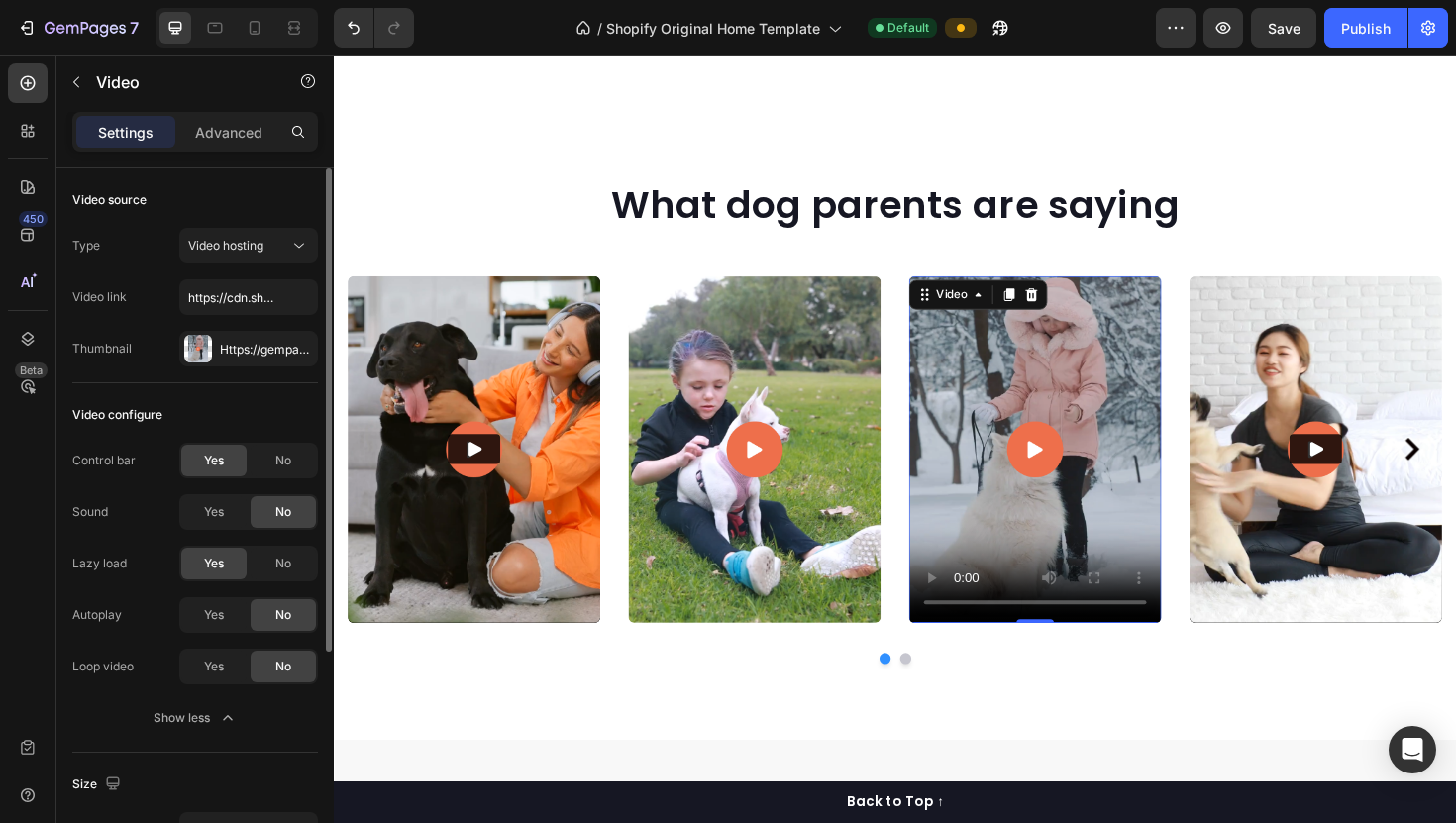 click on "Yes No" at bounding box center (249, 461) 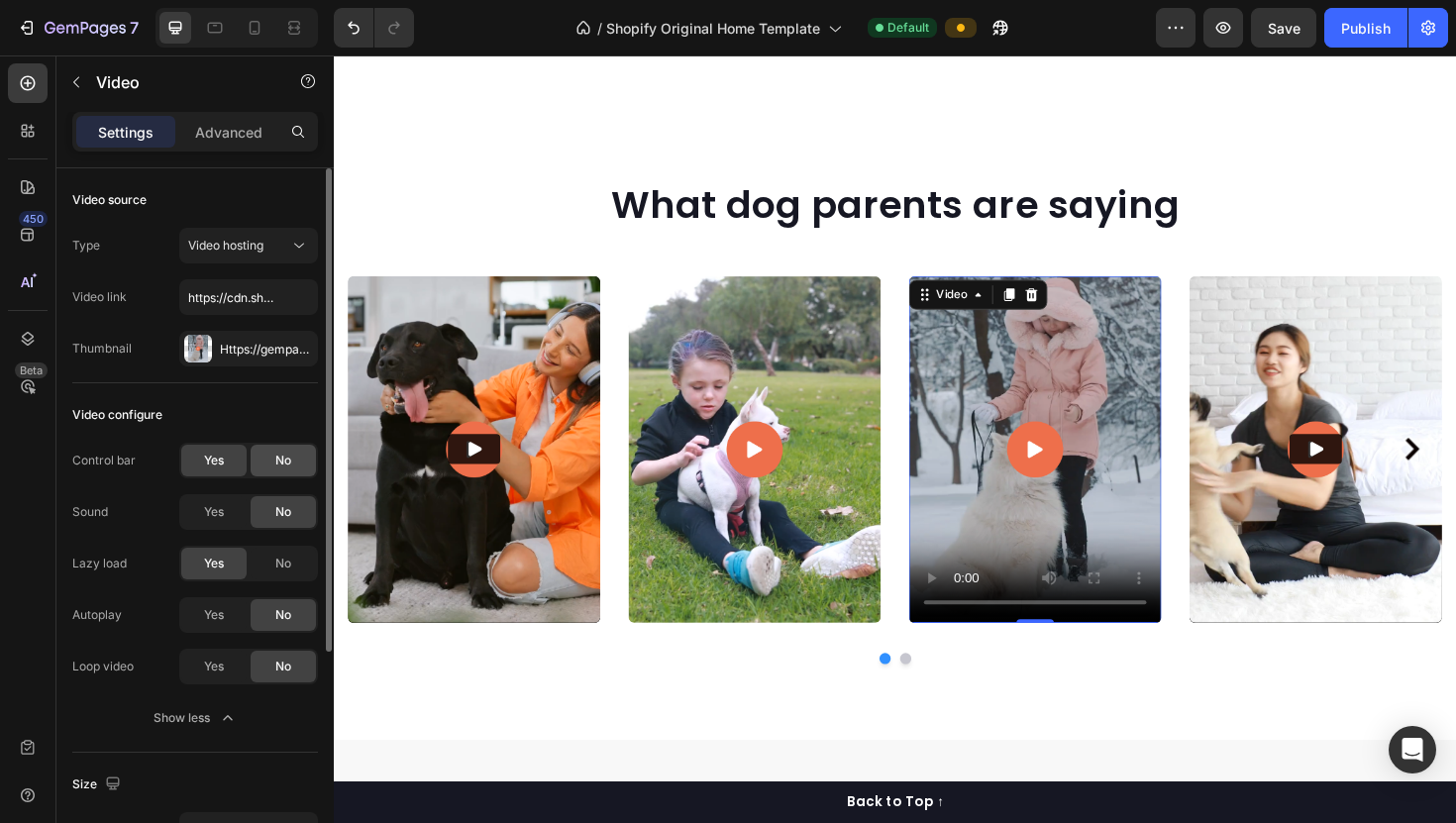 click on "No" 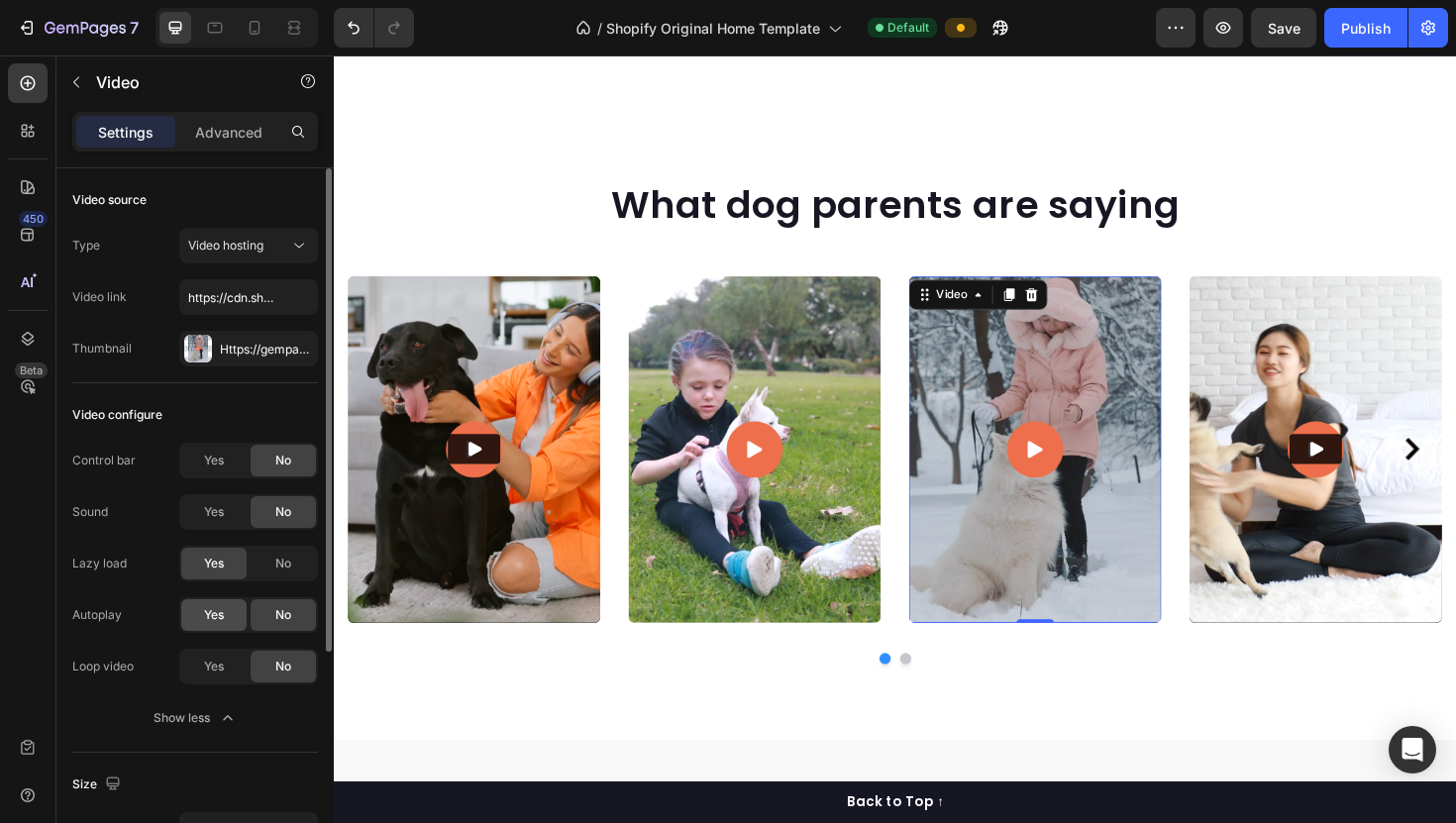 click on "Yes" 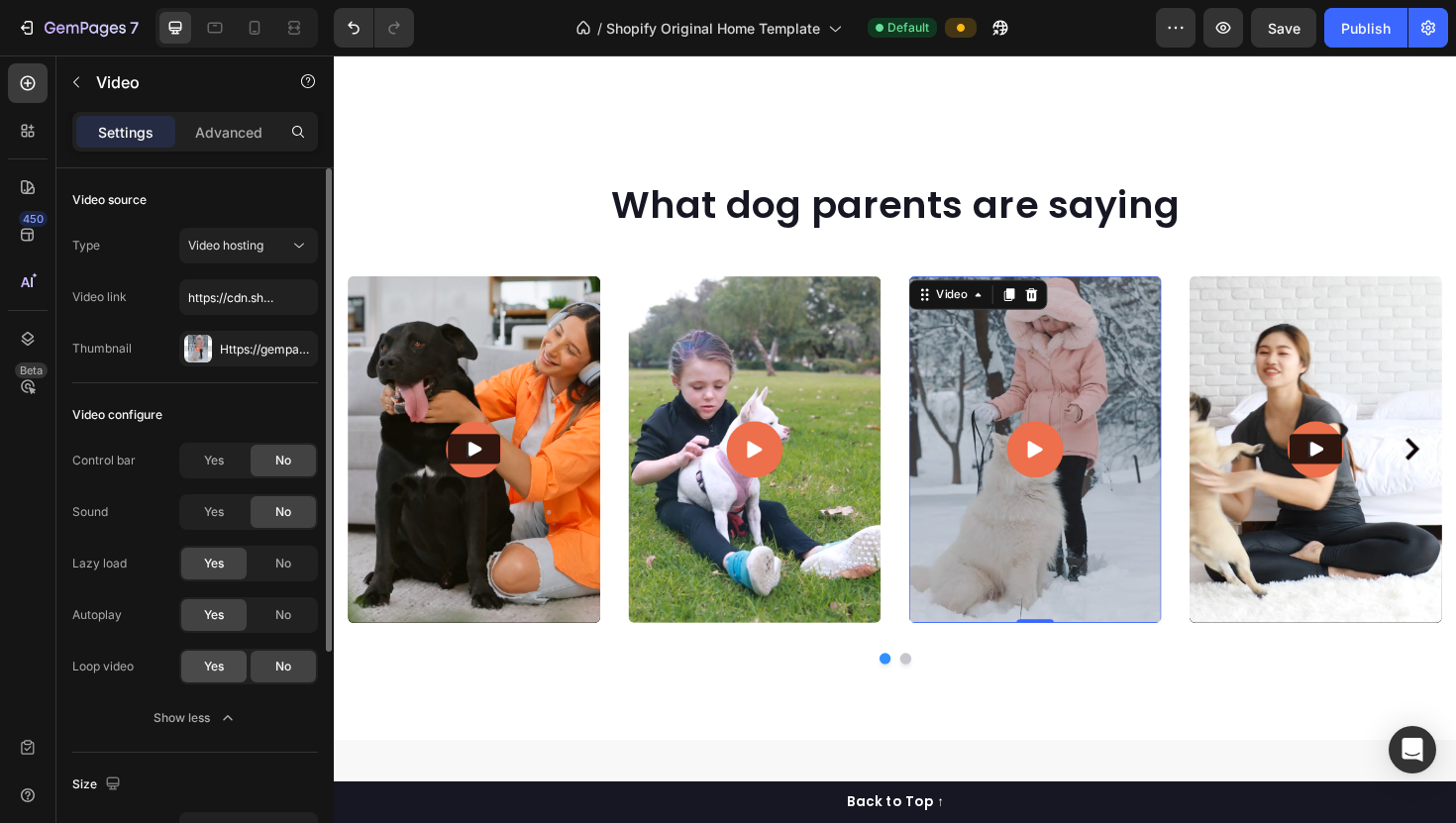 click on "Yes" 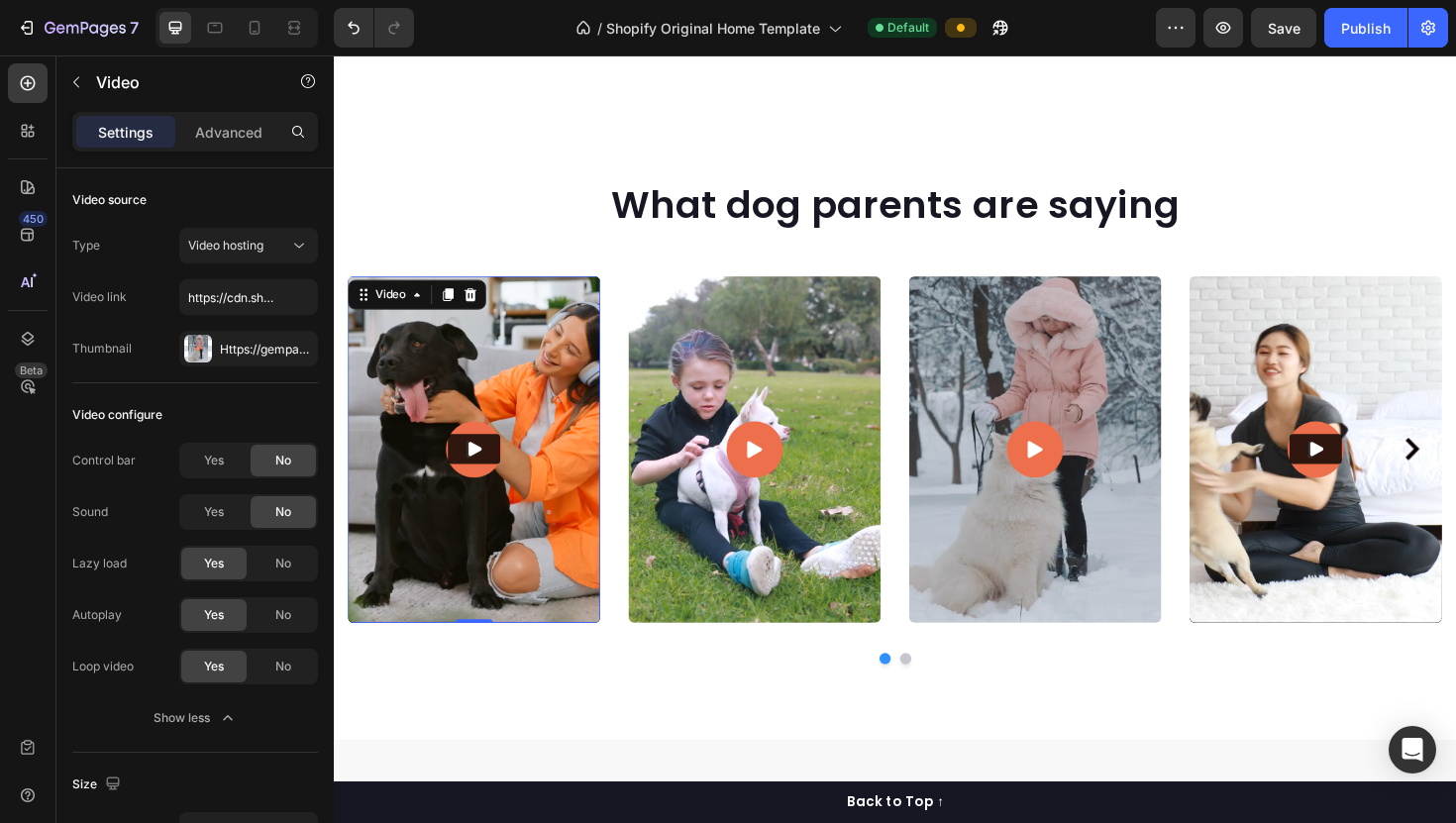 click at bounding box center [482, 472] 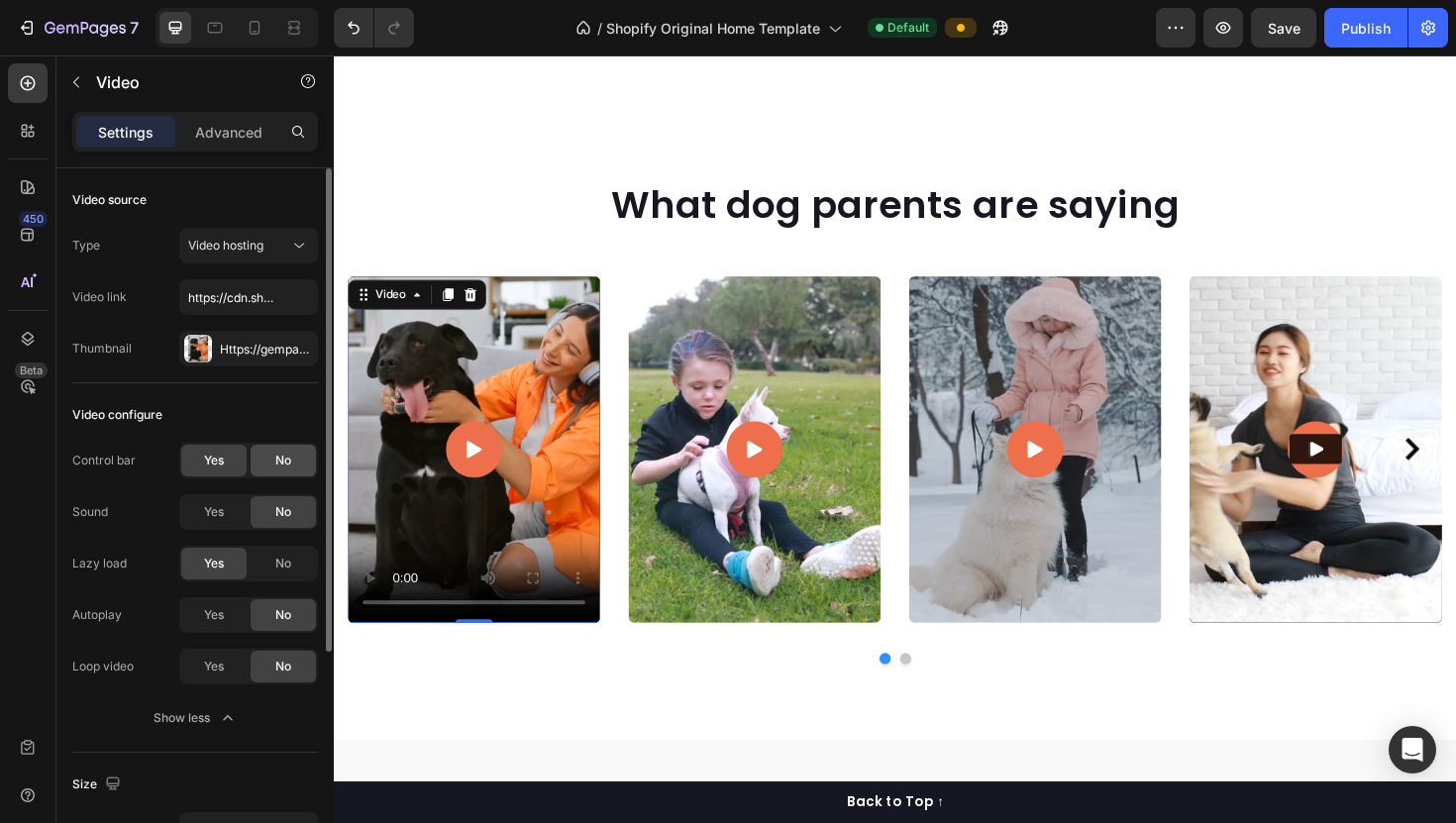 click on "No" 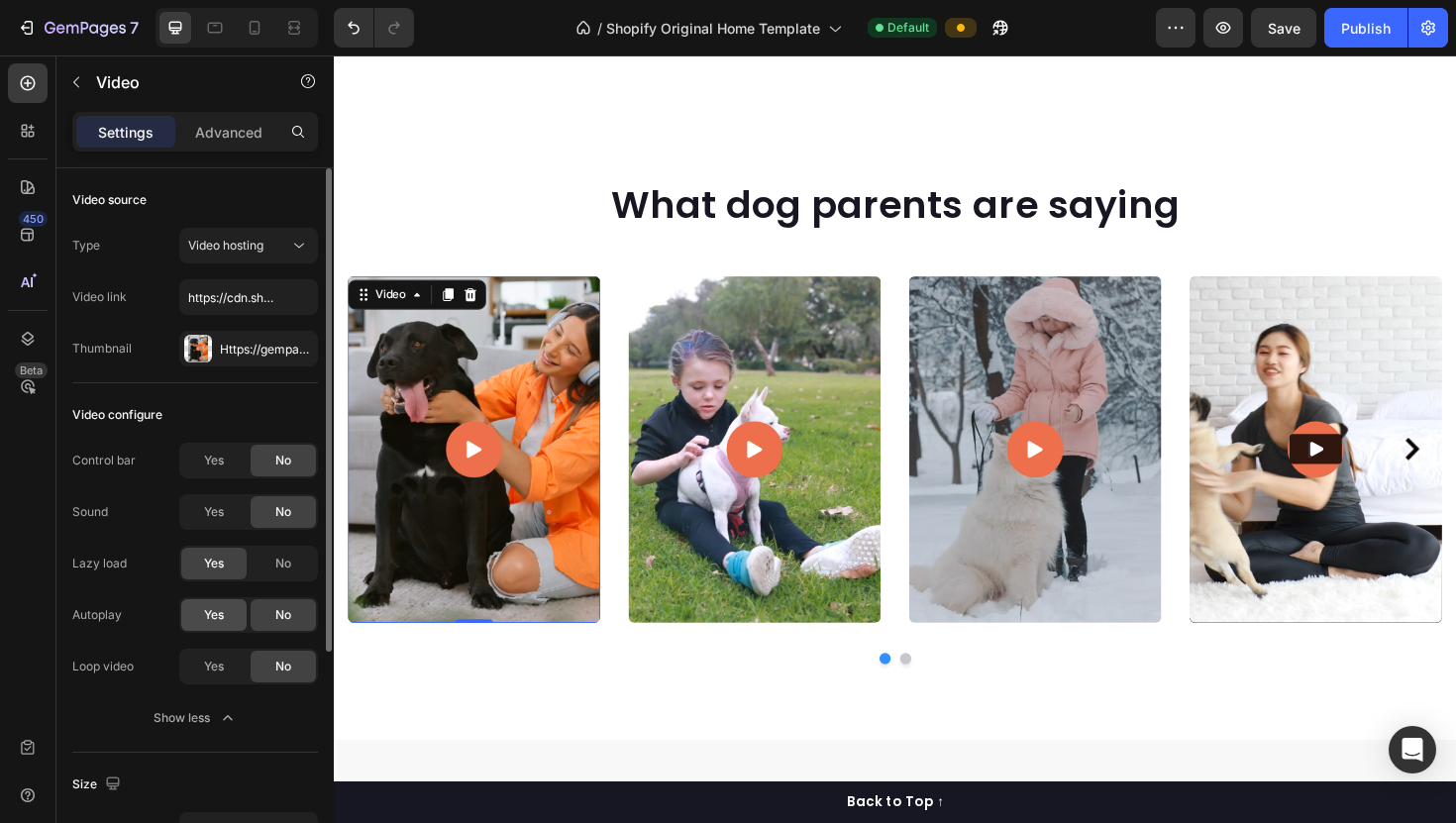 click on "Yes" 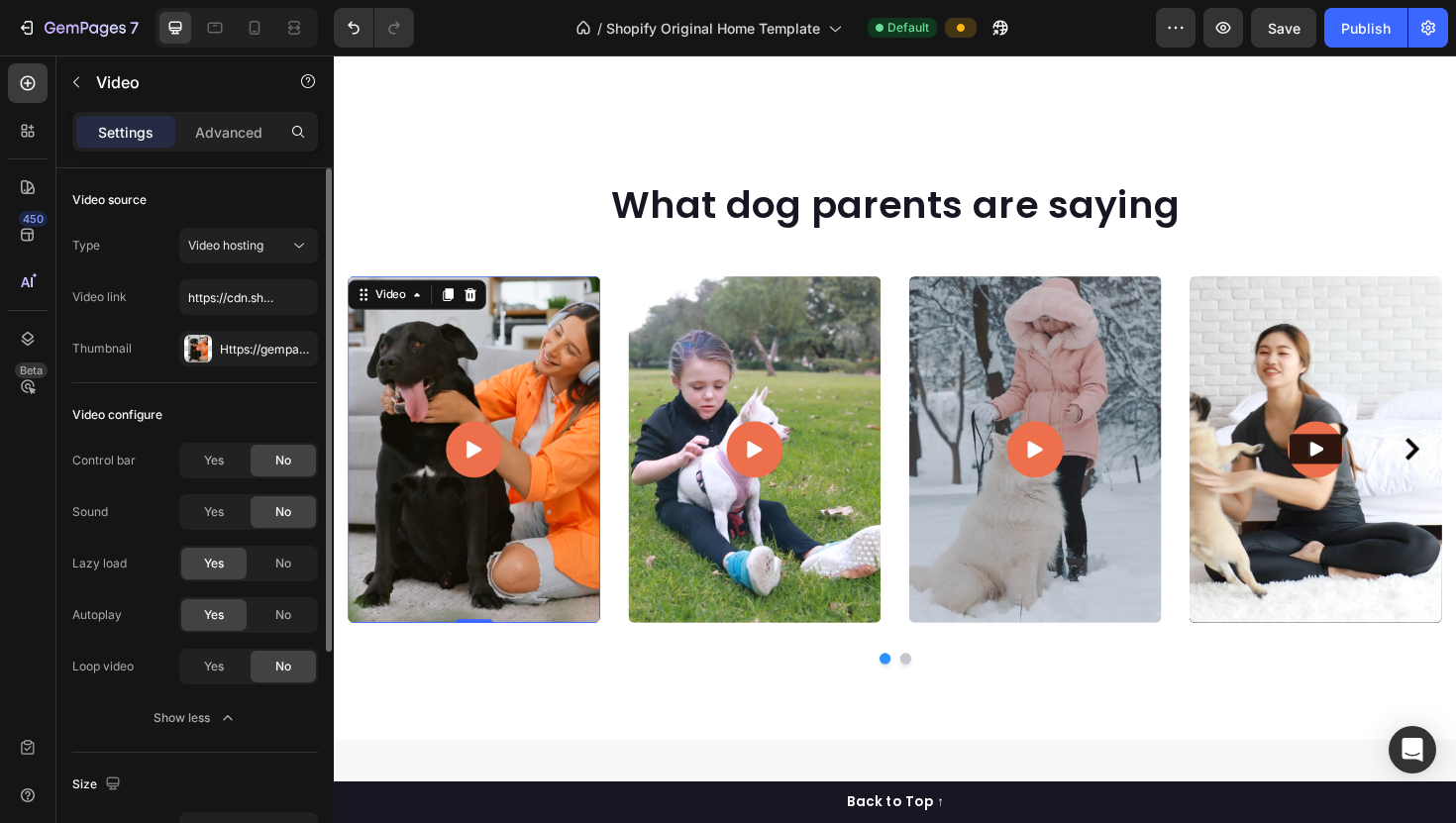 click on "Autoplay Yes No Loop video Yes No" 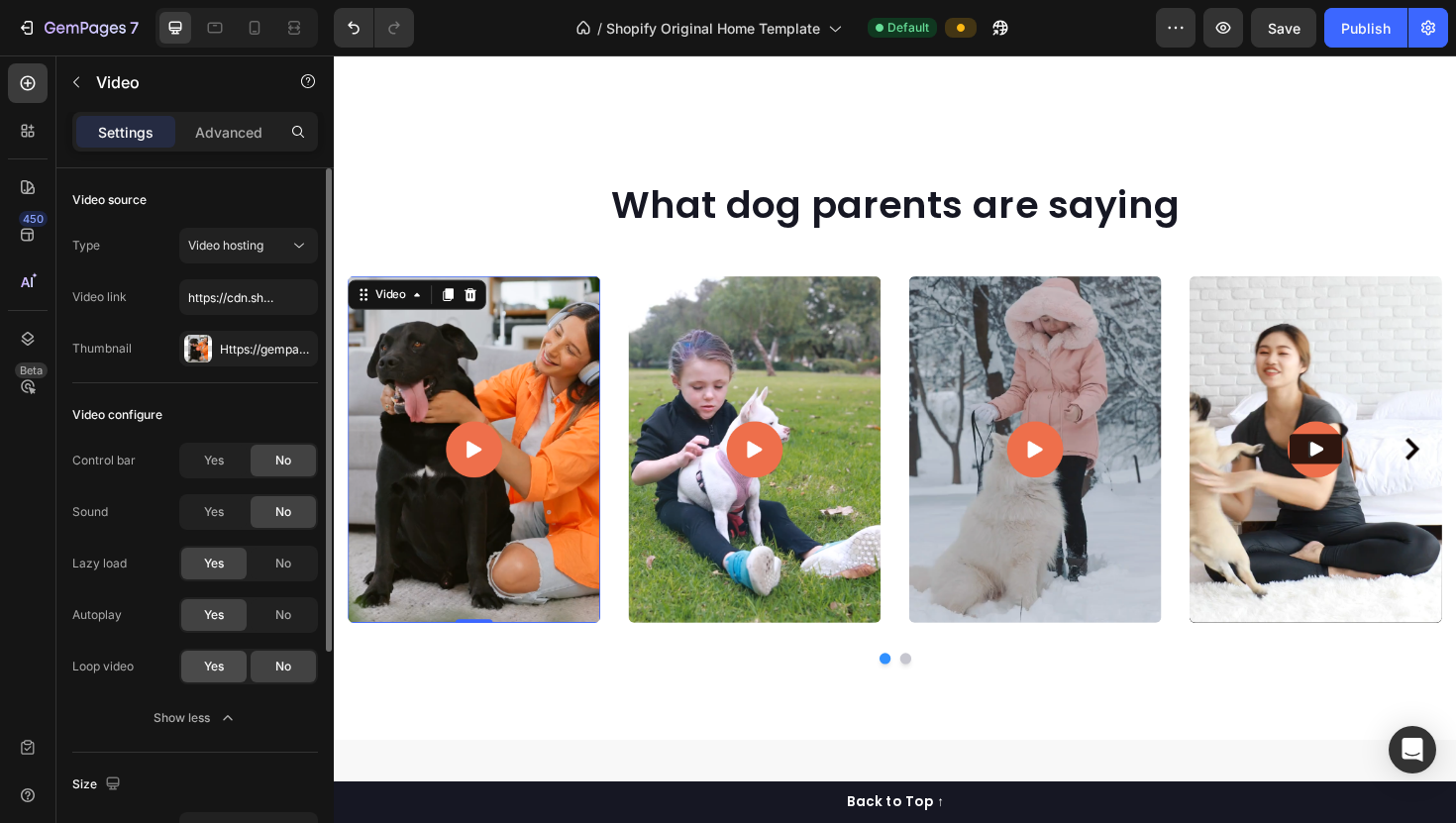 click on "Yes" 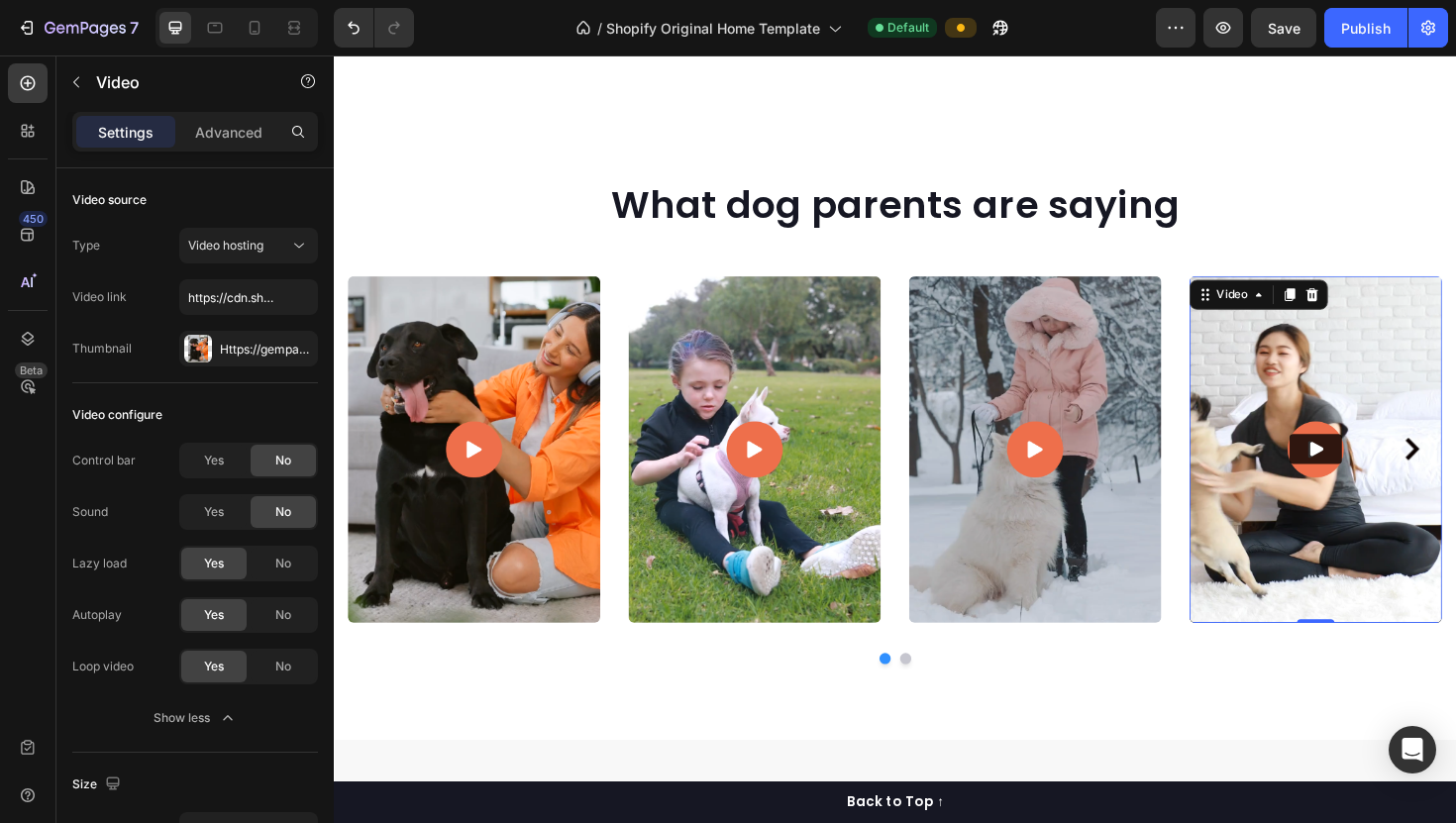 click at bounding box center (1374, 472) 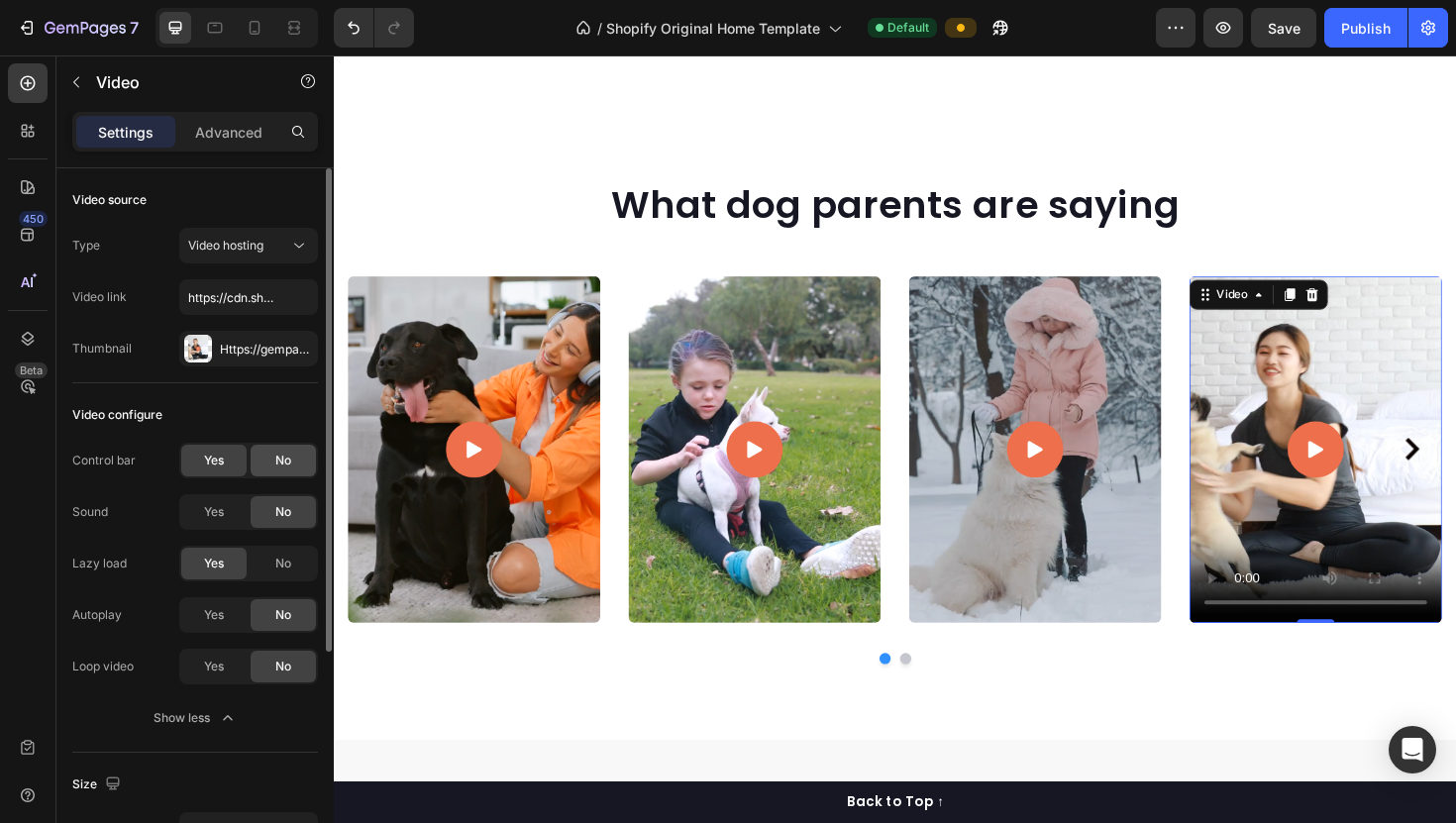 click on "No" 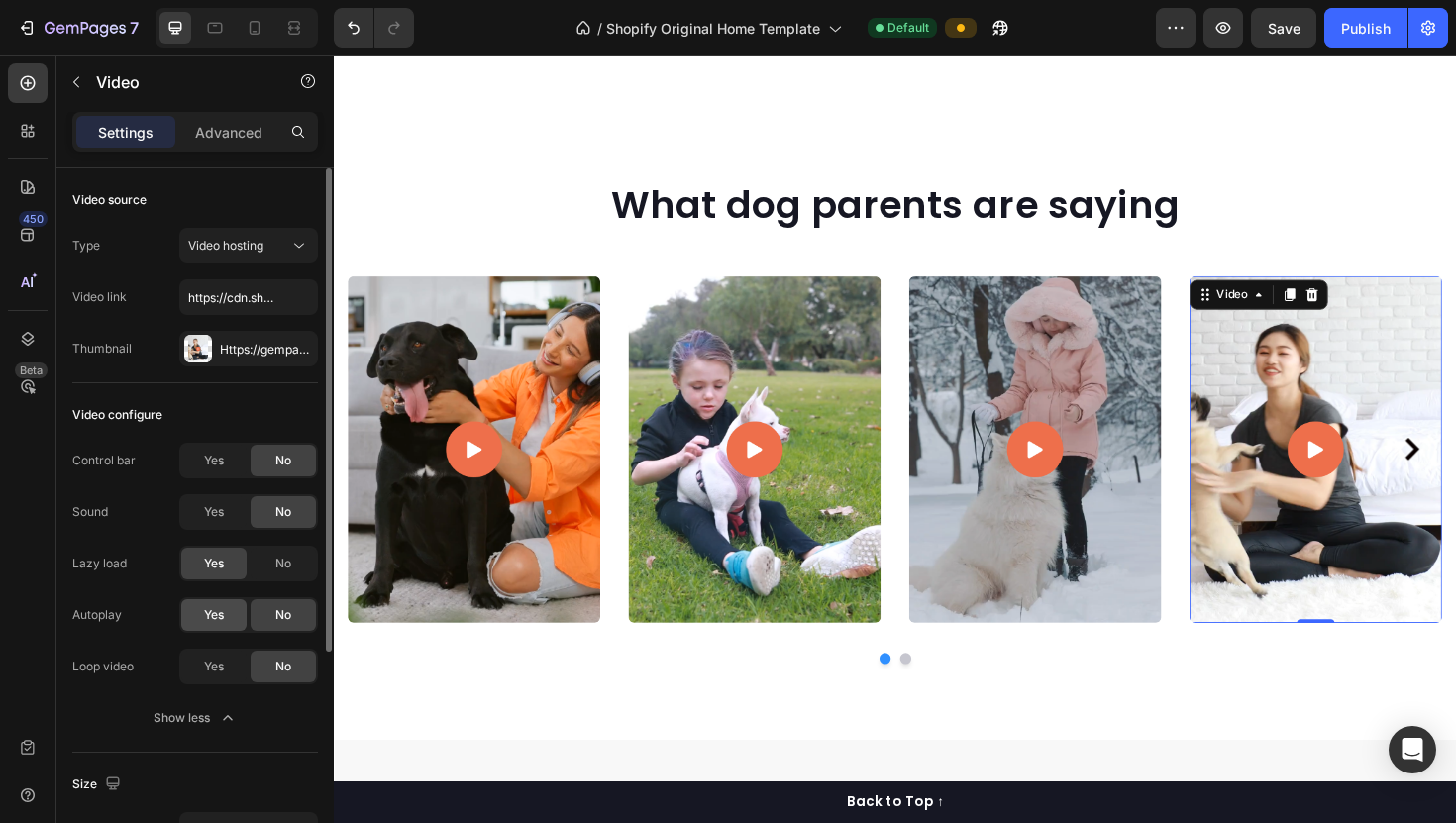 click on "Yes" 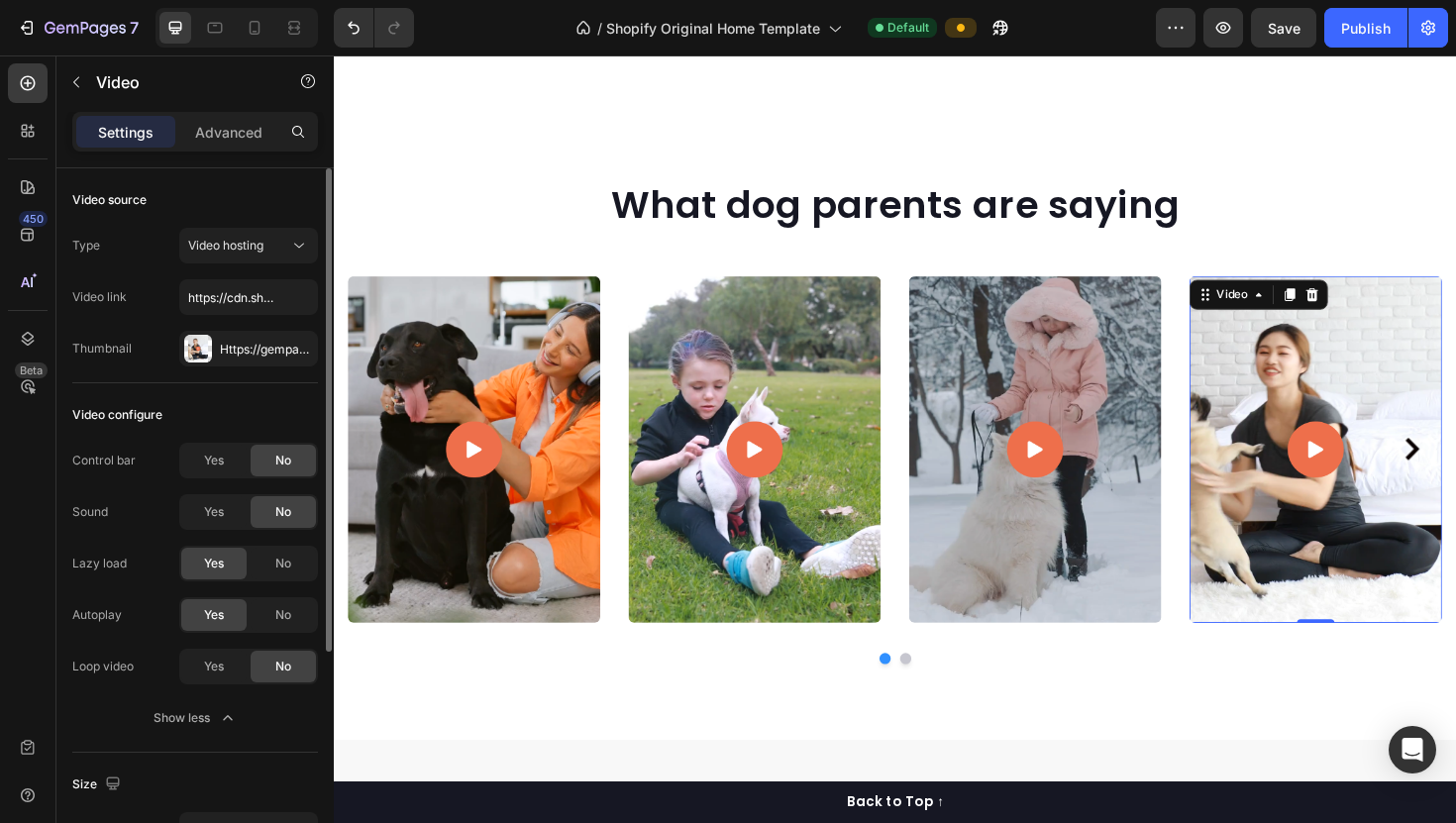click on "Autoplay Yes No Loop video Yes No" 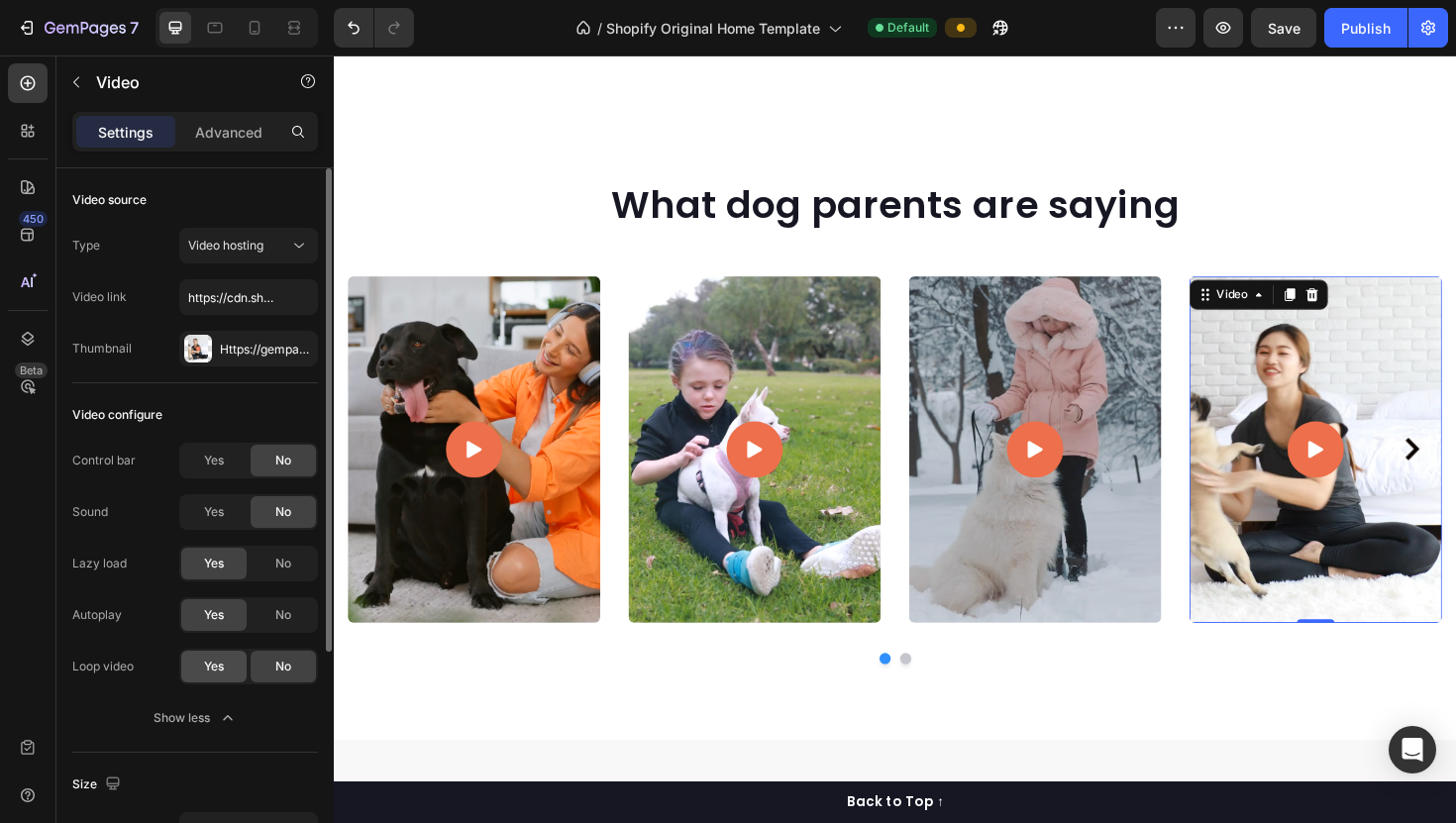 click on "Yes" 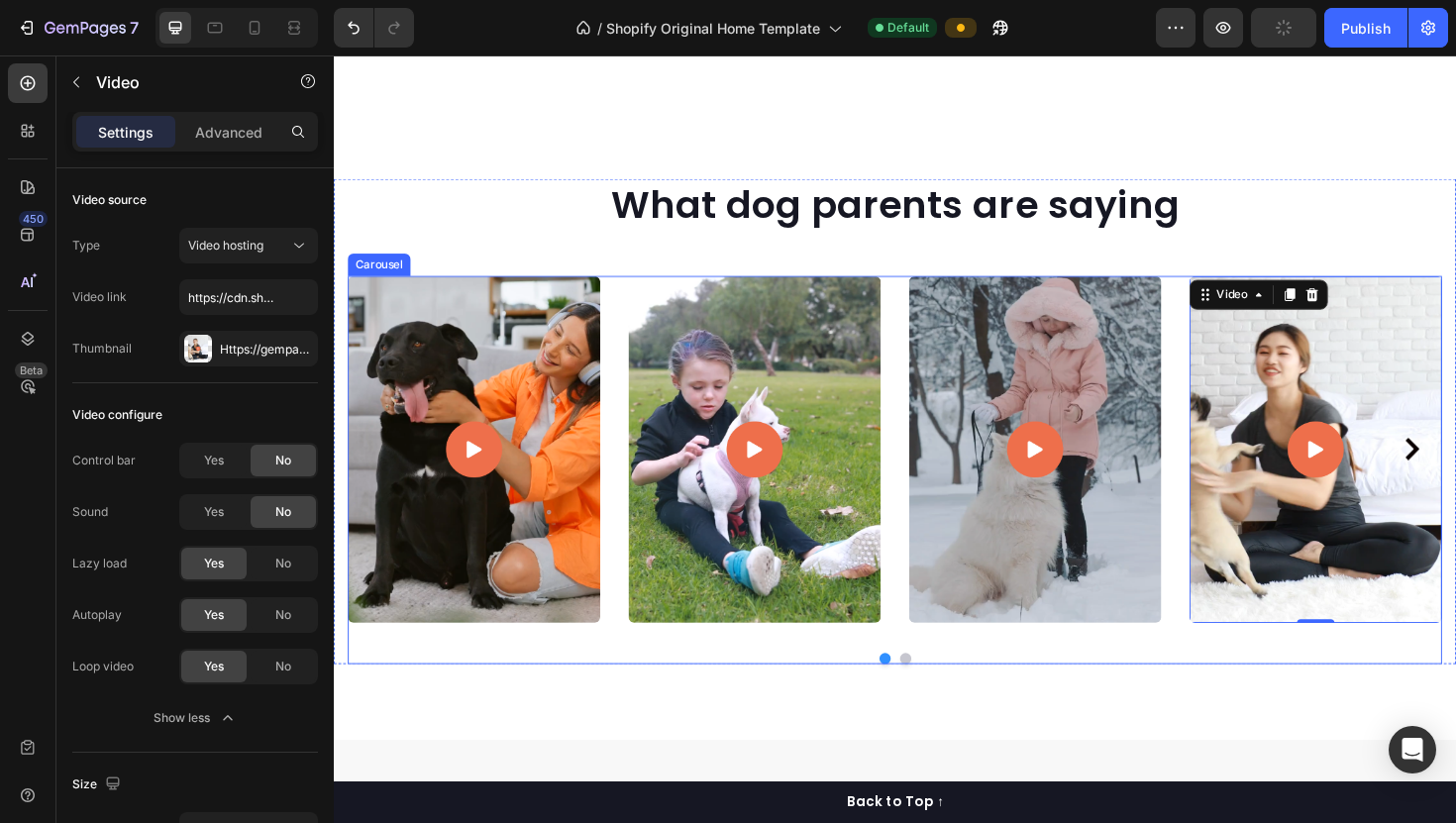 click 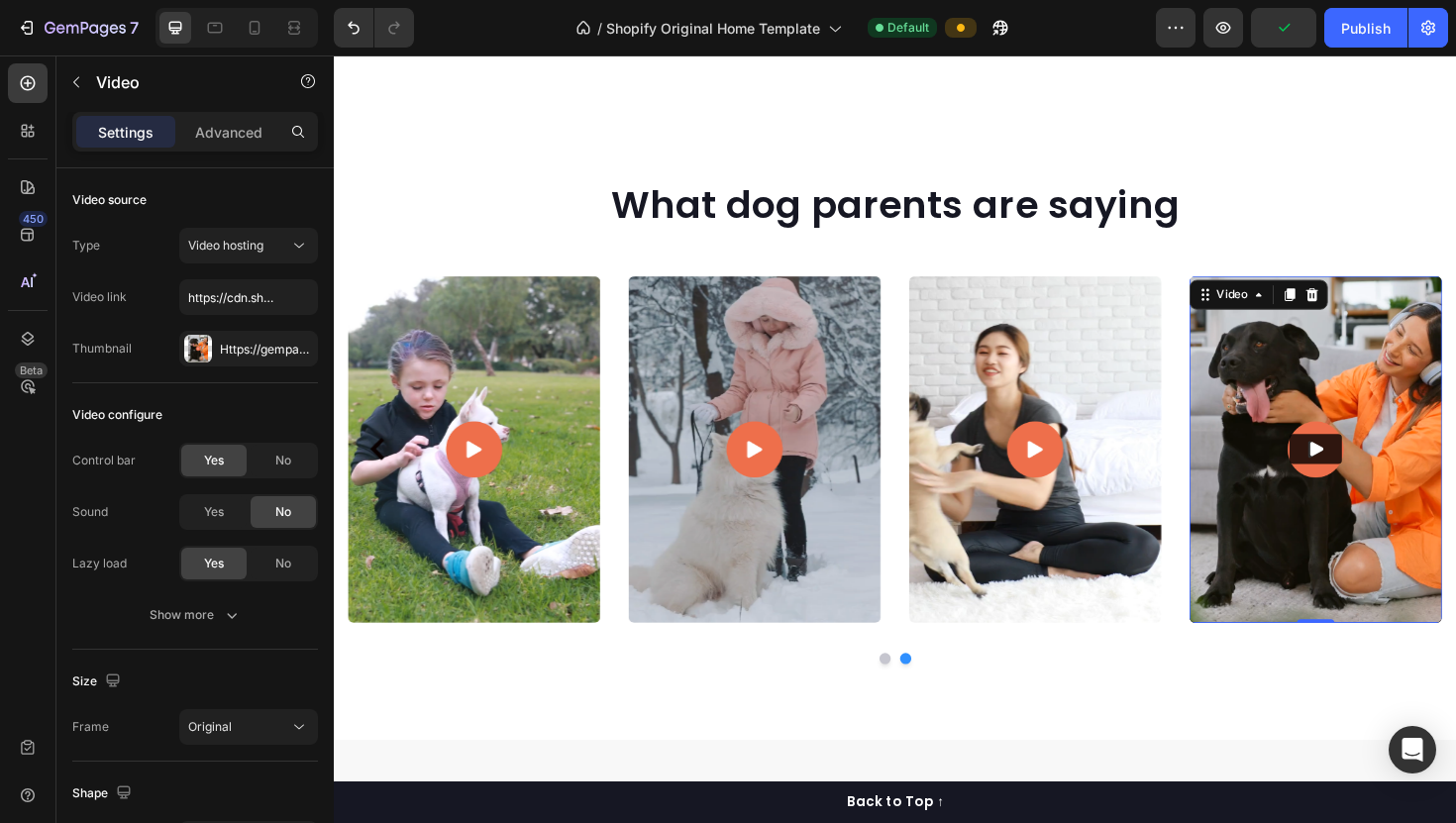 click at bounding box center (1374, 472) 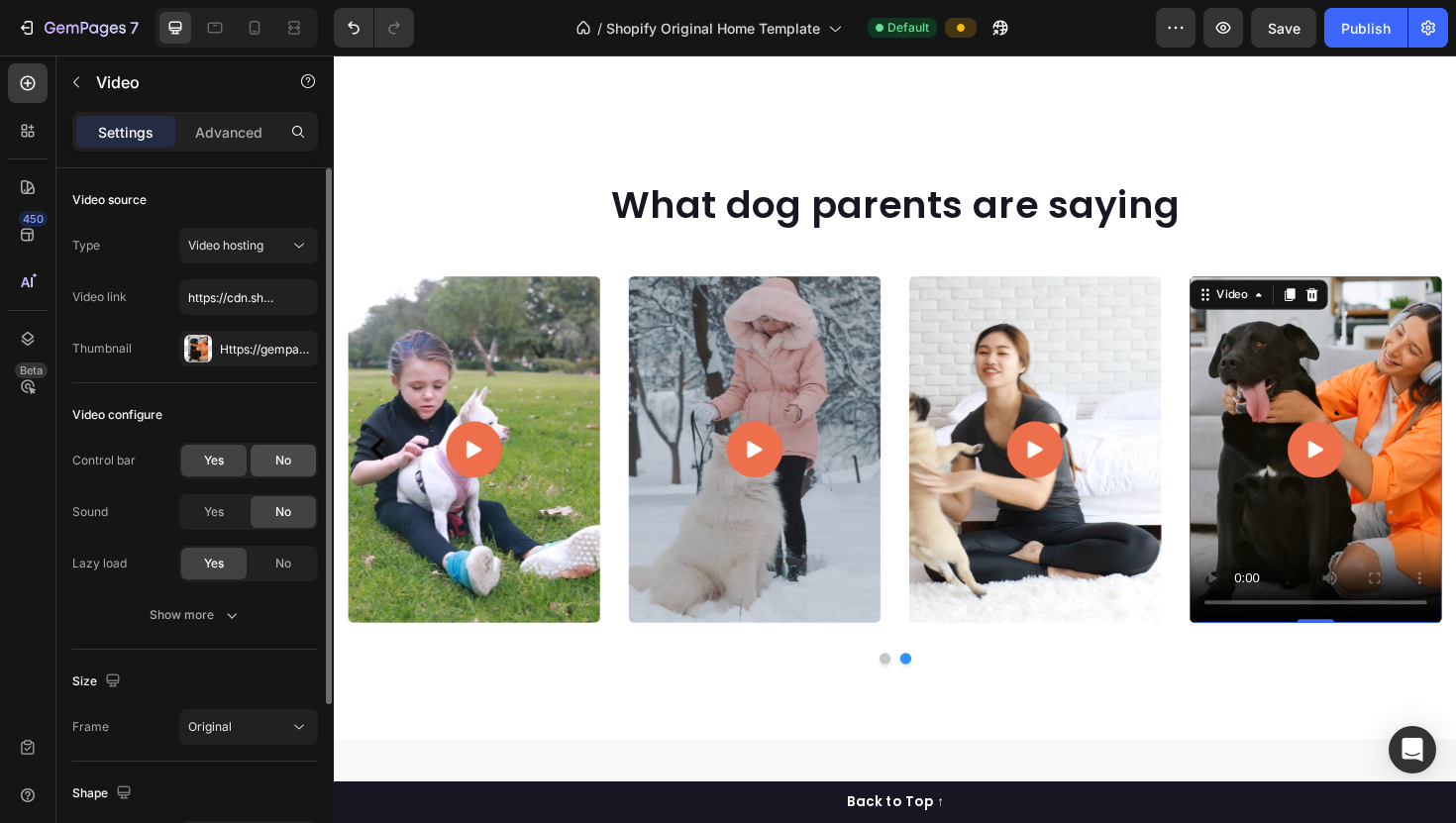 click on "No" 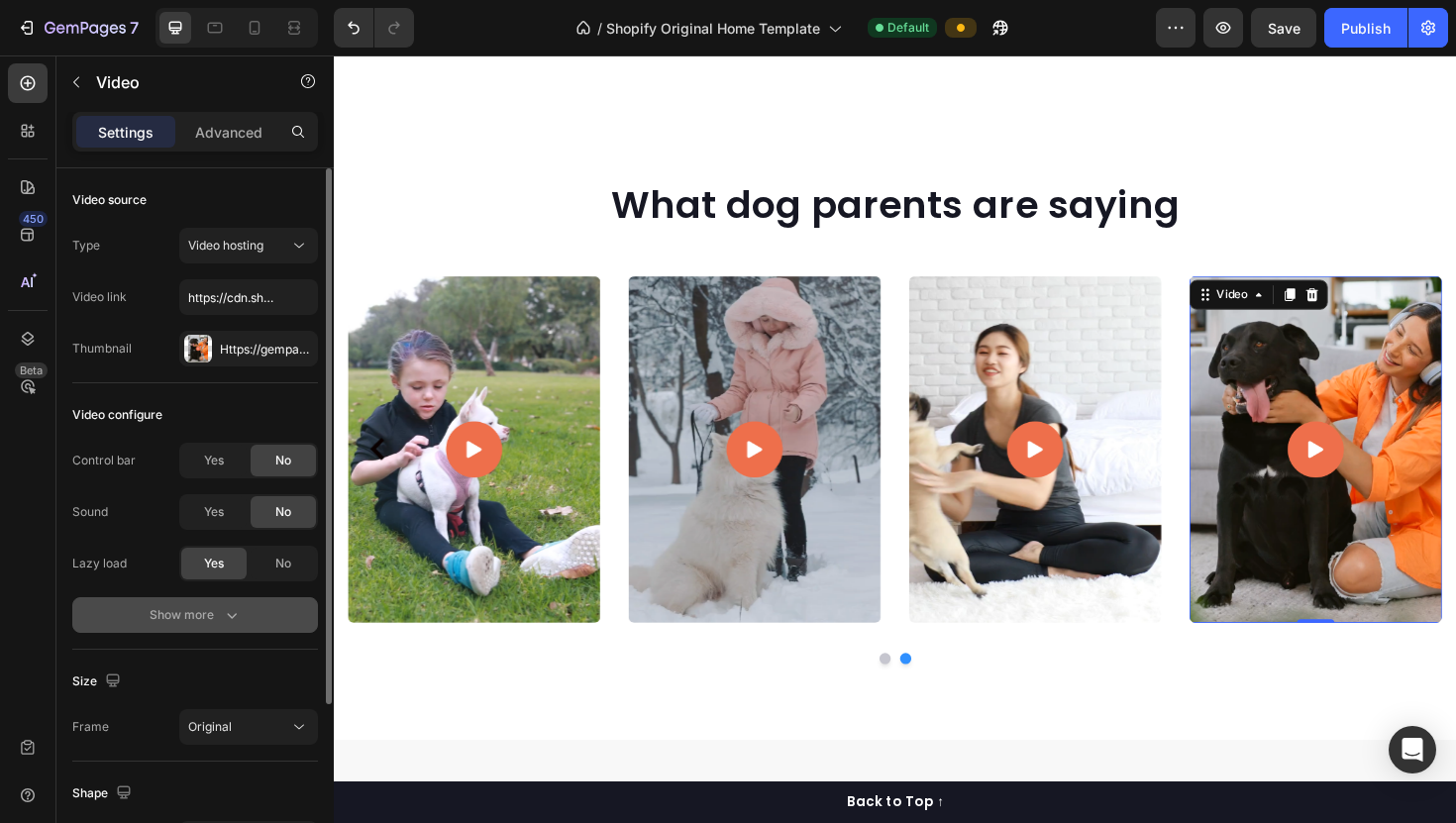 click 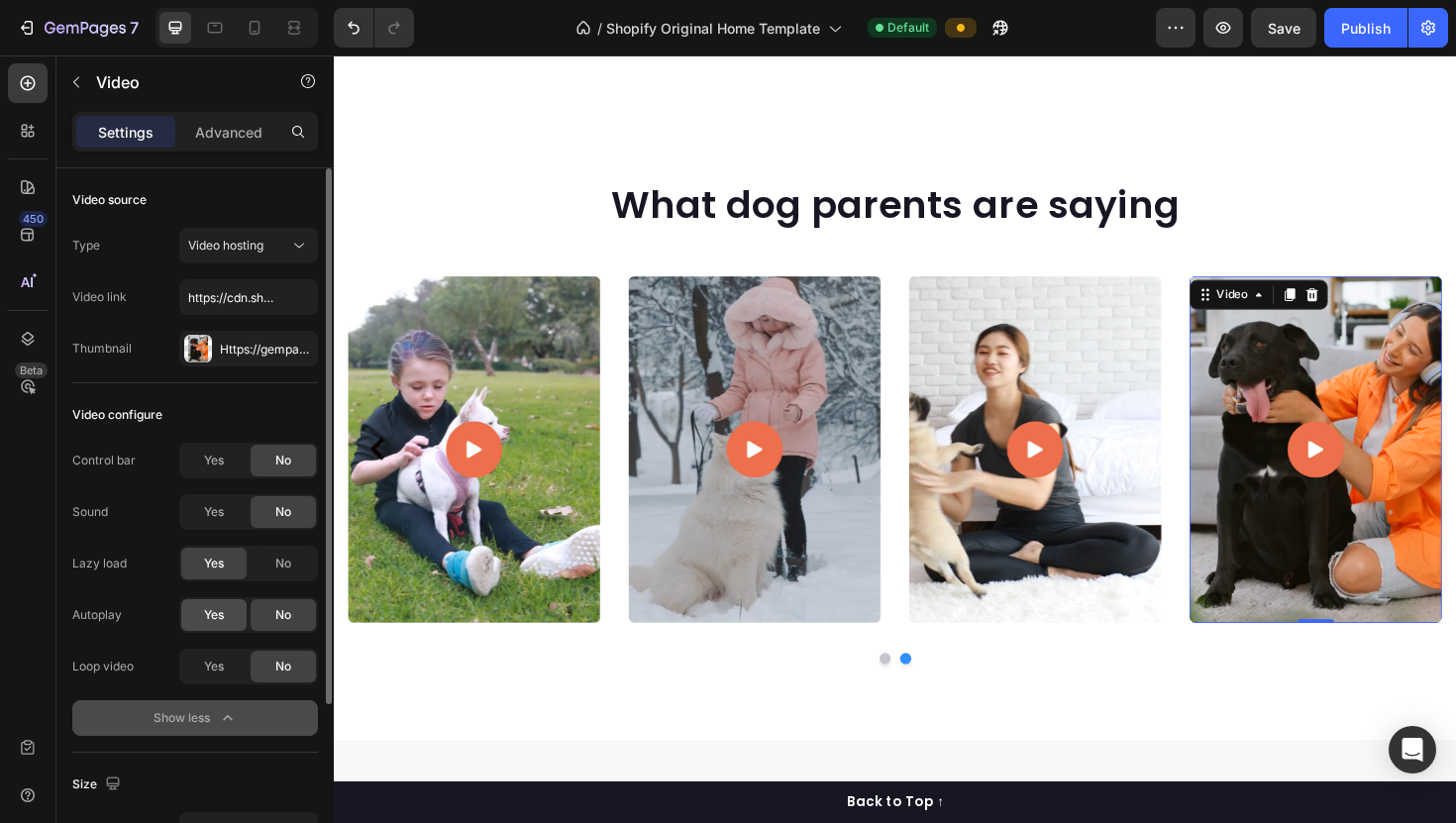 click on "Yes" 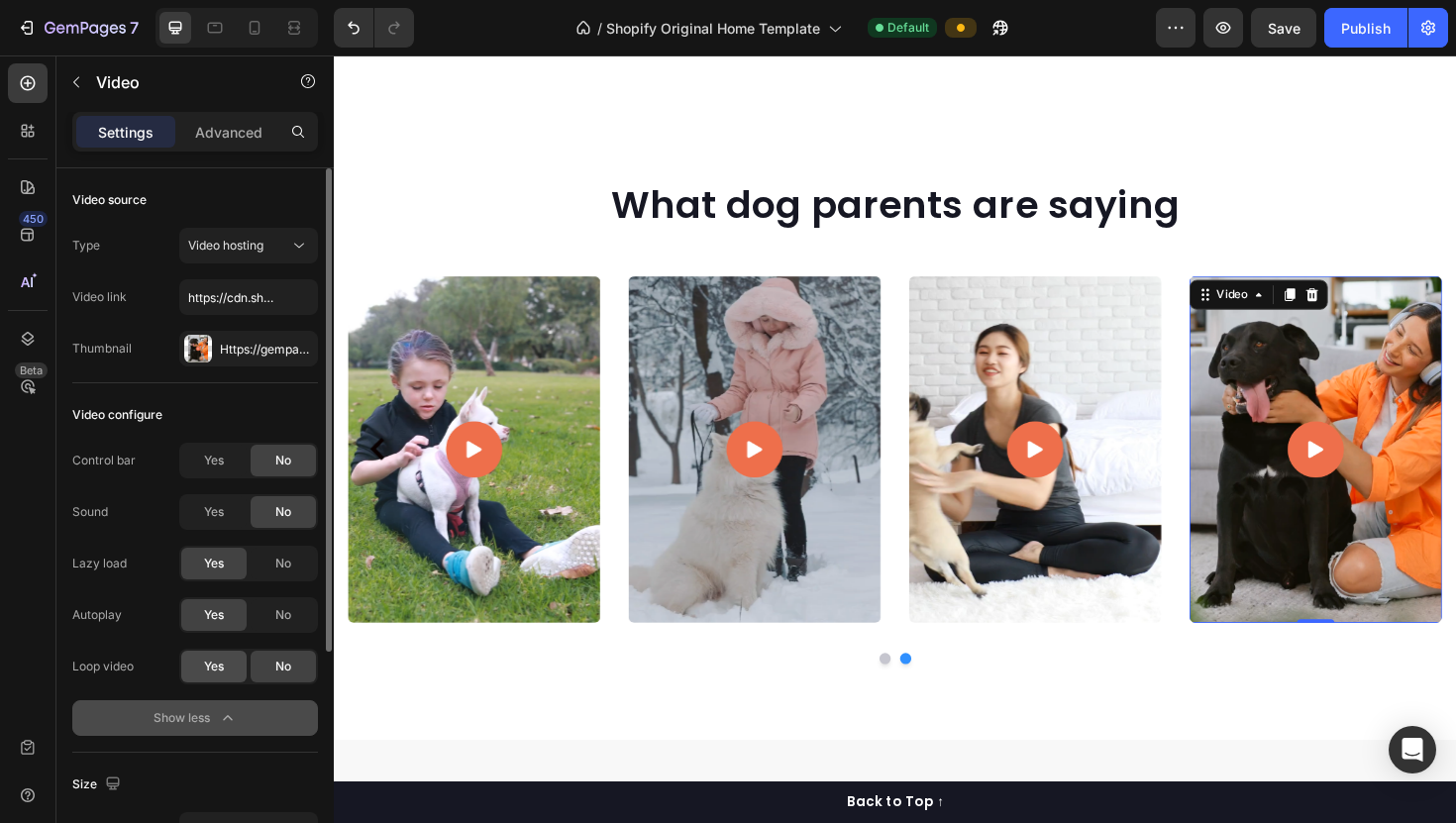 click on "Yes" 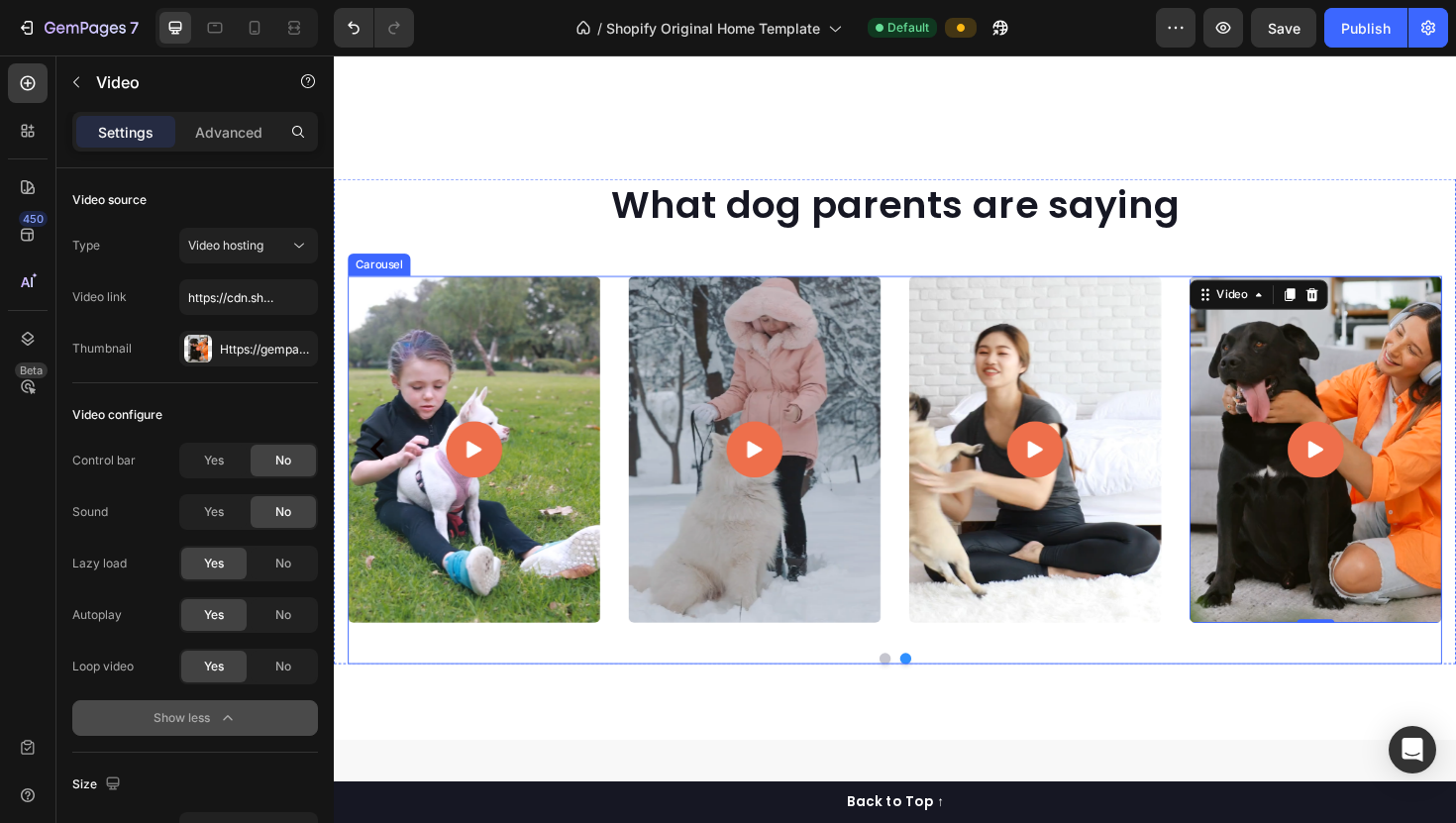 click at bounding box center [917, 694] 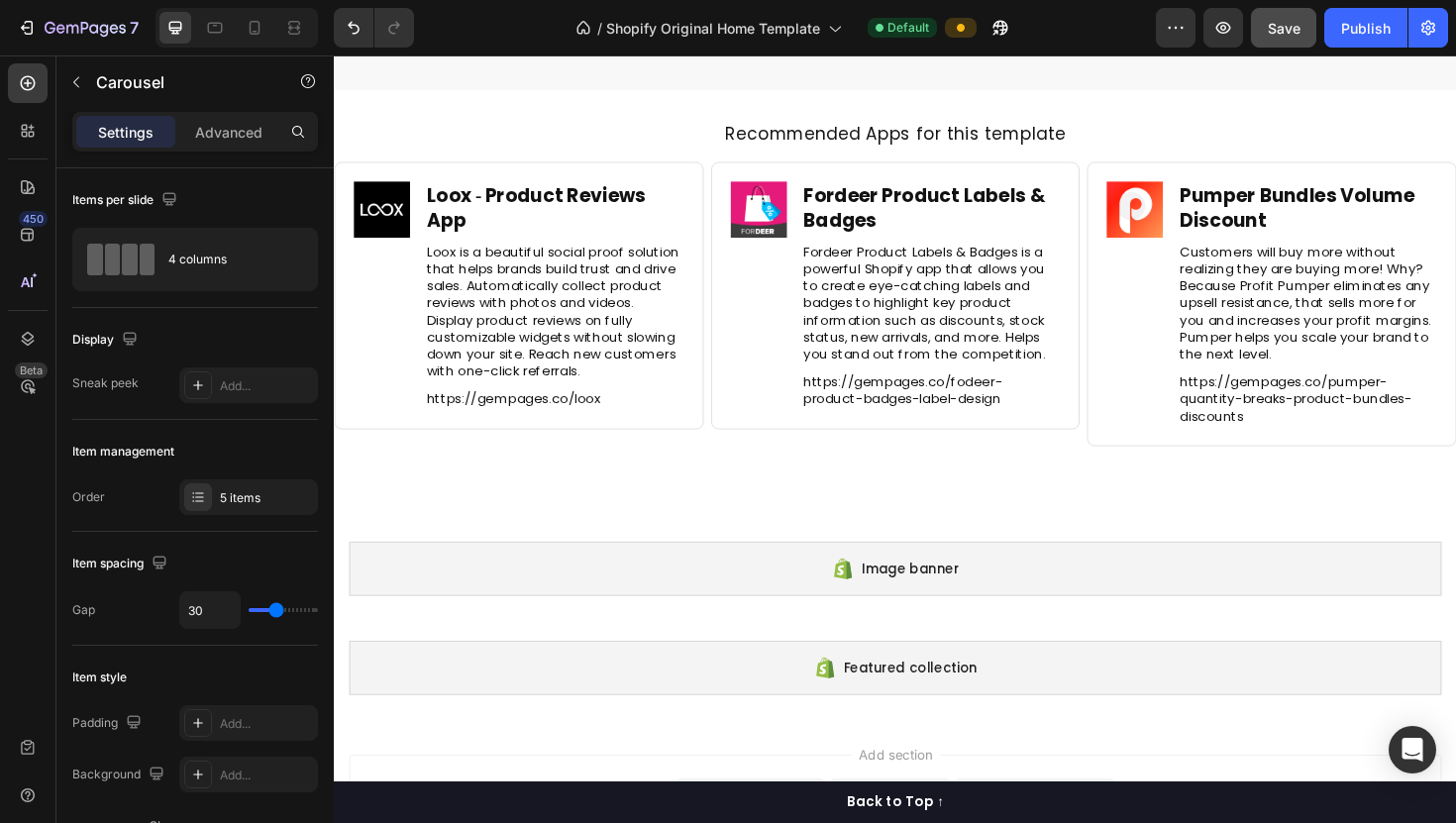scroll, scrollTop: 7621, scrollLeft: 0, axis: vertical 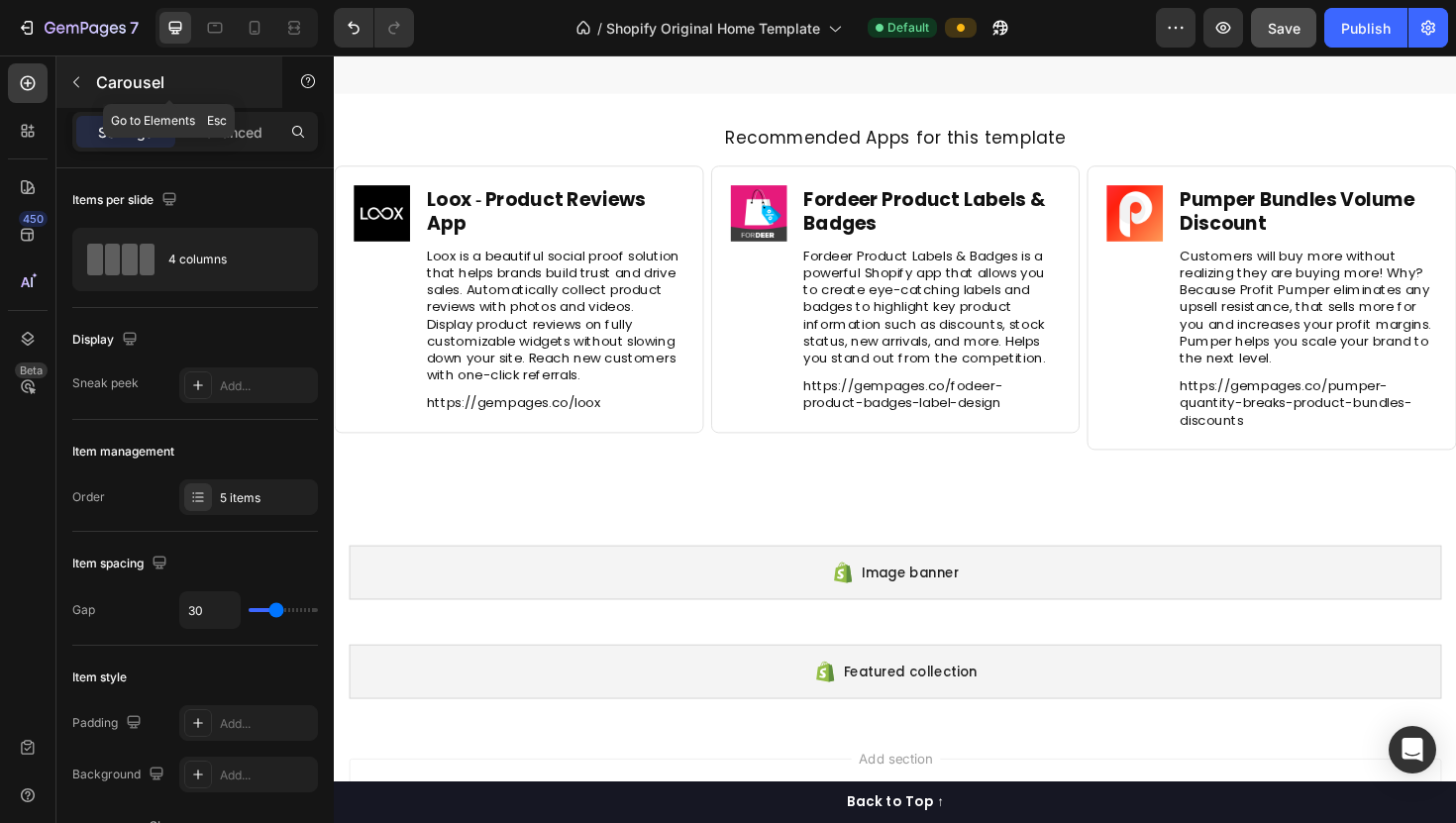 click at bounding box center (76, 82) 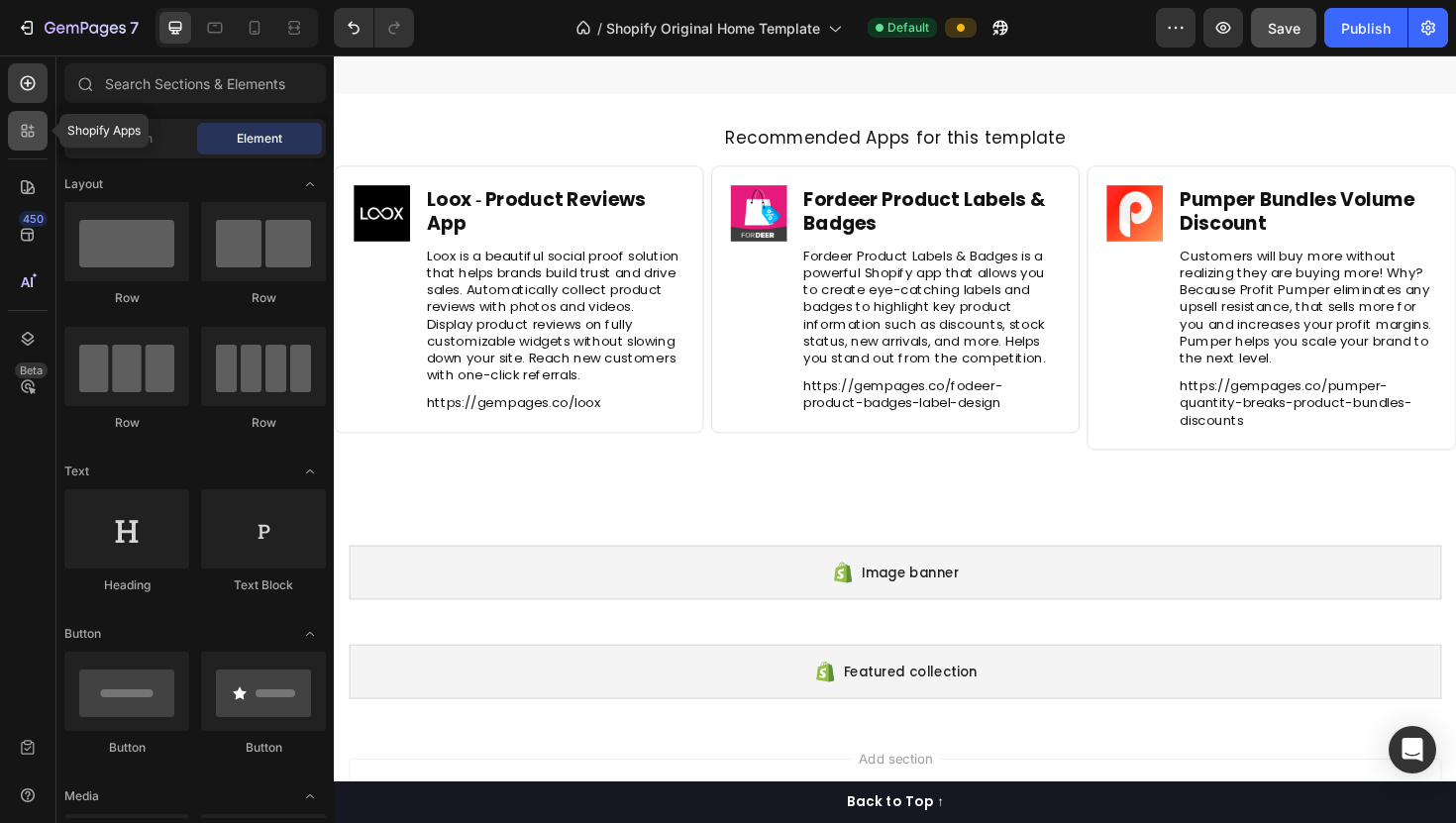 click 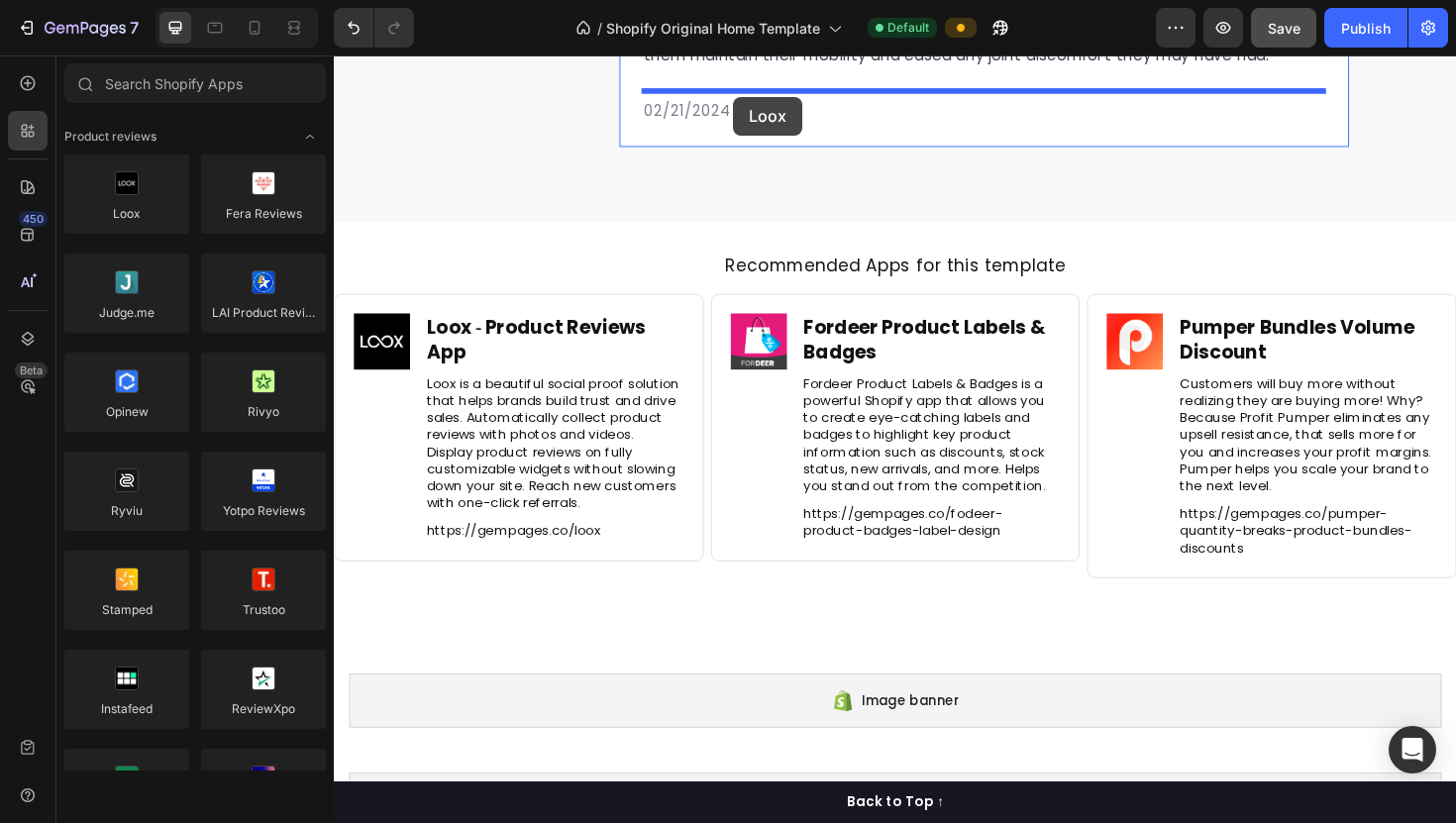 scroll, scrollTop: 7444, scrollLeft: 0, axis: vertical 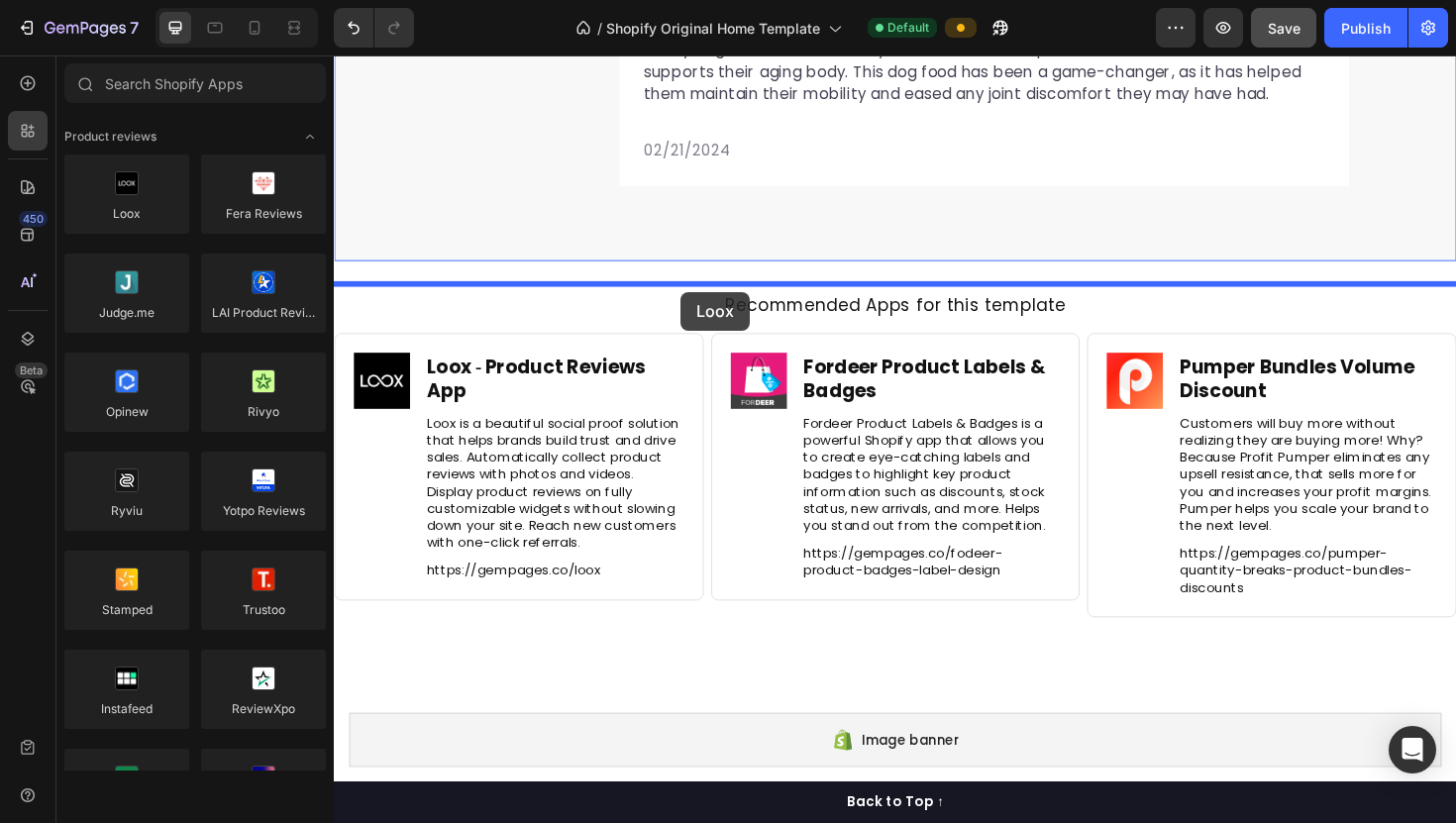 drag, startPoint x: 464, startPoint y: 257, endPoint x: 698, endPoint y: 302, distance: 238.28764 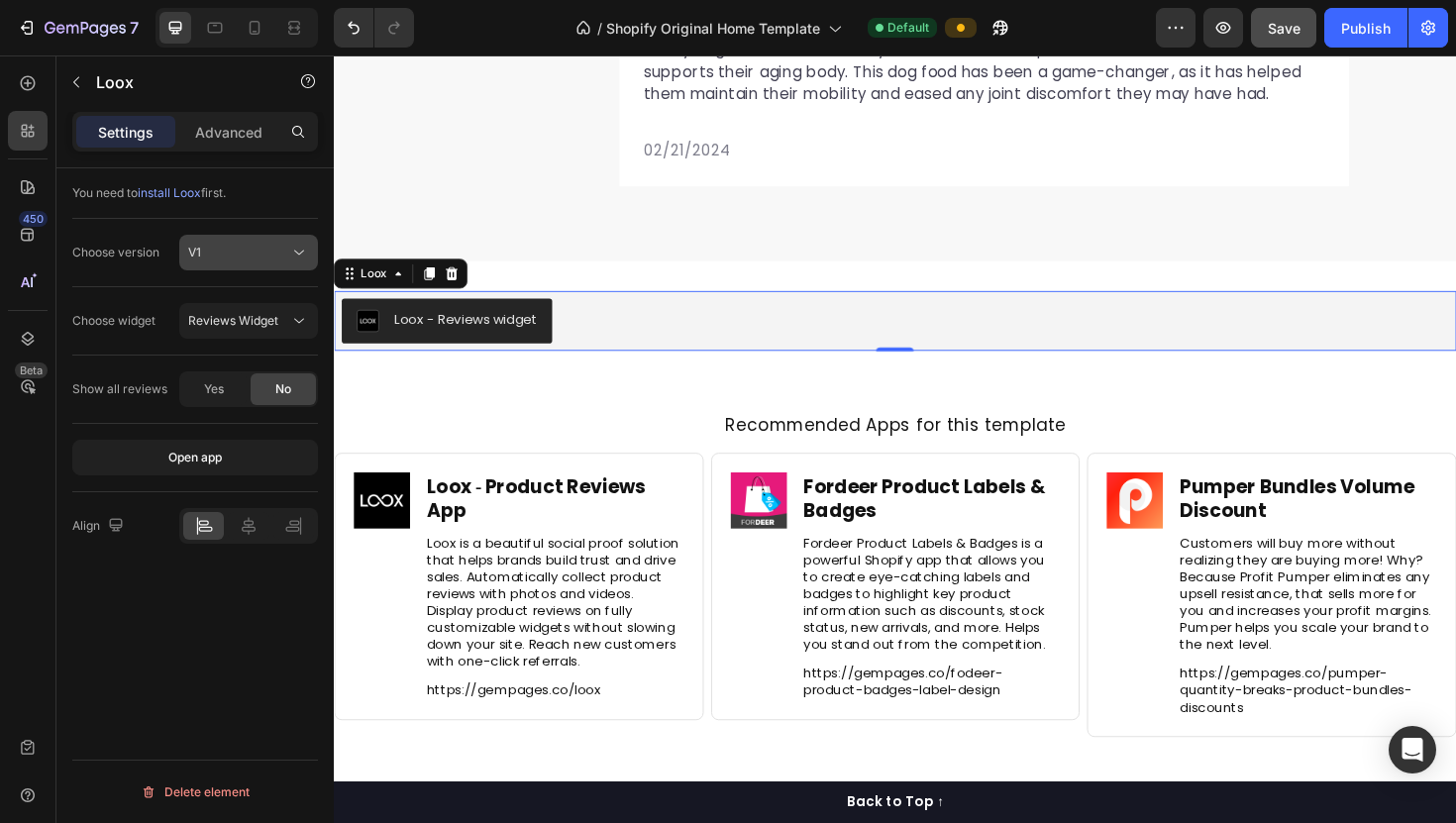click on "V1" at bounding box center (249, 253) 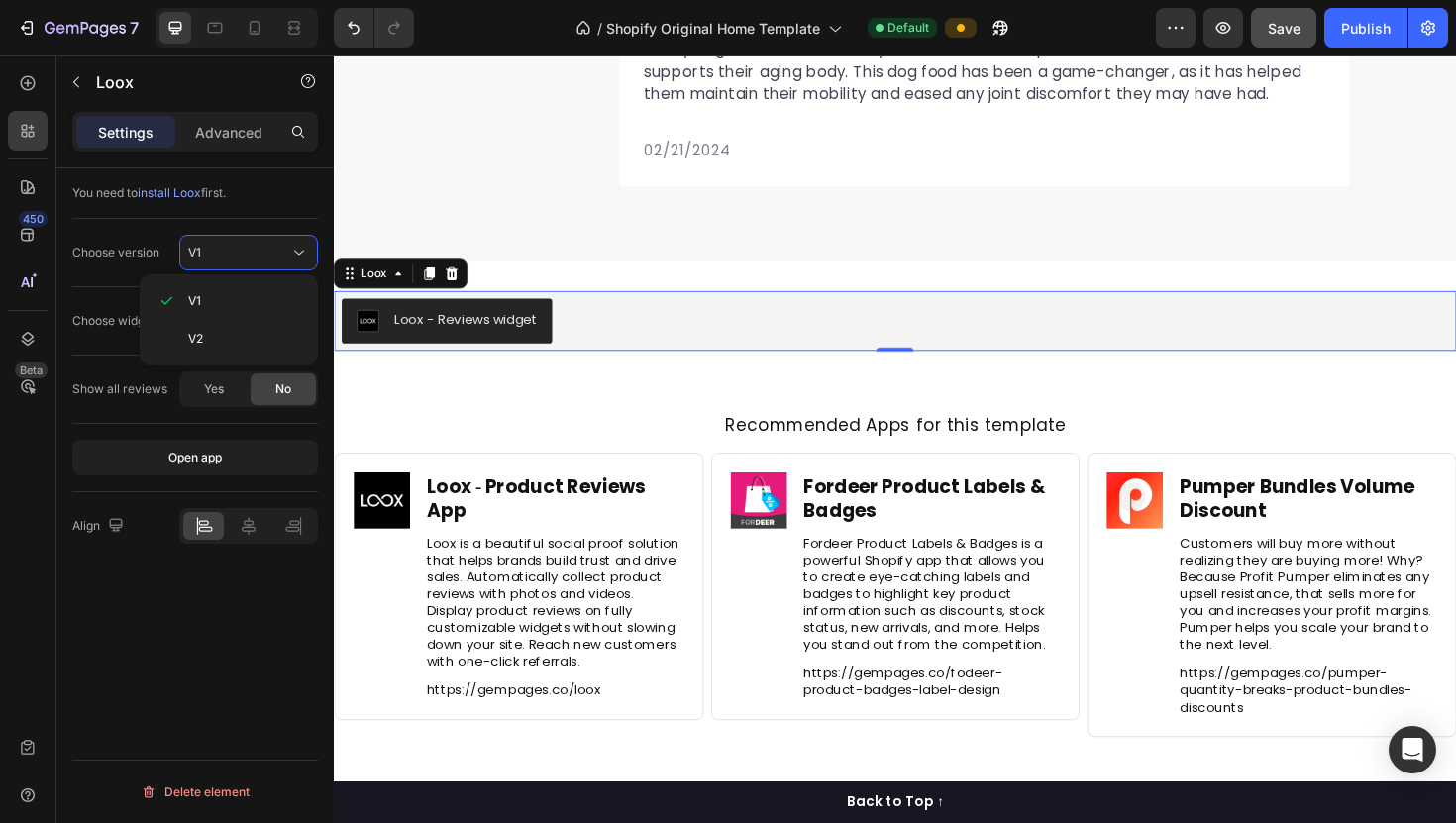 click on "V1 V2" 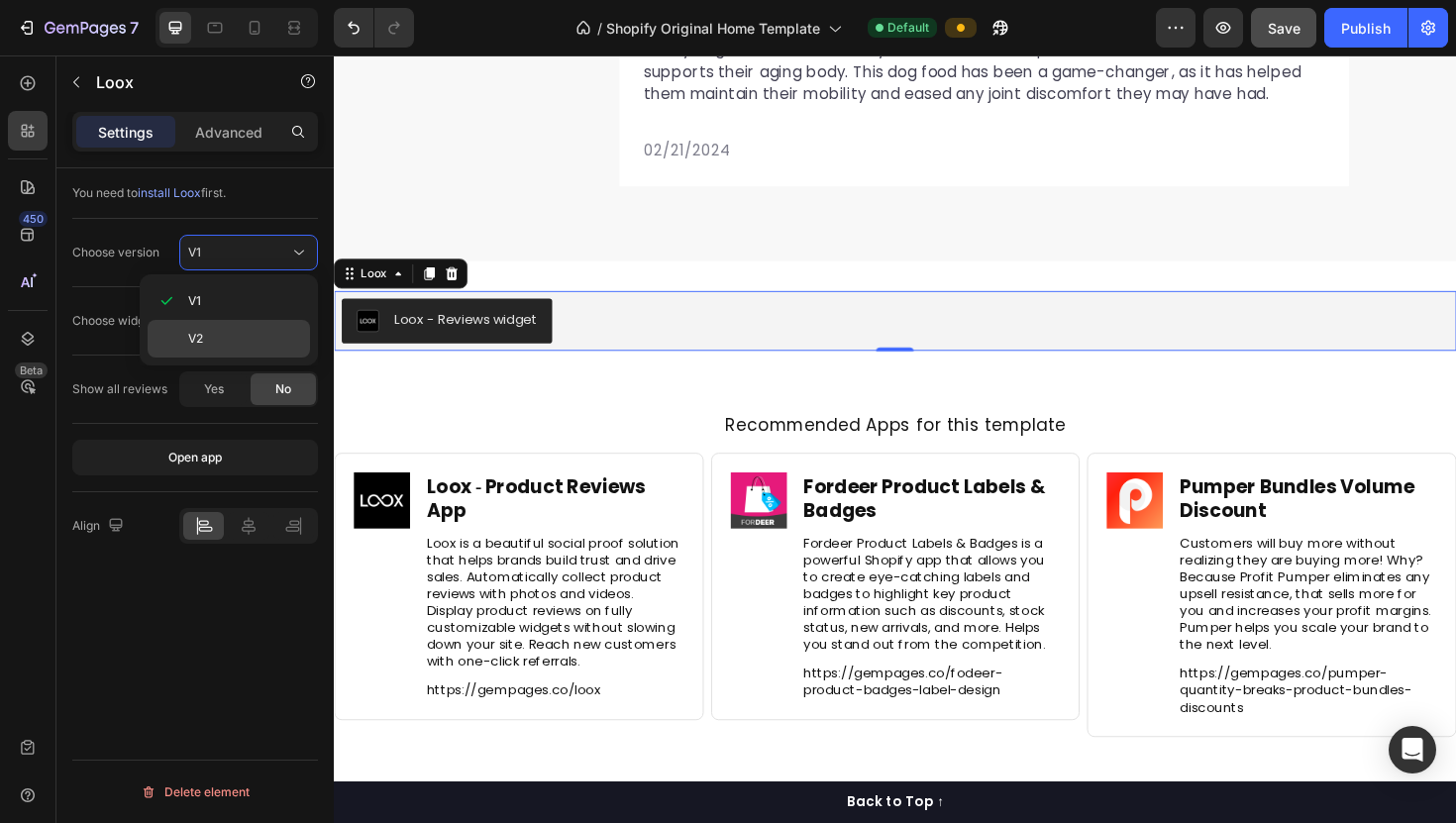 click on "V2" 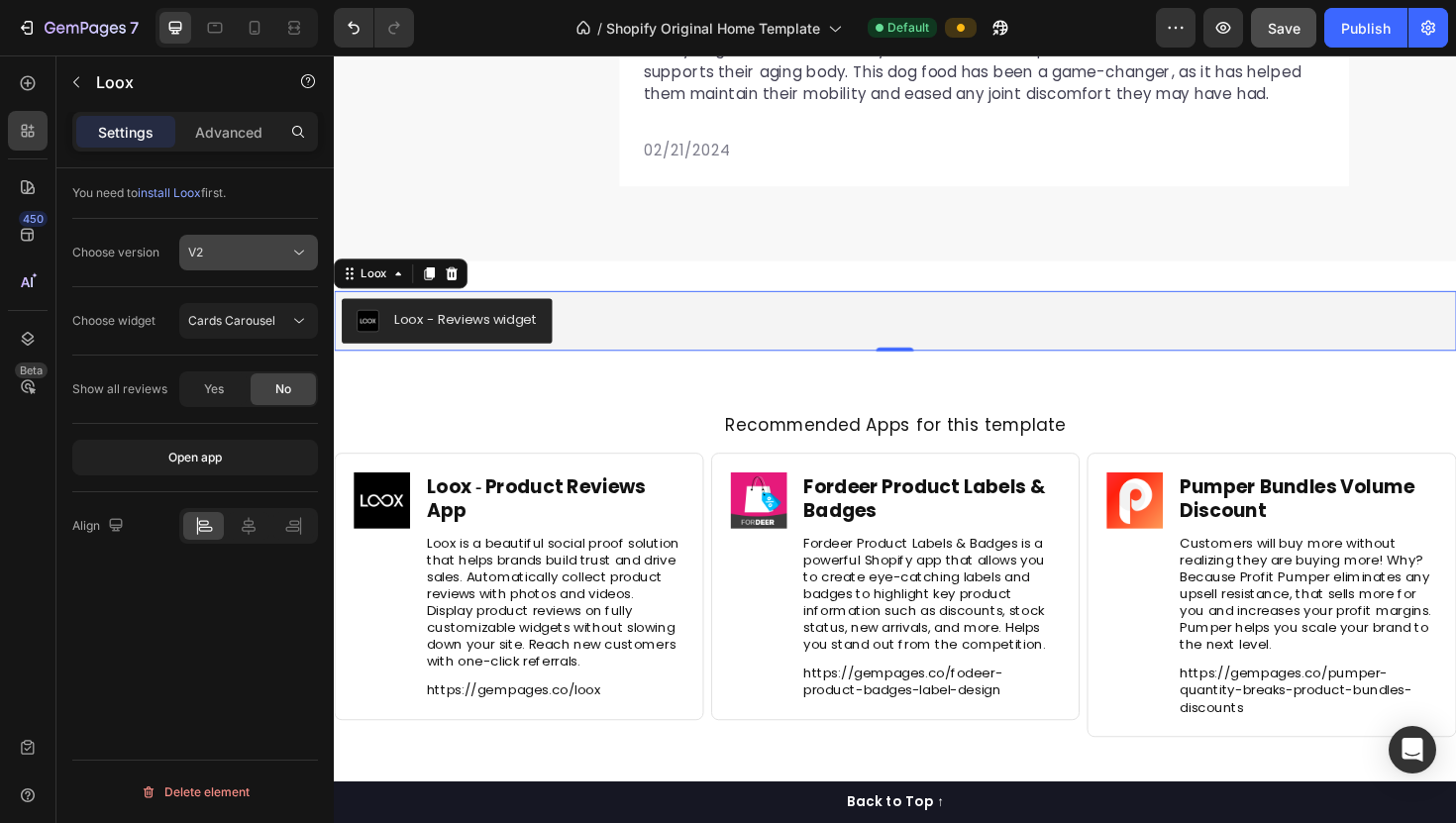 click on "V2" 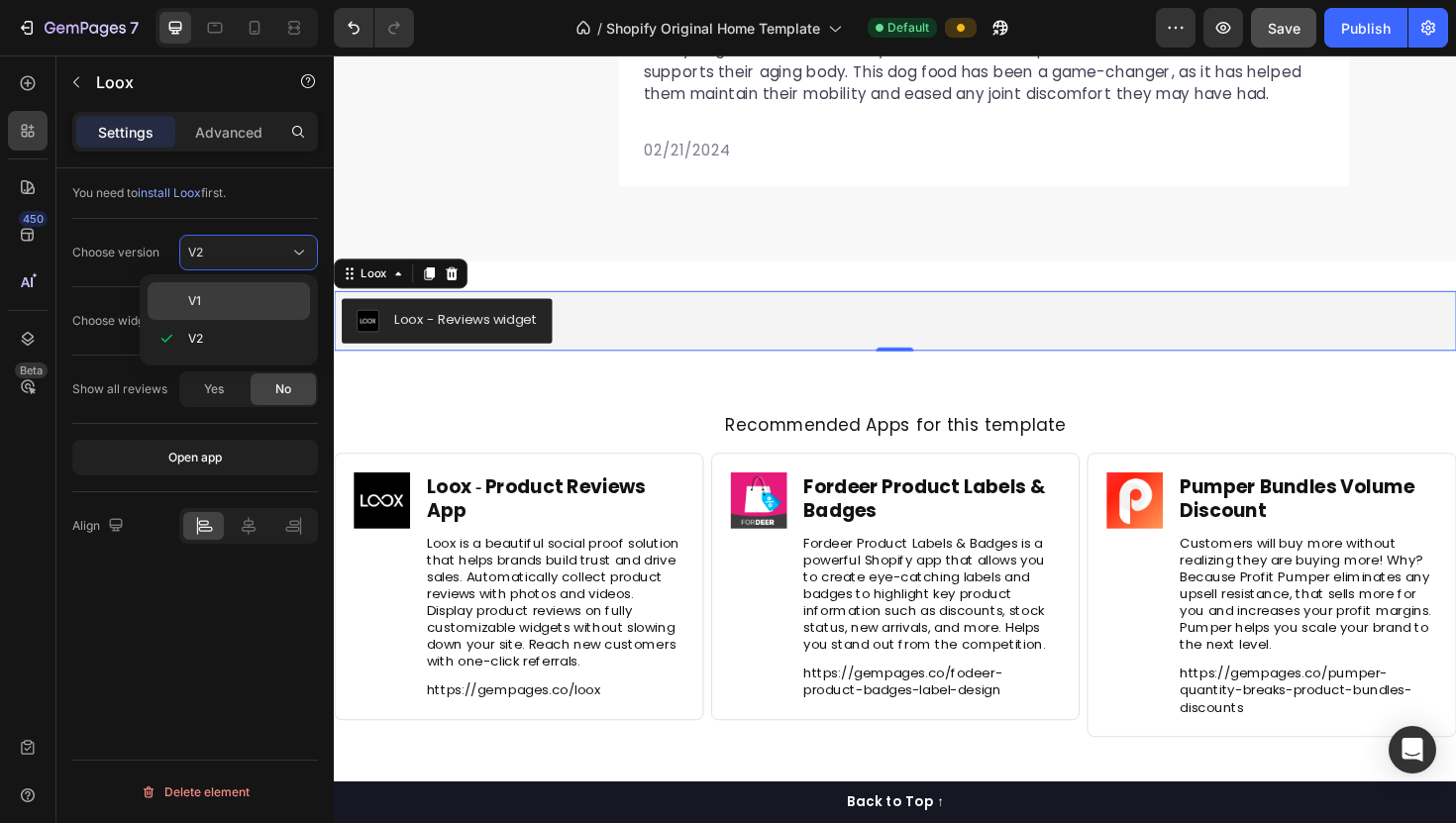 click on "V1" at bounding box center [194, 301] 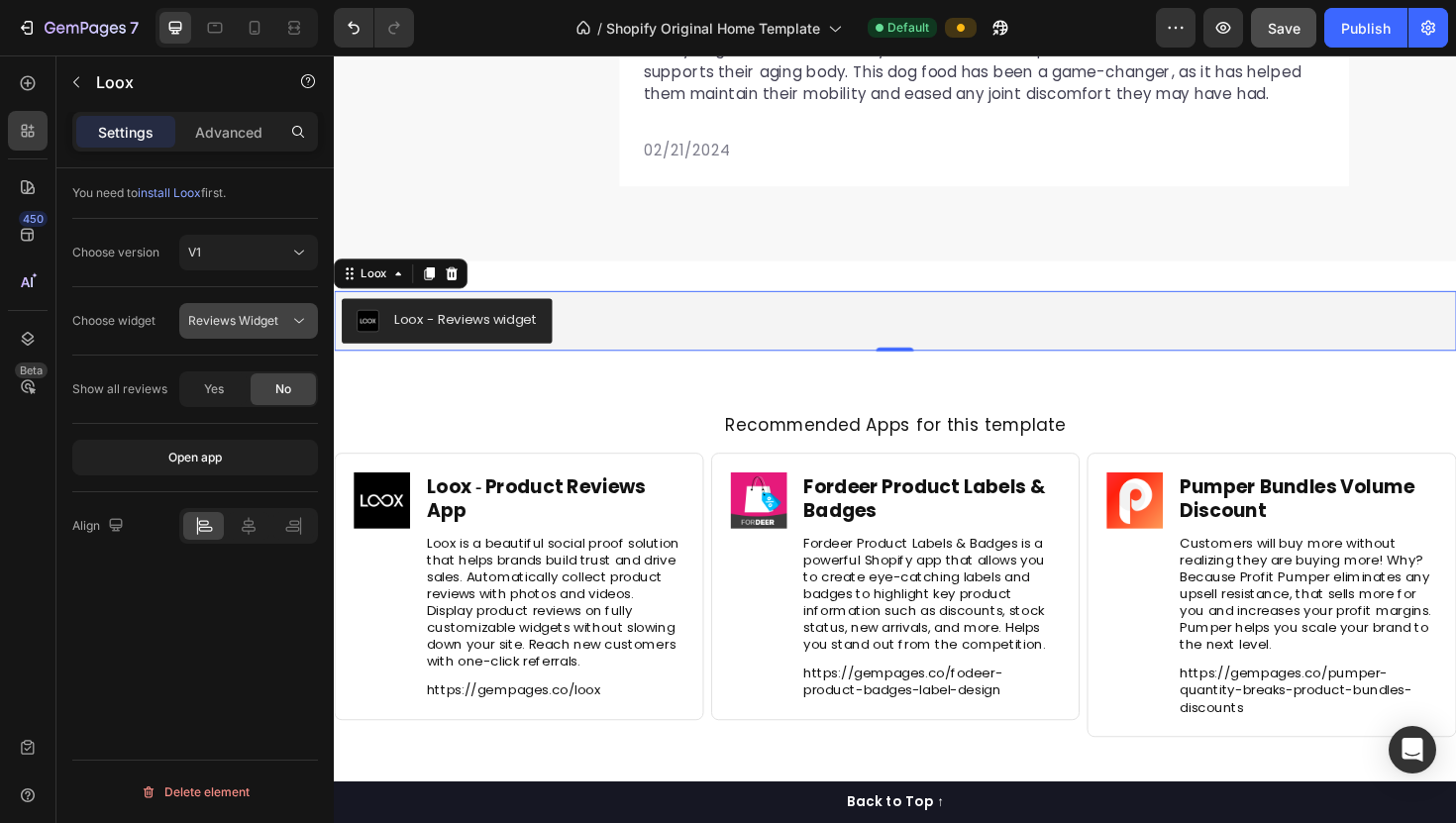 click on "Reviews Widget" at bounding box center (249, 321) 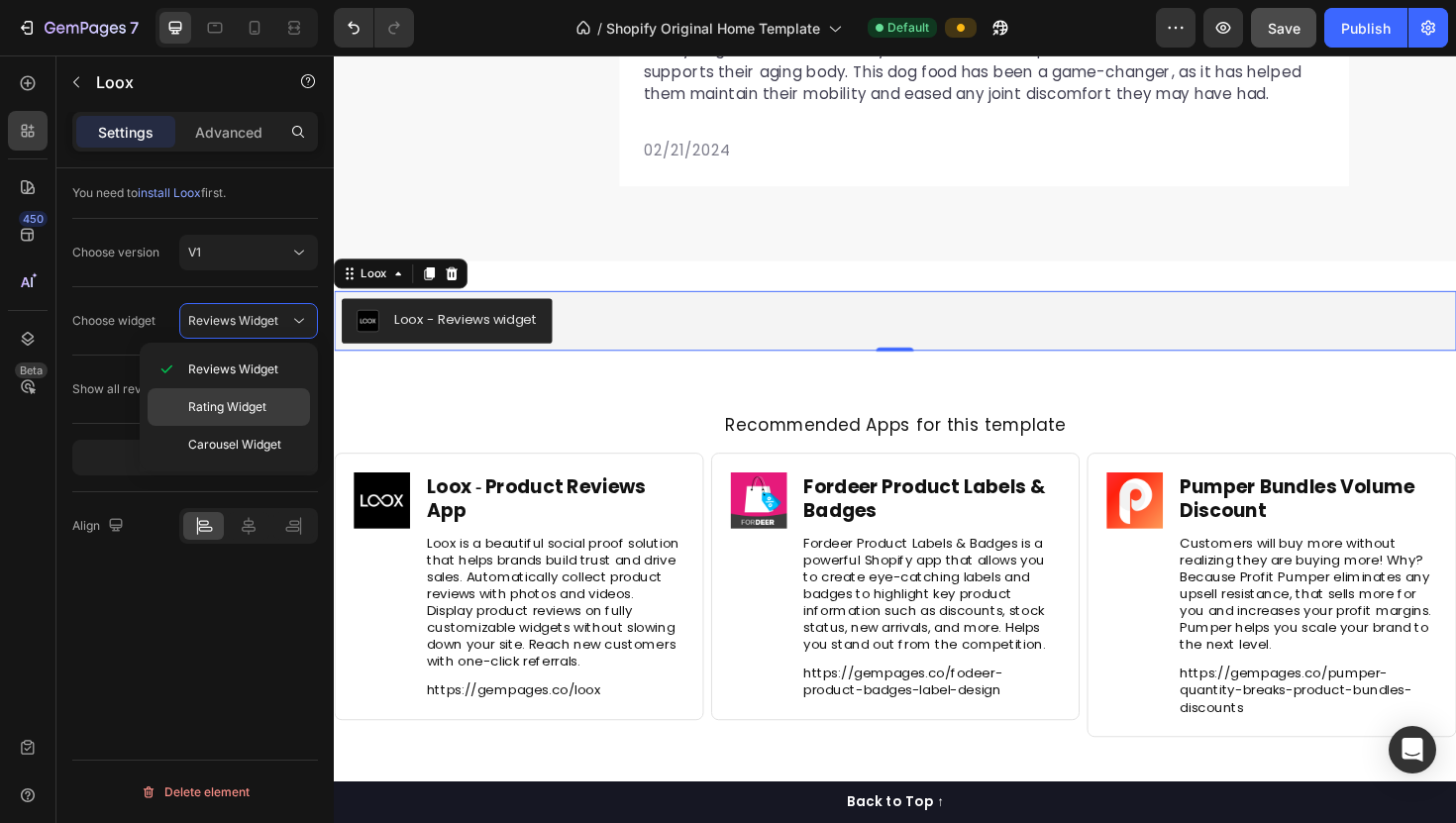 click on "Rating Widget" at bounding box center (227, 407) 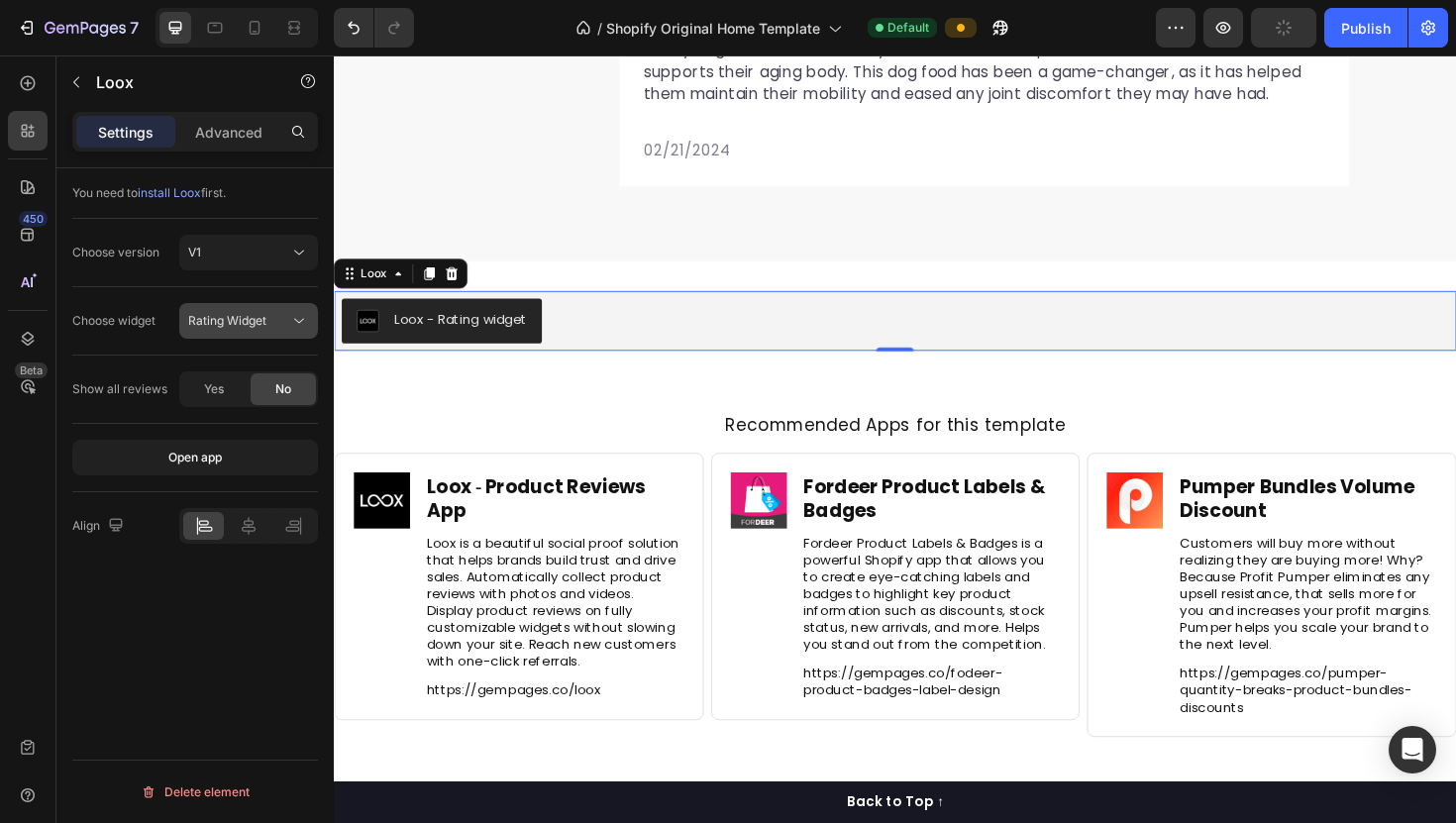 click on "Rating Widget" at bounding box center [227, 320] 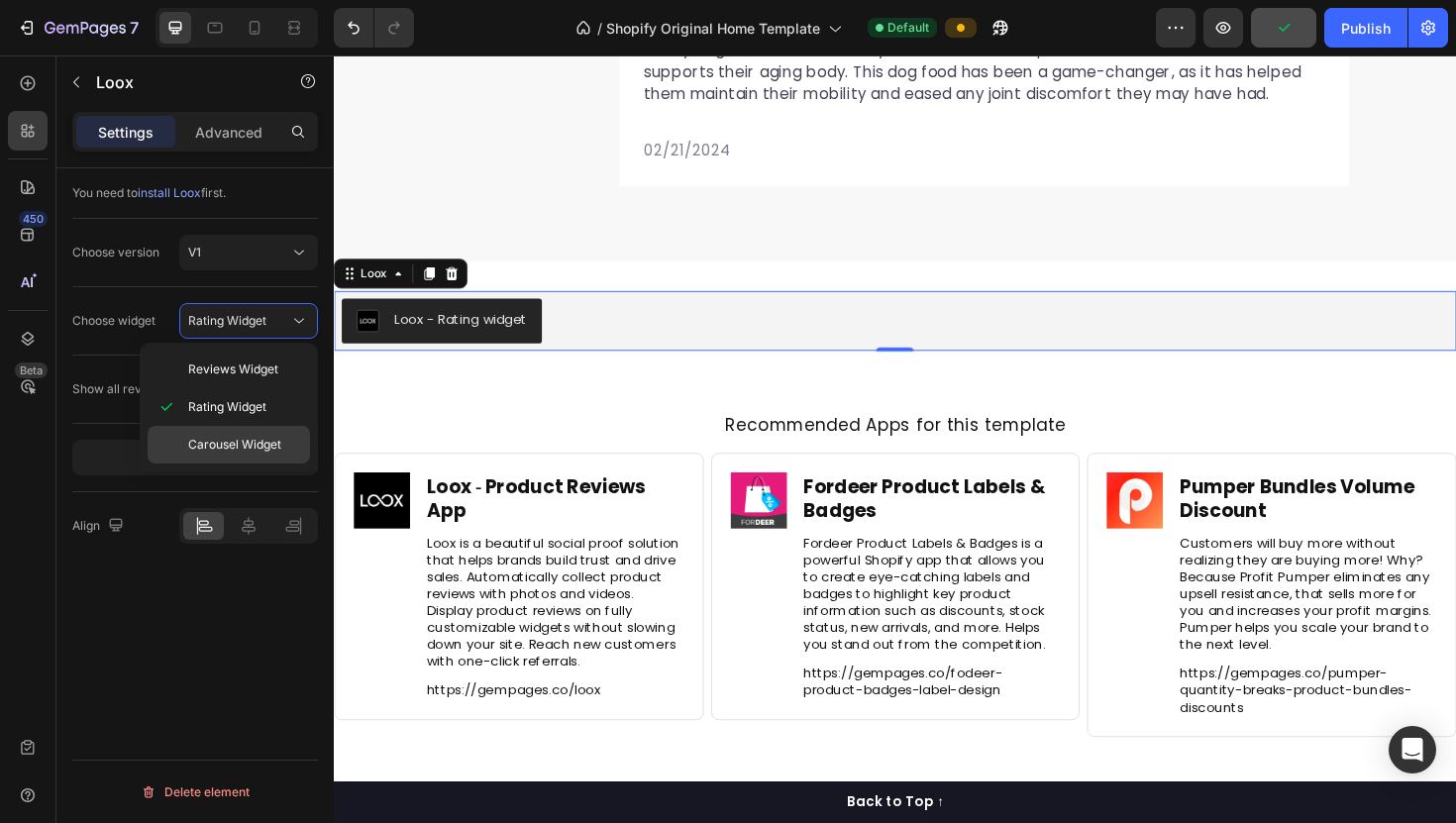 click on "Carousel Widget" 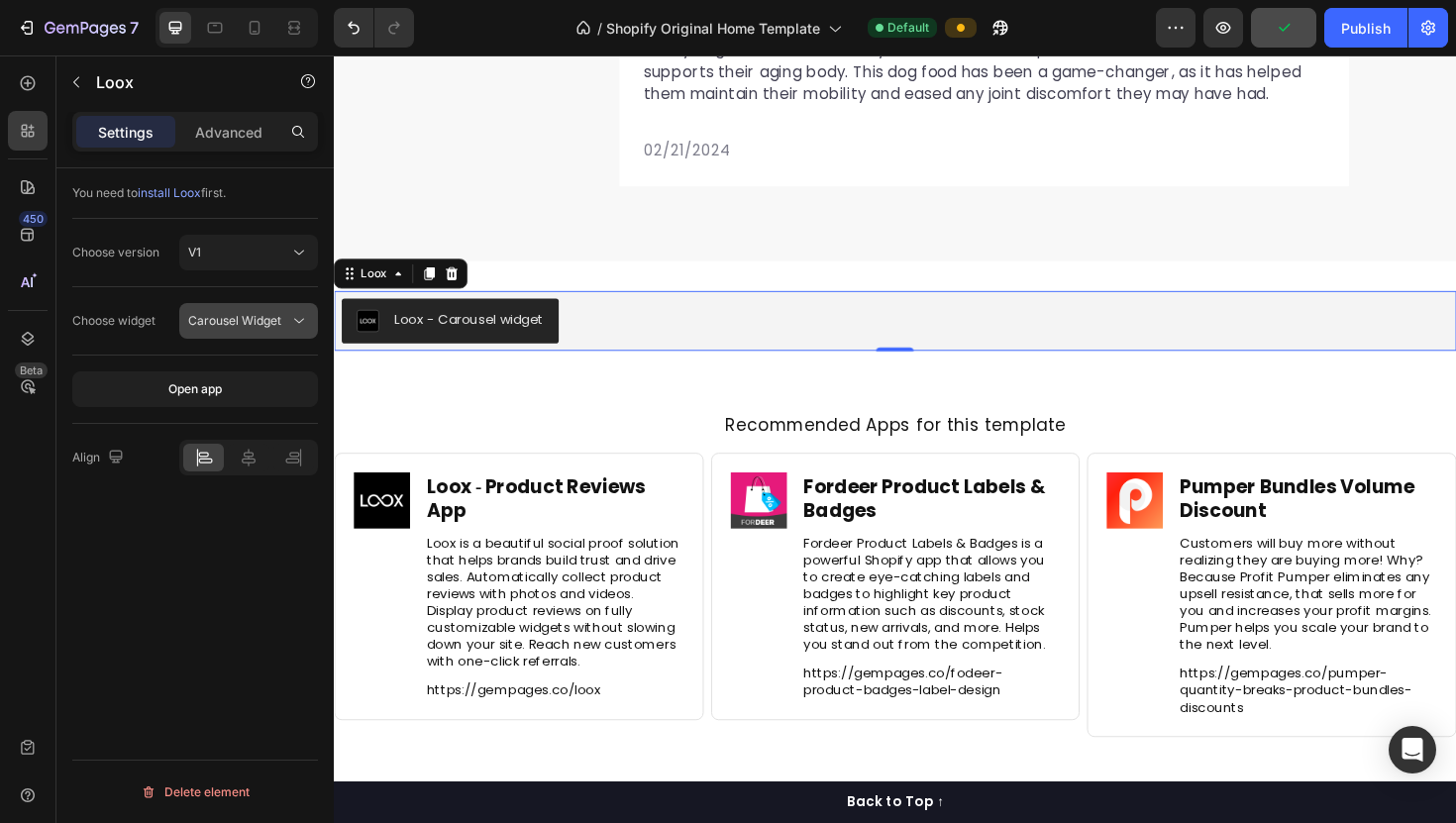 click on "Carousel Widget" 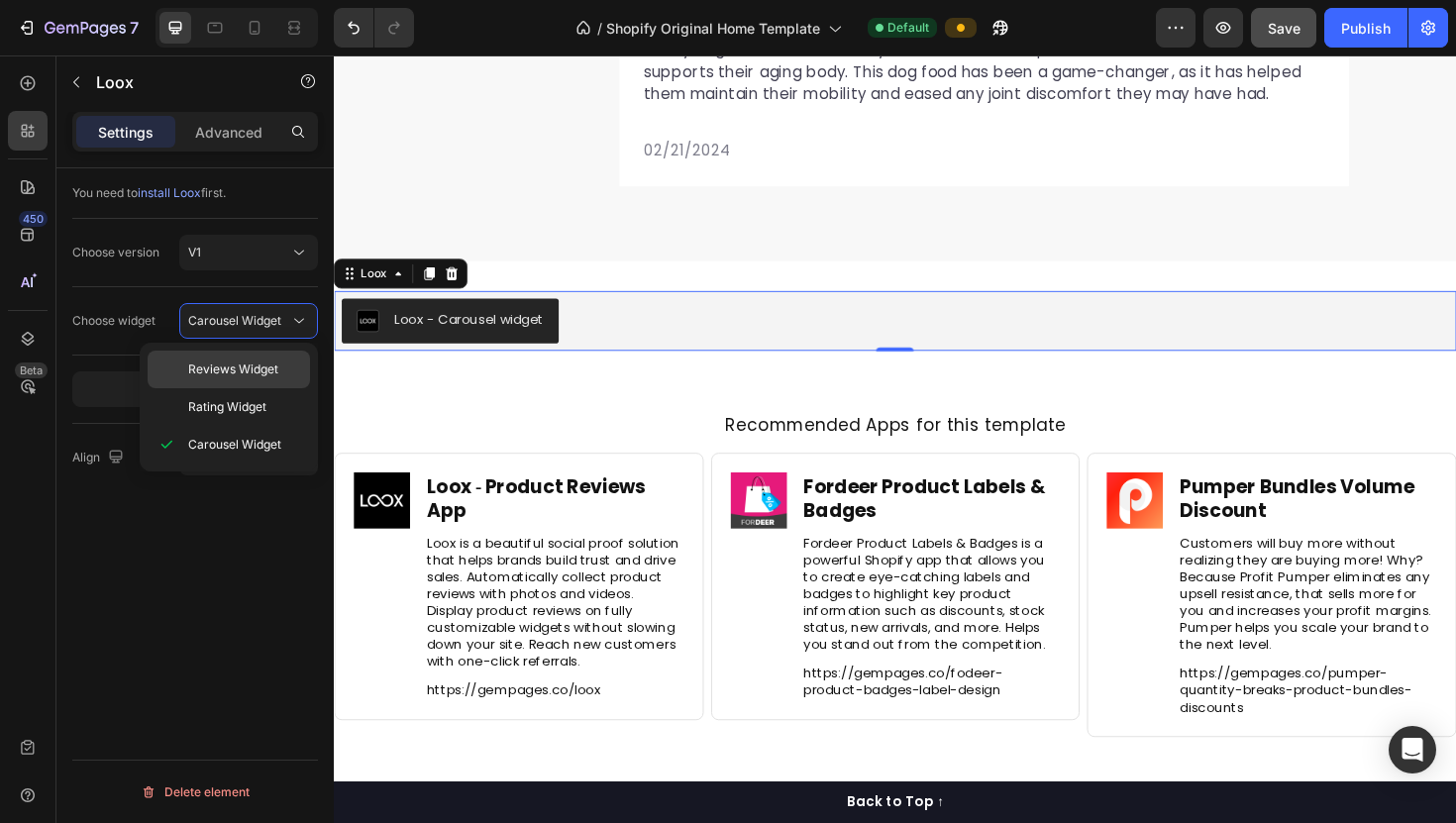 click on "Reviews Widget" at bounding box center (233, 369) 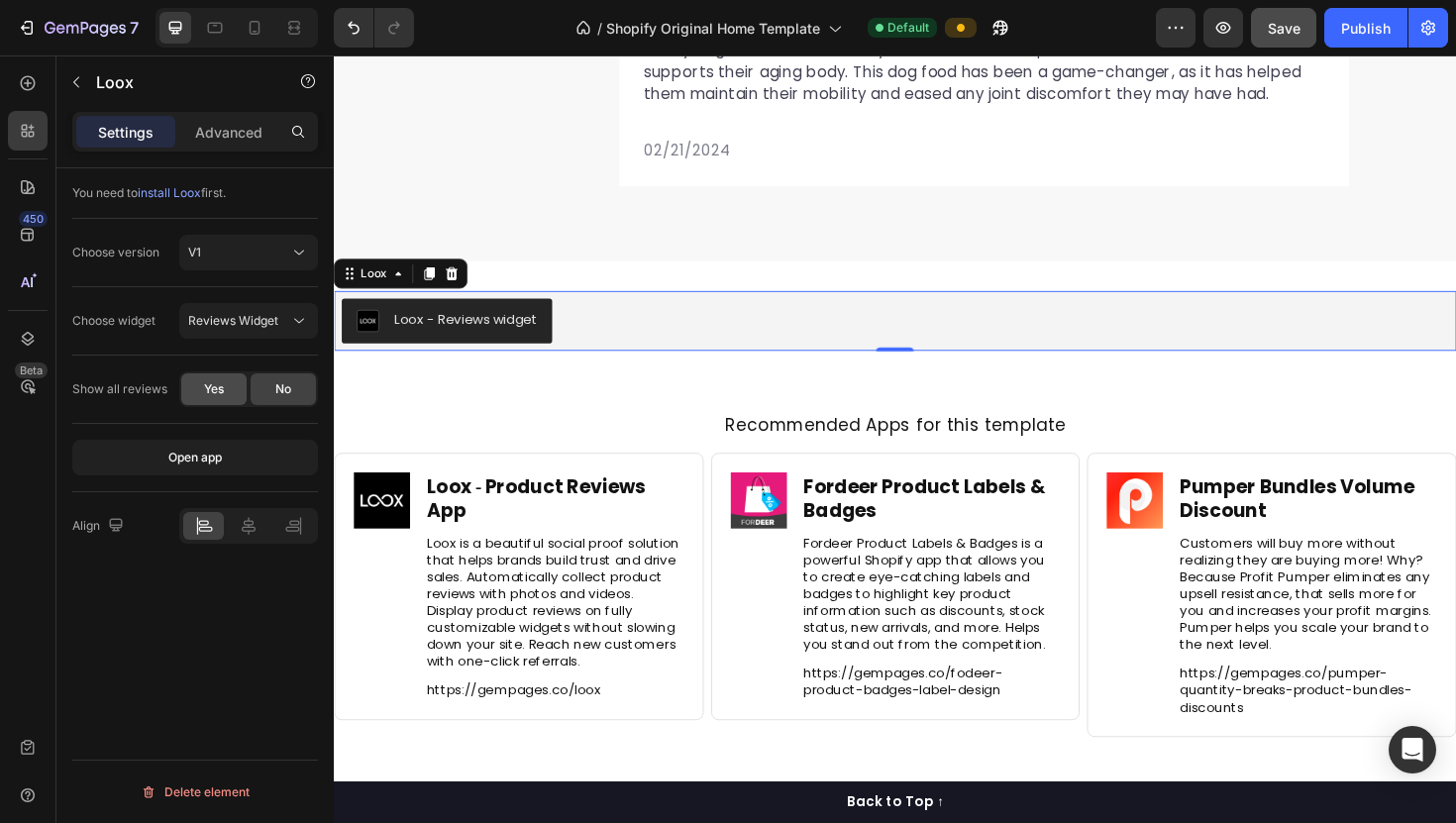 click on "Yes" 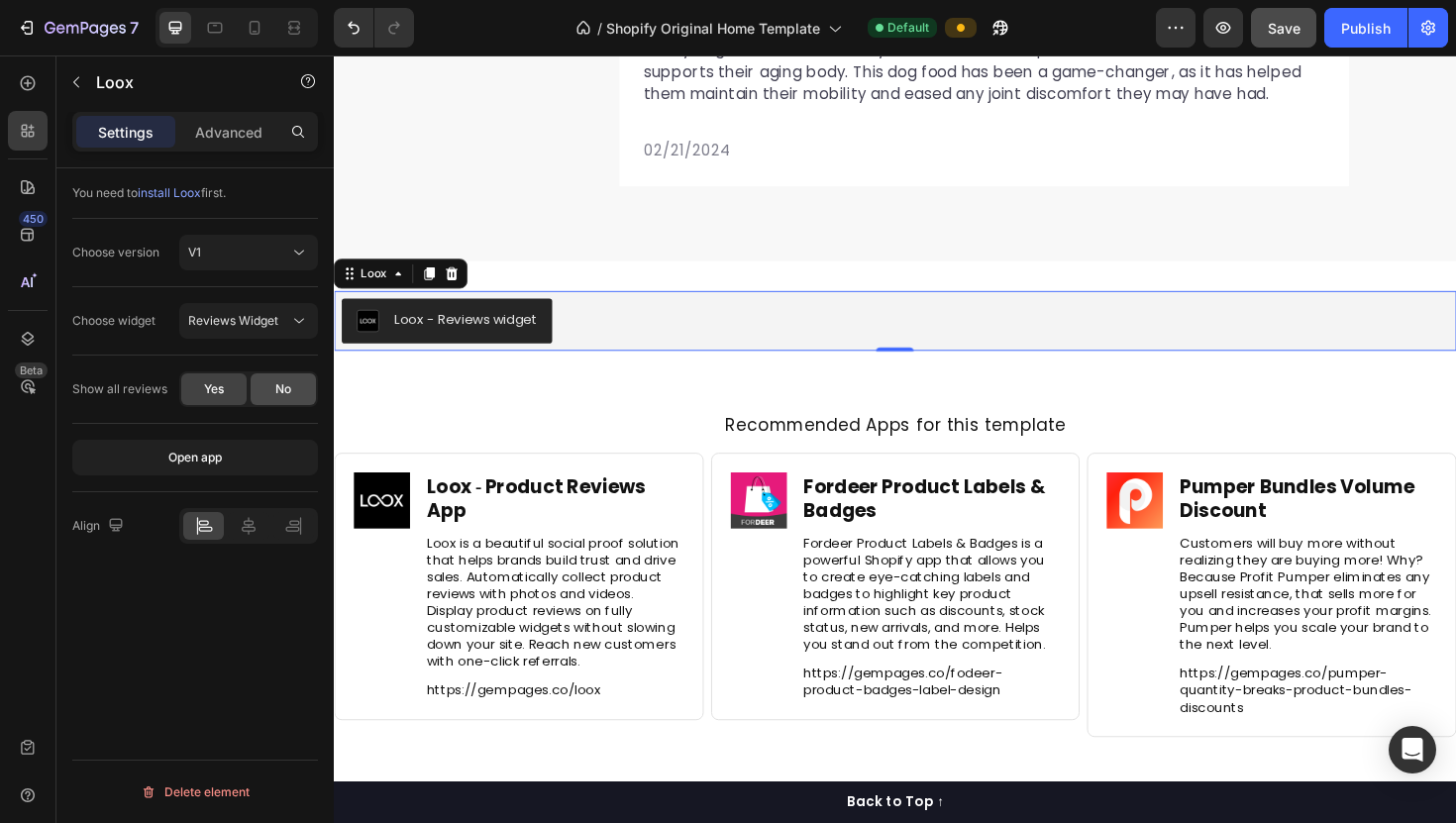click on "No" 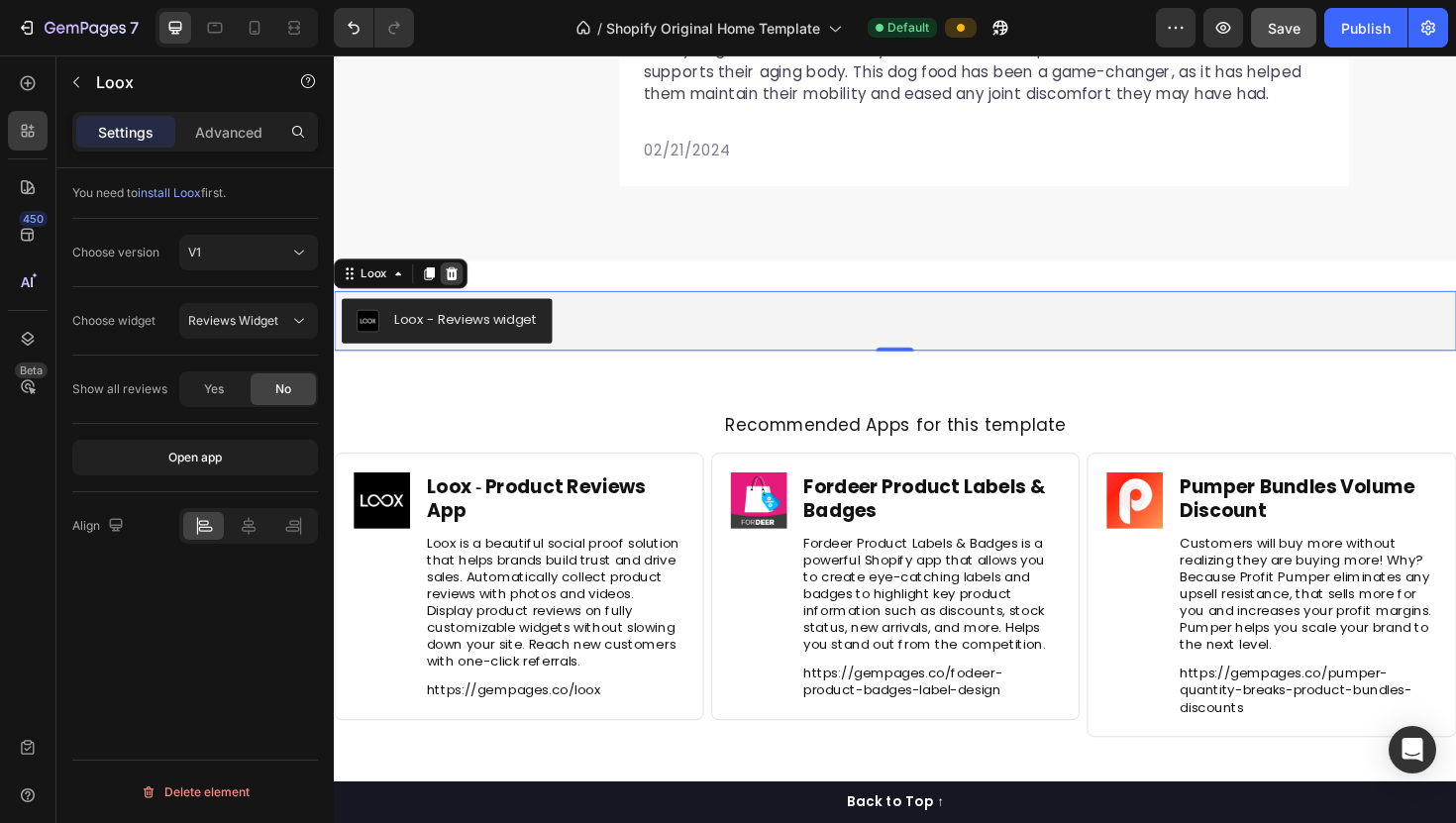 click 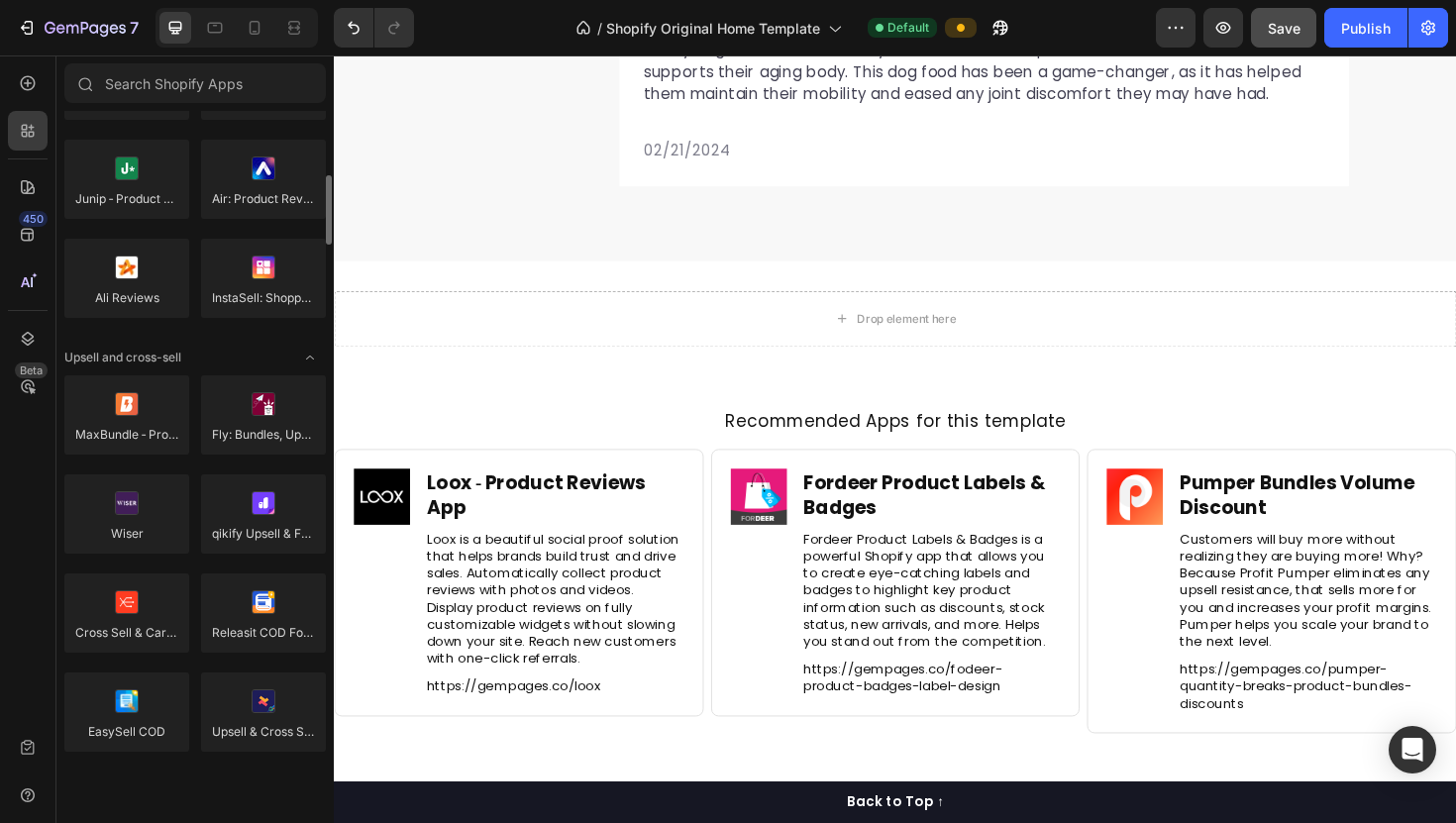 scroll, scrollTop: 611, scrollLeft: 0, axis: vertical 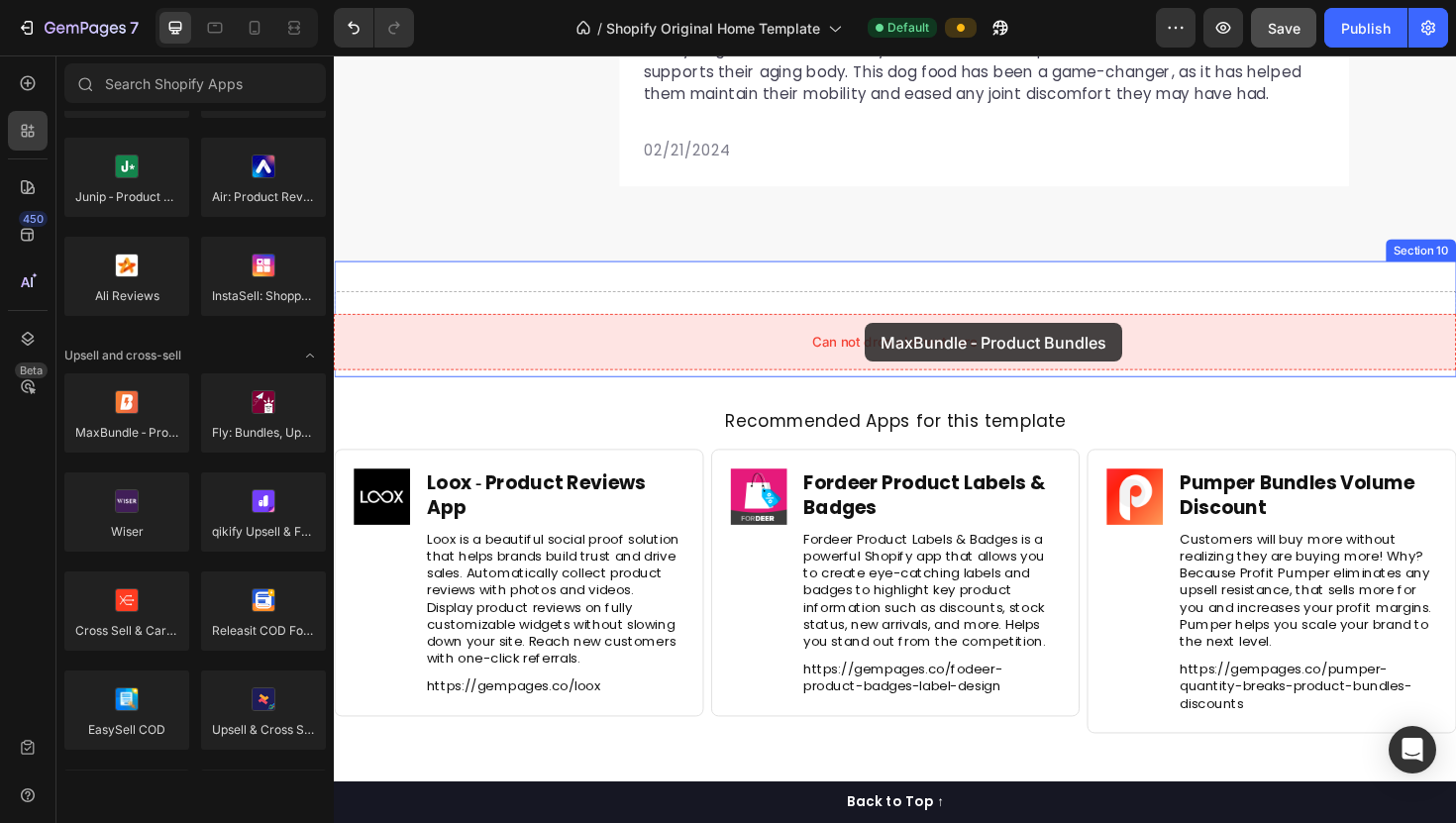 drag, startPoint x: 472, startPoint y: 460, endPoint x: 885, endPoint y: 340, distance: 430.0802 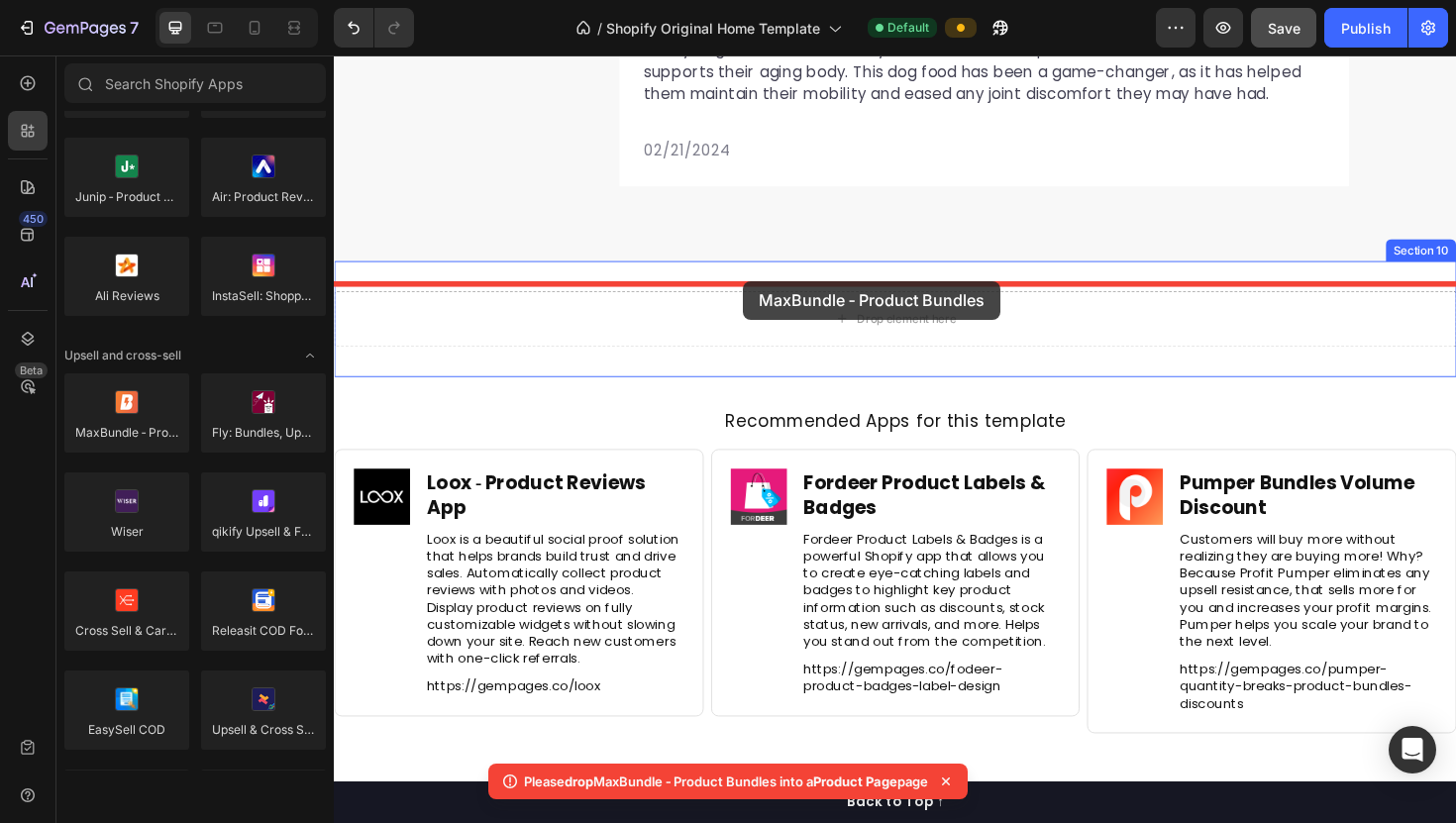 drag, startPoint x: 451, startPoint y: 489, endPoint x: 767, endPoint y: 294, distance: 371.32331 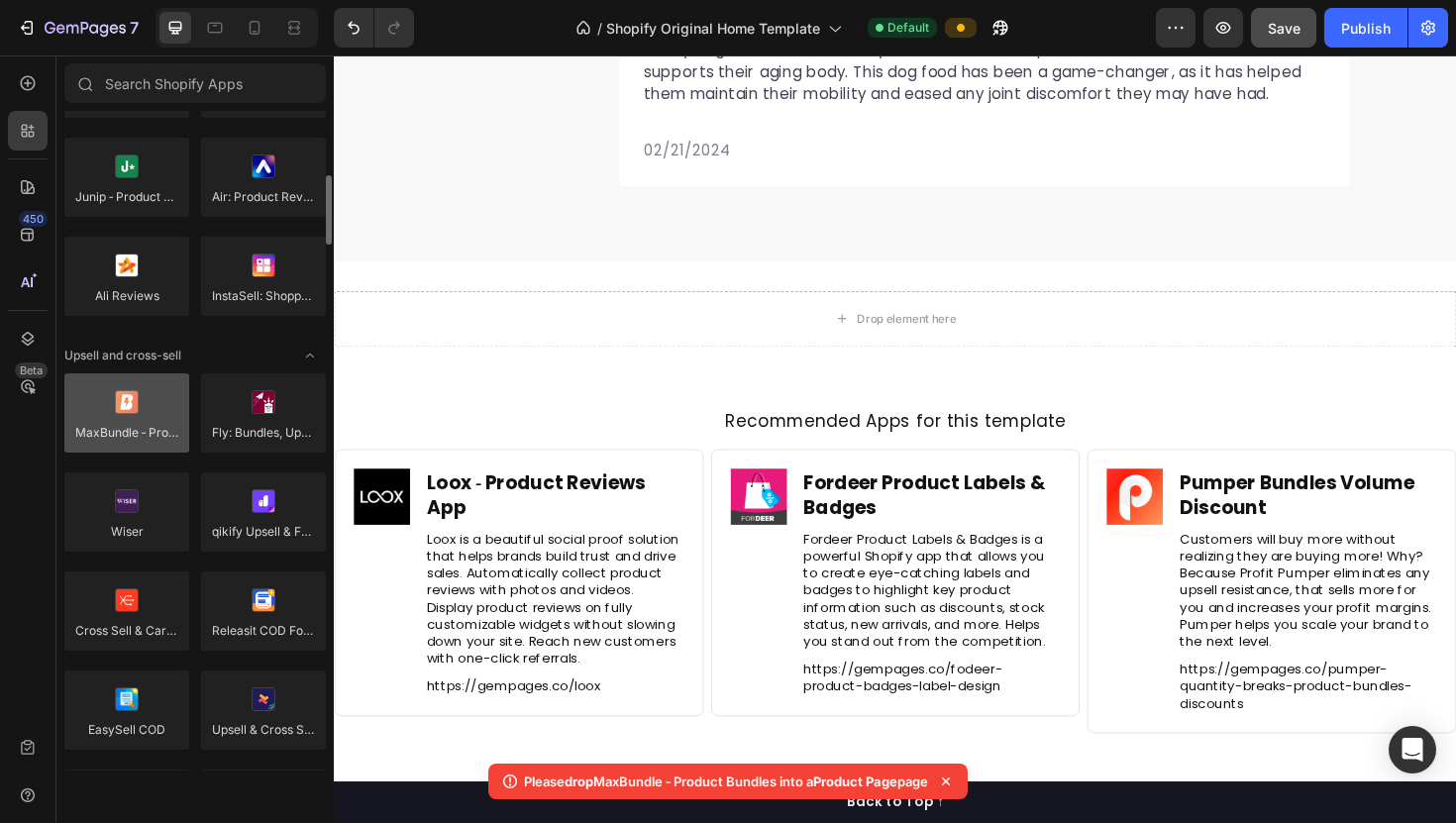 click at bounding box center [127, 413] 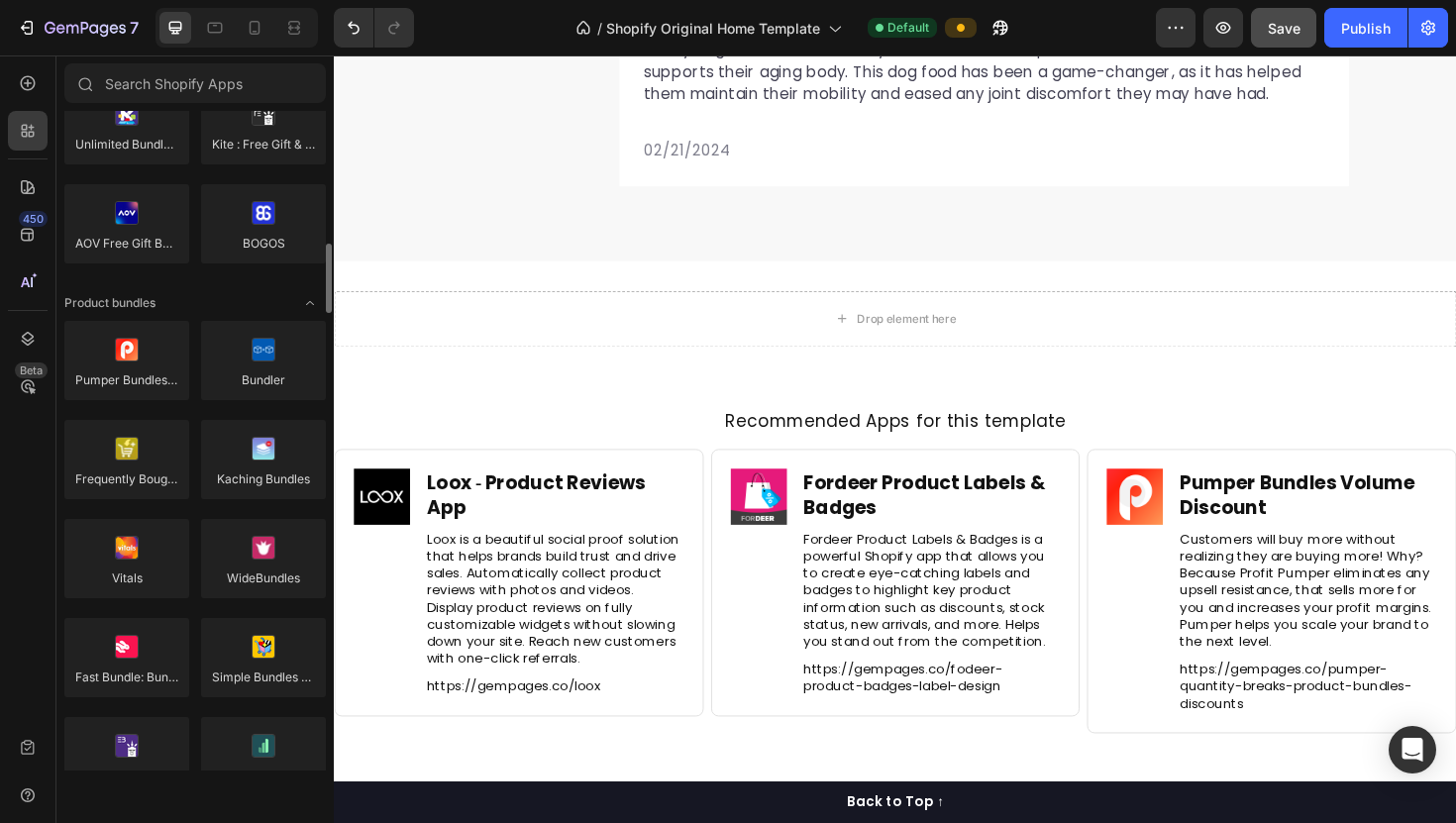 scroll, scrollTop: 1312, scrollLeft: 0, axis: vertical 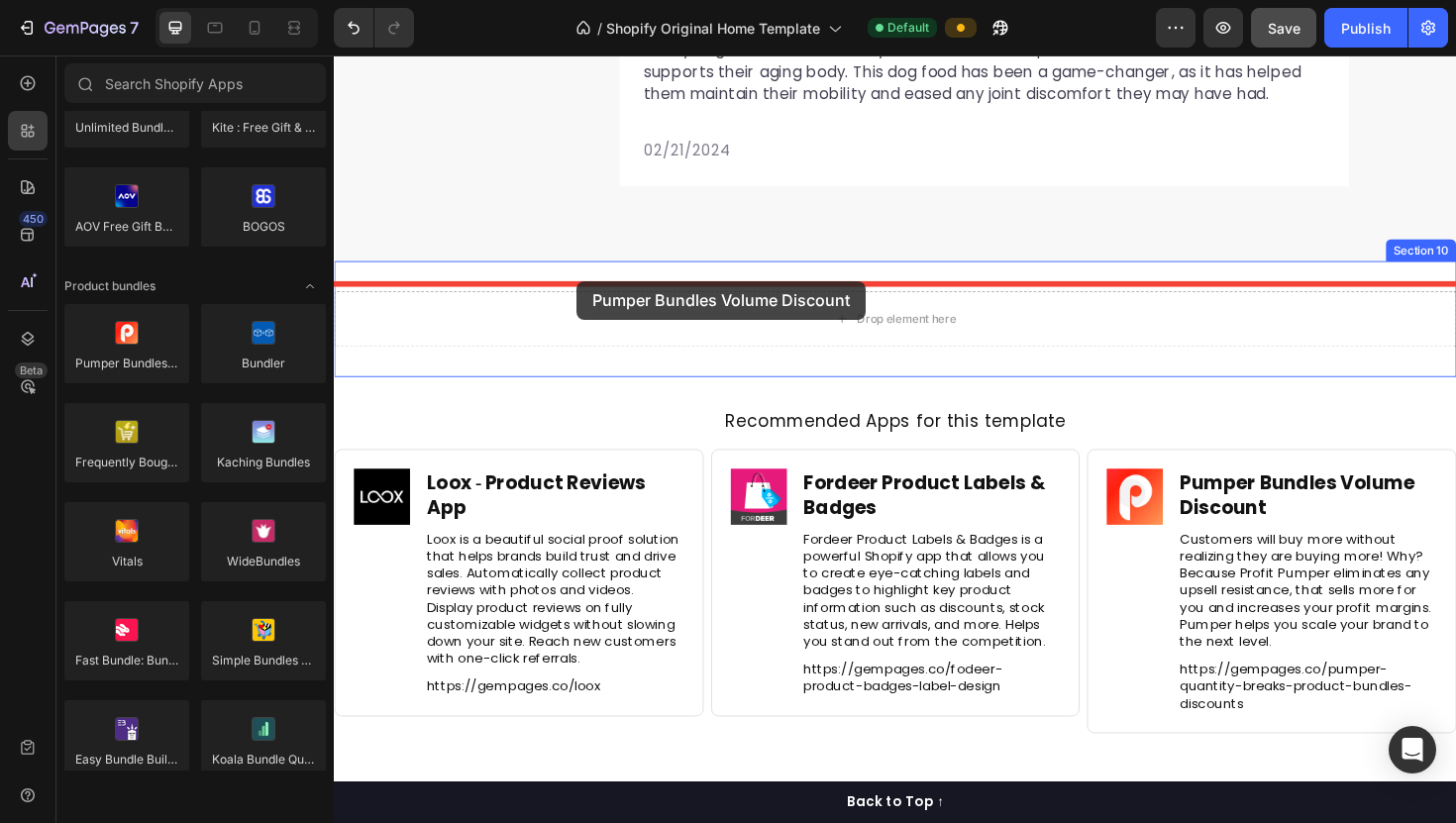 drag, startPoint x: 491, startPoint y: 419, endPoint x: 590, endPoint y: 296, distance: 157.89237 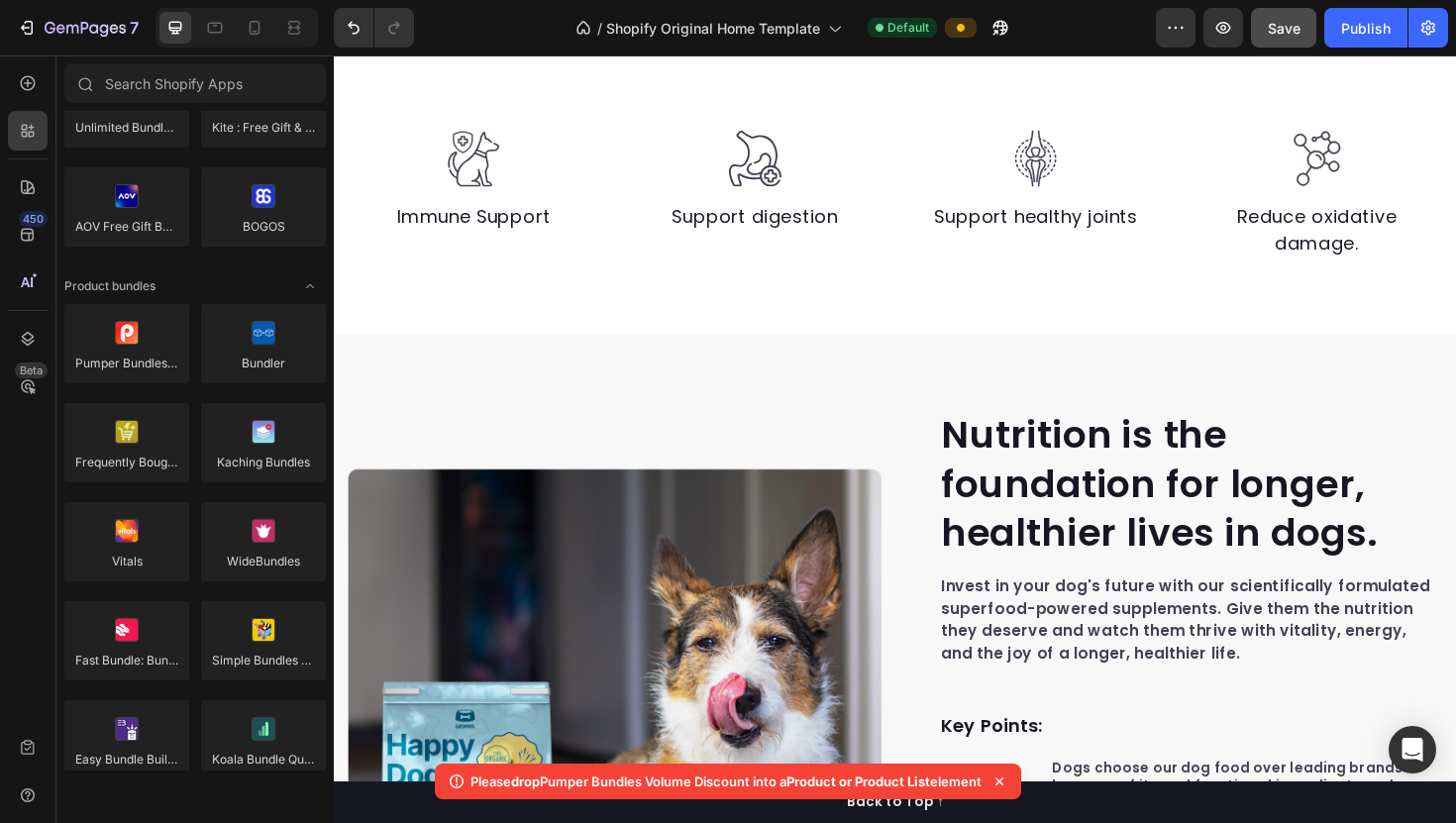 scroll, scrollTop: 0, scrollLeft: 0, axis: both 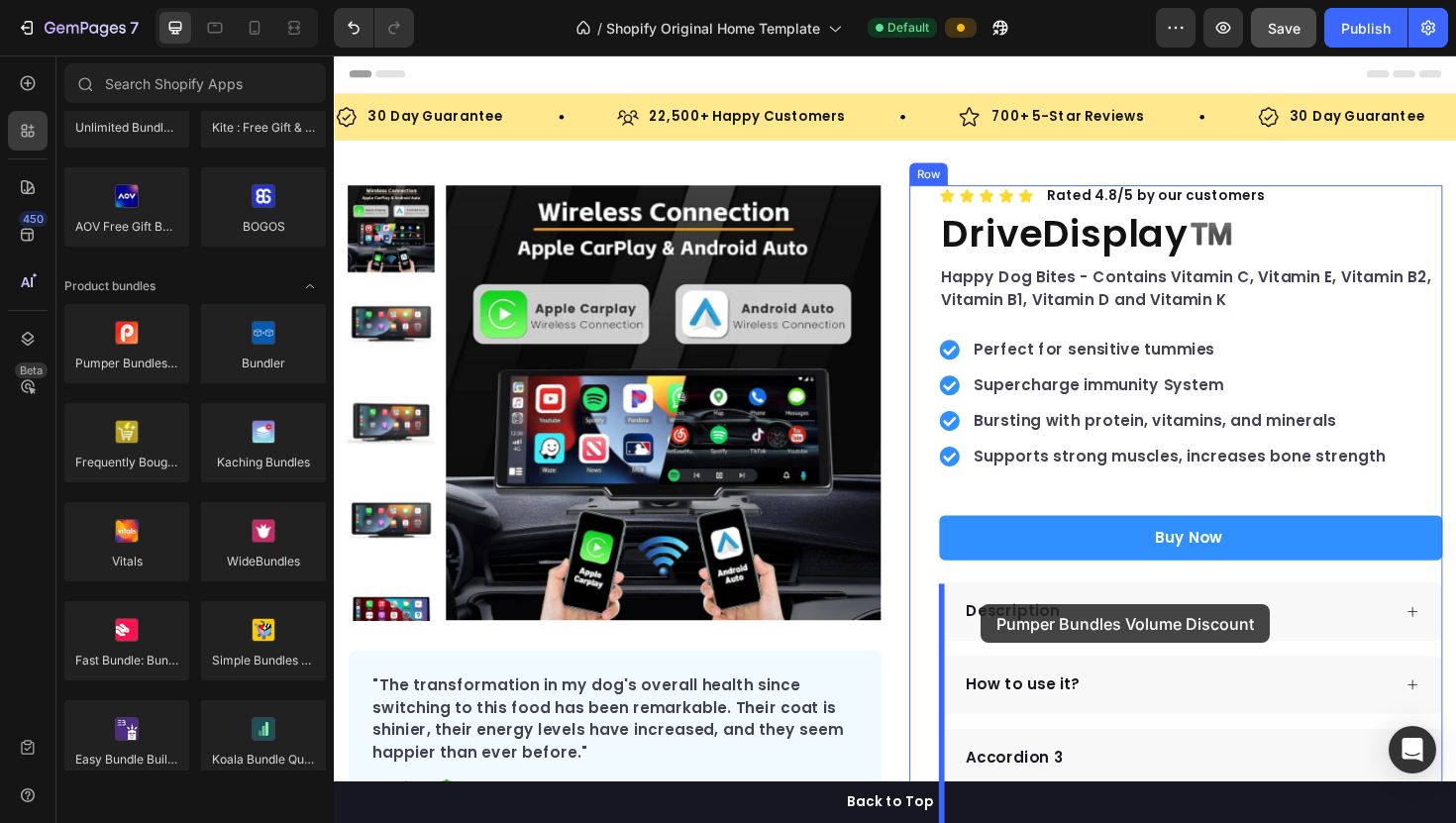 drag, startPoint x: 425, startPoint y: 351, endPoint x: 1019, endPoint y: 637, distance: 659.2663 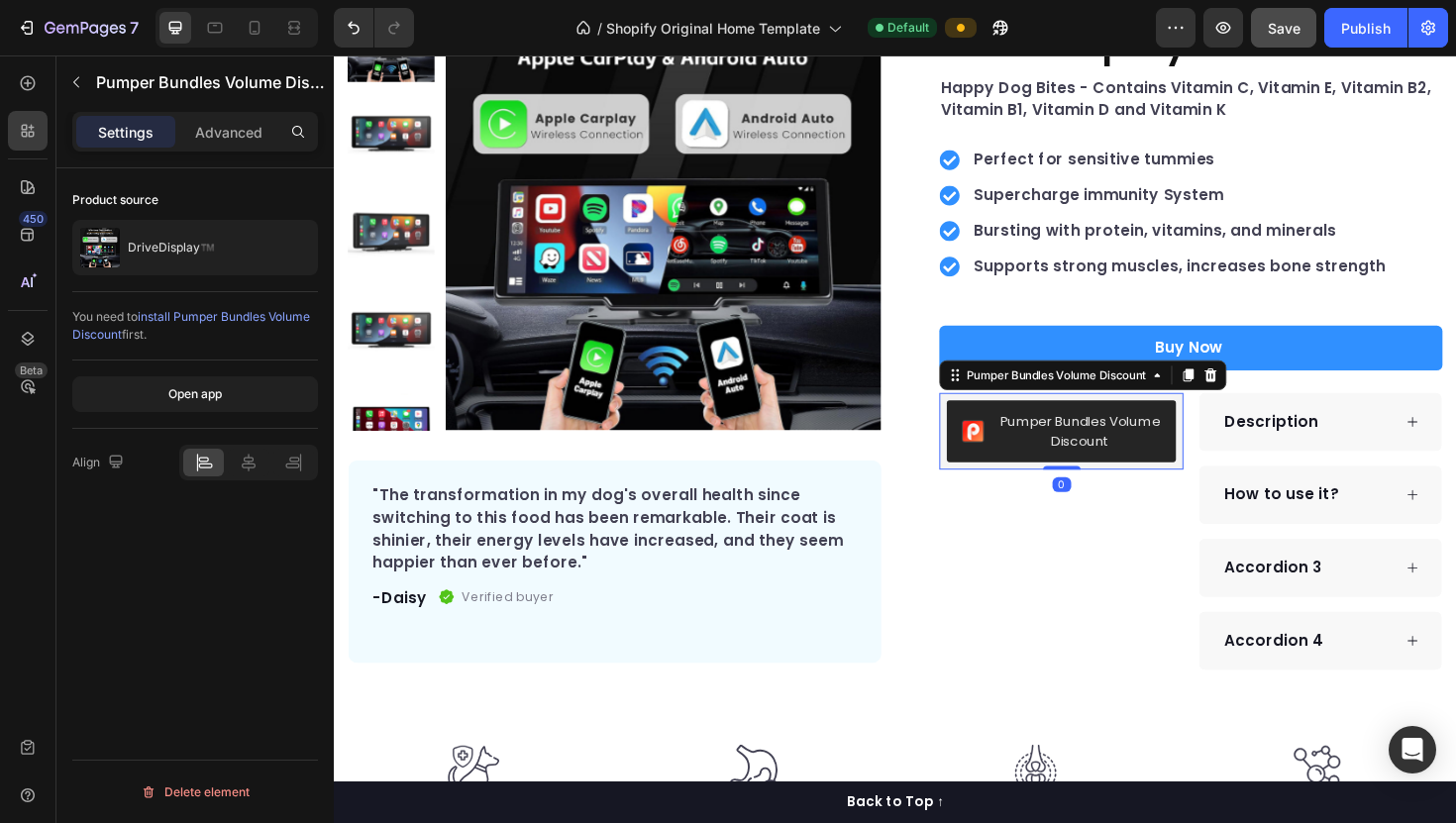 scroll, scrollTop: 216, scrollLeft: 0, axis: vertical 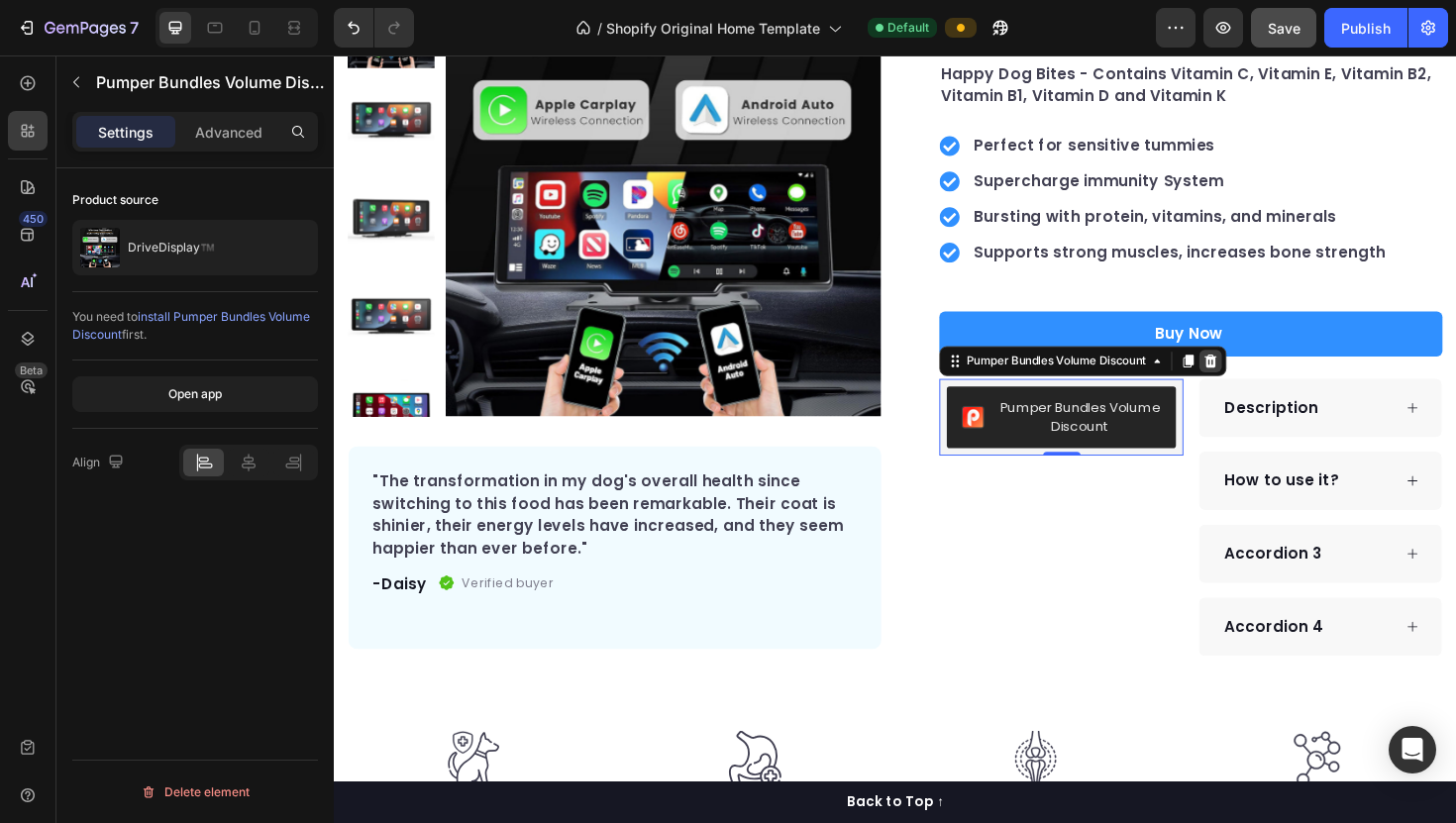 click 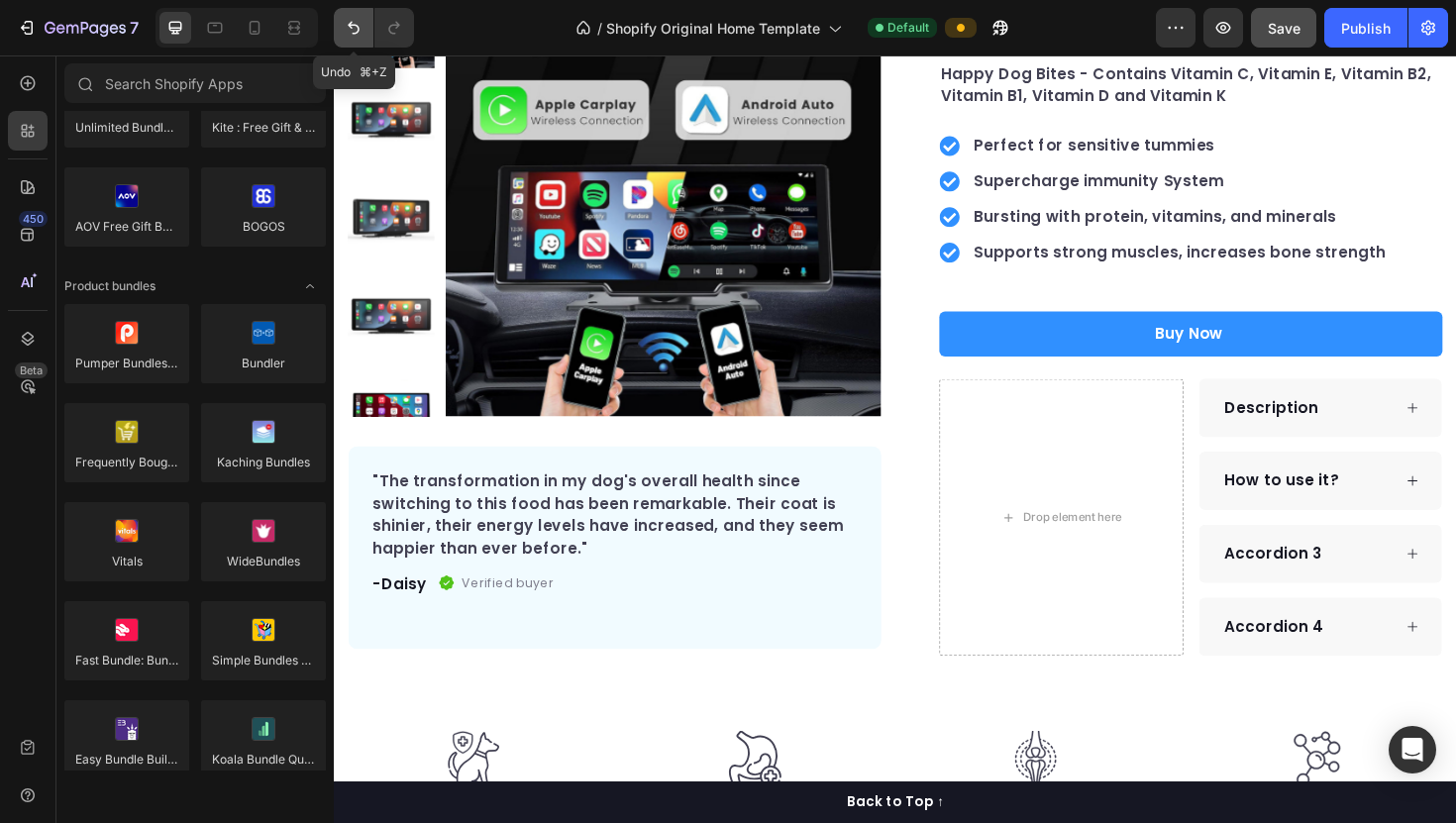 click 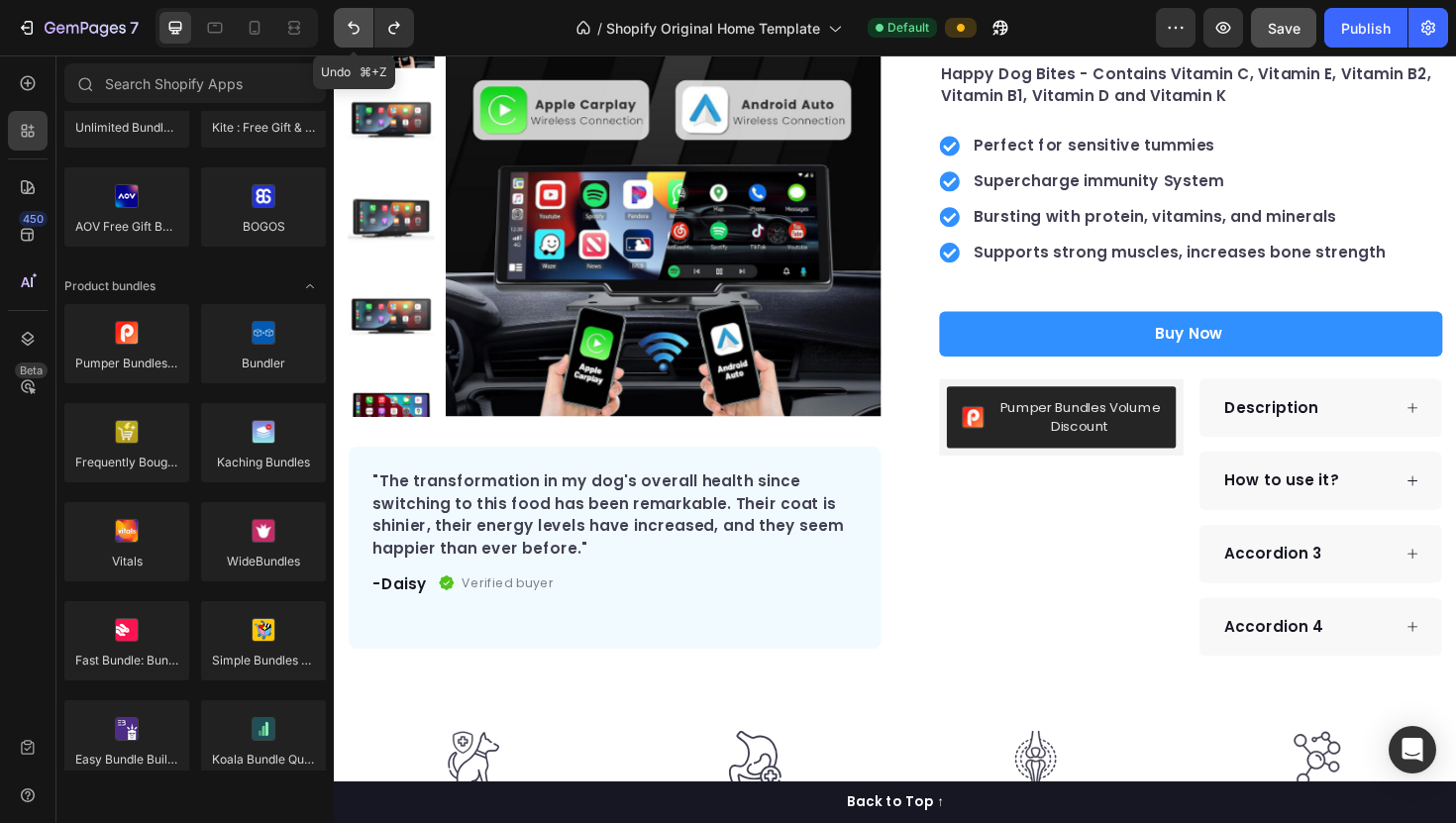 click 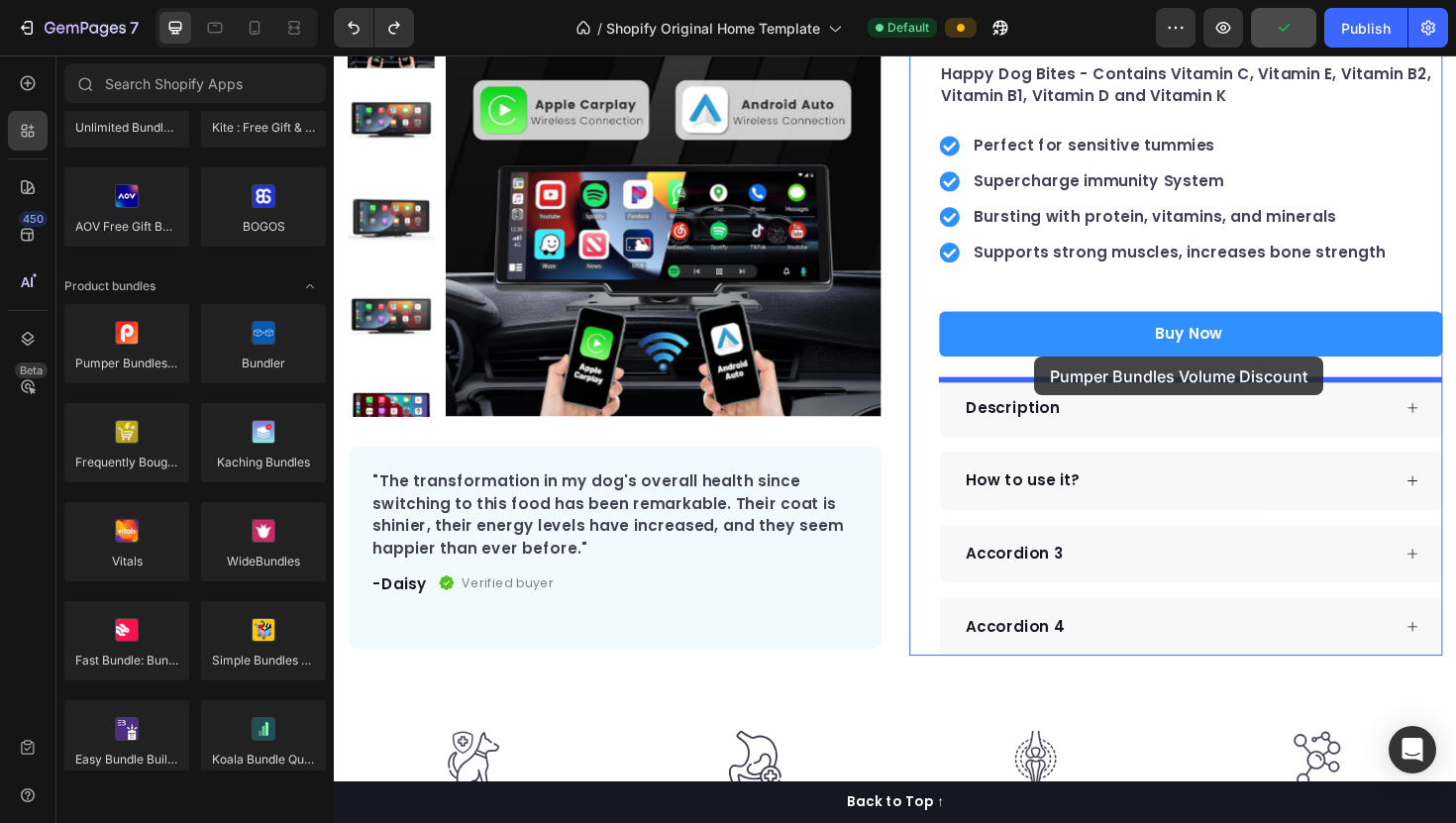drag, startPoint x: 480, startPoint y: 411, endPoint x: 1079, endPoint y: 378, distance: 599.9083 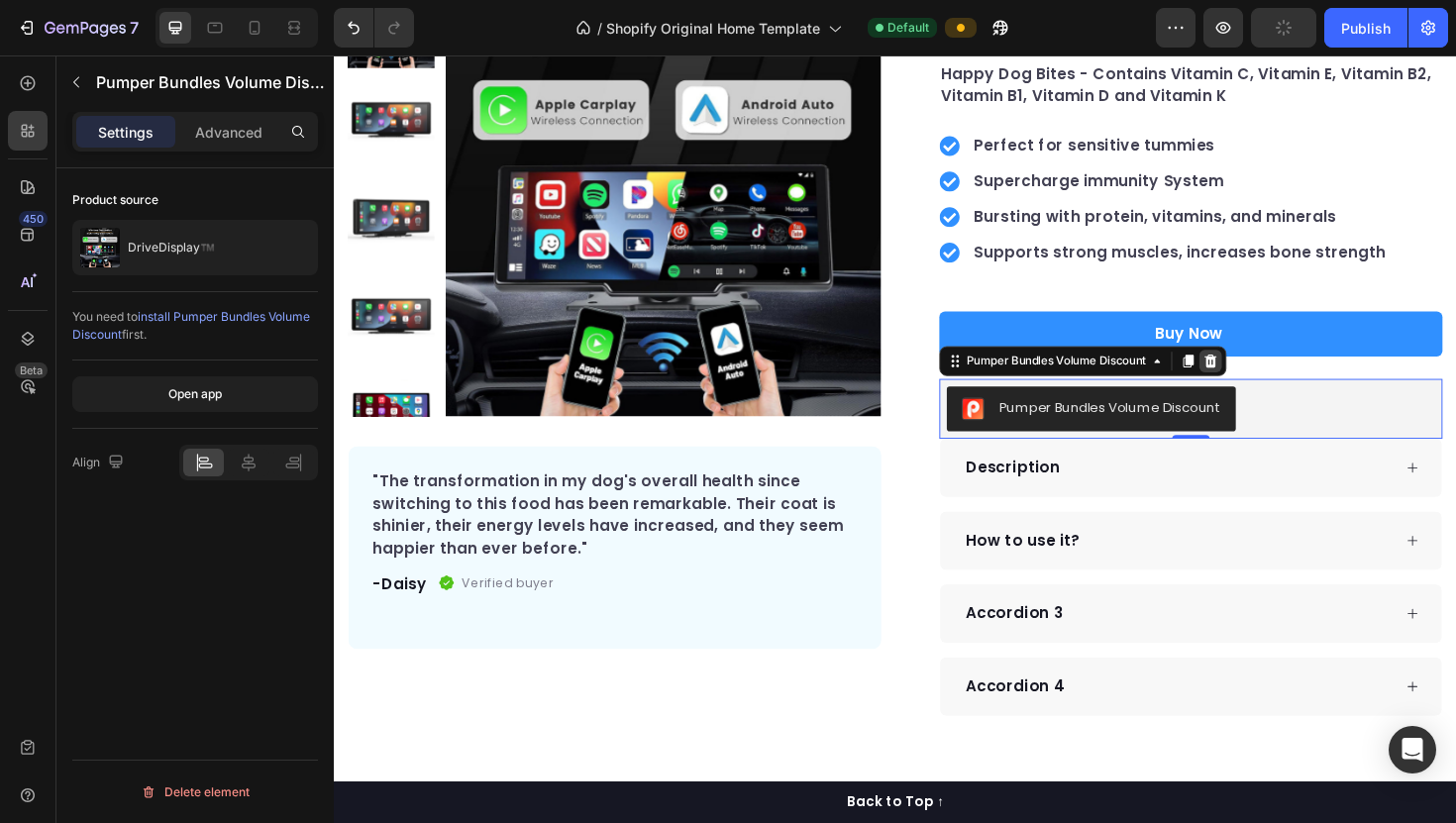 click 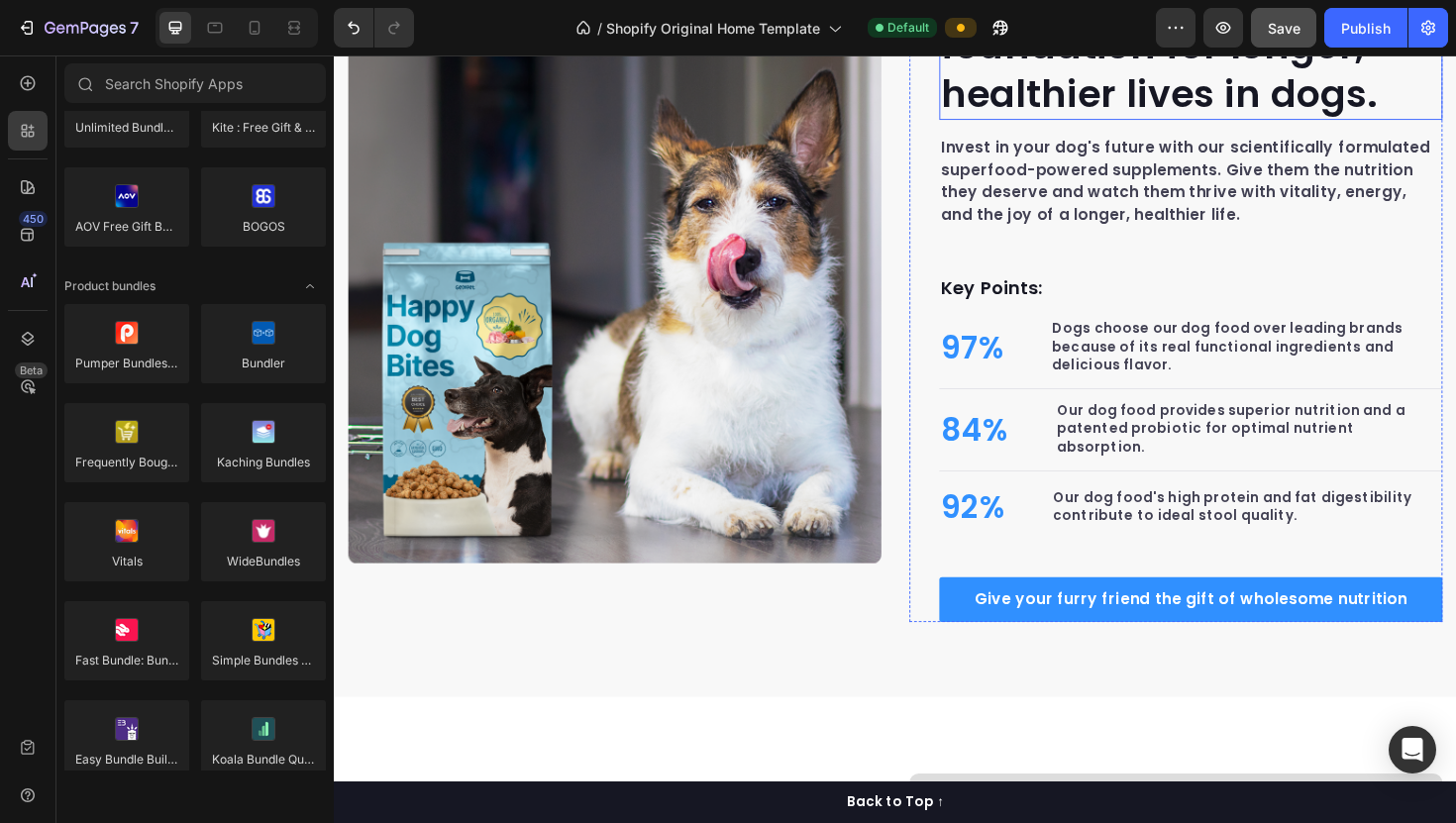scroll, scrollTop: 1332, scrollLeft: 0, axis: vertical 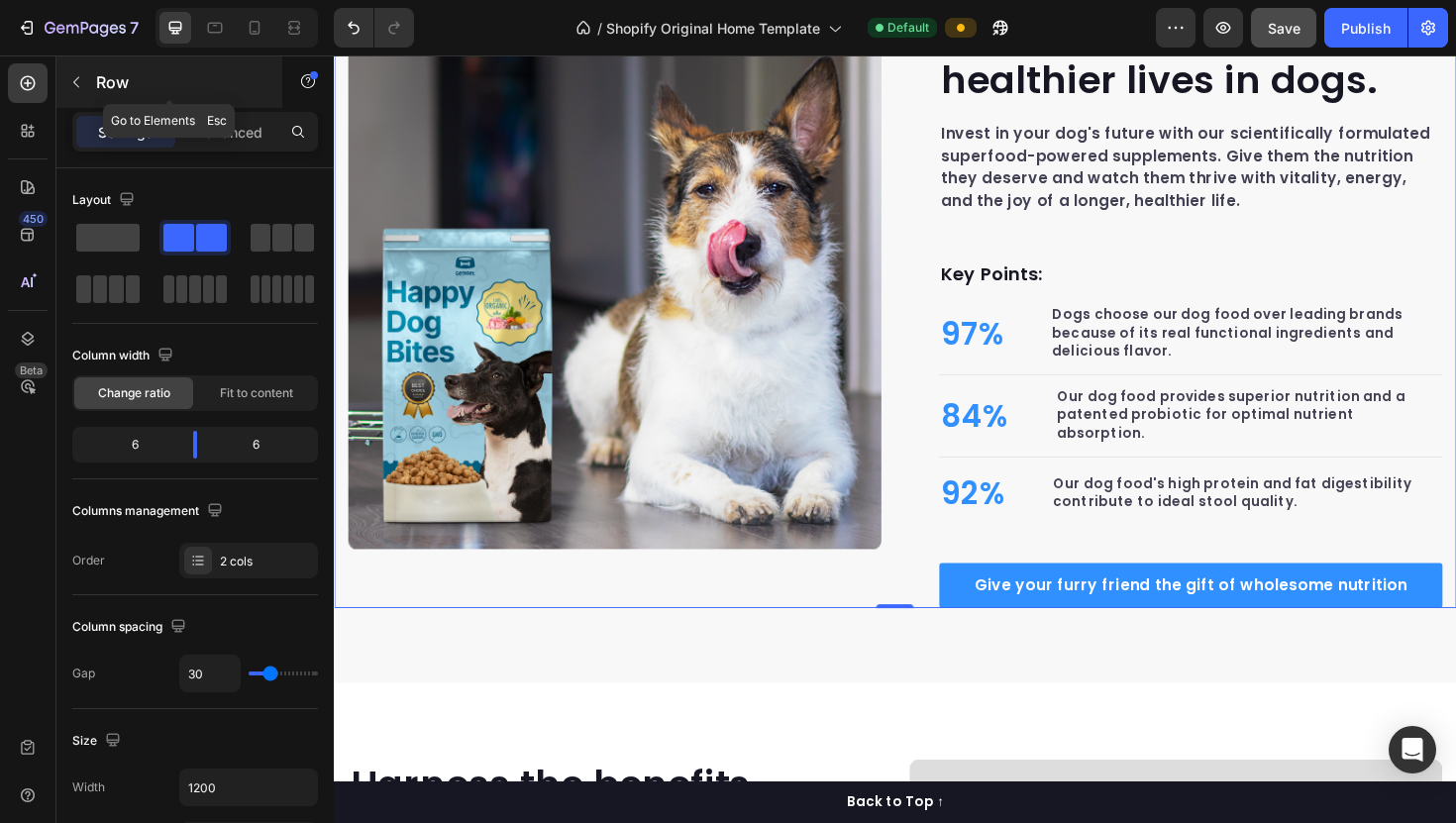click 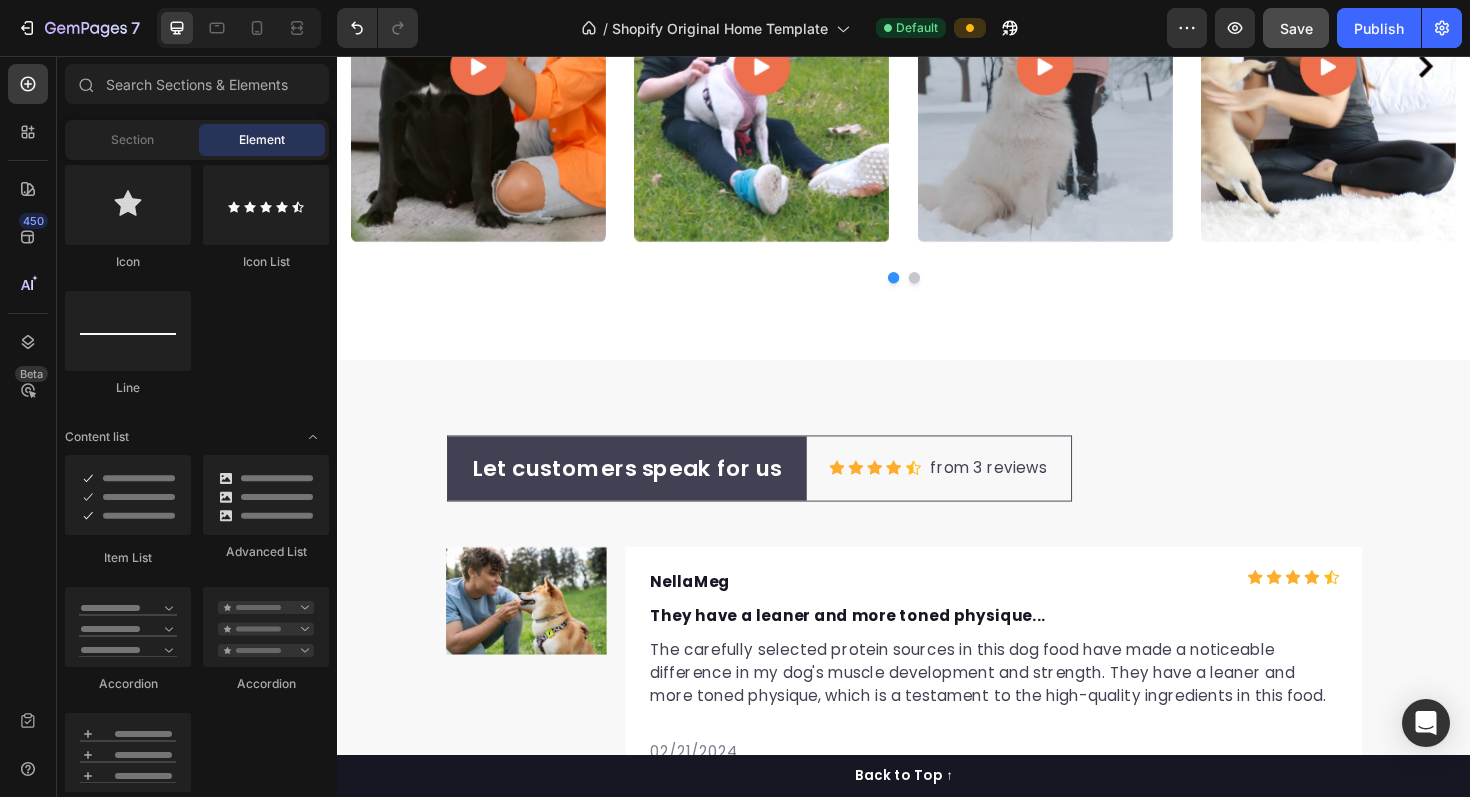 scroll, scrollTop: 6096, scrollLeft: 0, axis: vertical 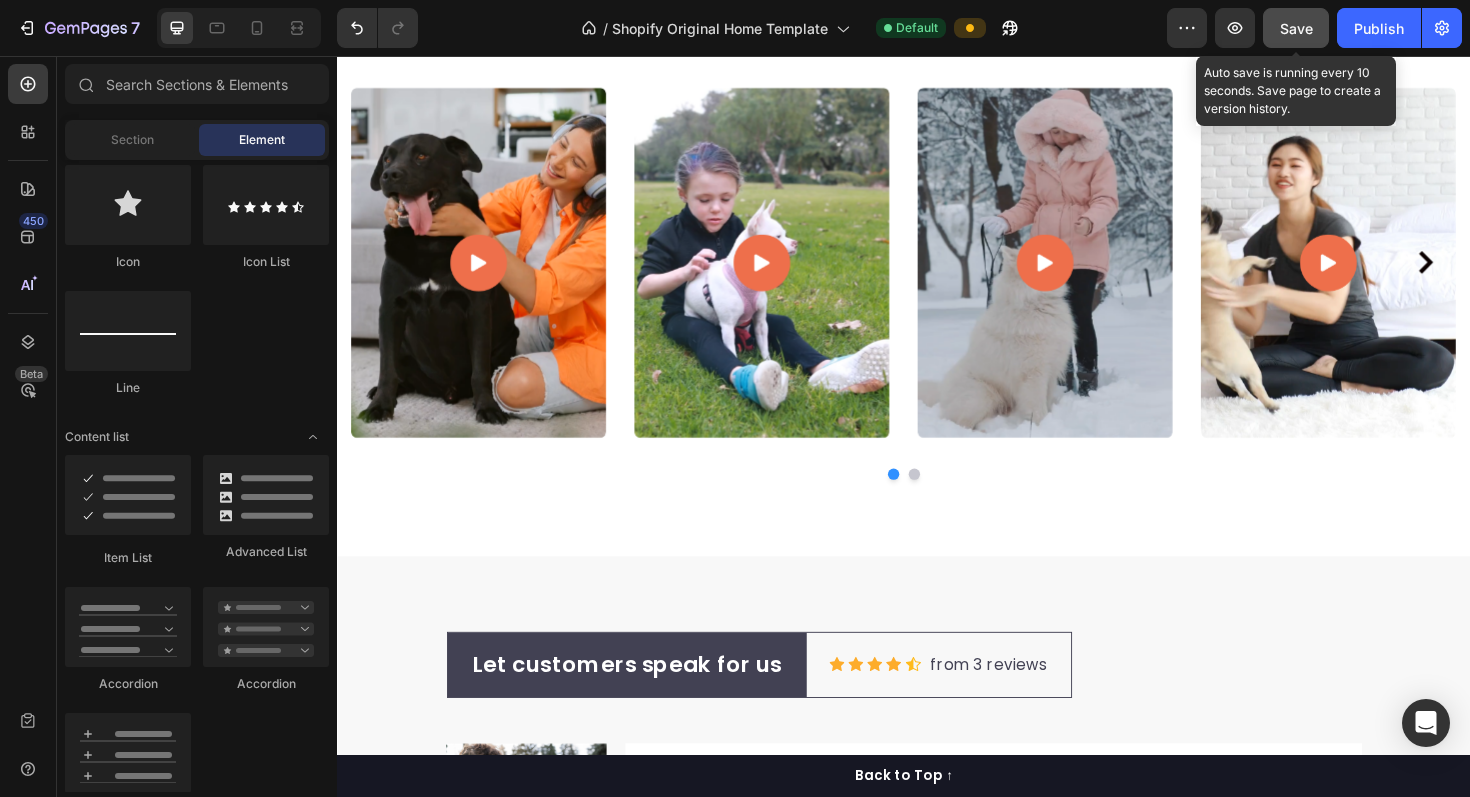 click on "Save" at bounding box center [1296, 28] 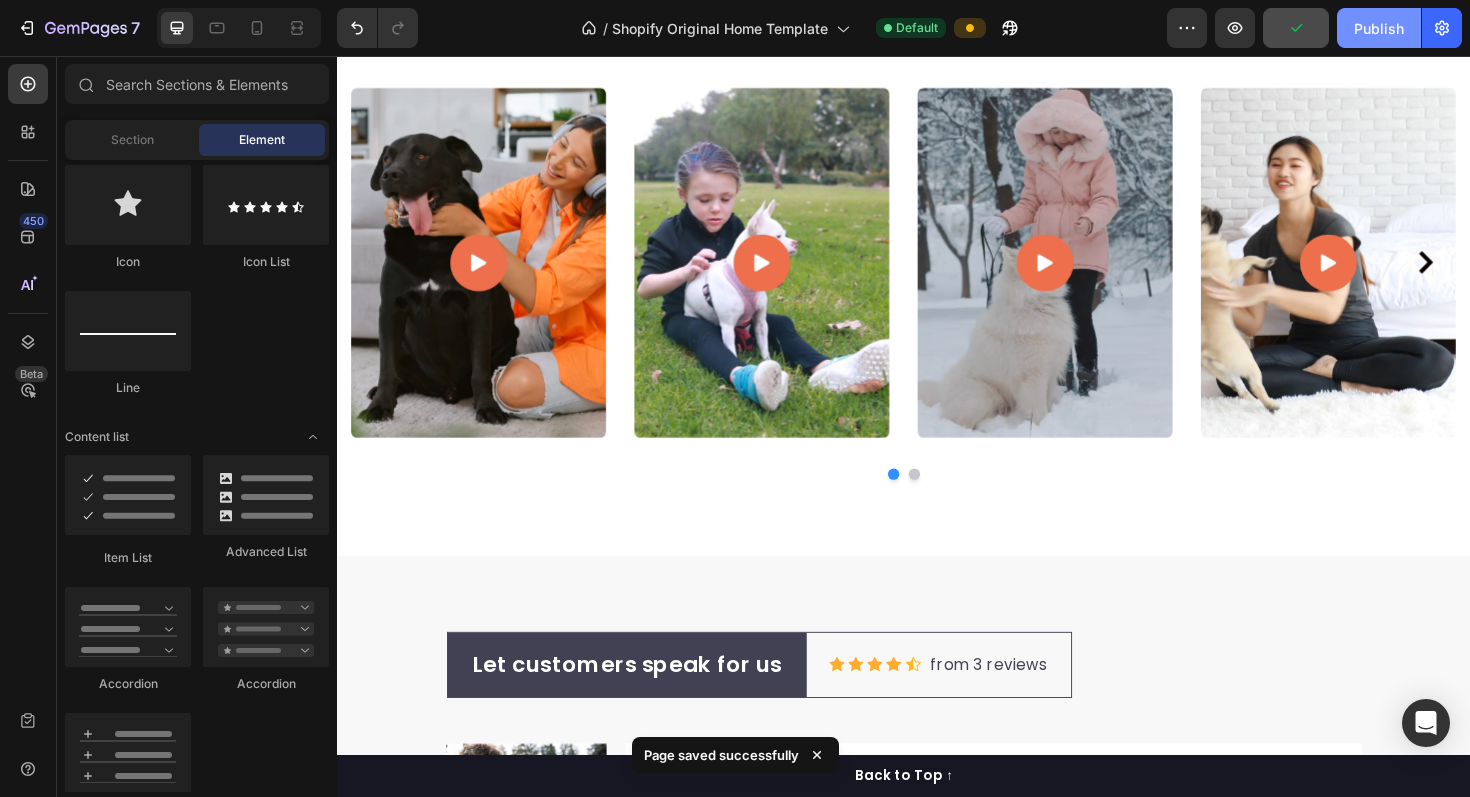 click on "Publish" 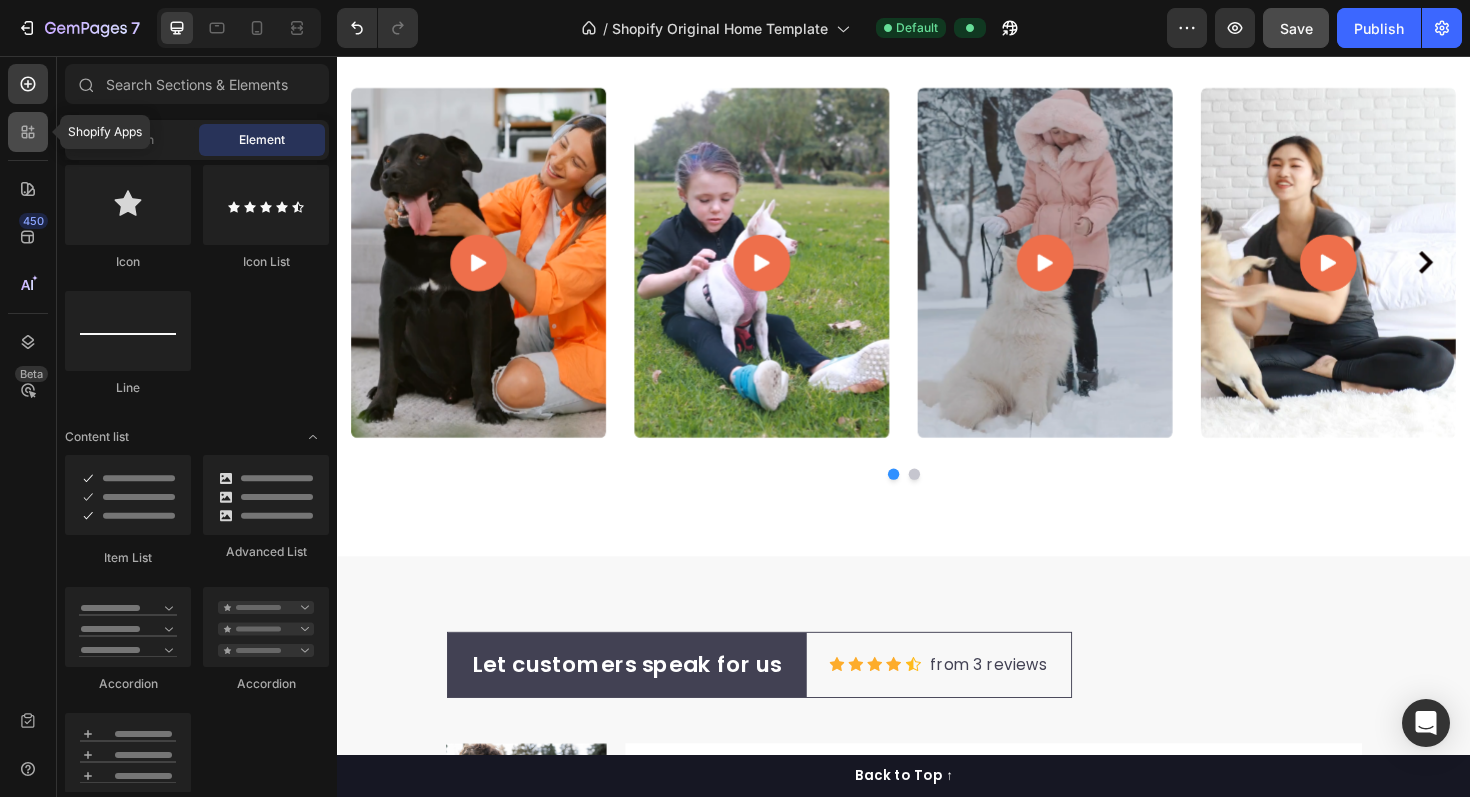 click 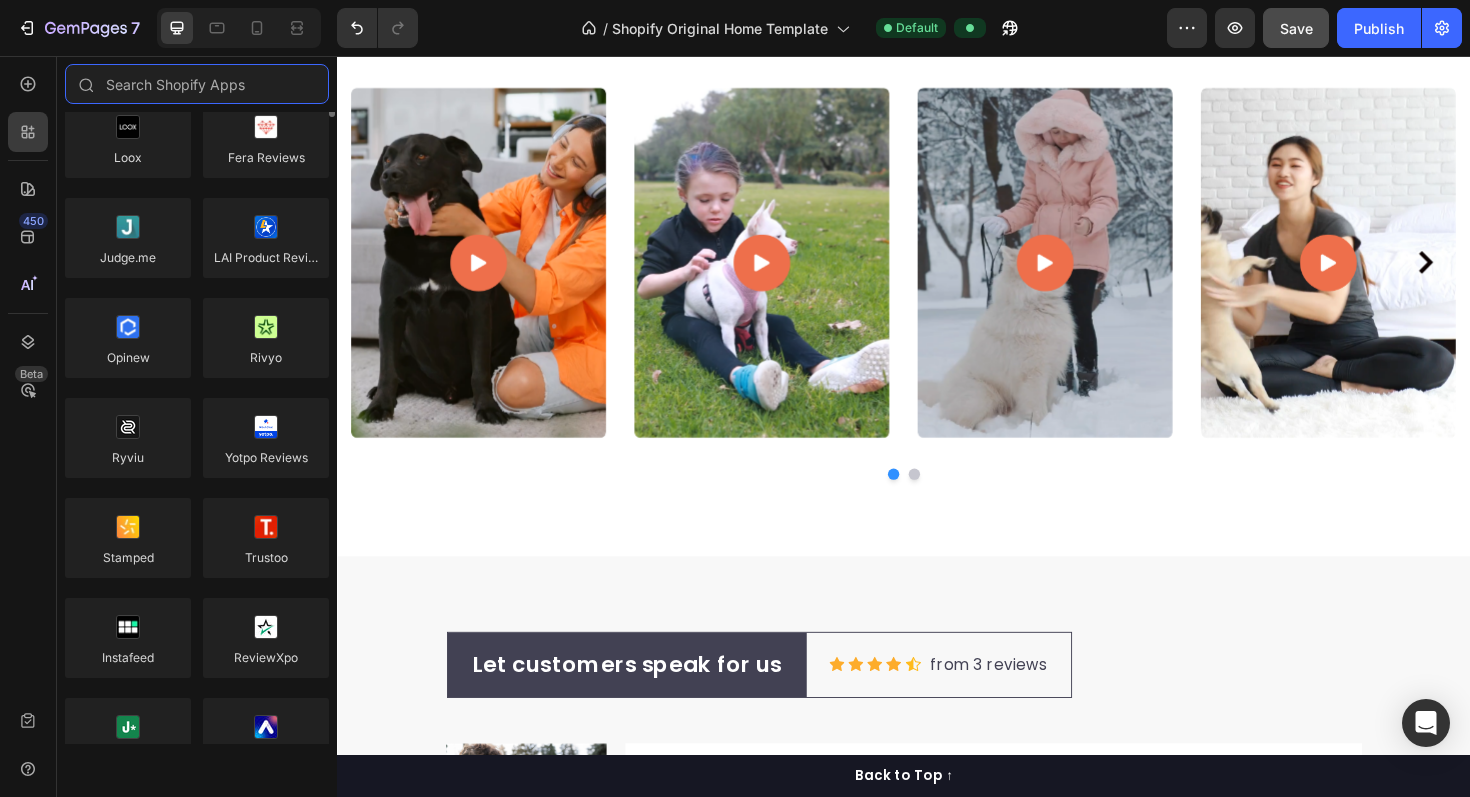 scroll, scrollTop: 0, scrollLeft: 0, axis: both 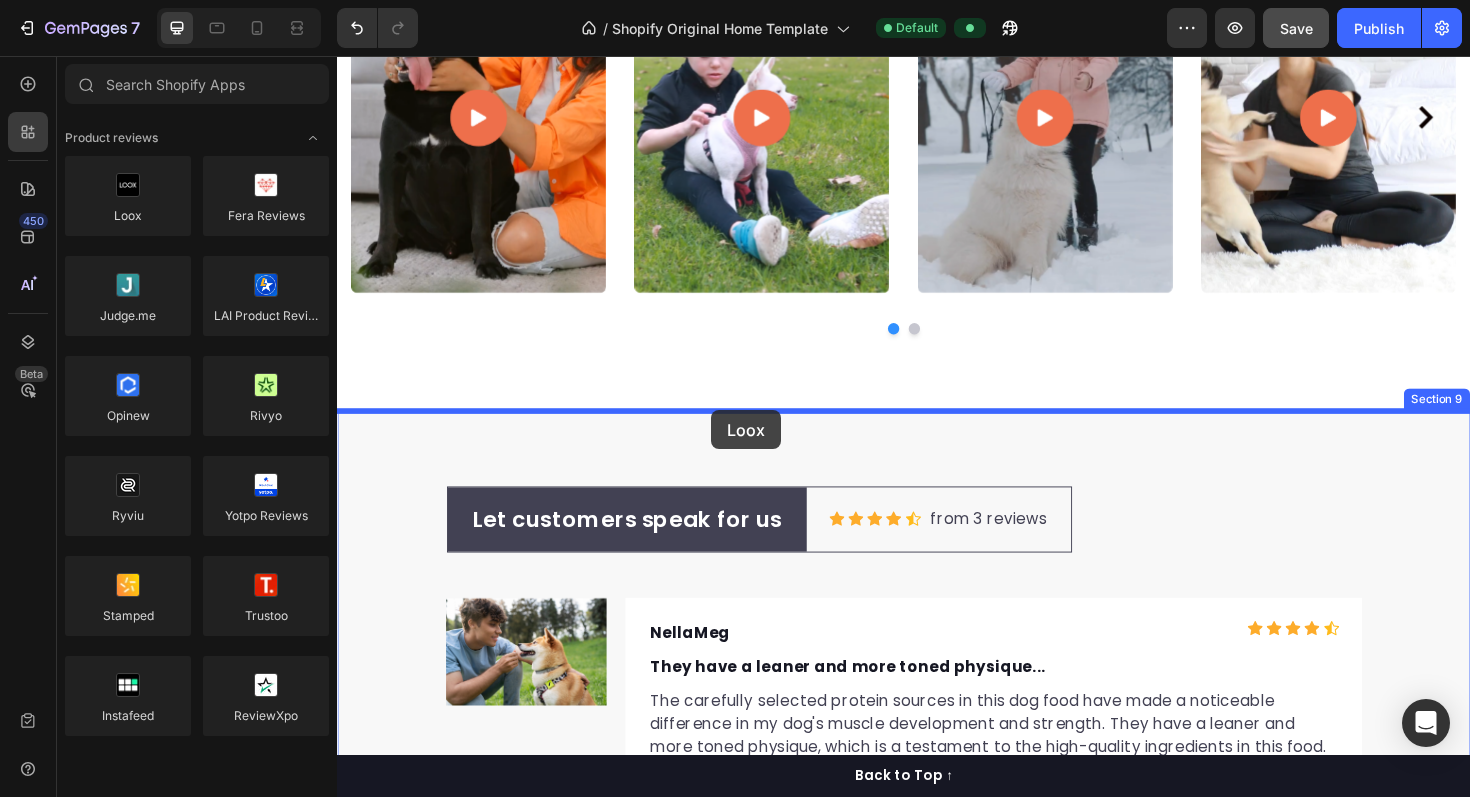 drag, startPoint x: 463, startPoint y: 277, endPoint x: 733, endPoint y: 431, distance: 310.83115 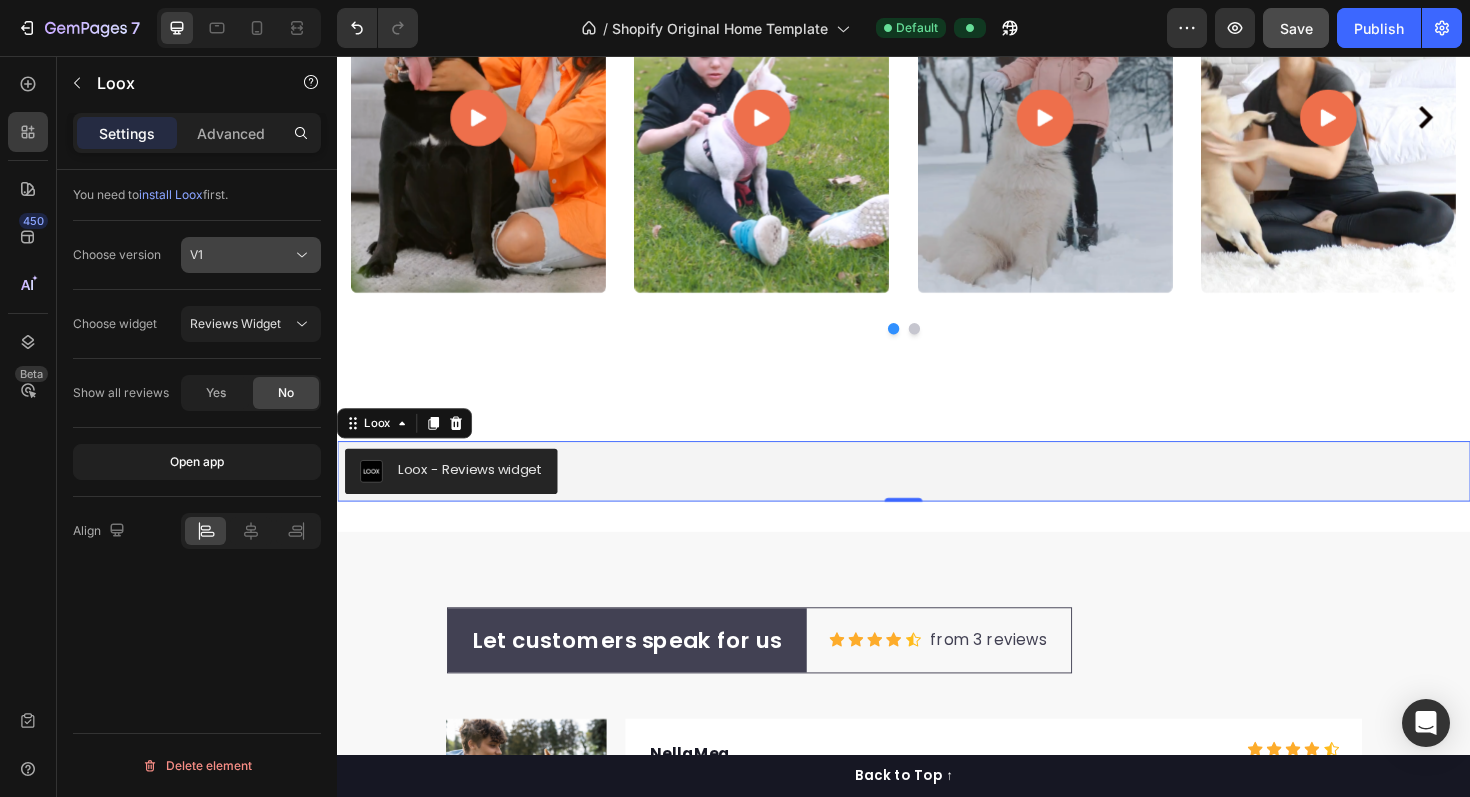 click on "V1" at bounding box center [241, 255] 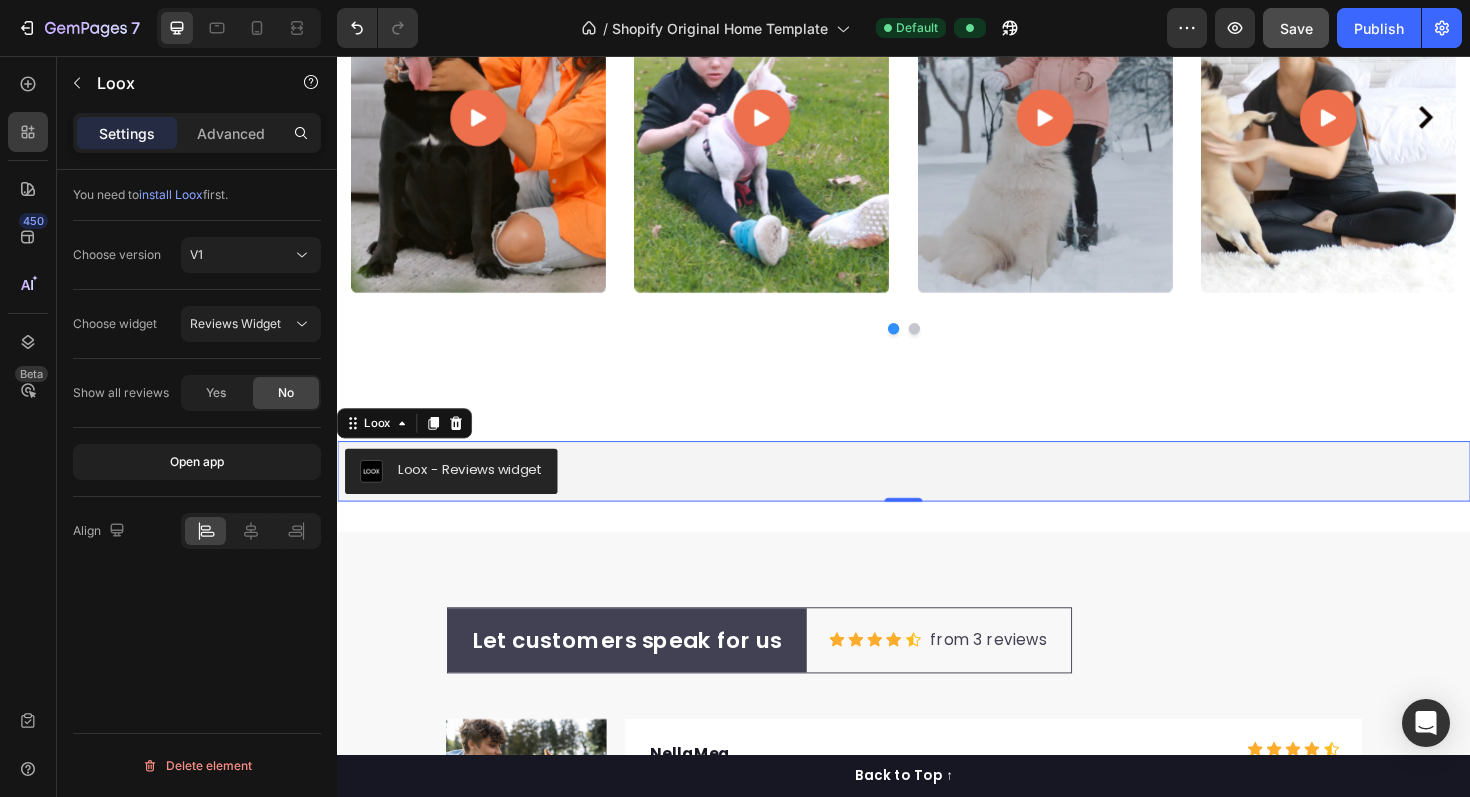 click on "Choose version V1" 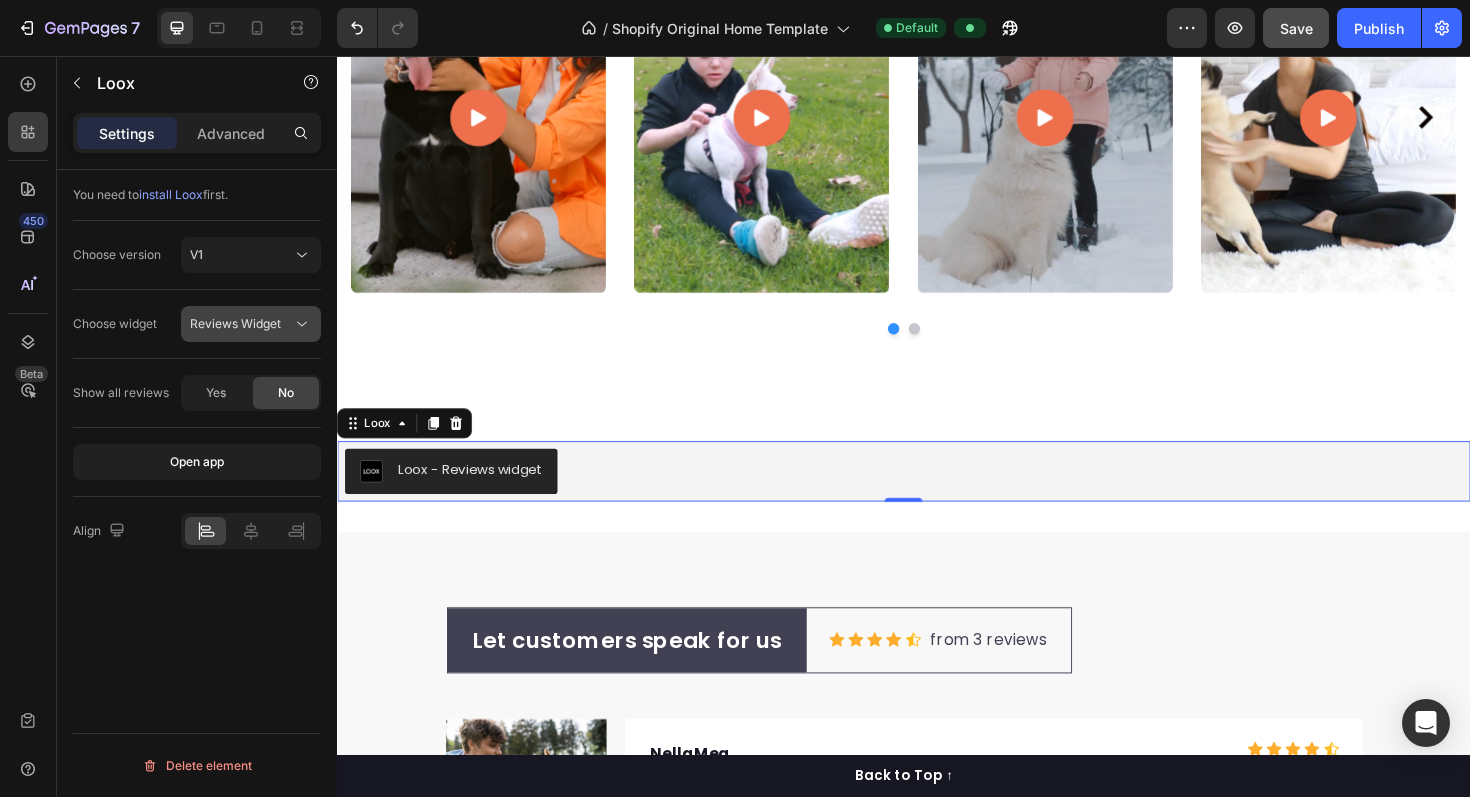 click on "Reviews Widget" at bounding box center (235, 323) 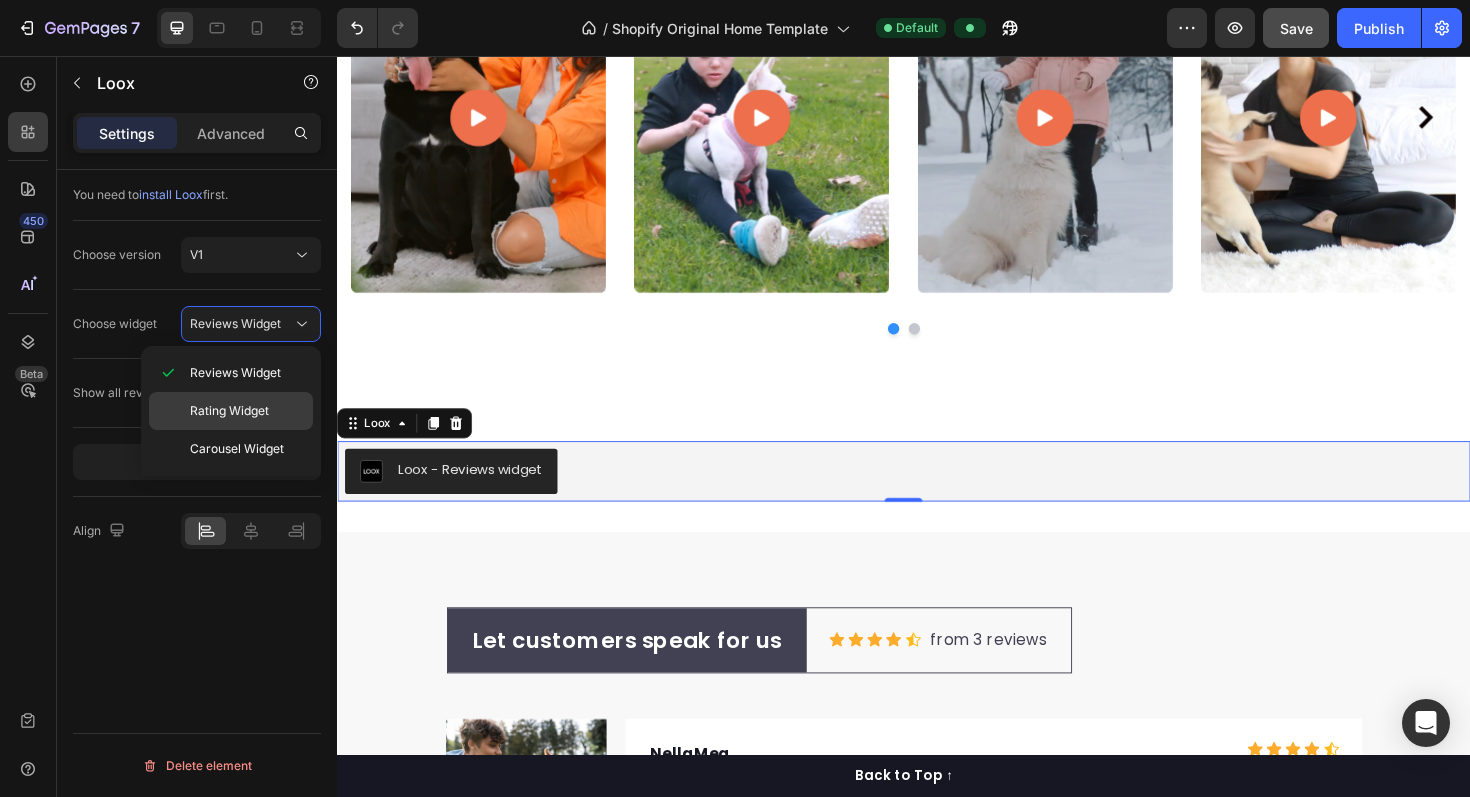 click on "Rating Widget" at bounding box center [229, 411] 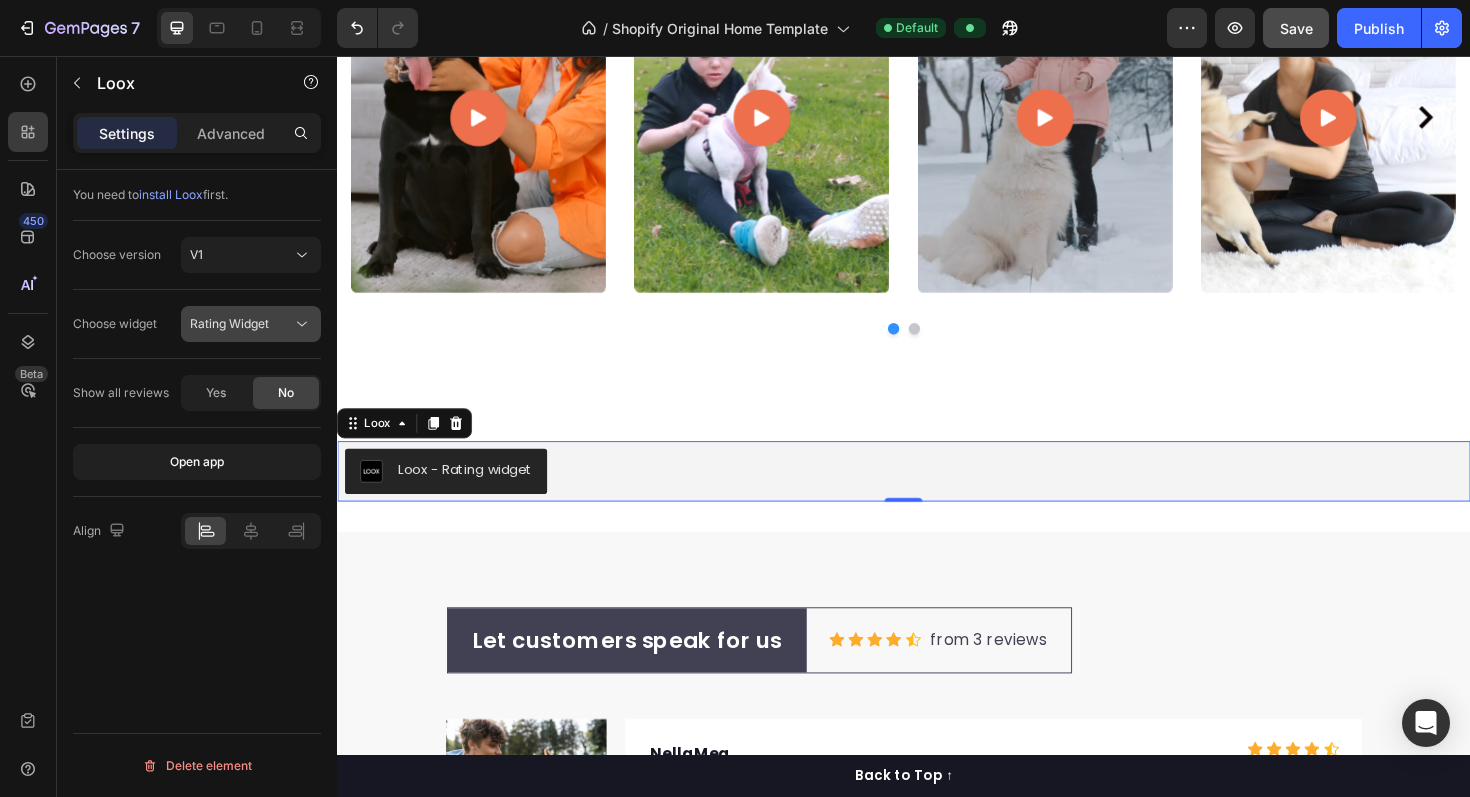 click on "Rating Widget" at bounding box center [229, 323] 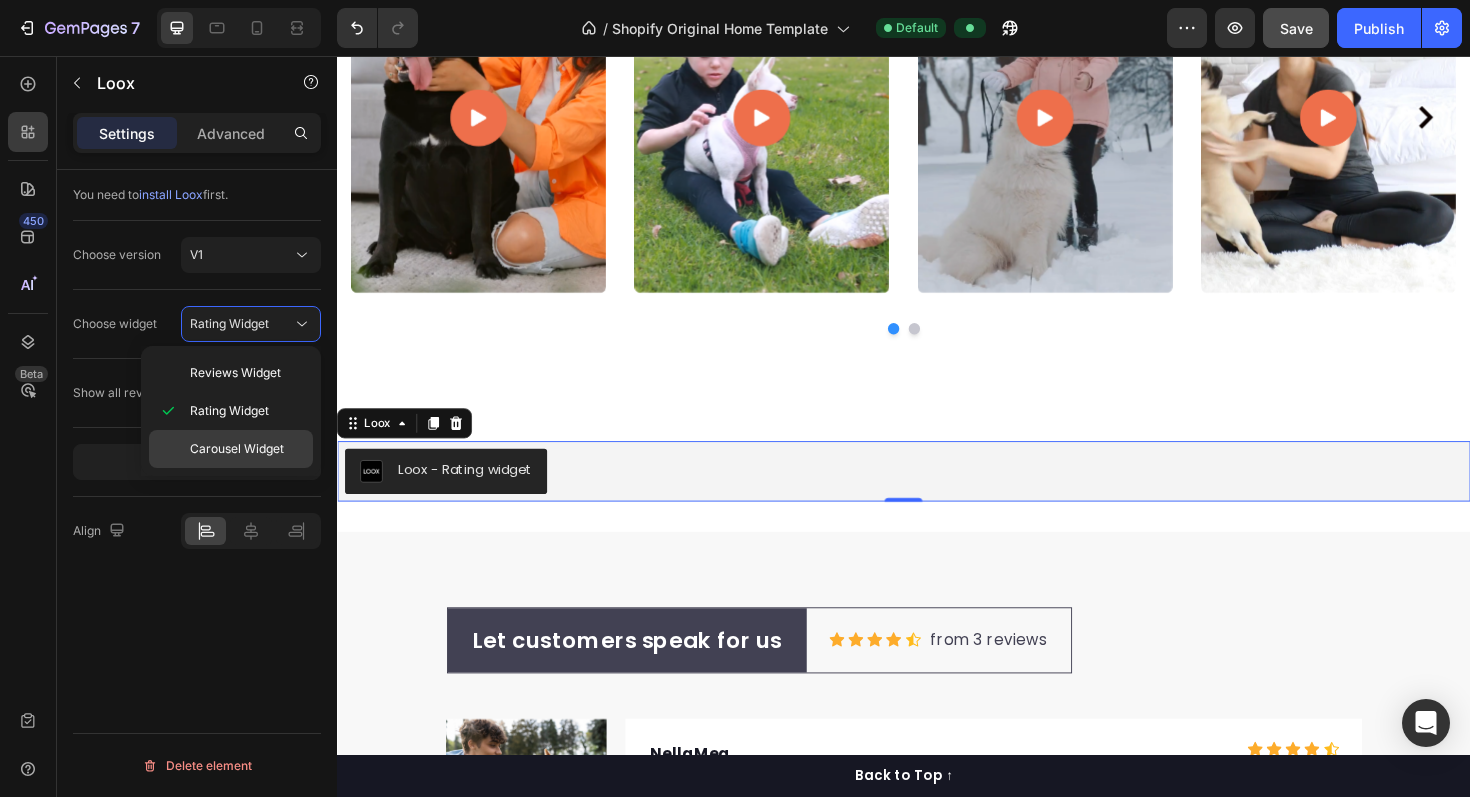 click on "Carousel Widget" at bounding box center (237, 449) 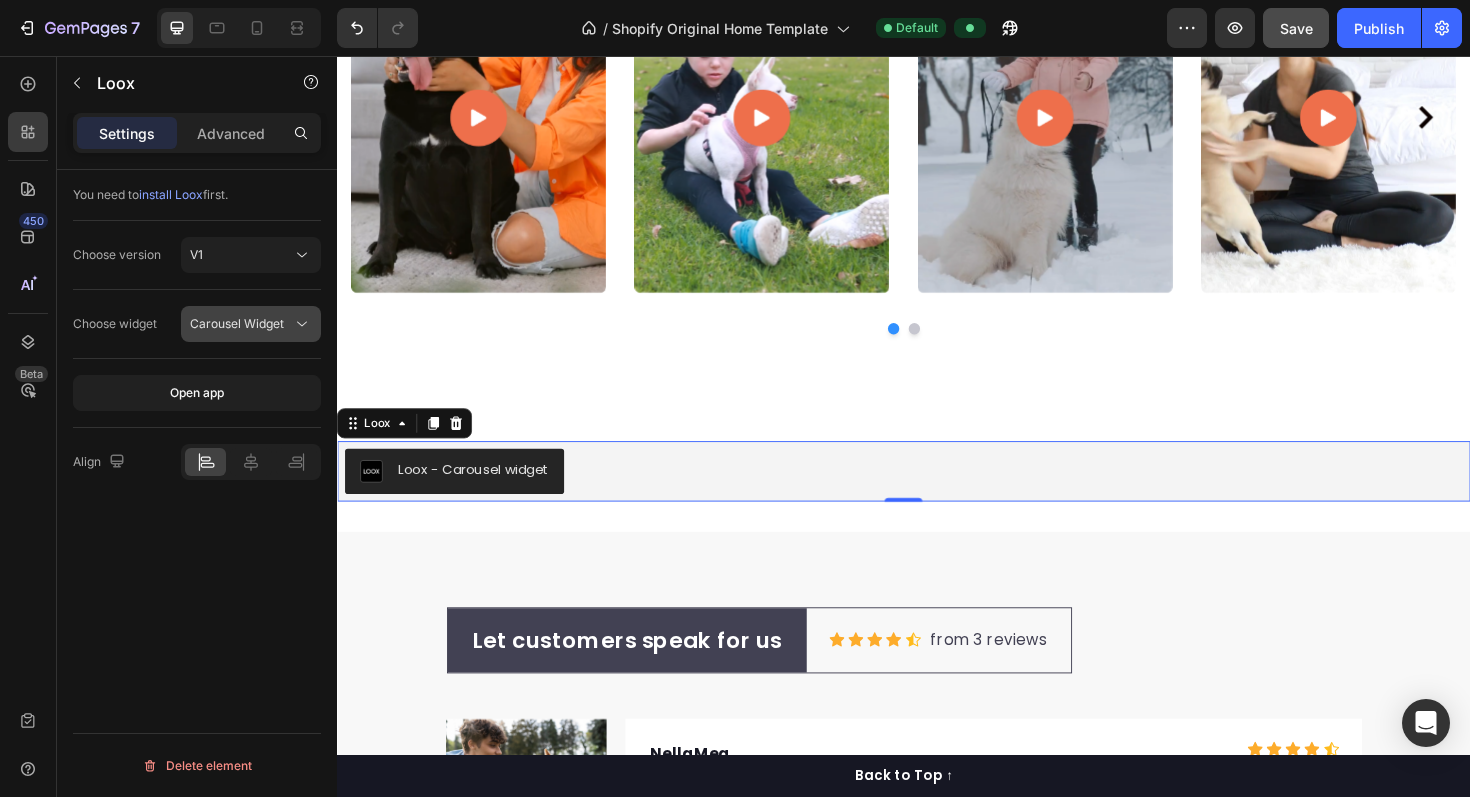 click on "Carousel Widget" at bounding box center (237, 323) 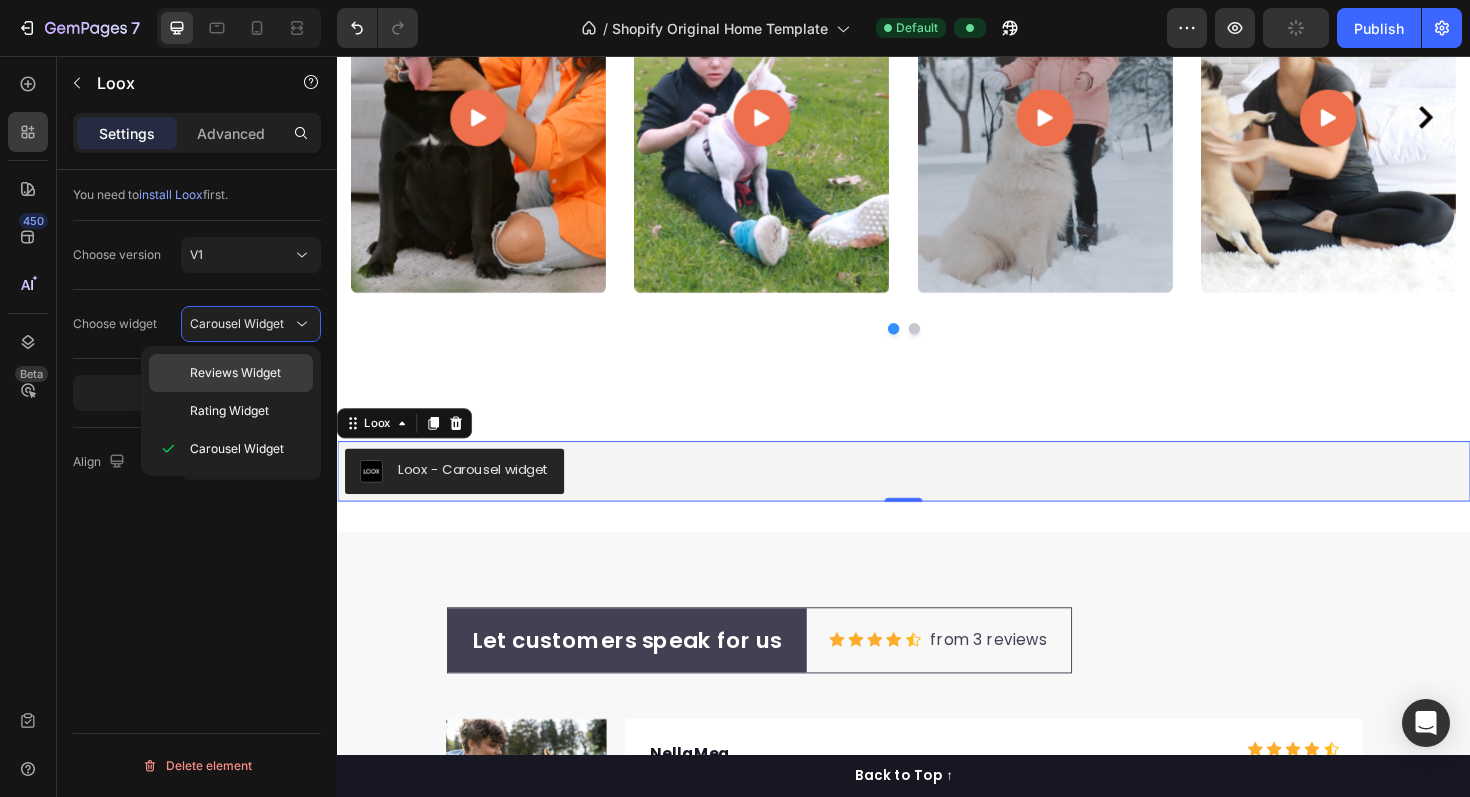 click on "Reviews Widget" at bounding box center (235, 373) 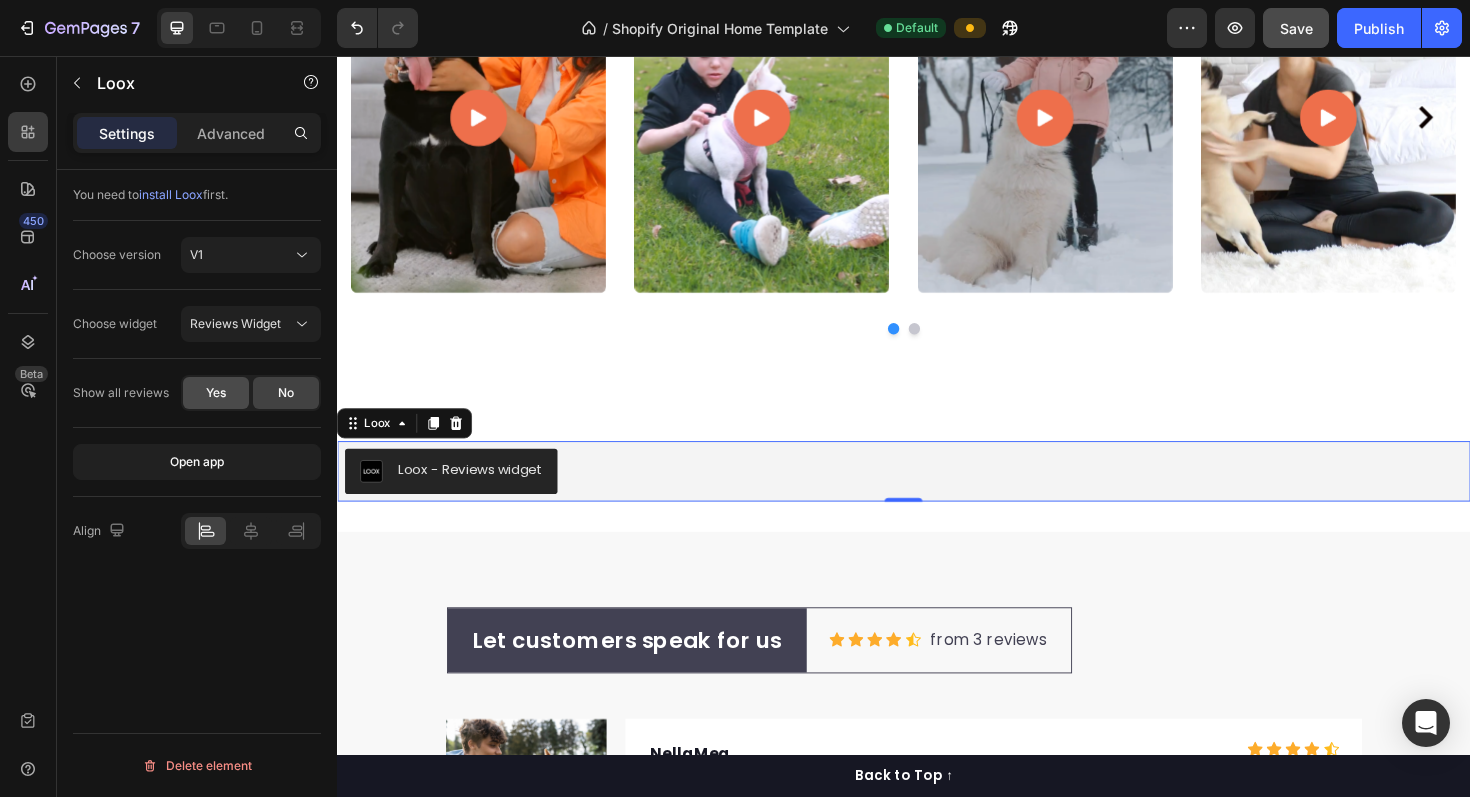 click on "Yes" 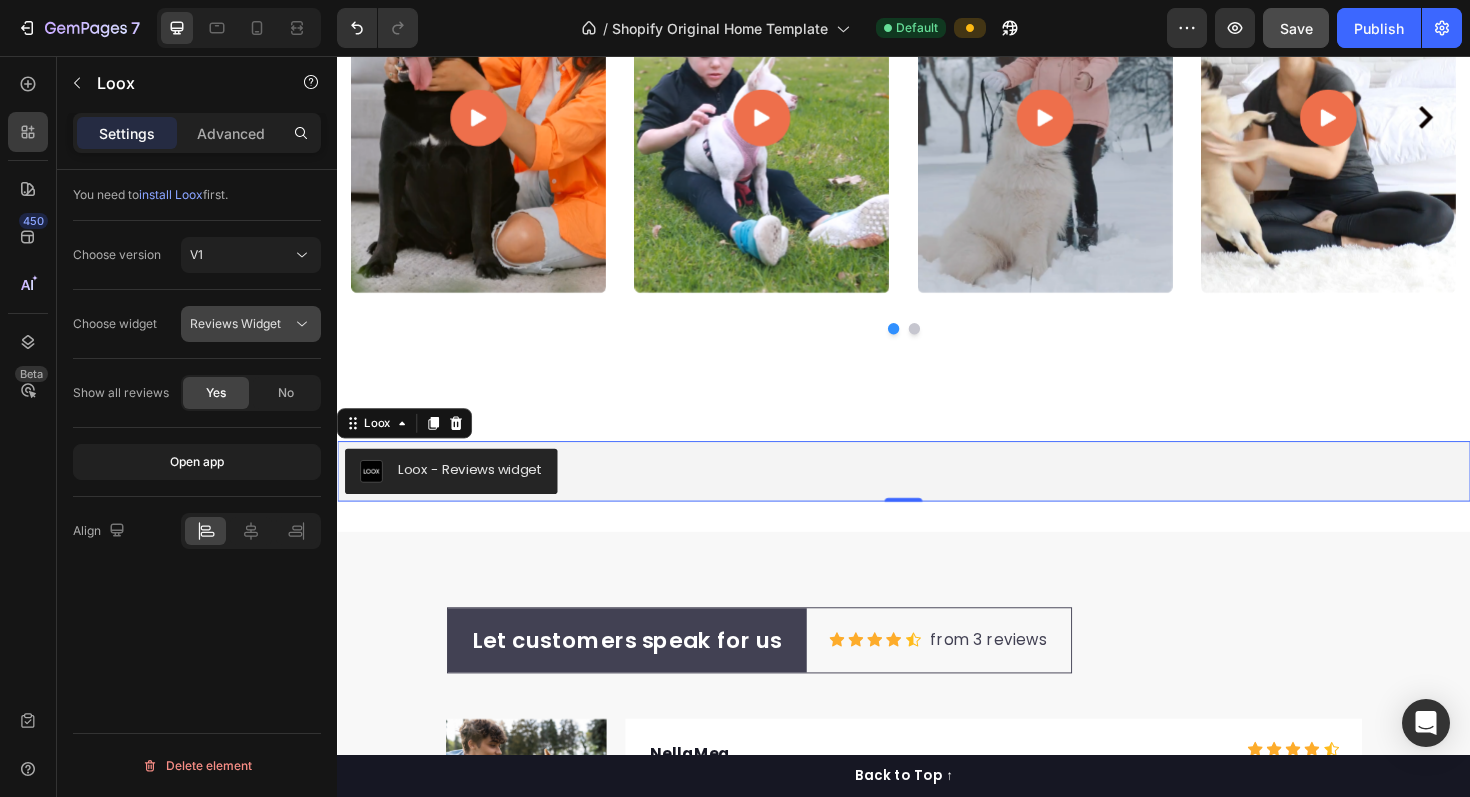 click on "Reviews Widget" at bounding box center (235, 323) 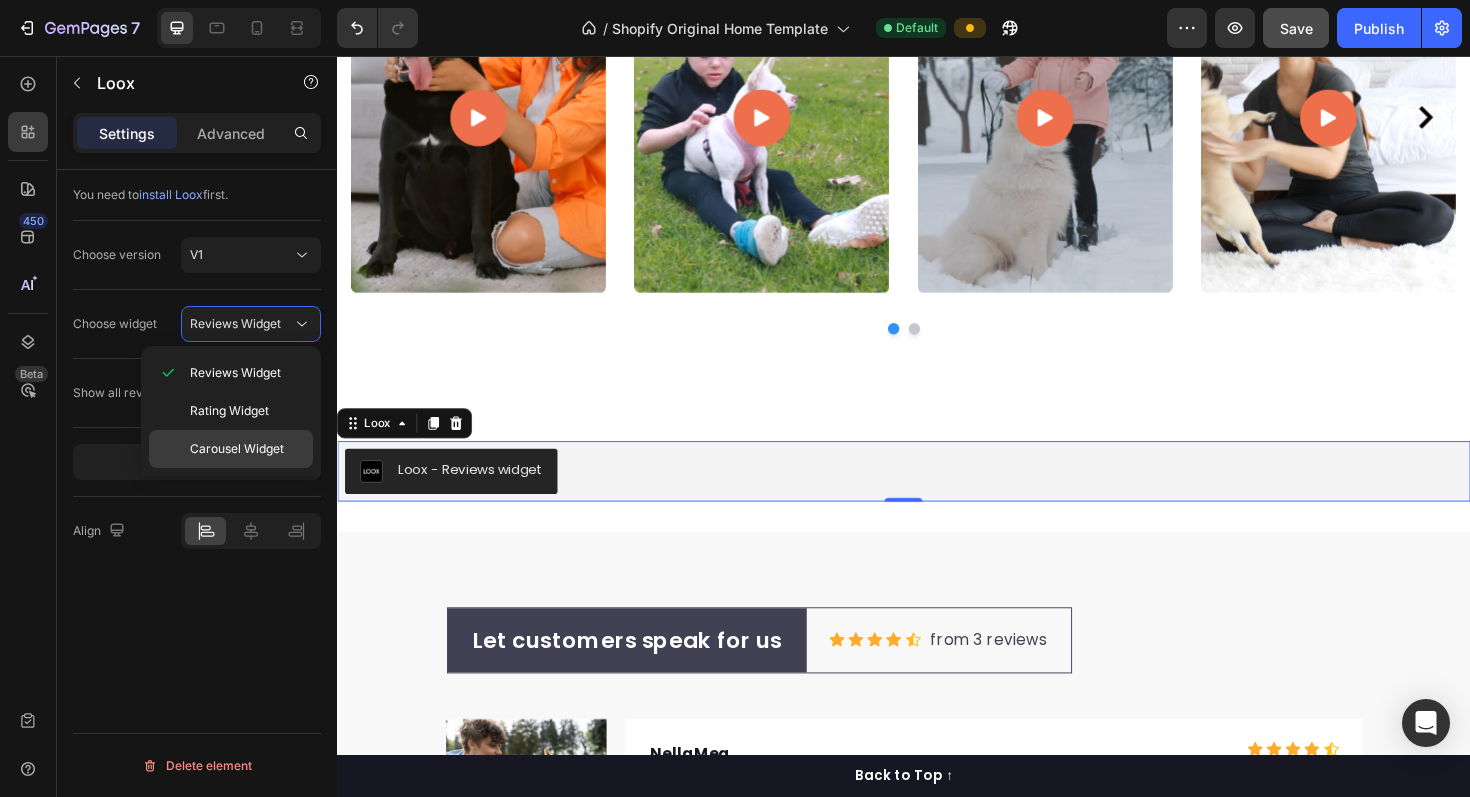 click on "Carousel Widget" at bounding box center [237, 449] 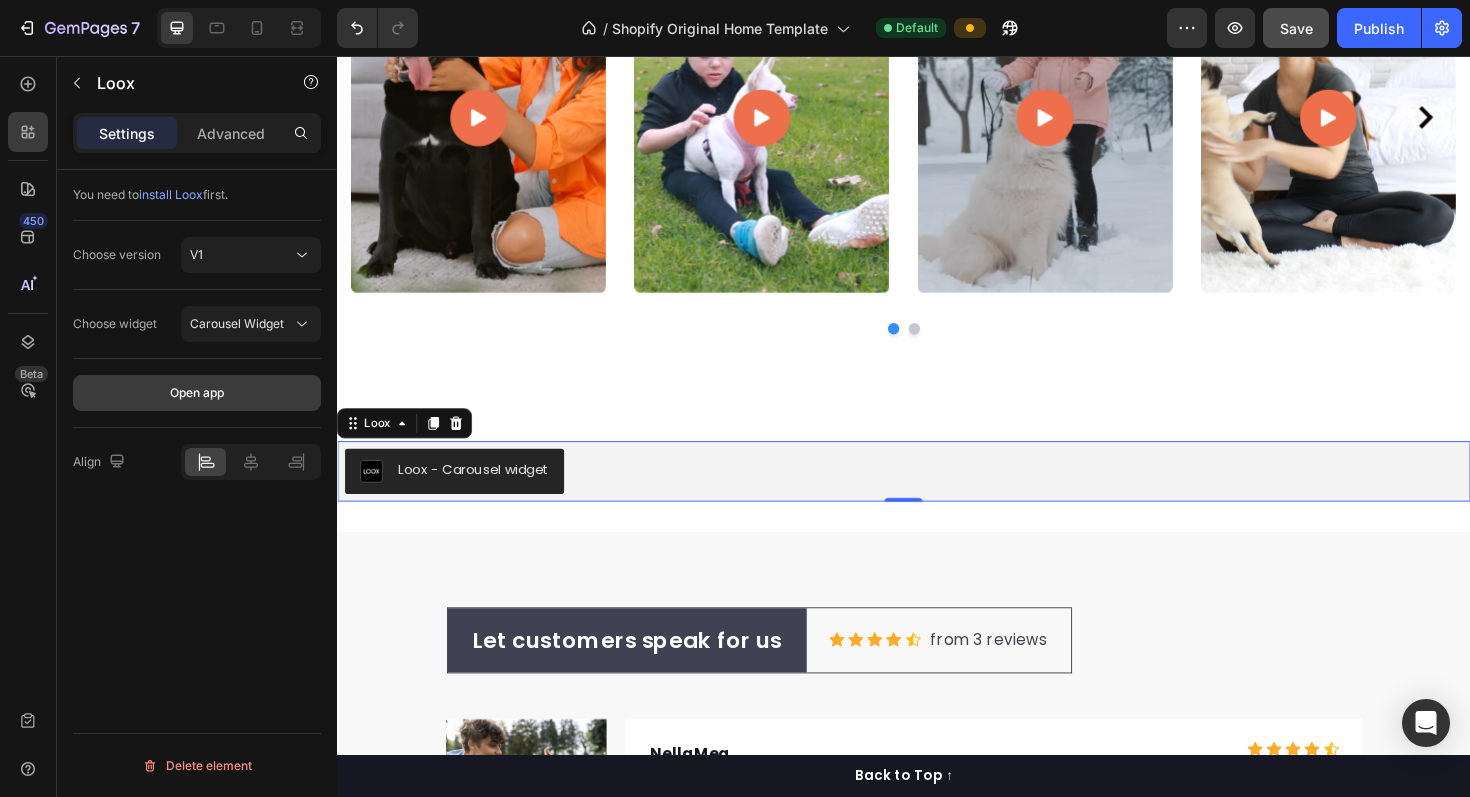click on "Open app" at bounding box center [197, 393] 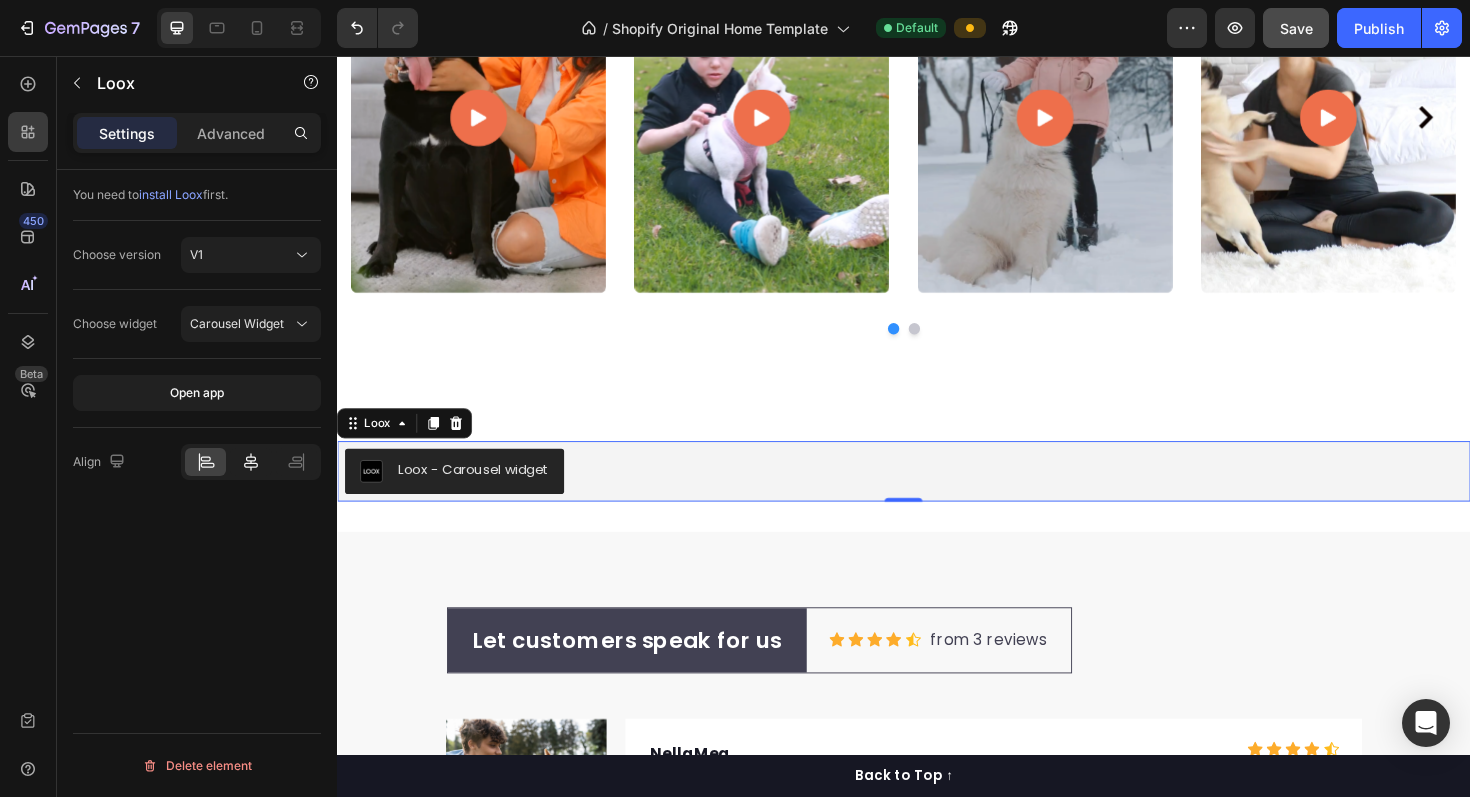 click 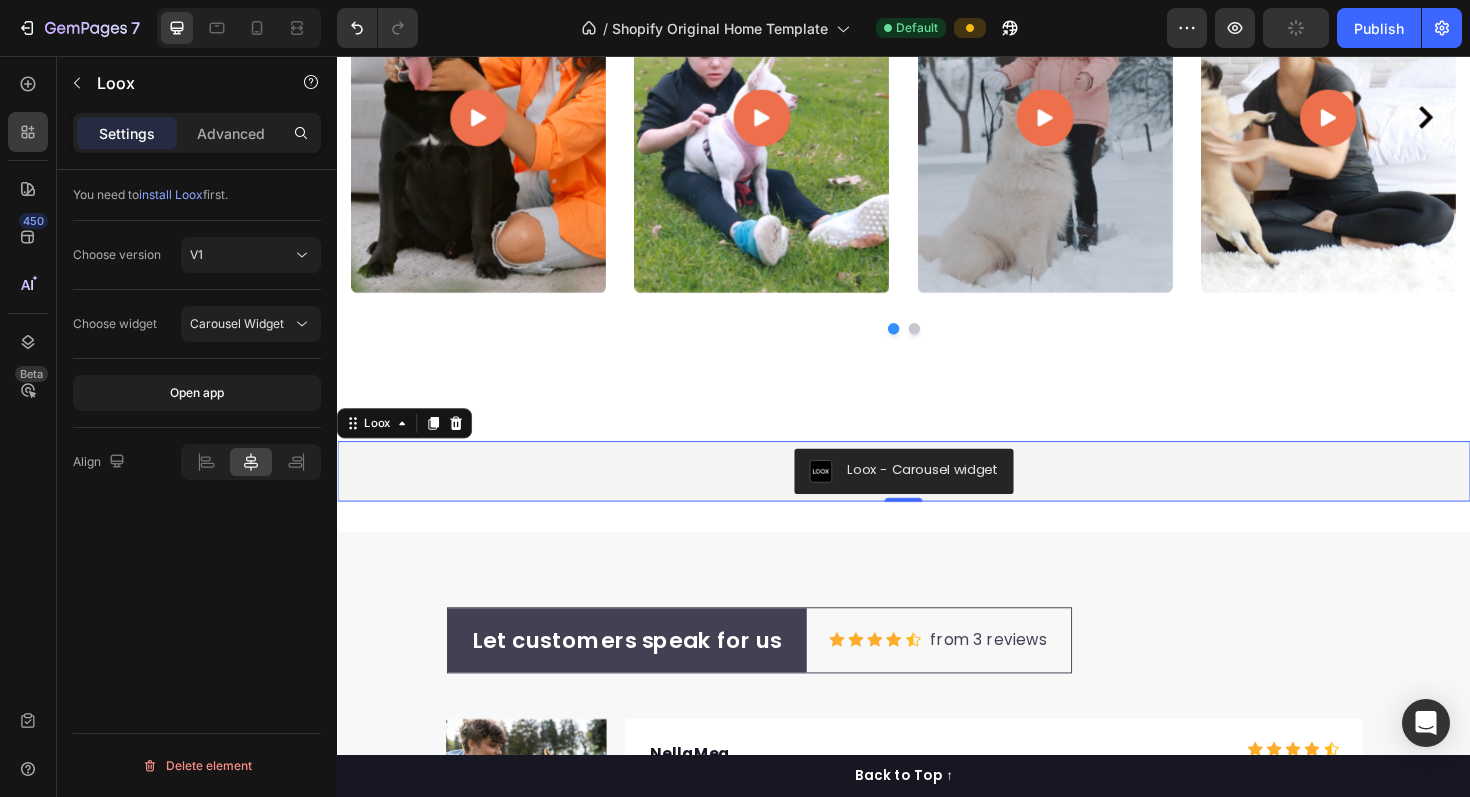 click on "install Loox" at bounding box center (171, 194) 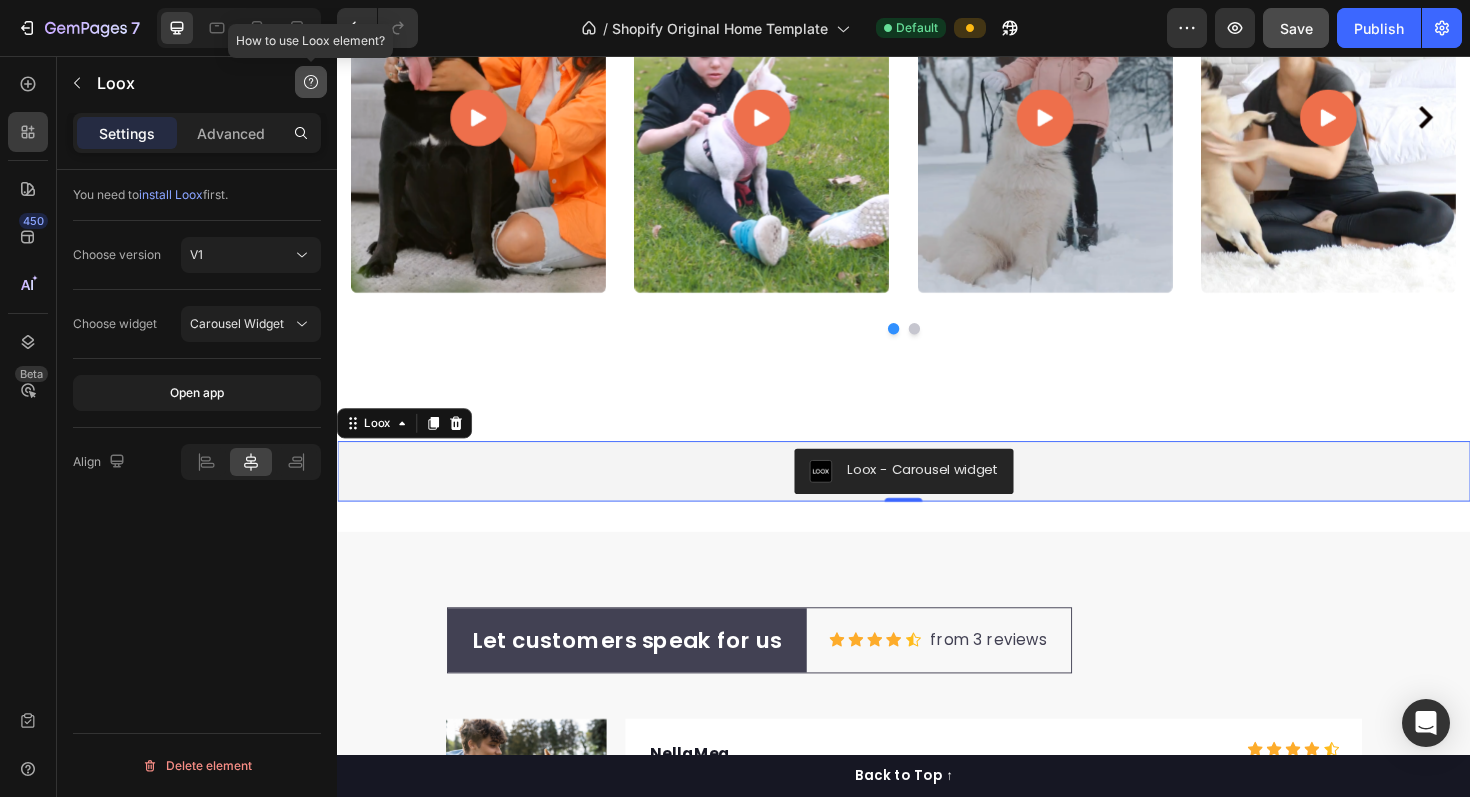 click 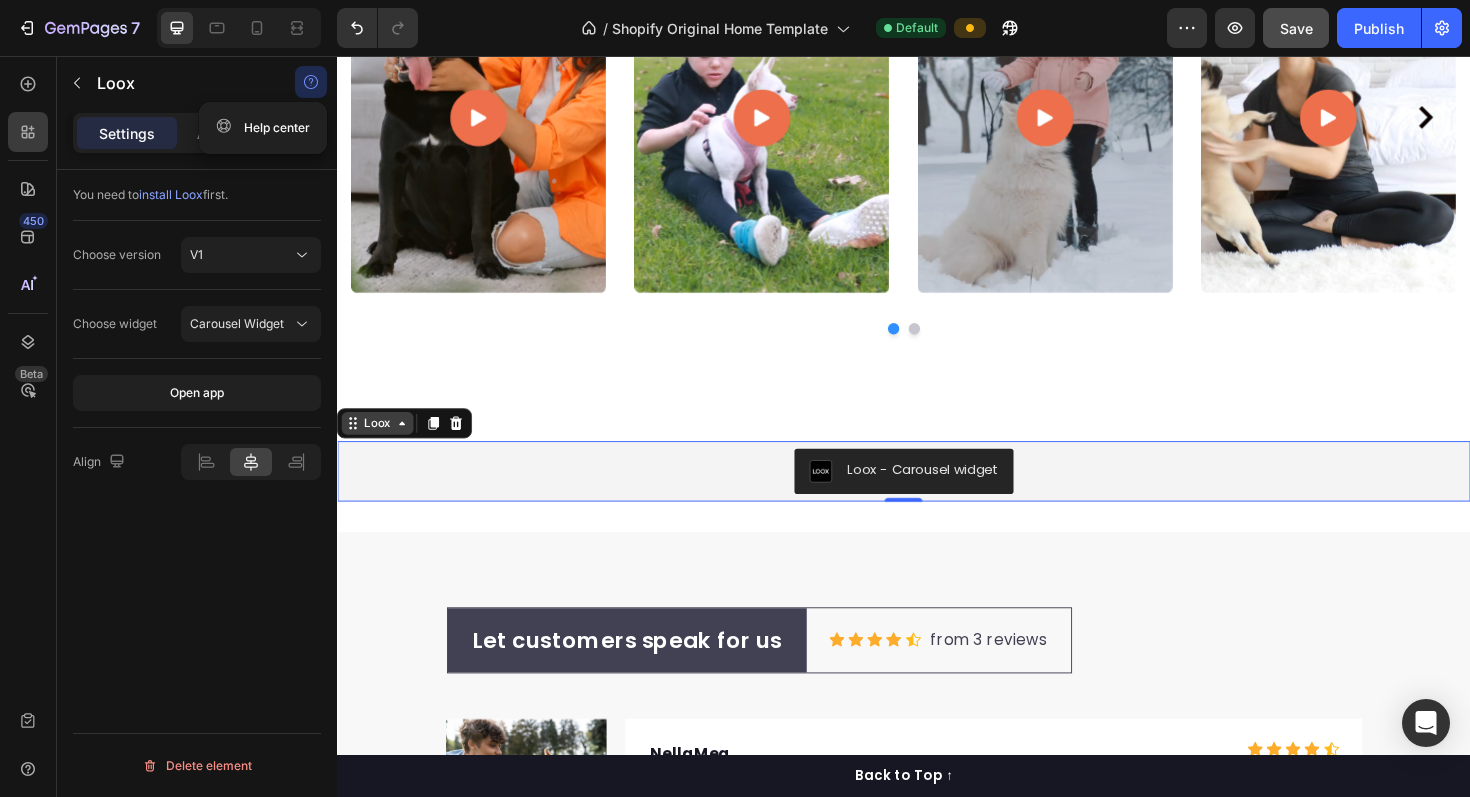 click on "Loox" at bounding box center [380, 445] 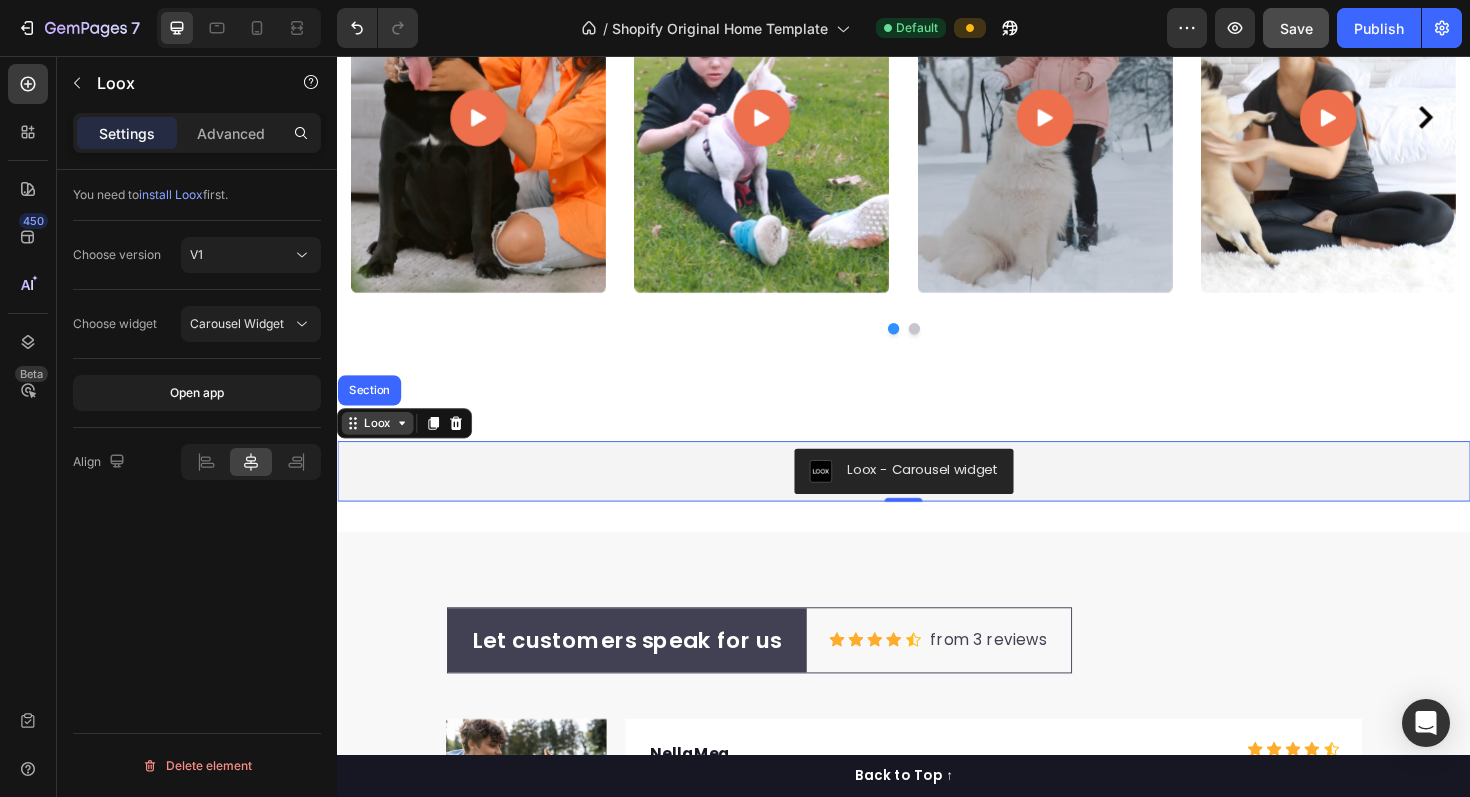 click on "Loox" at bounding box center (380, 445) 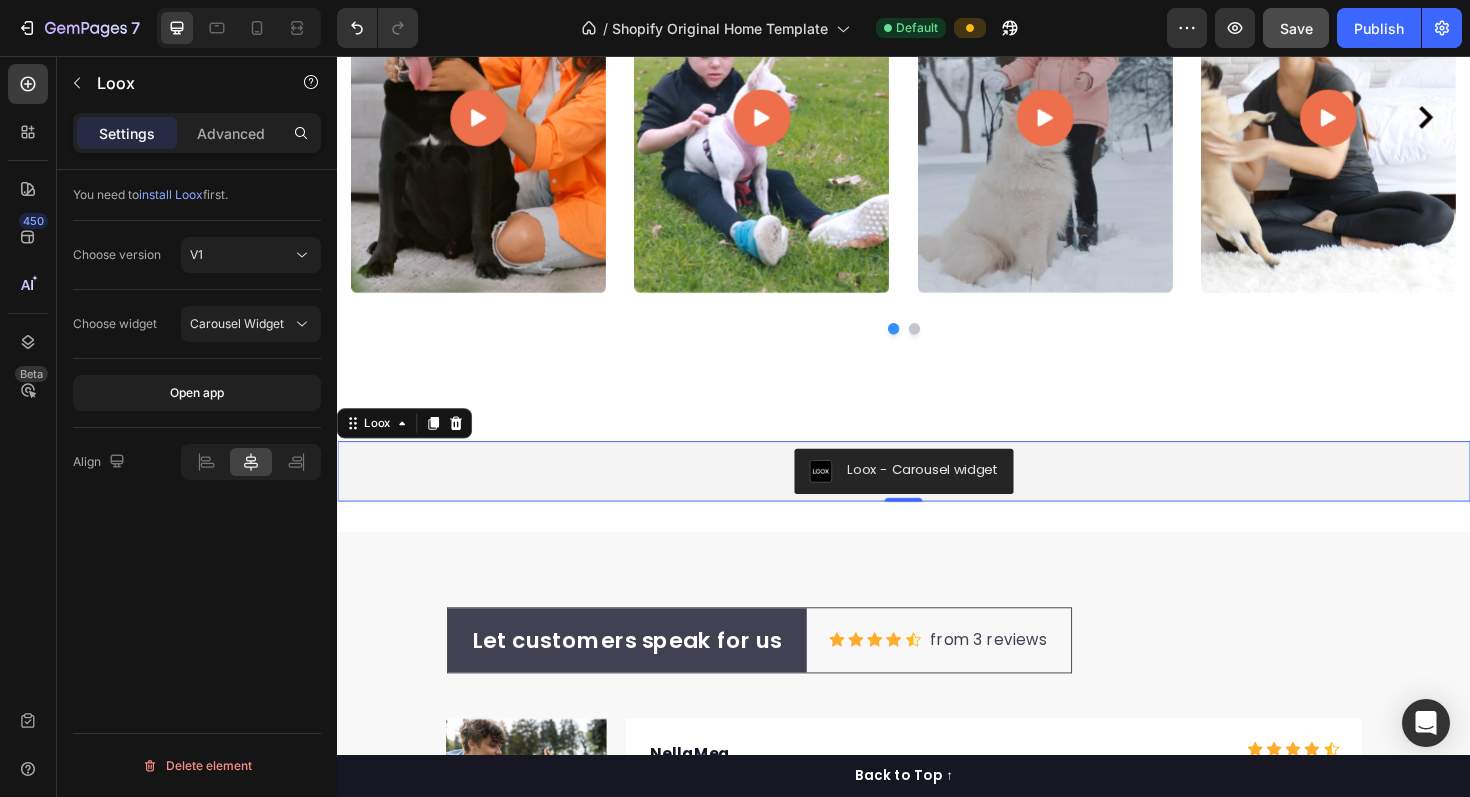 click on "Choose version V1" 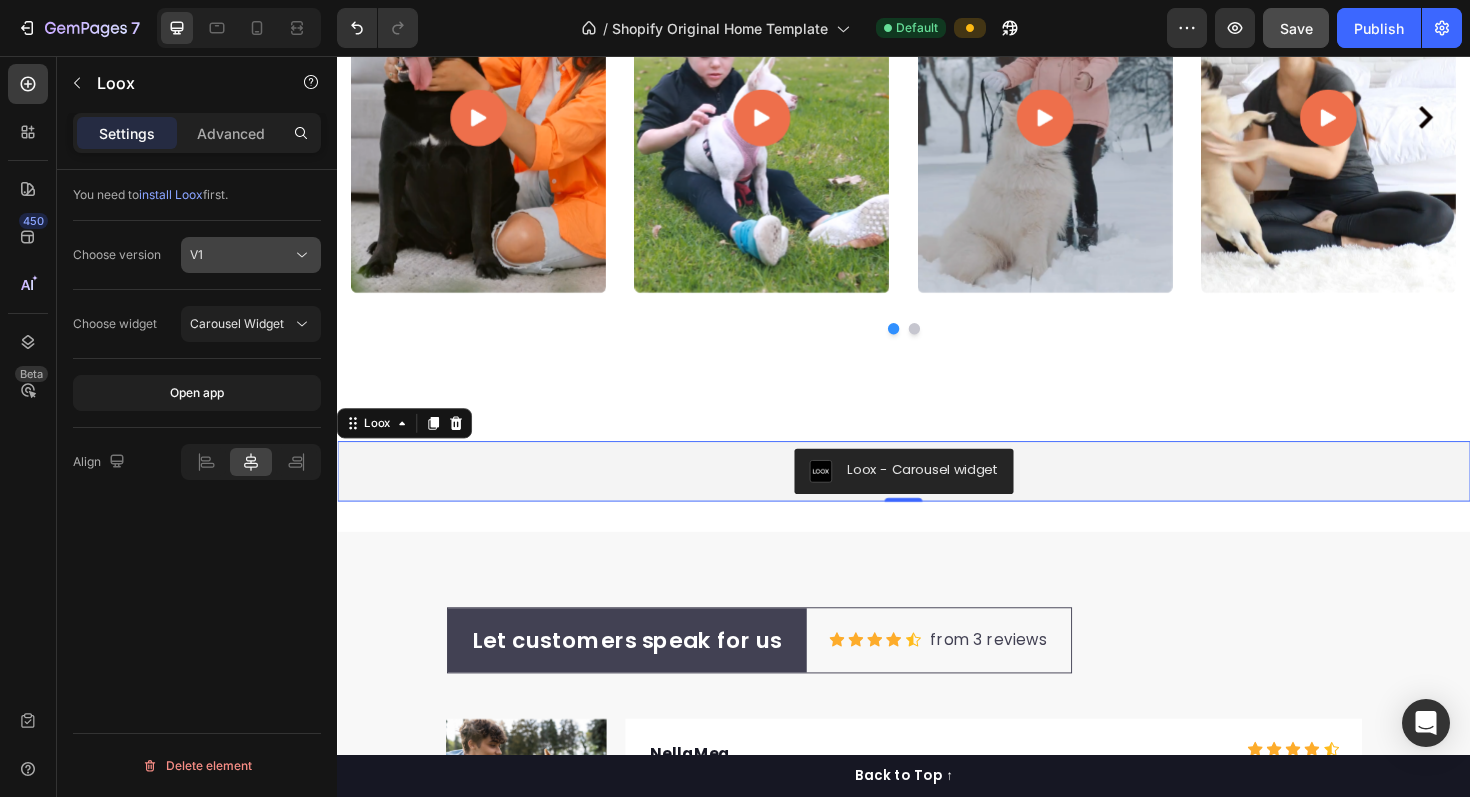 click on "V1" at bounding box center [241, 255] 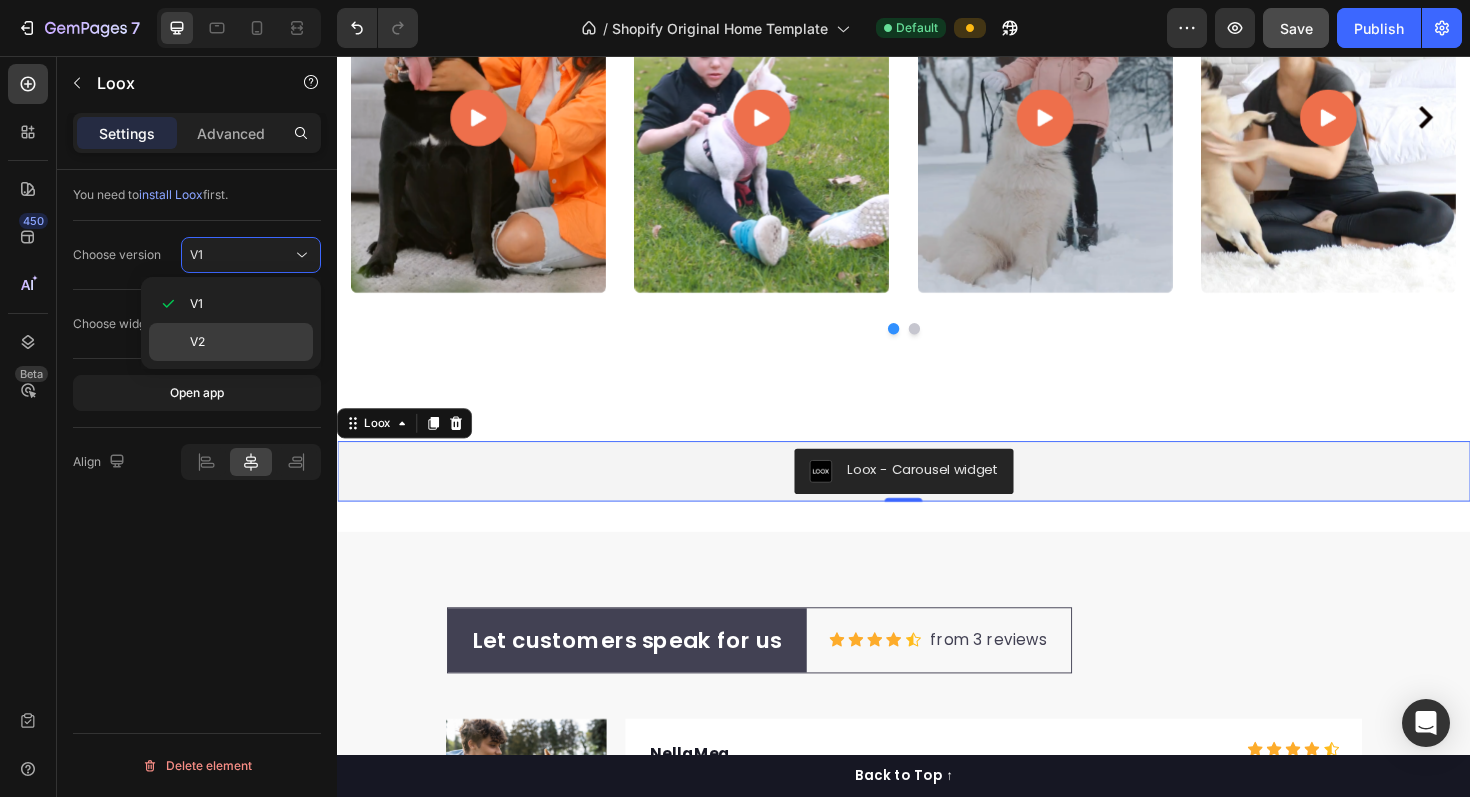 click on "V2" at bounding box center [197, 342] 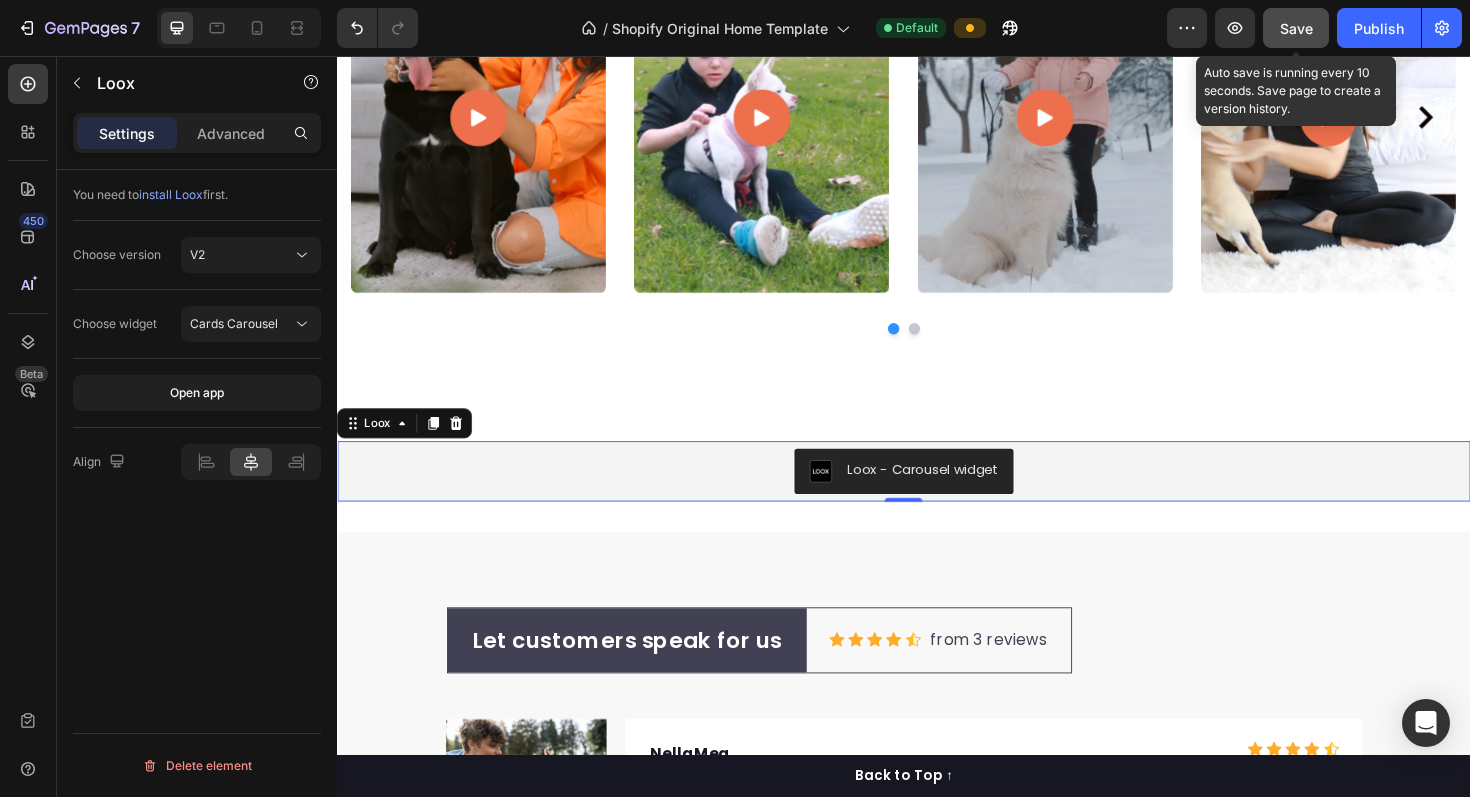 click on "Save" at bounding box center (1296, 28) 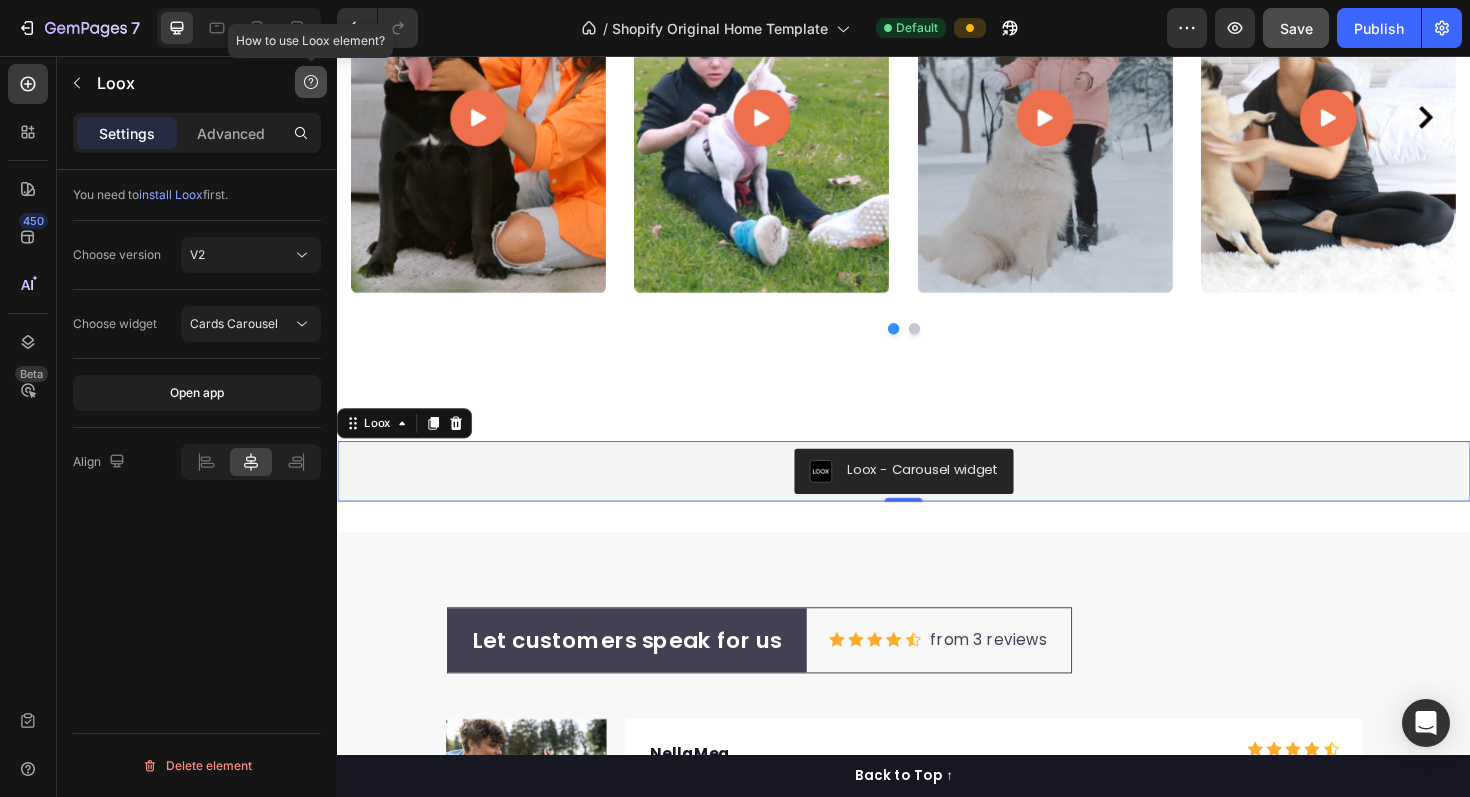 click 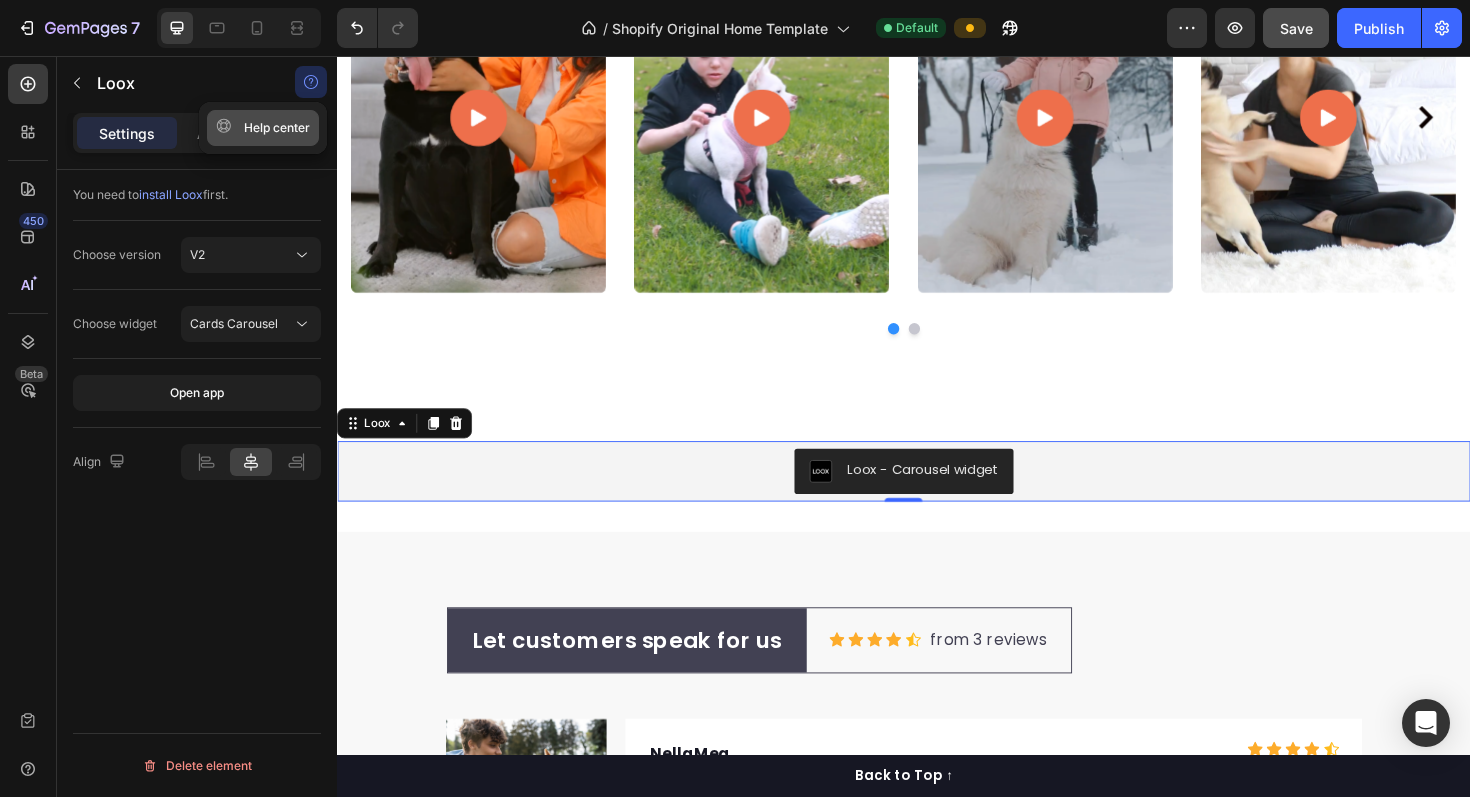 click on "Help center" at bounding box center [263, 128] 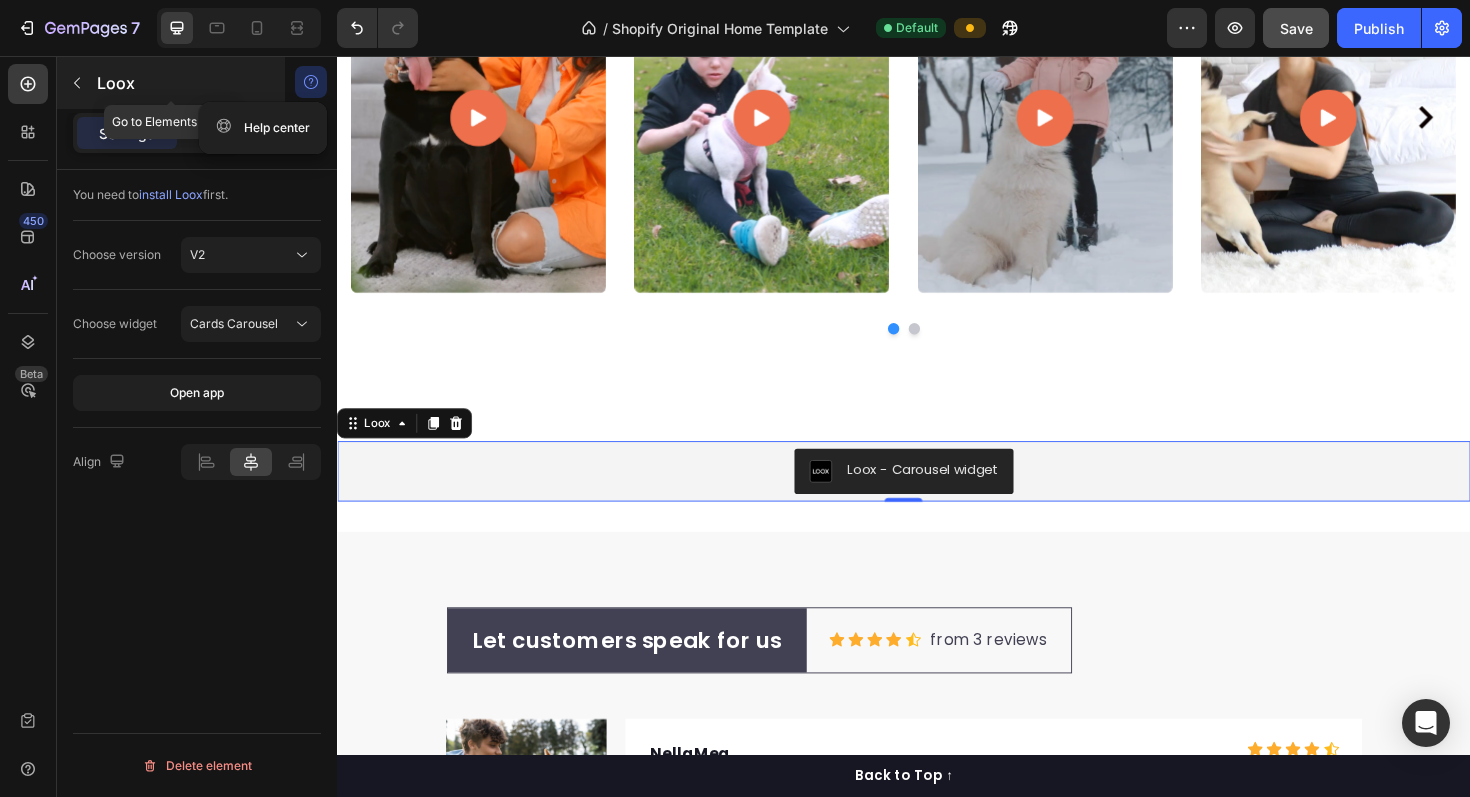 click at bounding box center [77, 83] 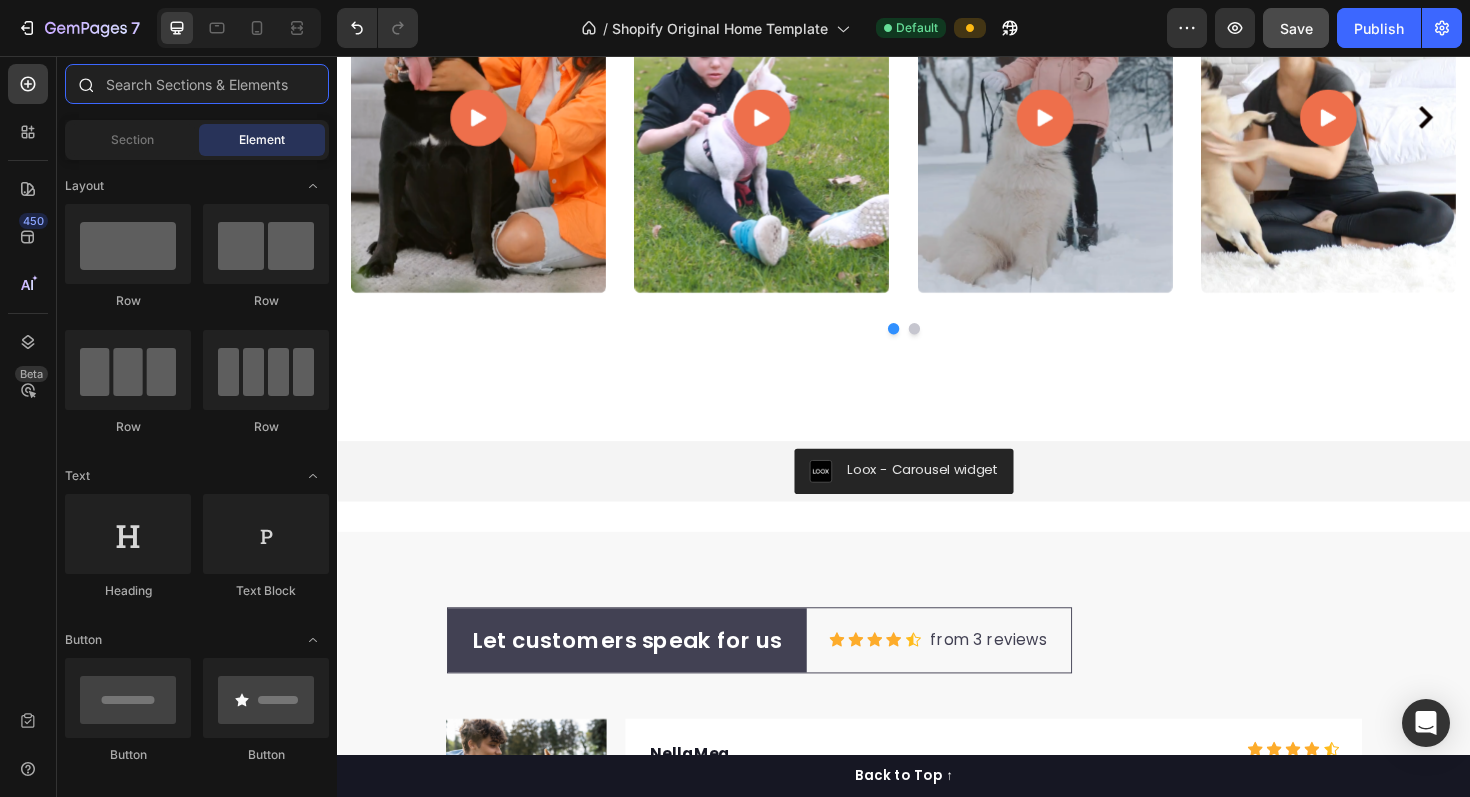 click at bounding box center [197, 84] 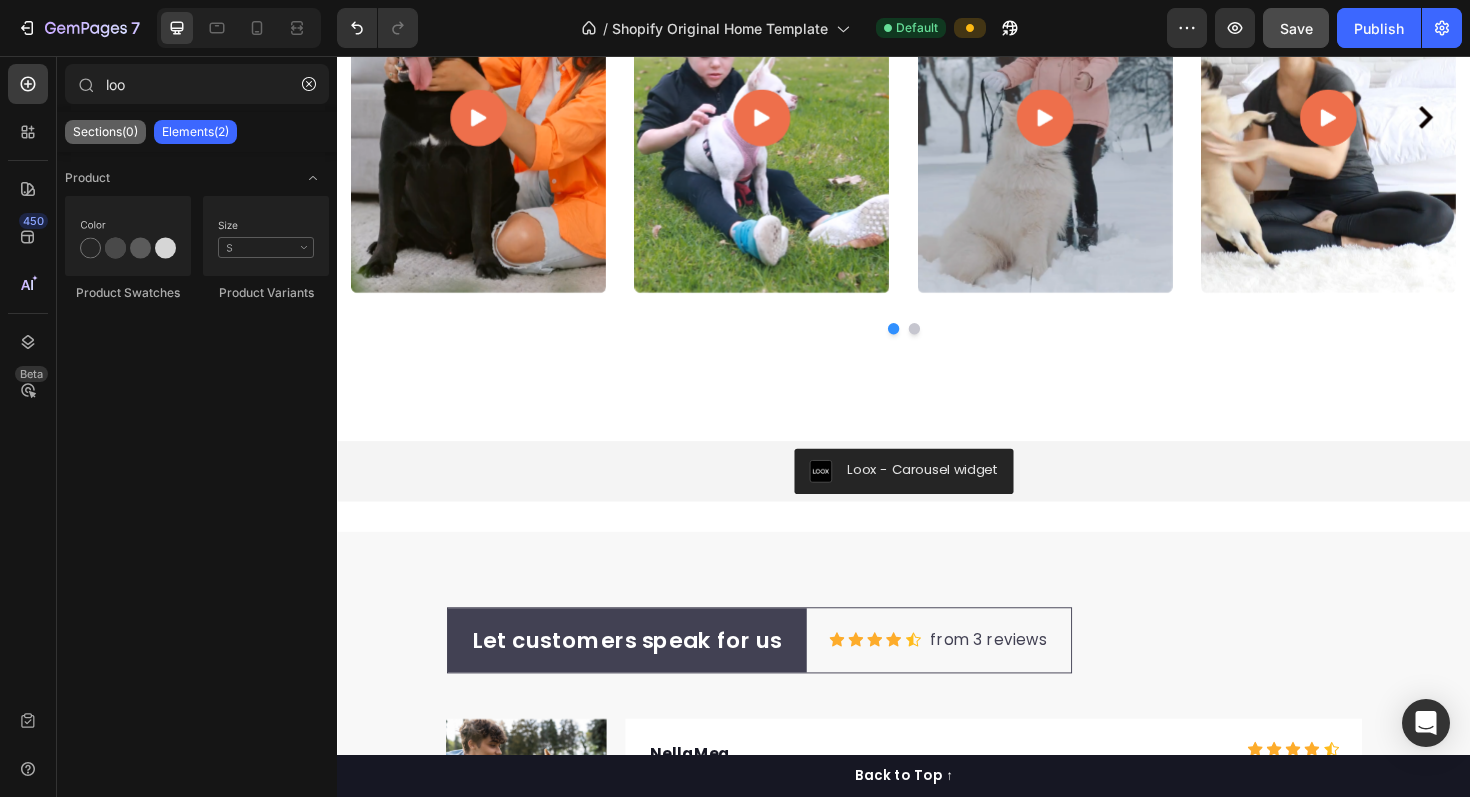 click on "Sections(0)" at bounding box center [105, 132] 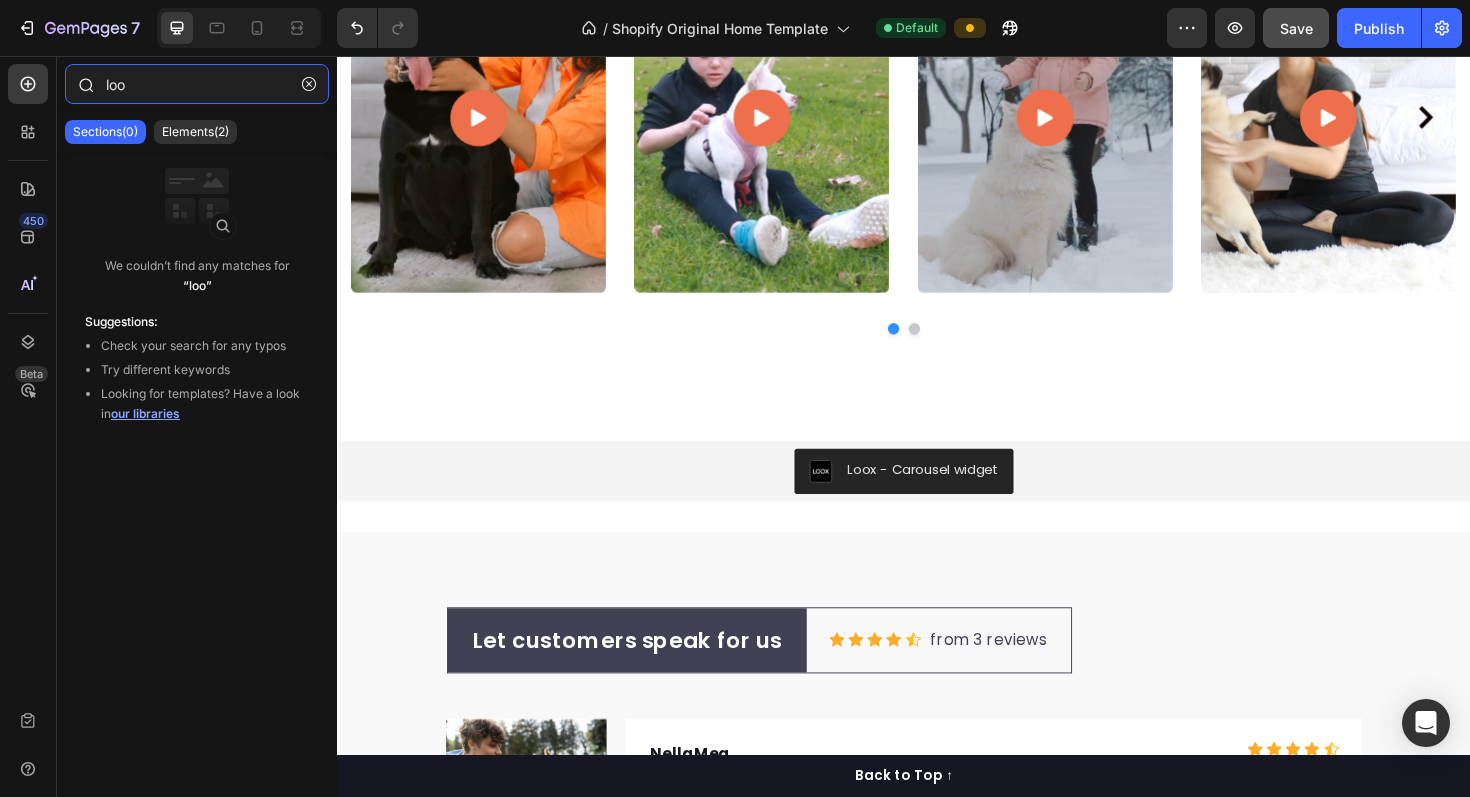 click on "loo" at bounding box center (197, 84) 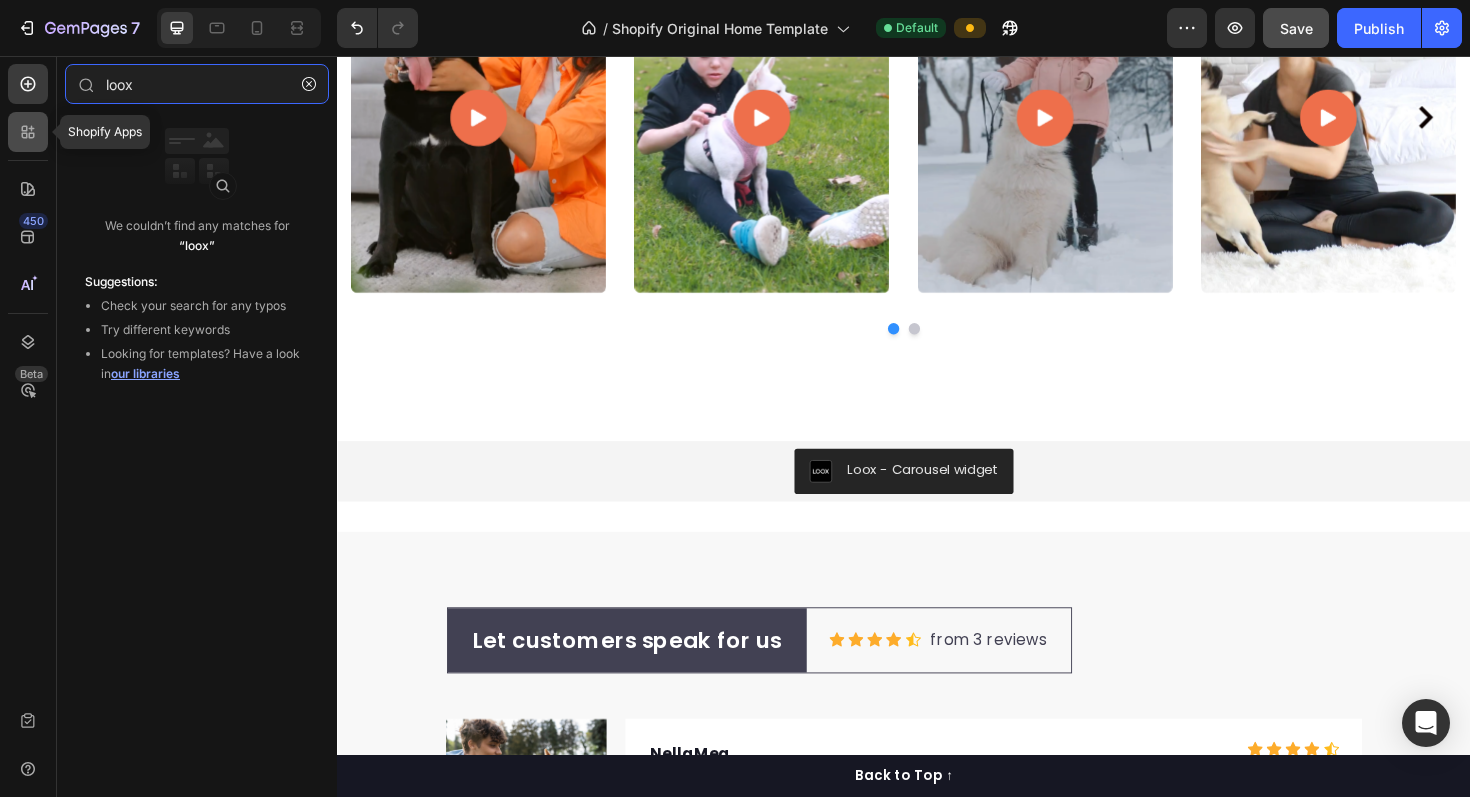 type on "loox" 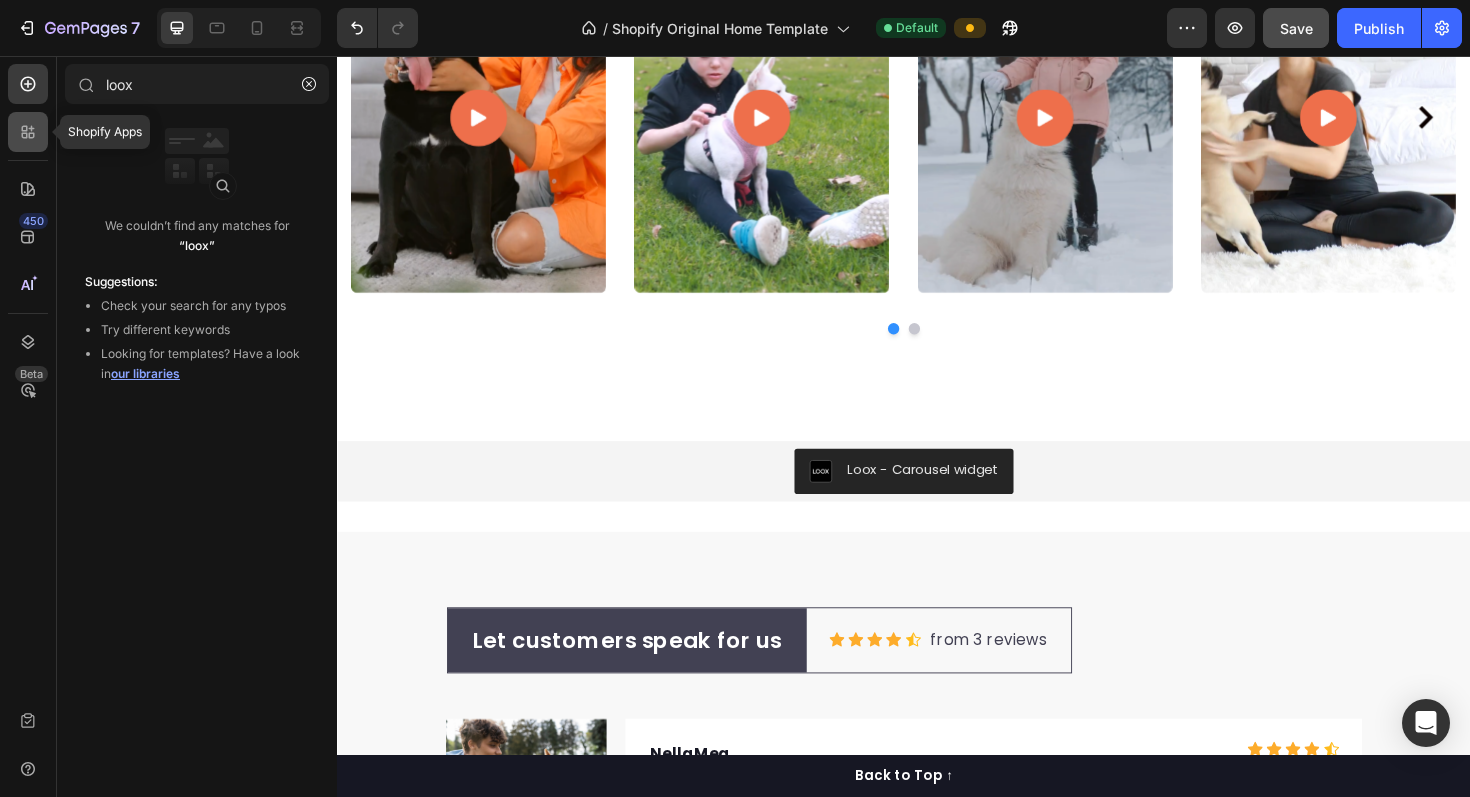 click 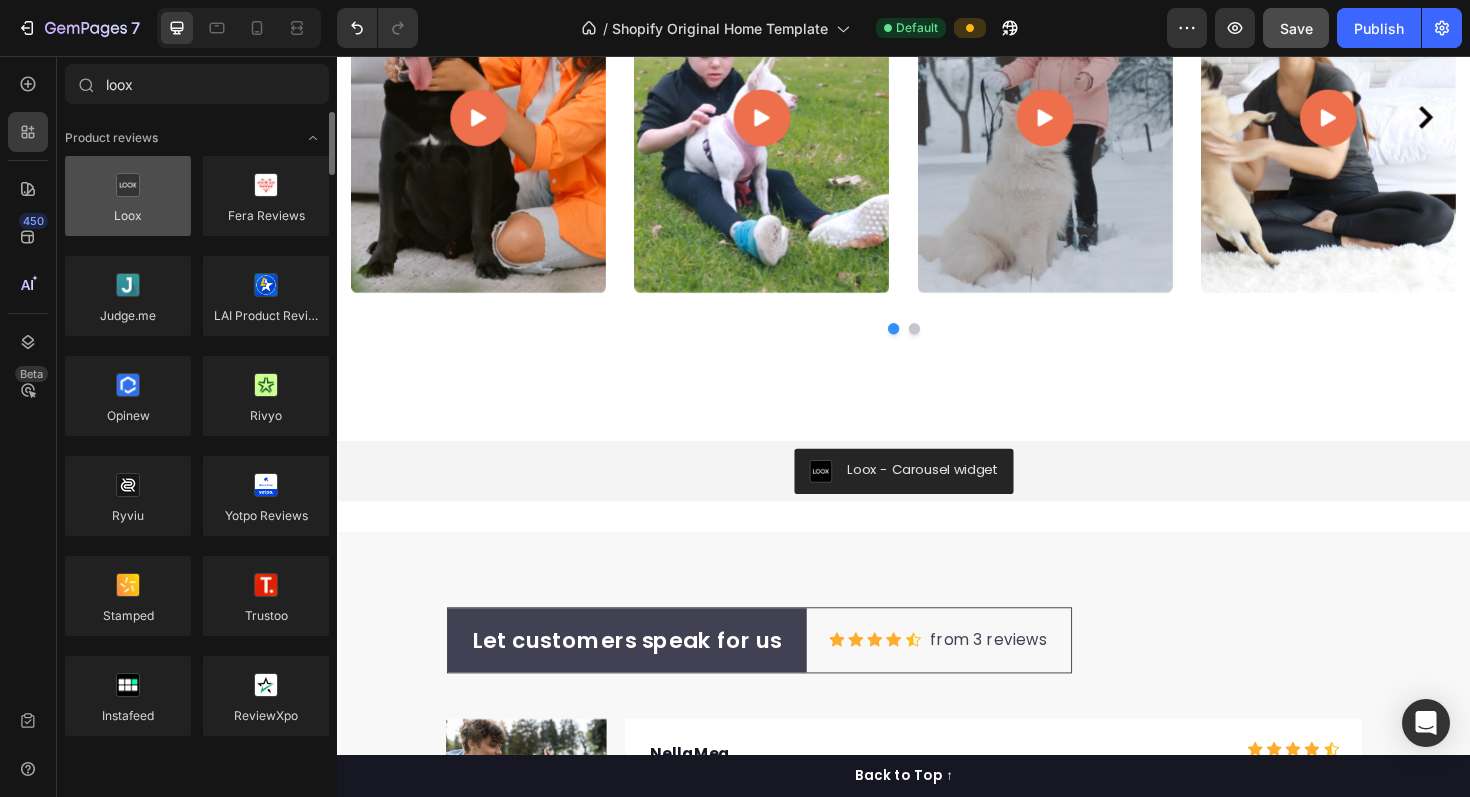 click at bounding box center (128, 196) 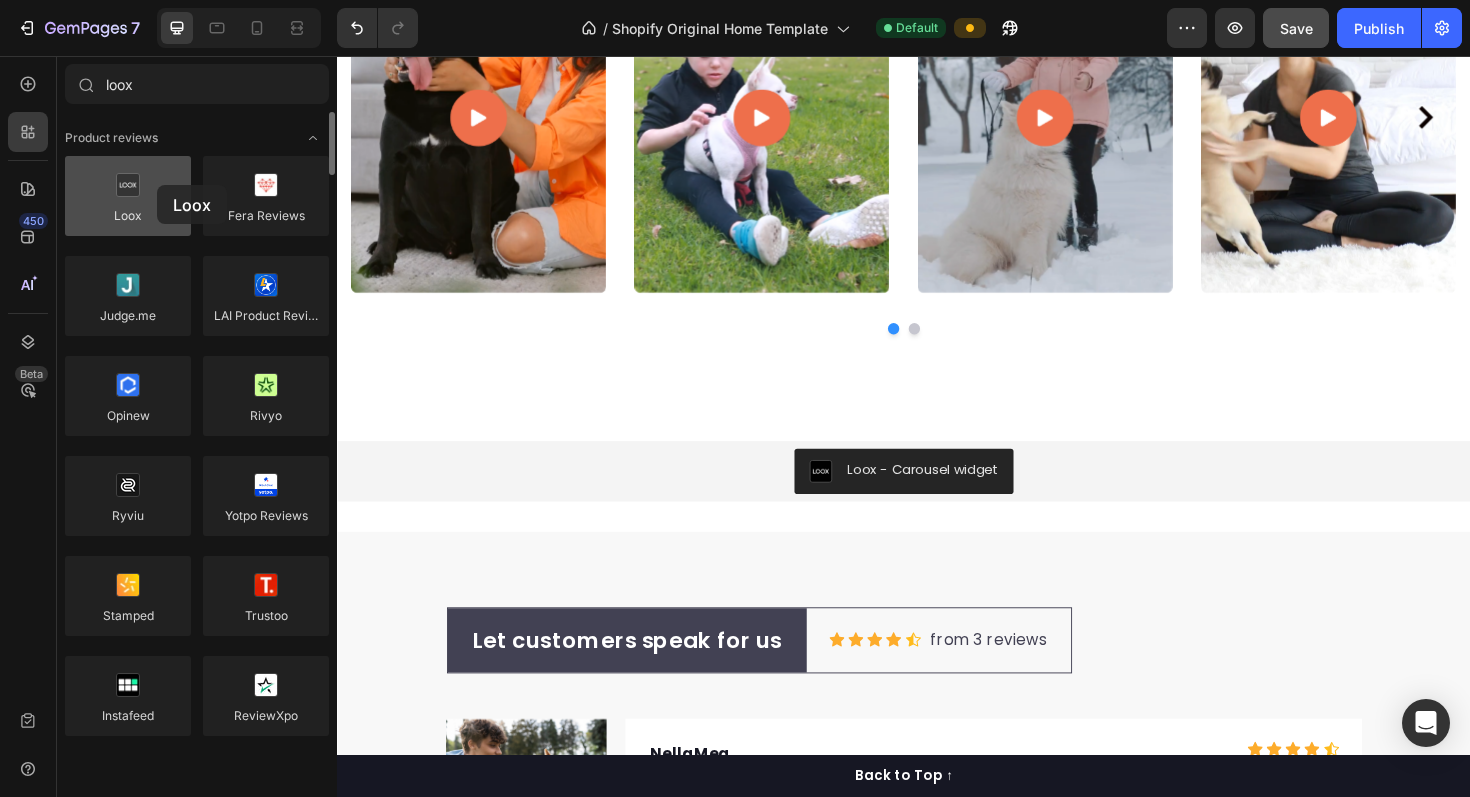 click at bounding box center [128, 196] 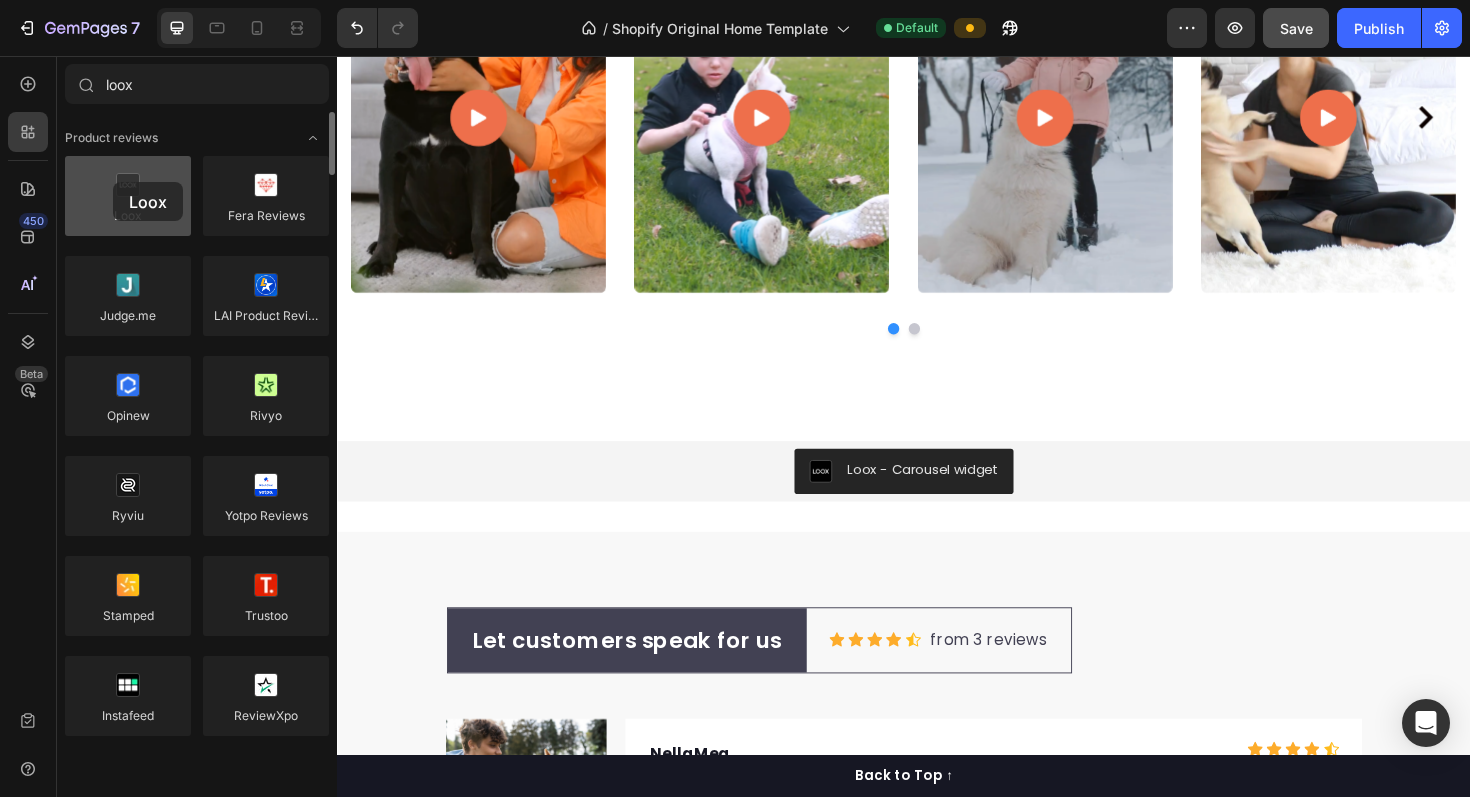 drag, startPoint x: 157, startPoint y: 185, endPoint x: 113, endPoint y: 182, distance: 44.102154 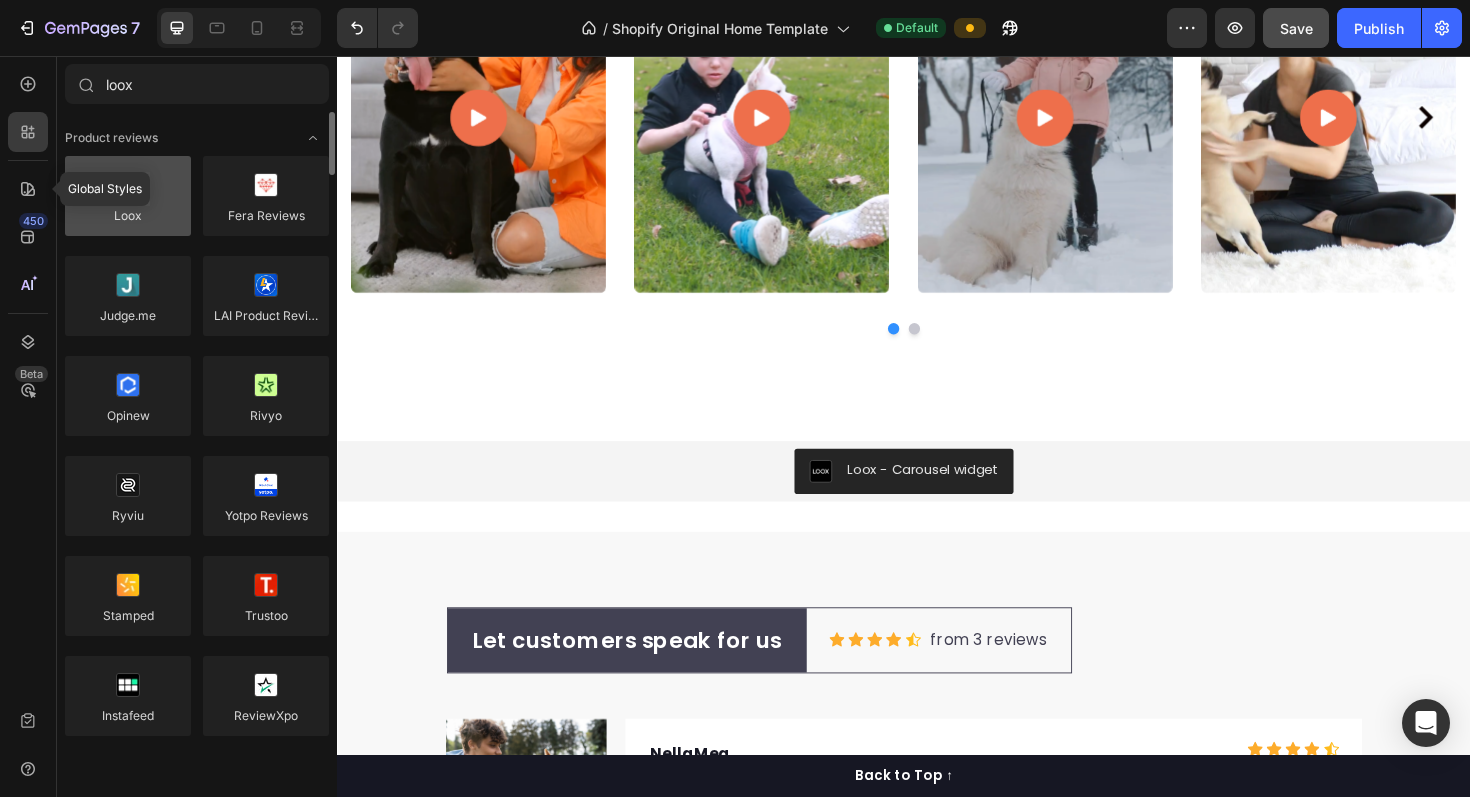 click at bounding box center (128, 196) 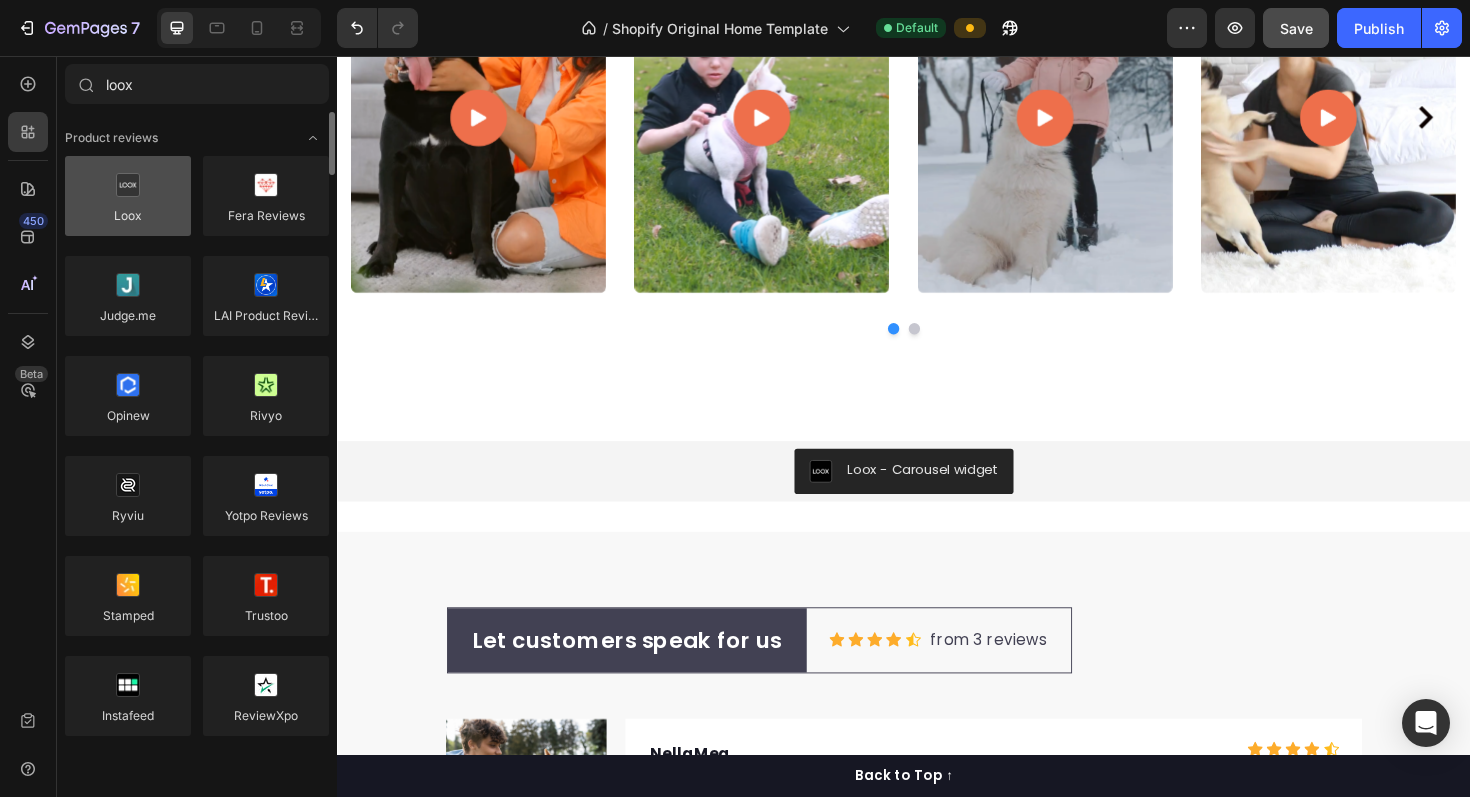 click at bounding box center [128, 196] 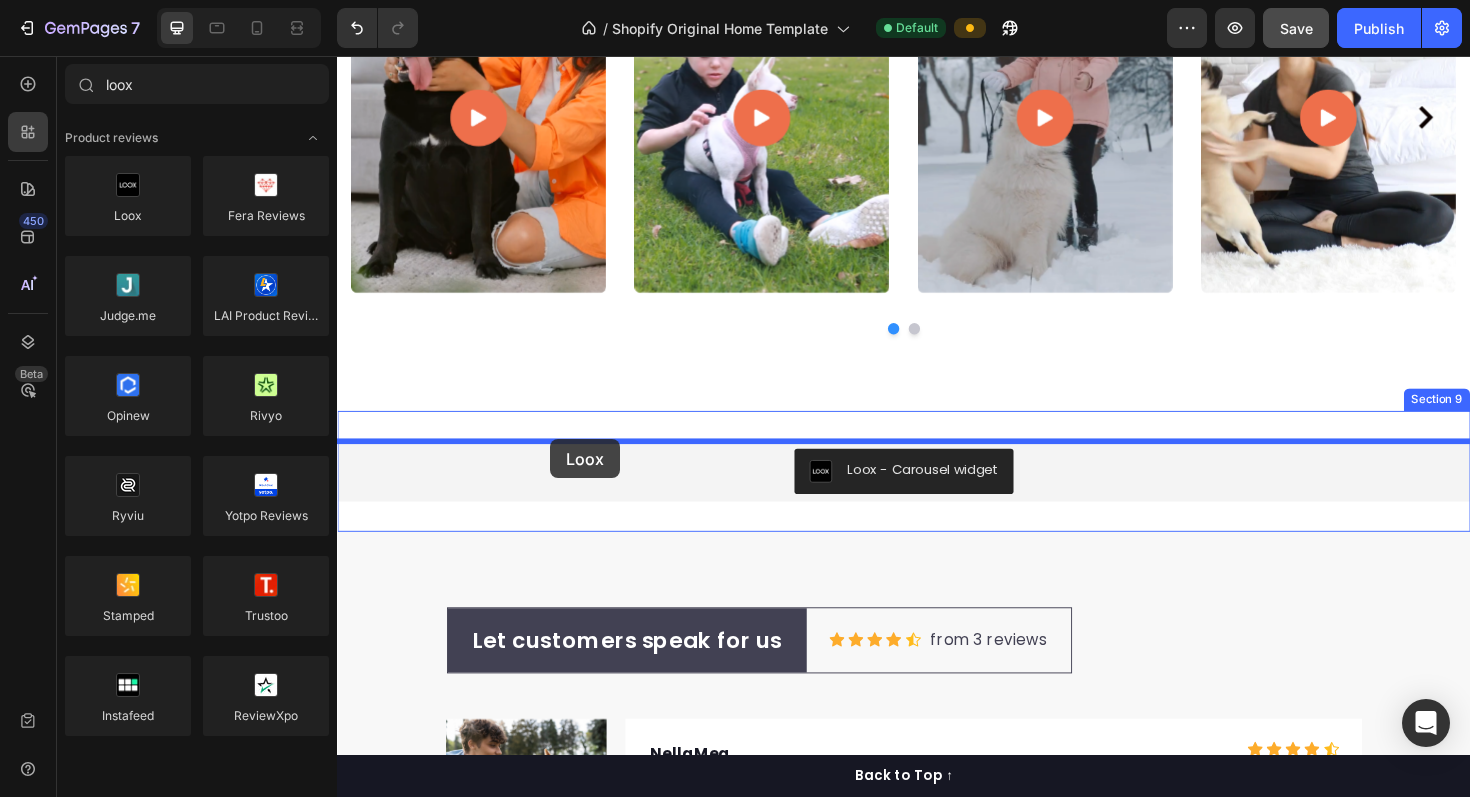 drag, startPoint x: 456, startPoint y: 246, endPoint x: 563, endPoint y: 462, distance: 241.04979 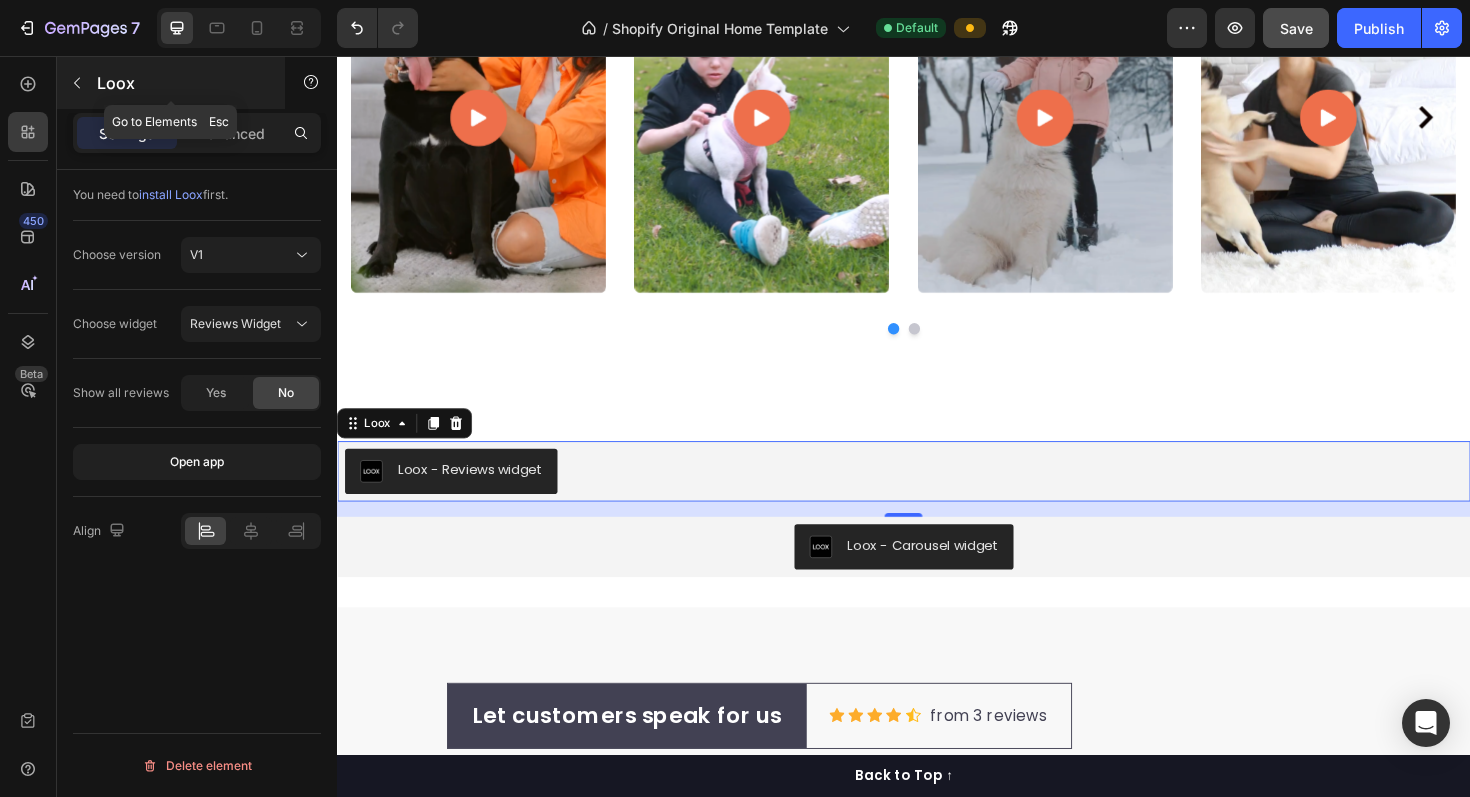 click at bounding box center [77, 83] 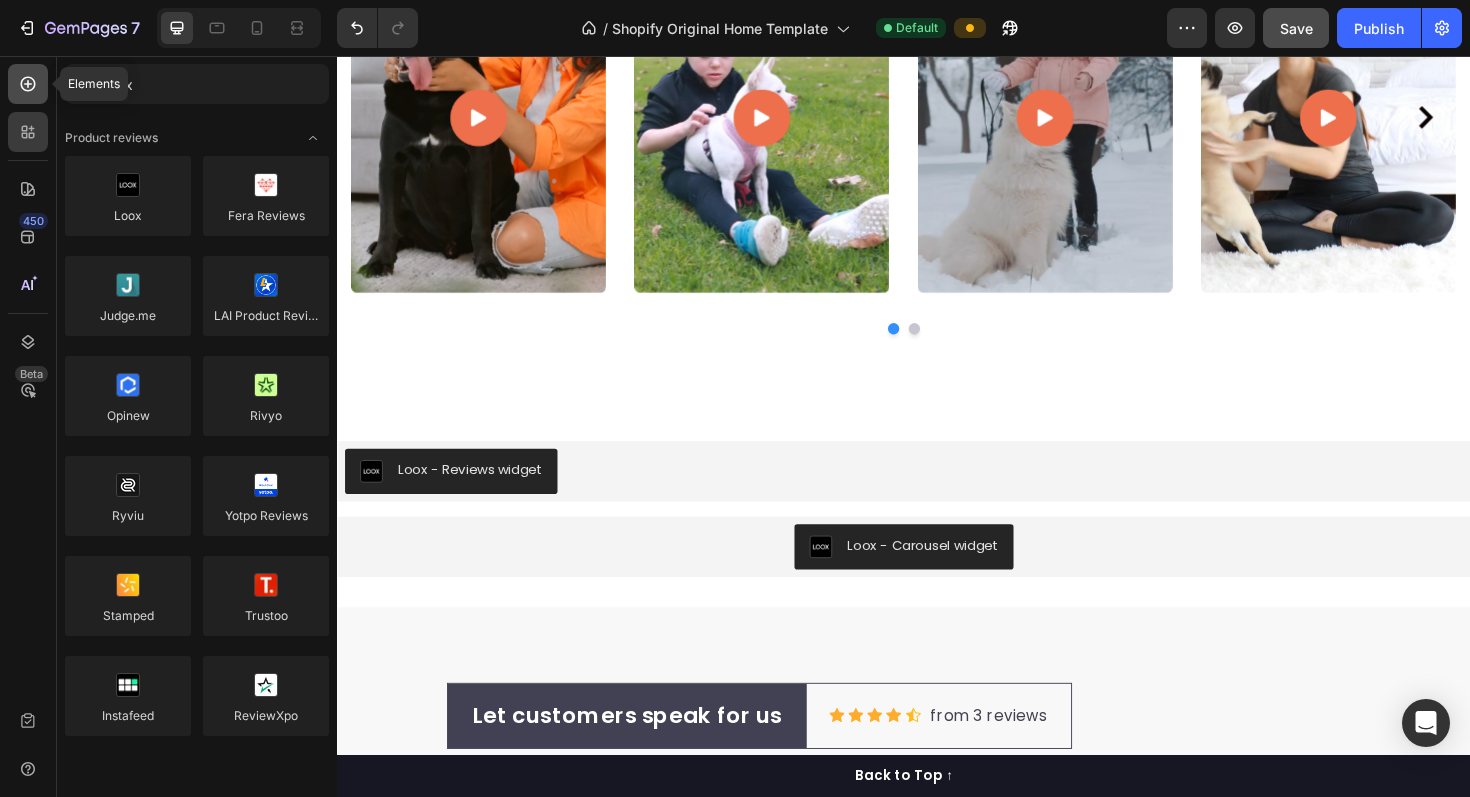 click 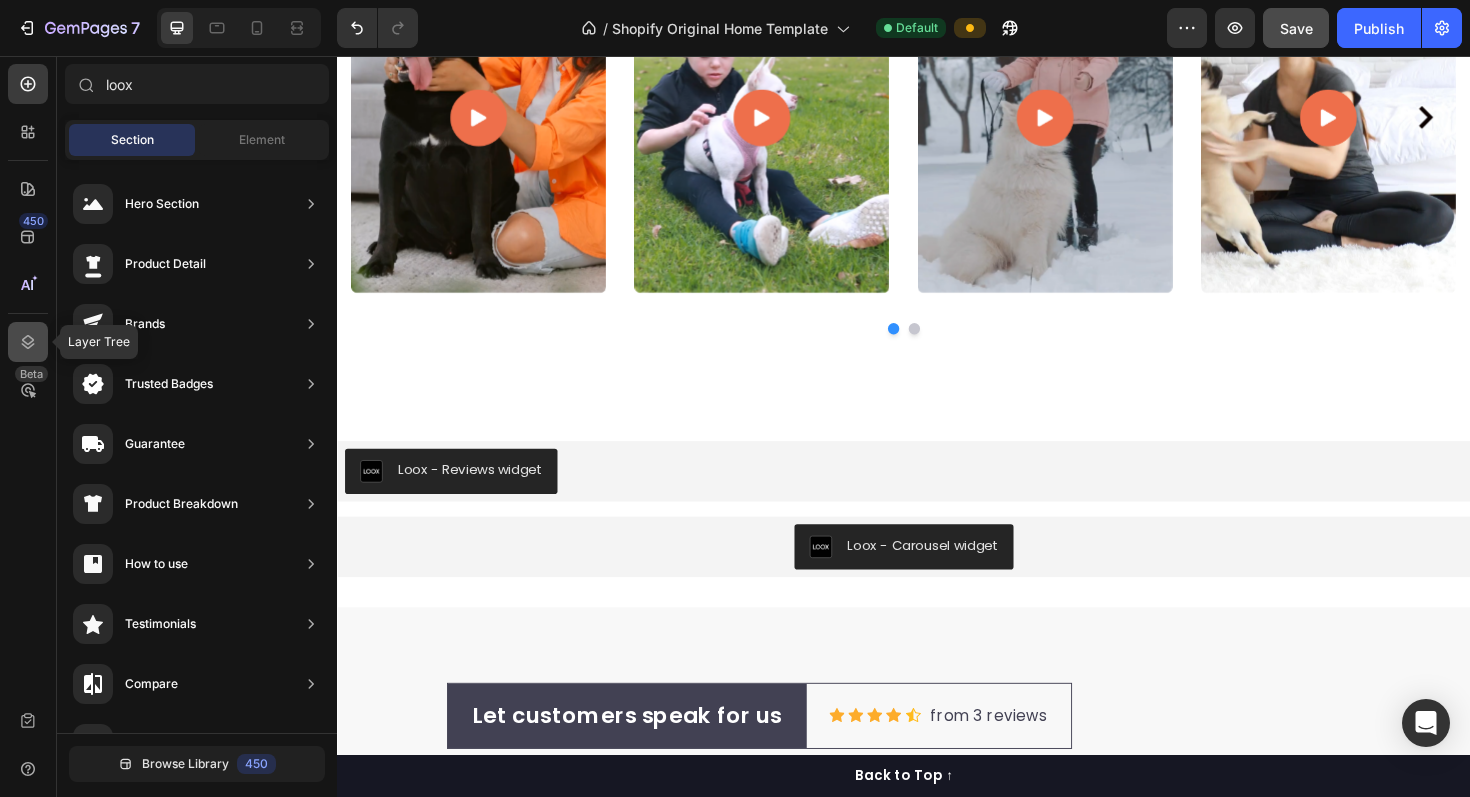 click 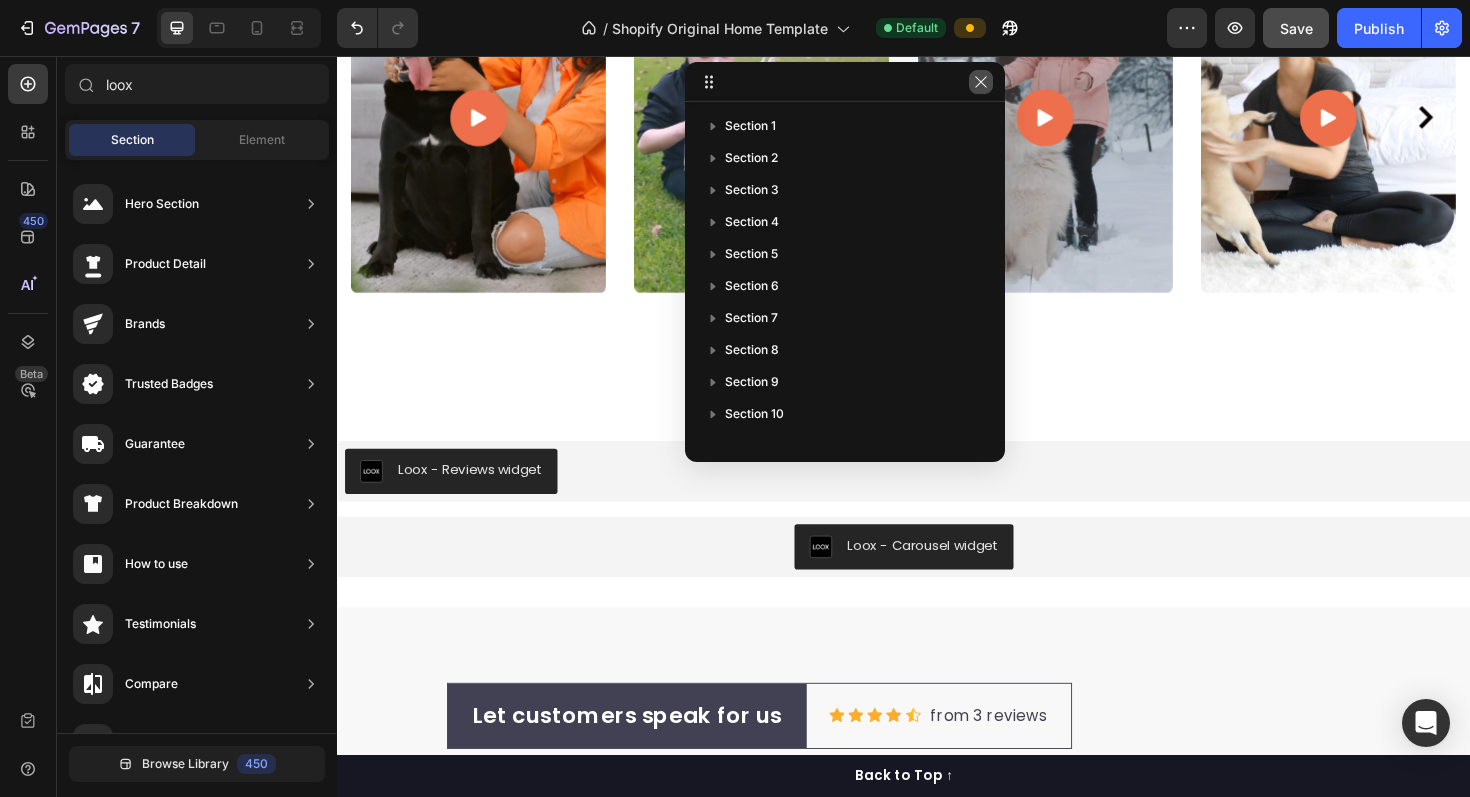 drag, startPoint x: 977, startPoint y: 79, endPoint x: 674, endPoint y: 25, distance: 307.77426 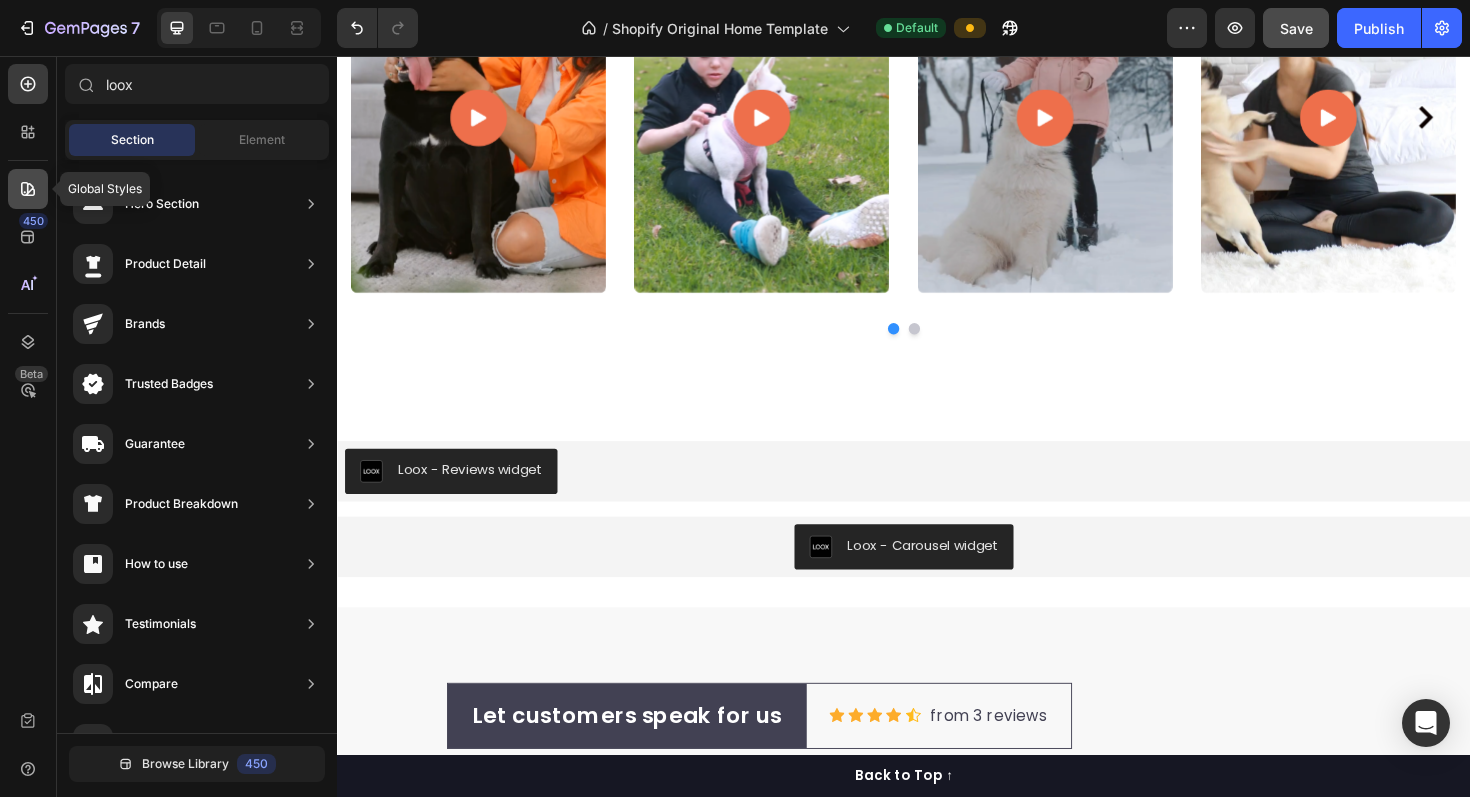 click 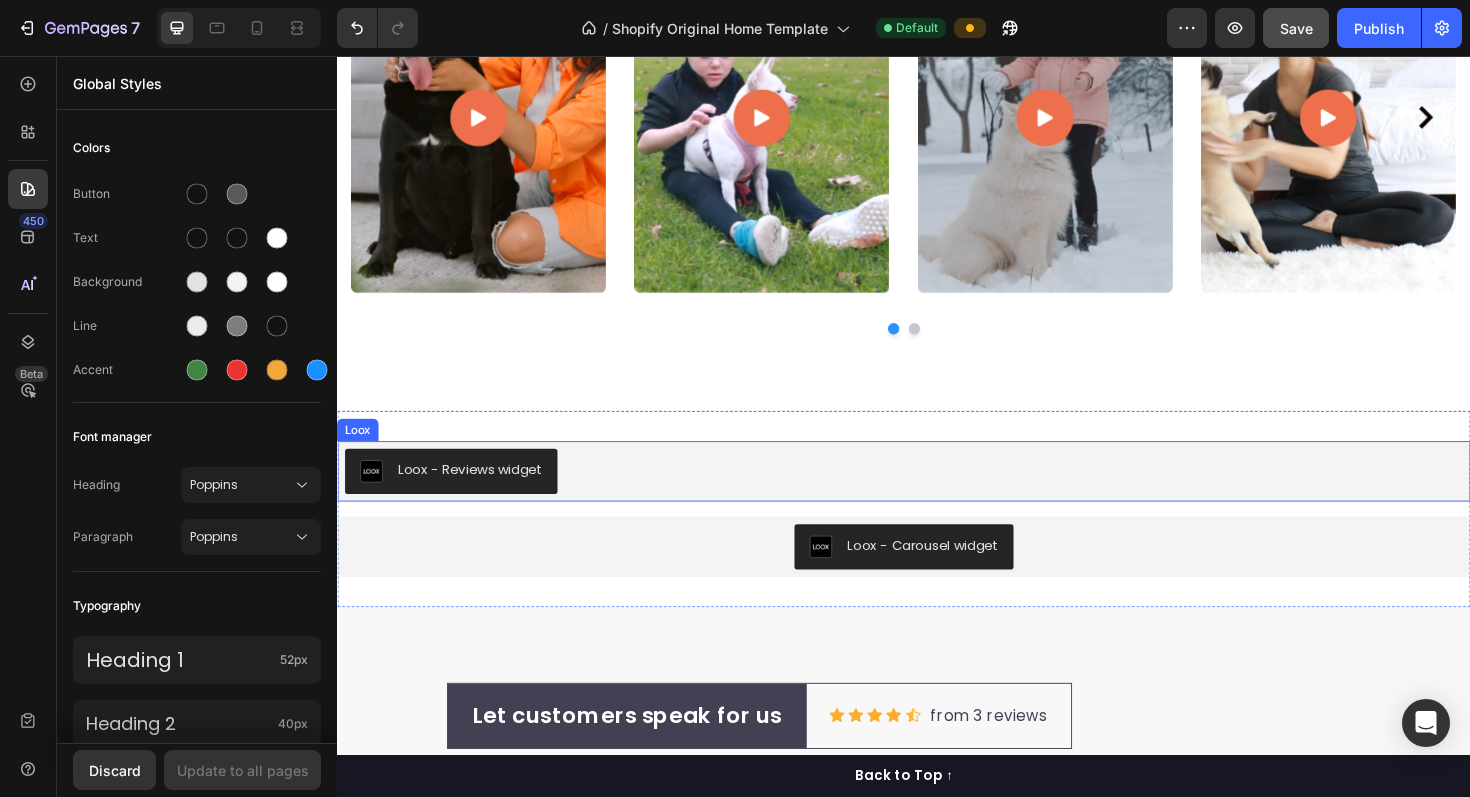 click on "Loox - Reviews widget" at bounding box center (937, 496) 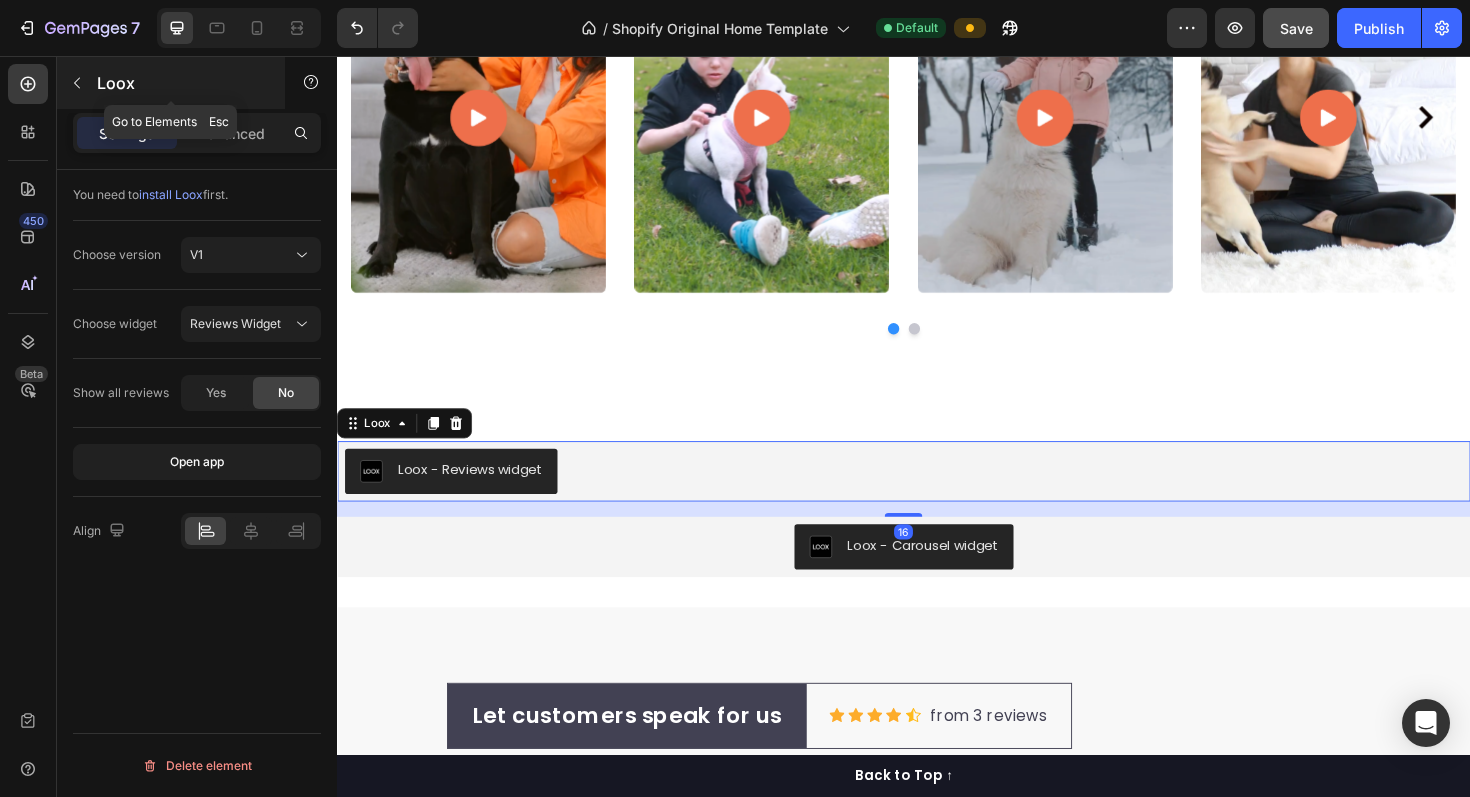 click 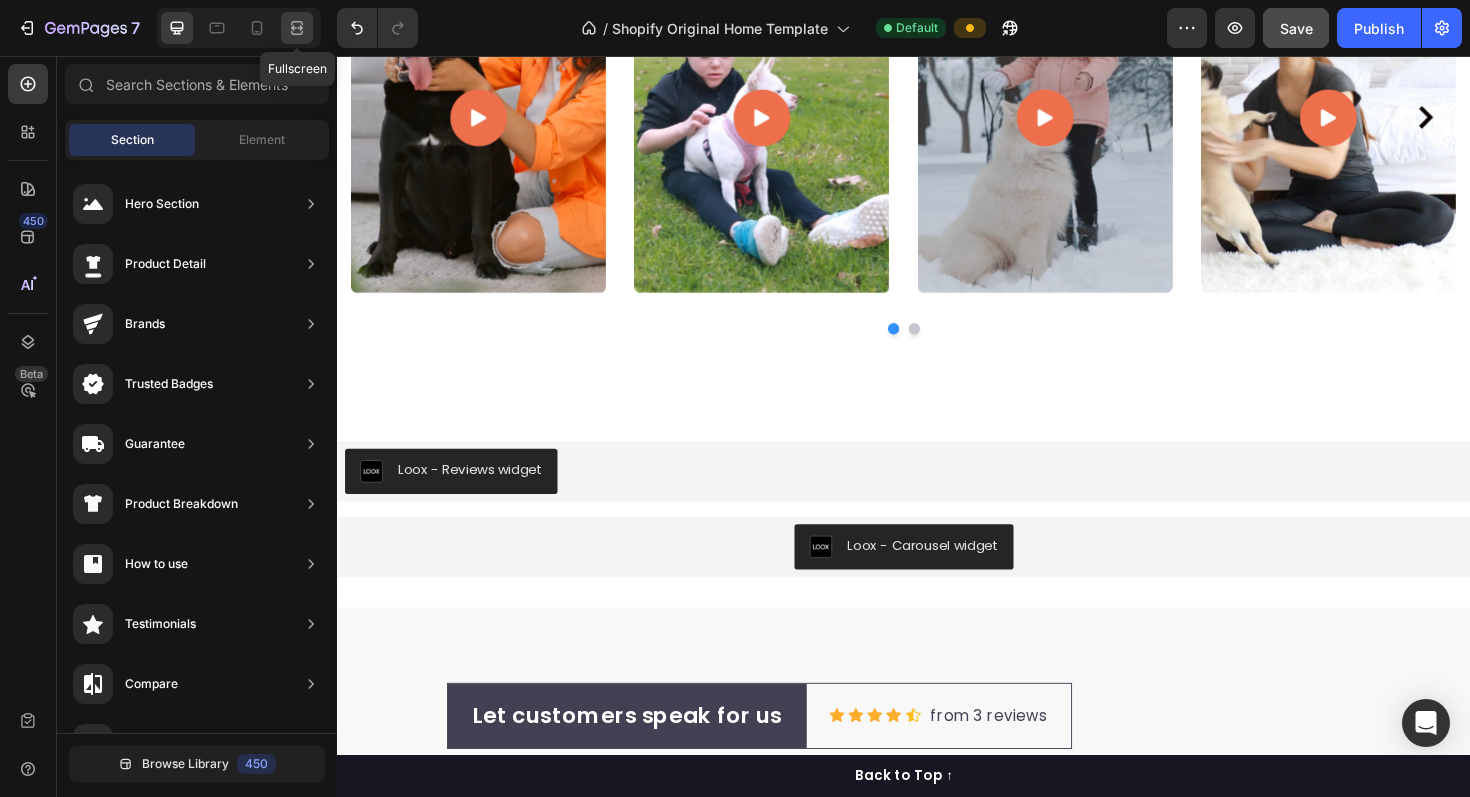 click 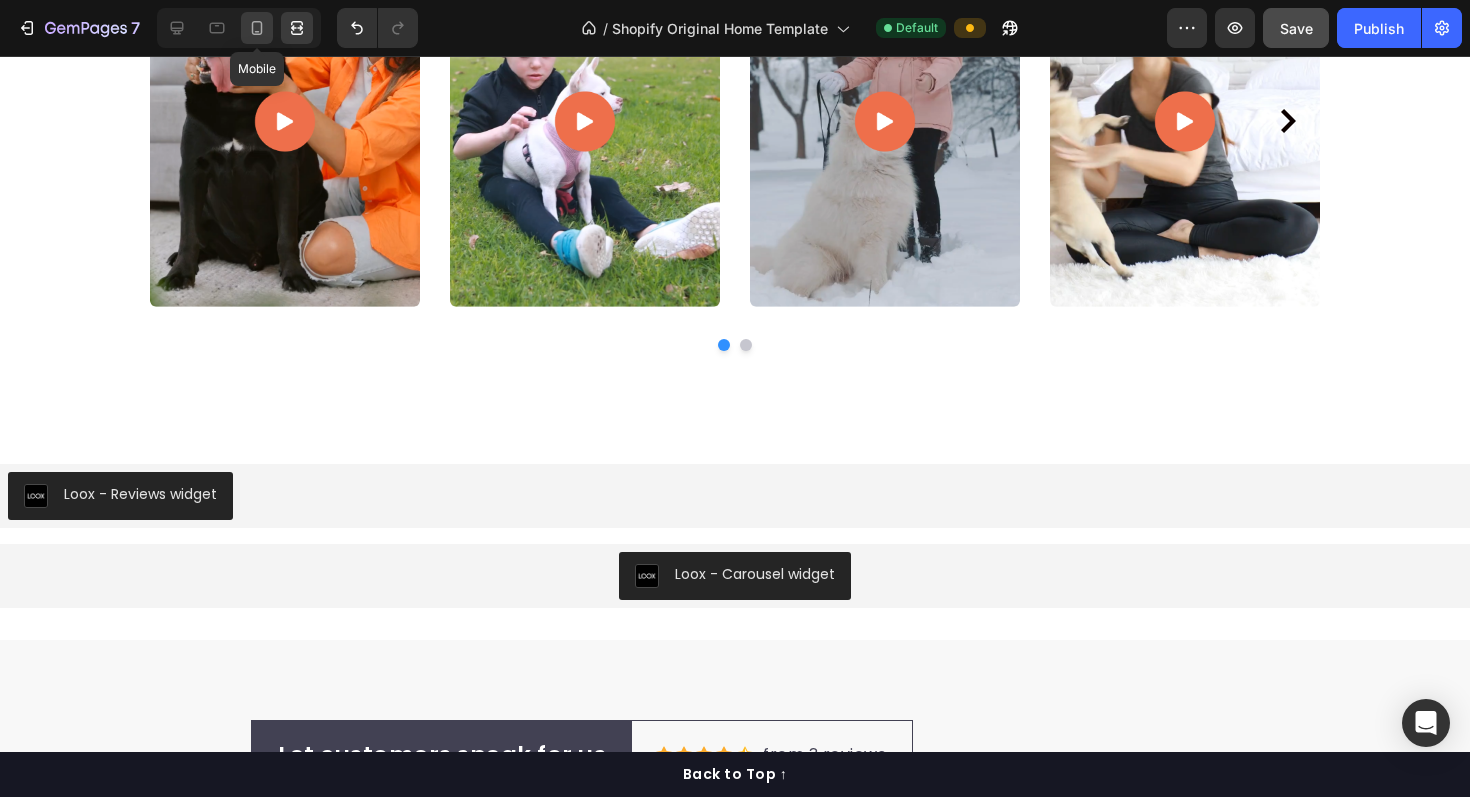 click 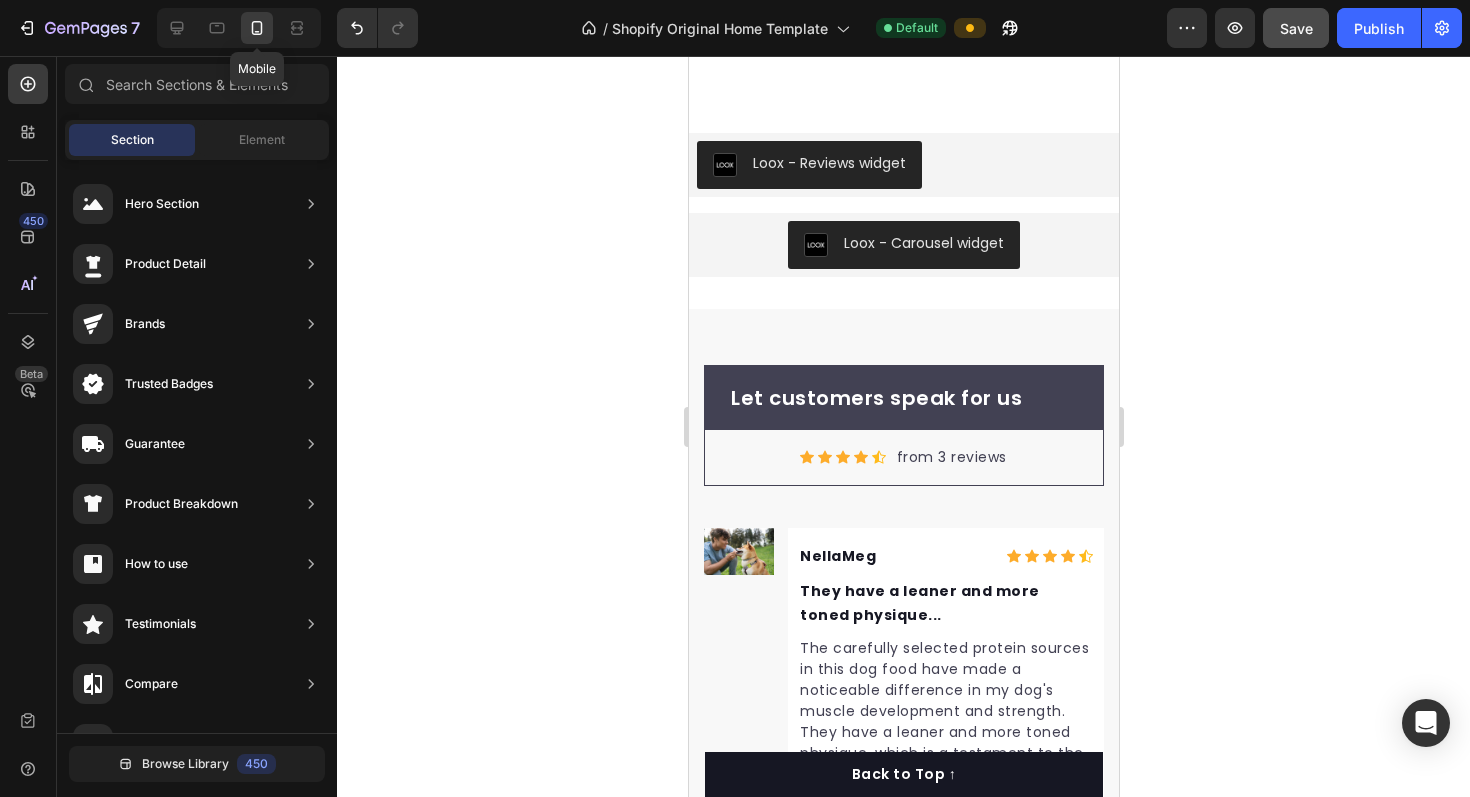 scroll, scrollTop: 6199, scrollLeft: 0, axis: vertical 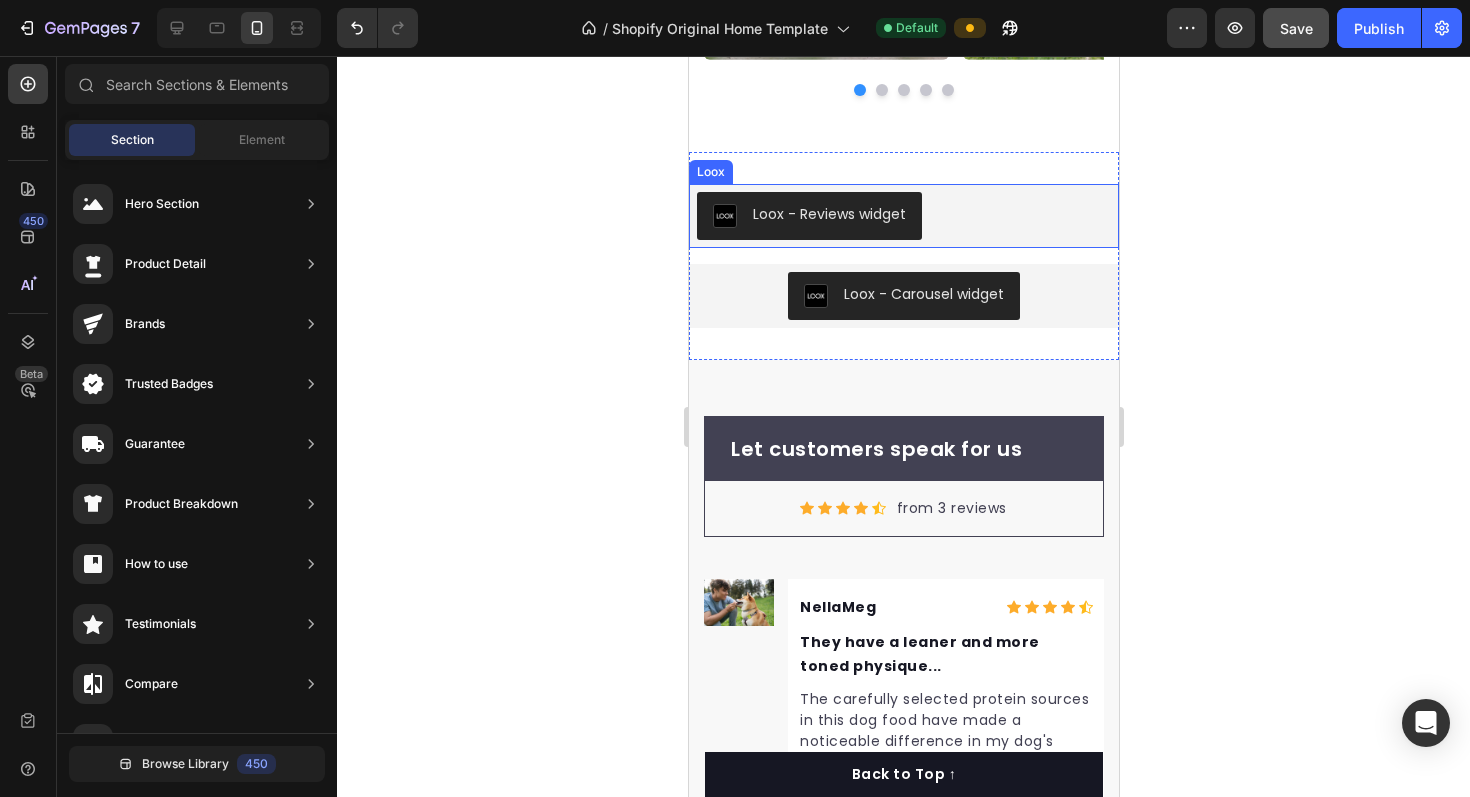 click on "Loox - Reviews widget" at bounding box center (903, 216) 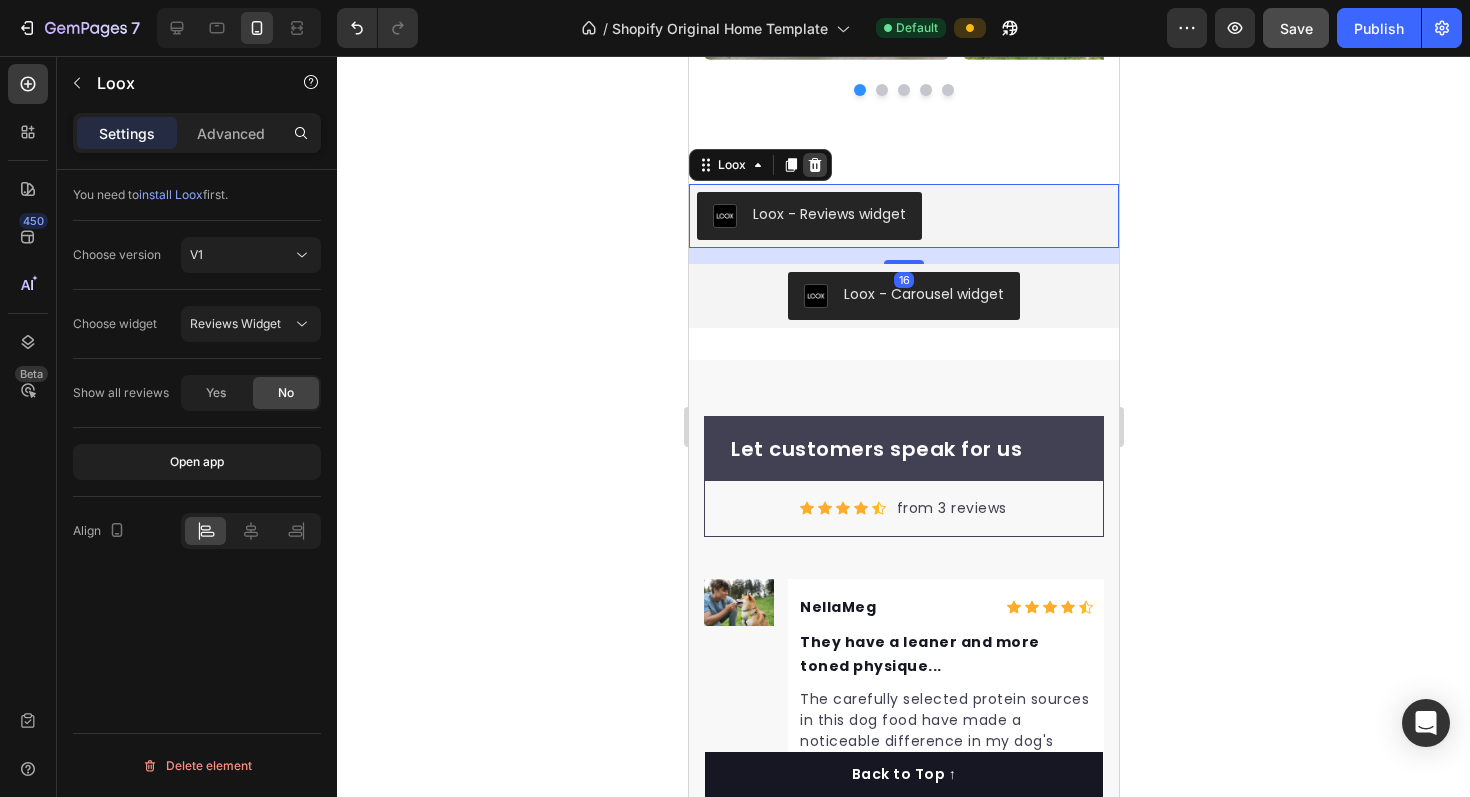 click 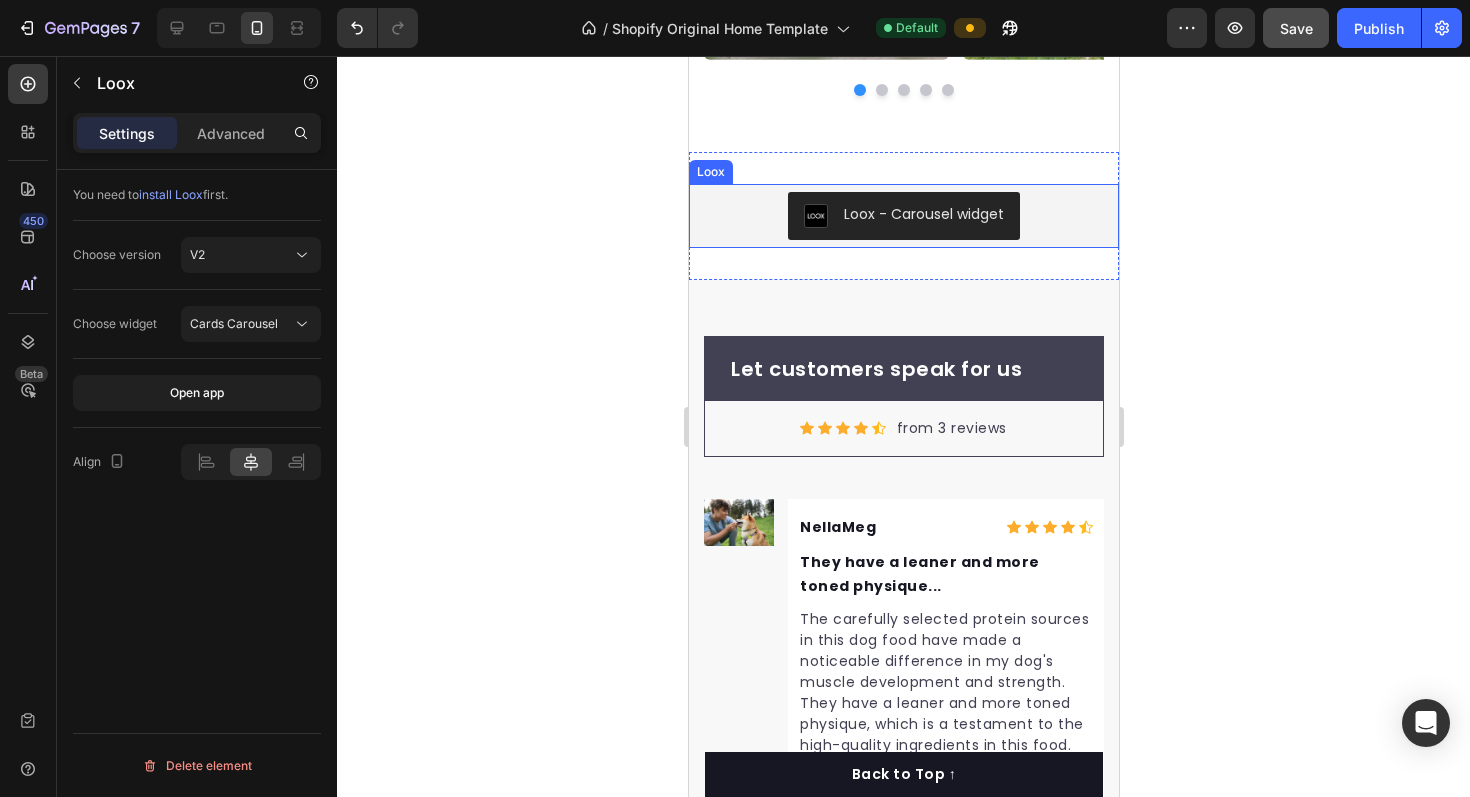 click on "Loox - Carousel widget" at bounding box center (903, 216) 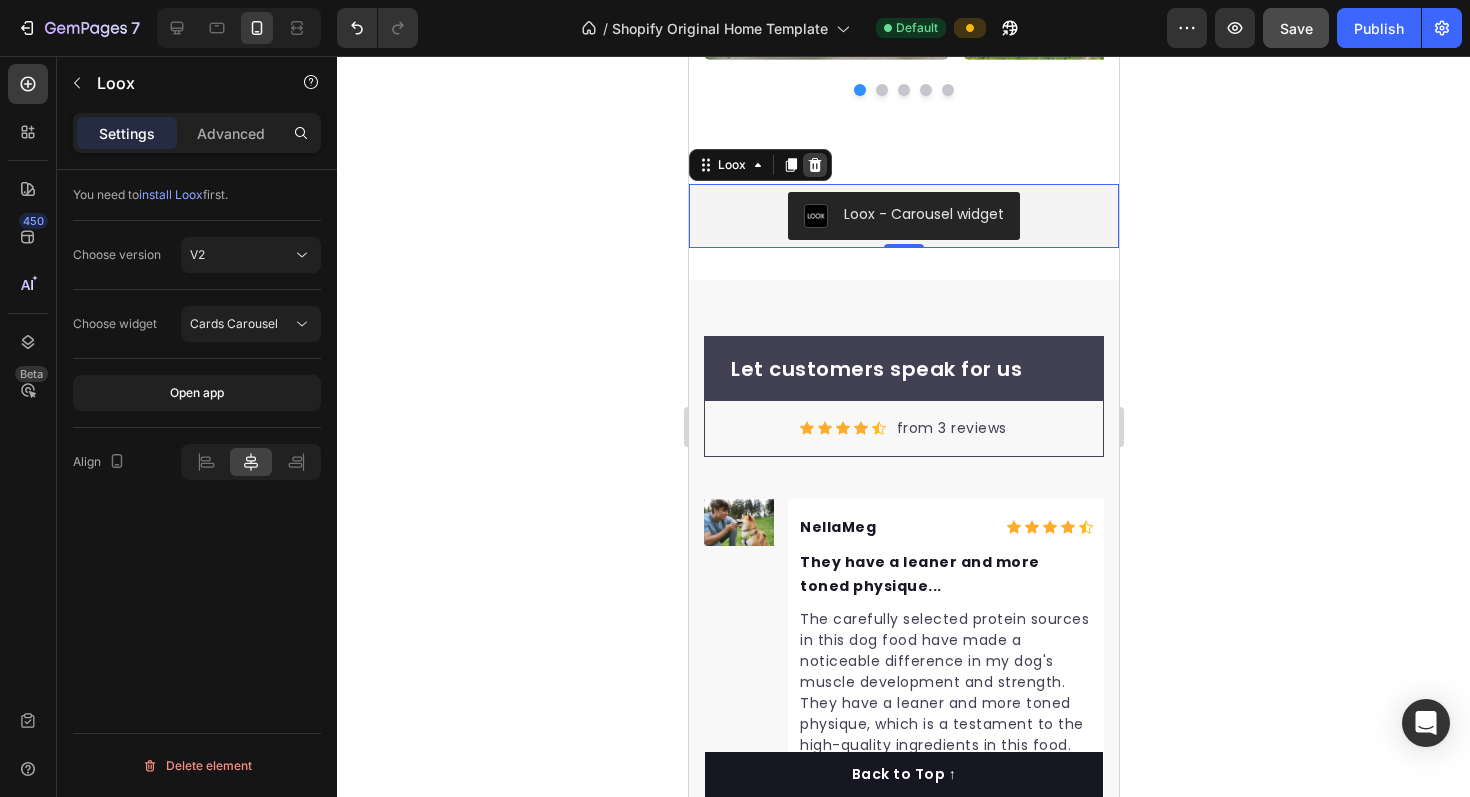 click 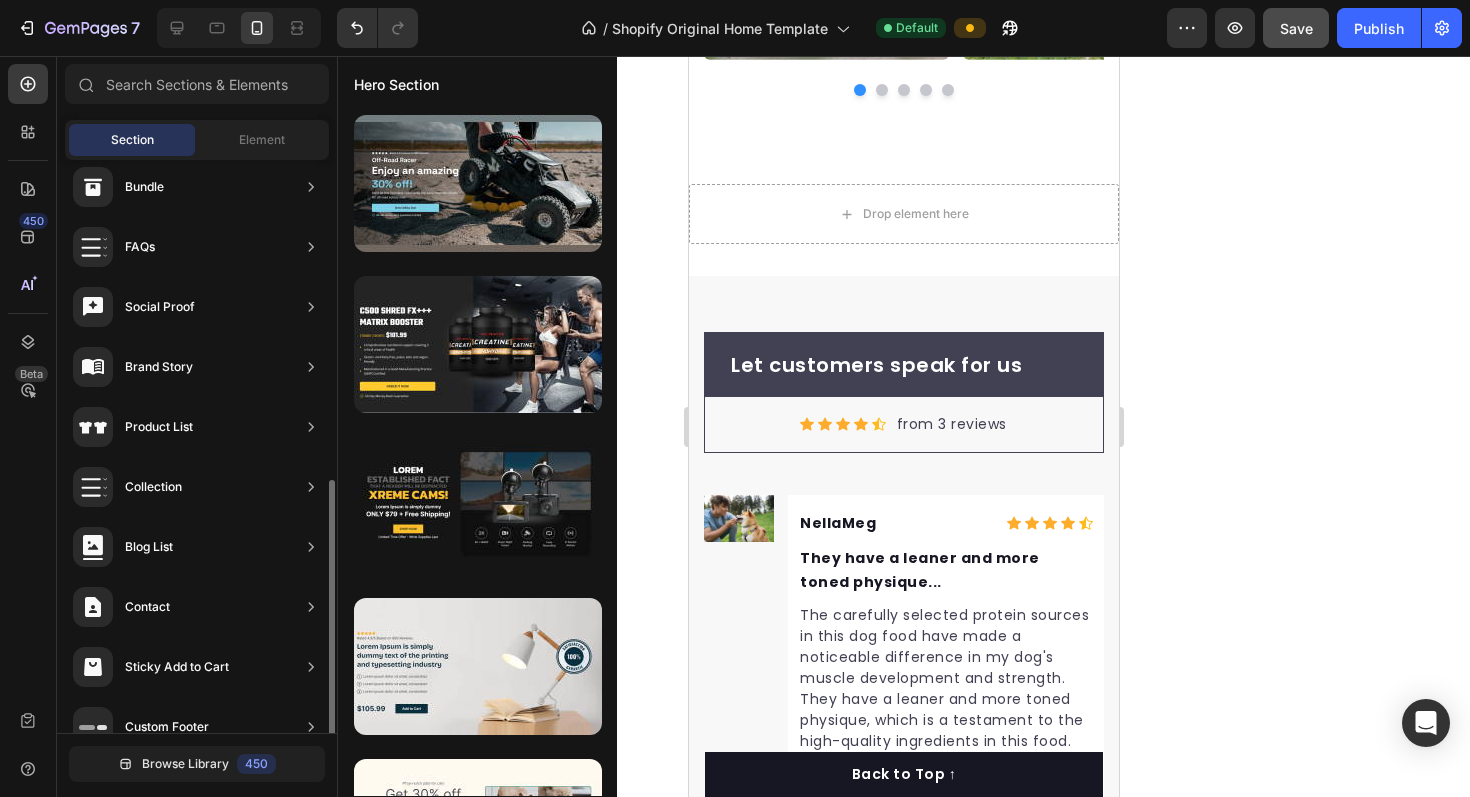 scroll, scrollTop: 587, scrollLeft: 0, axis: vertical 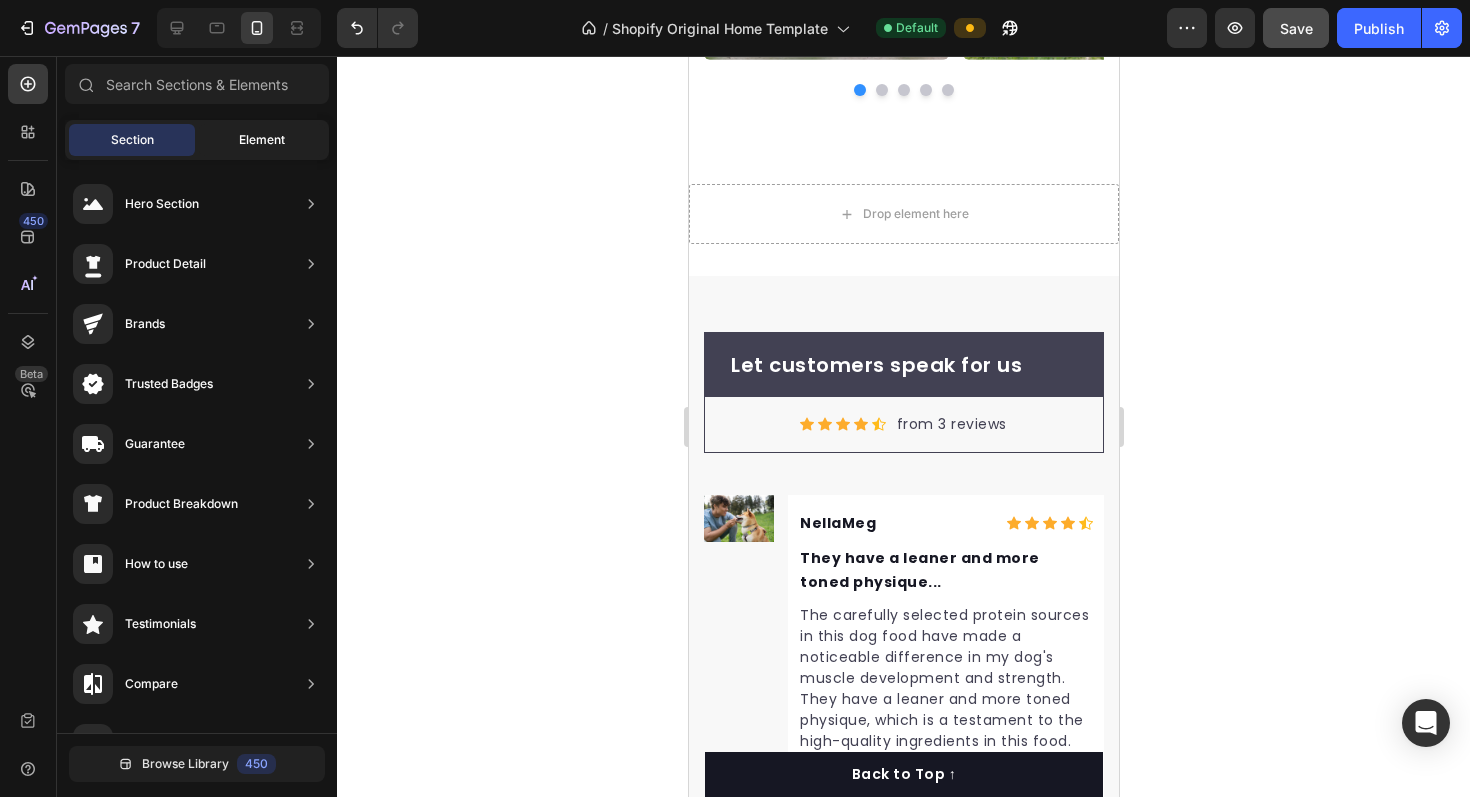 click on "Element" at bounding box center [262, 140] 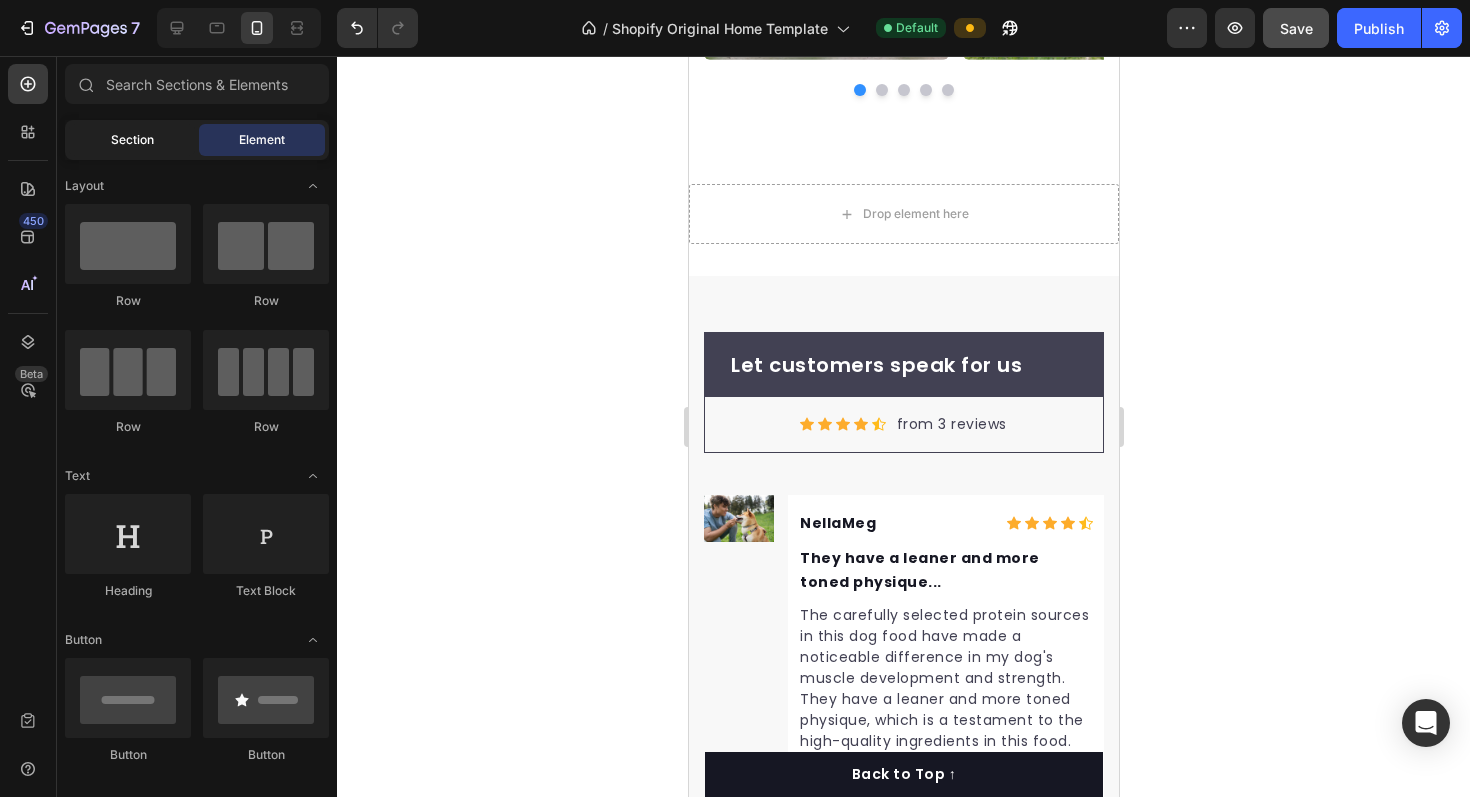 click on "Section" at bounding box center (132, 140) 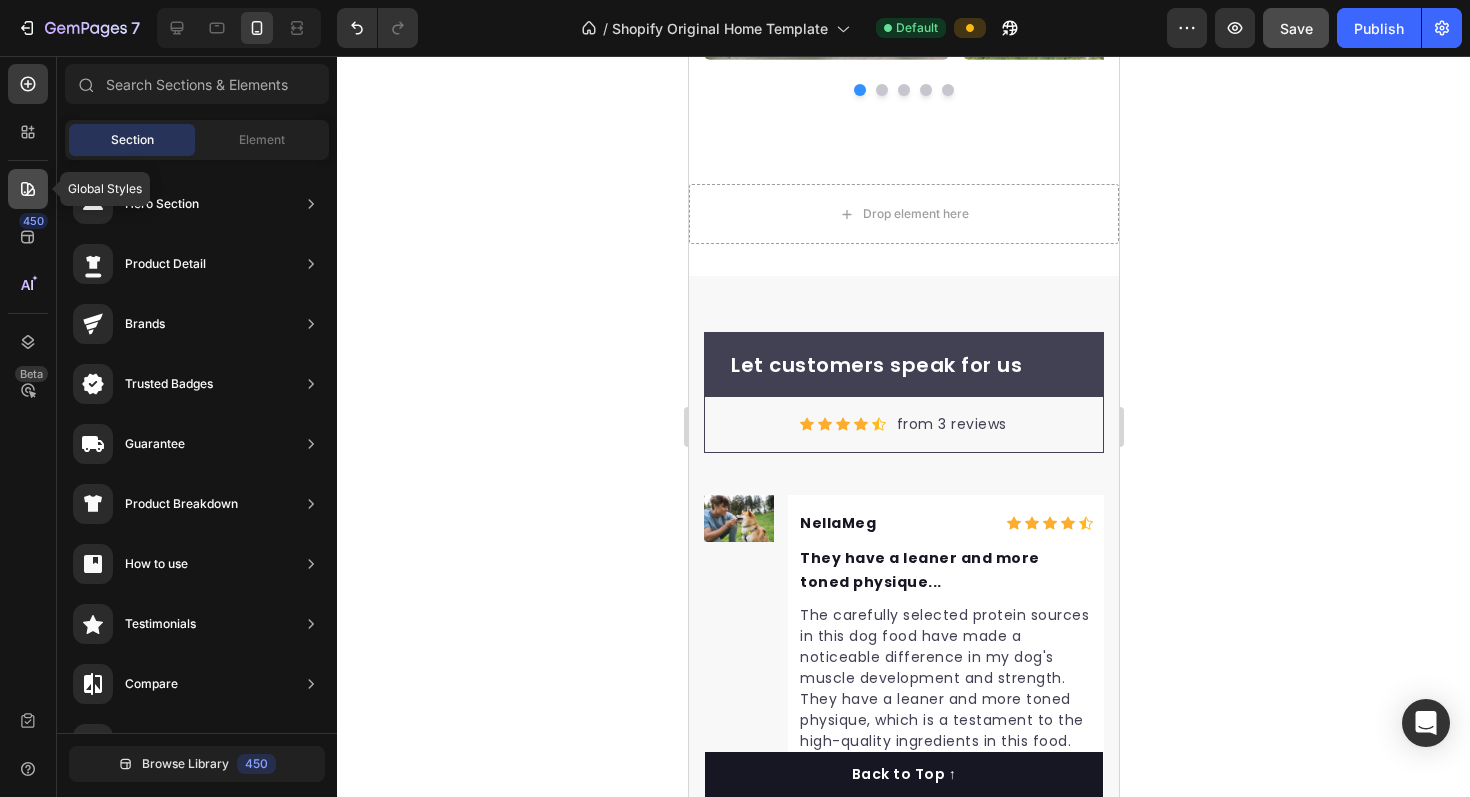click 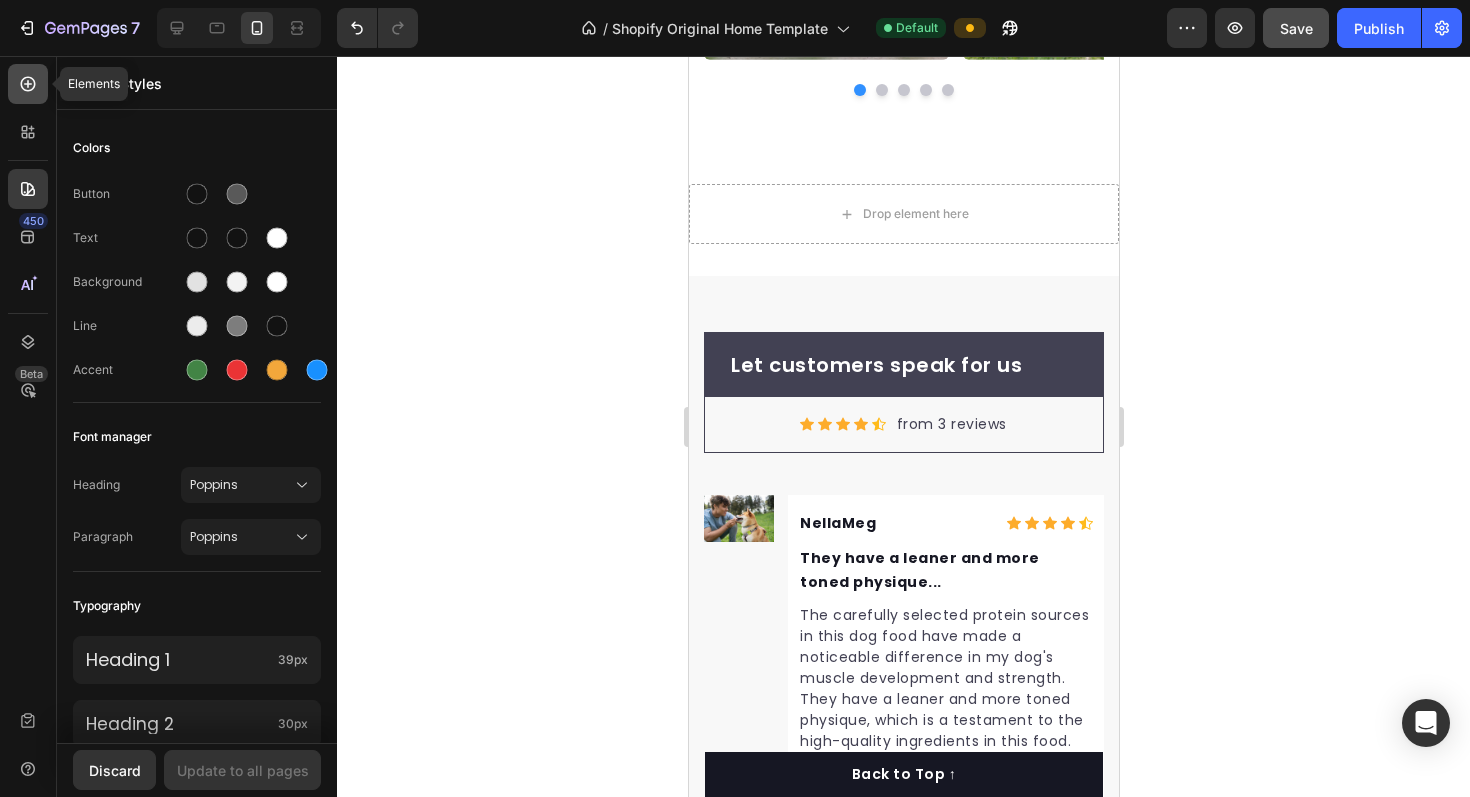 click 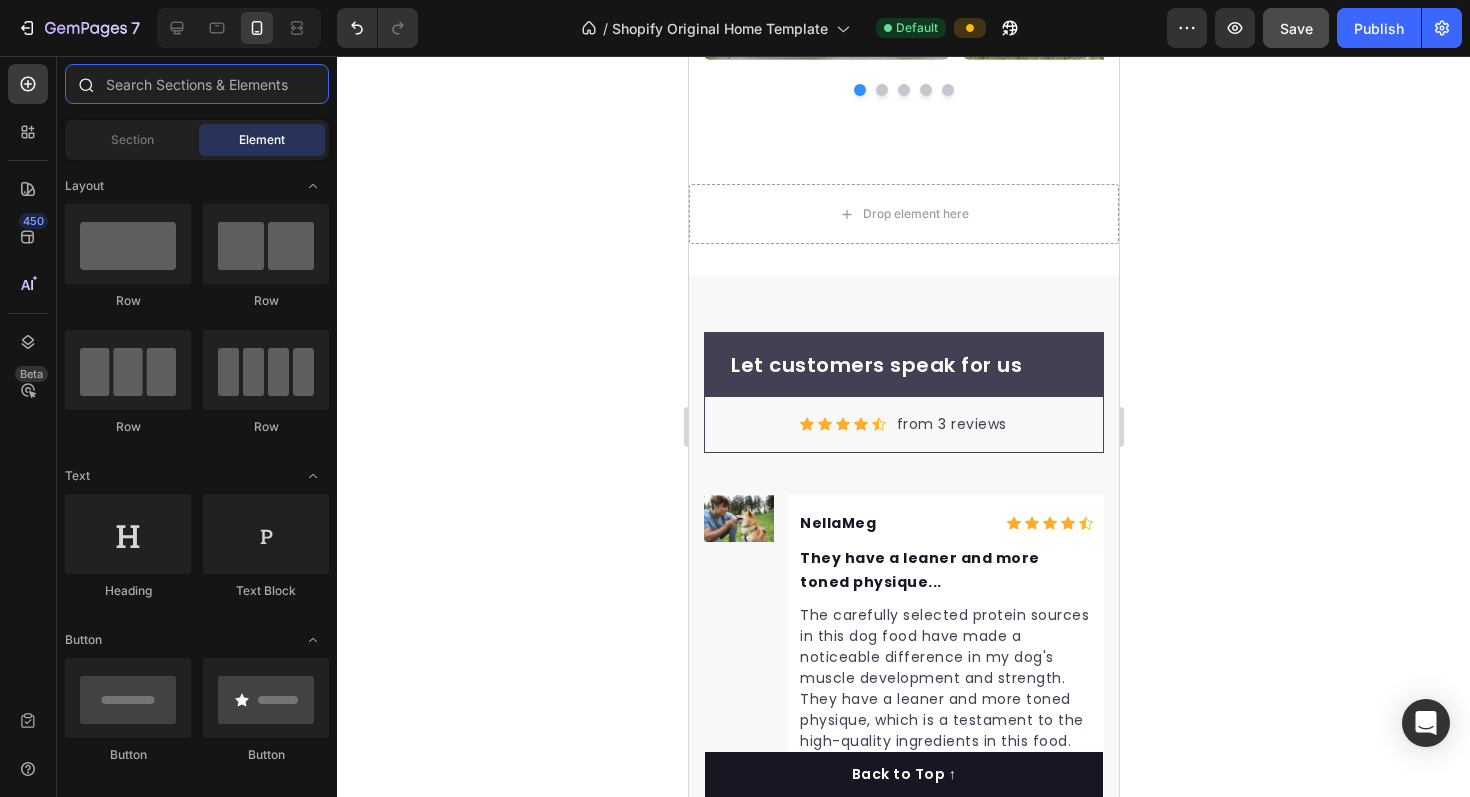 click at bounding box center (197, 84) 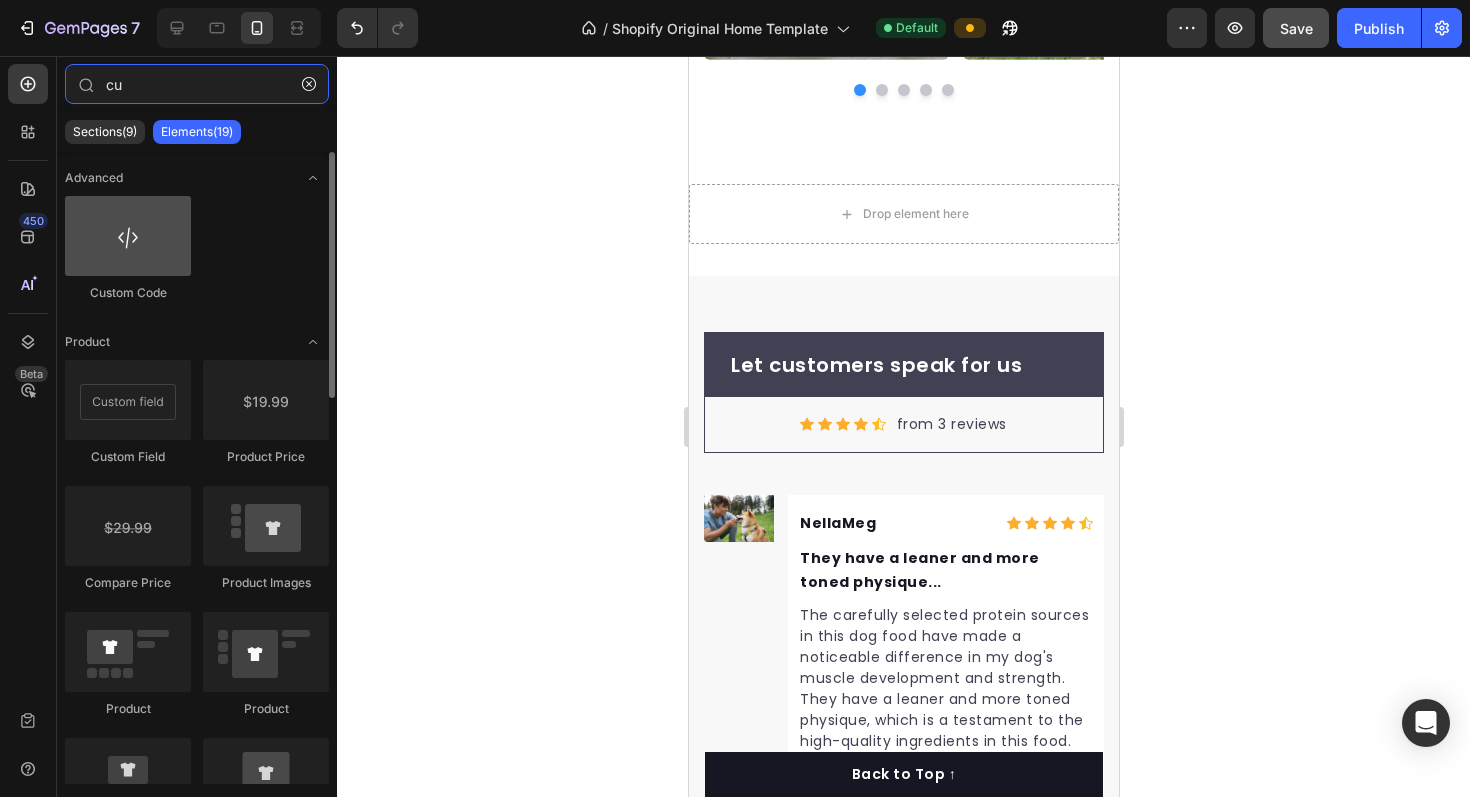 type on "cu" 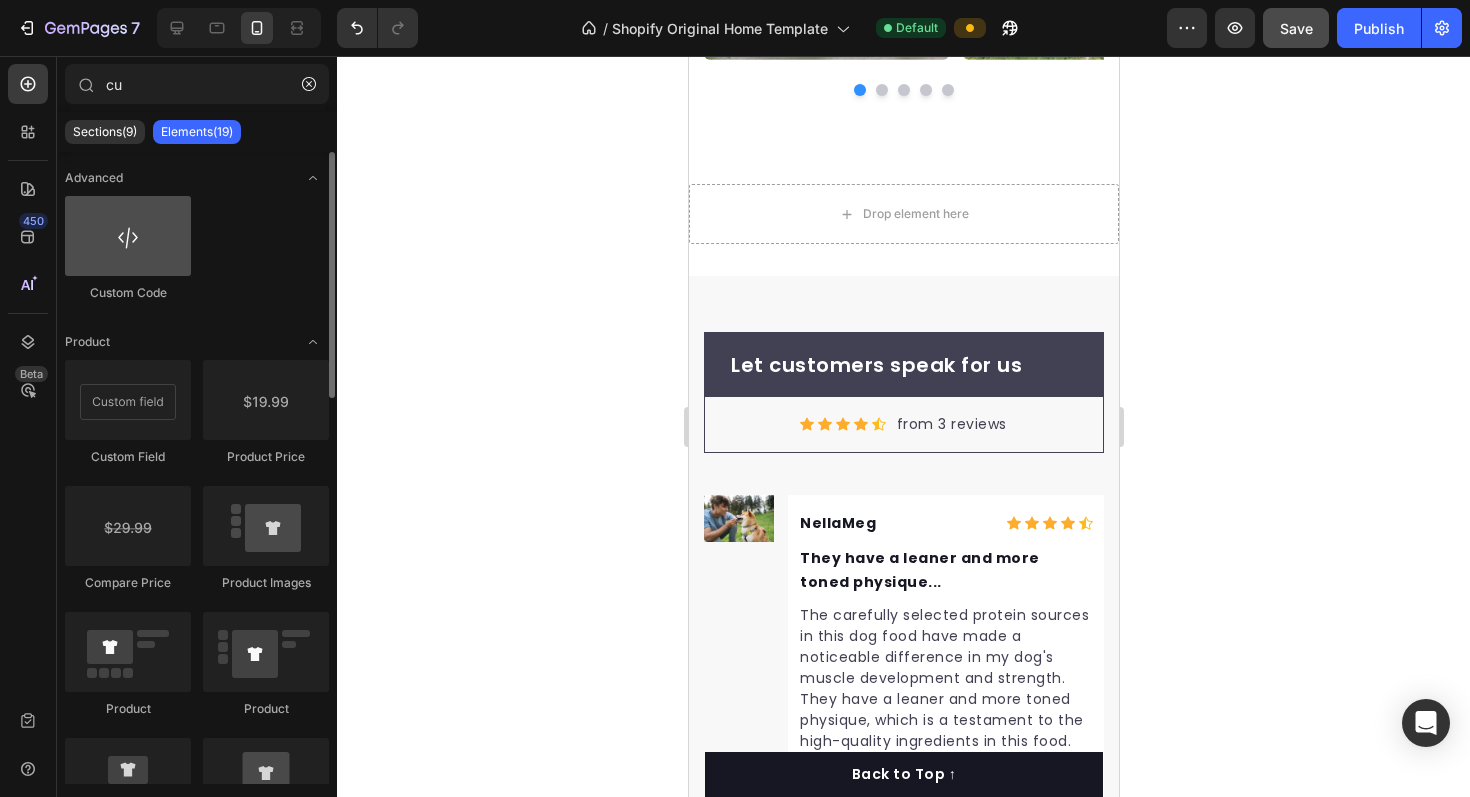 click at bounding box center [128, 236] 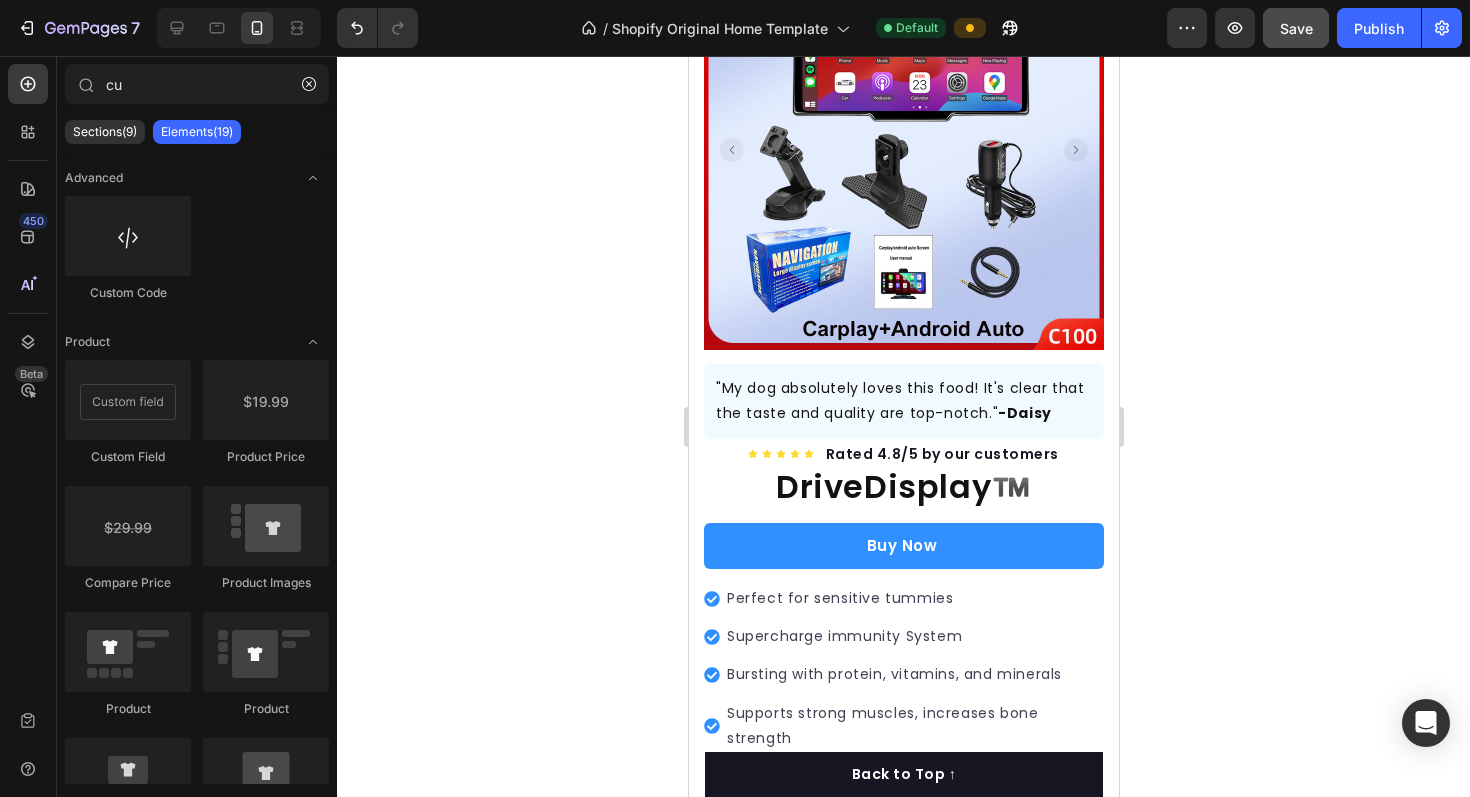 scroll, scrollTop: 0, scrollLeft: 0, axis: both 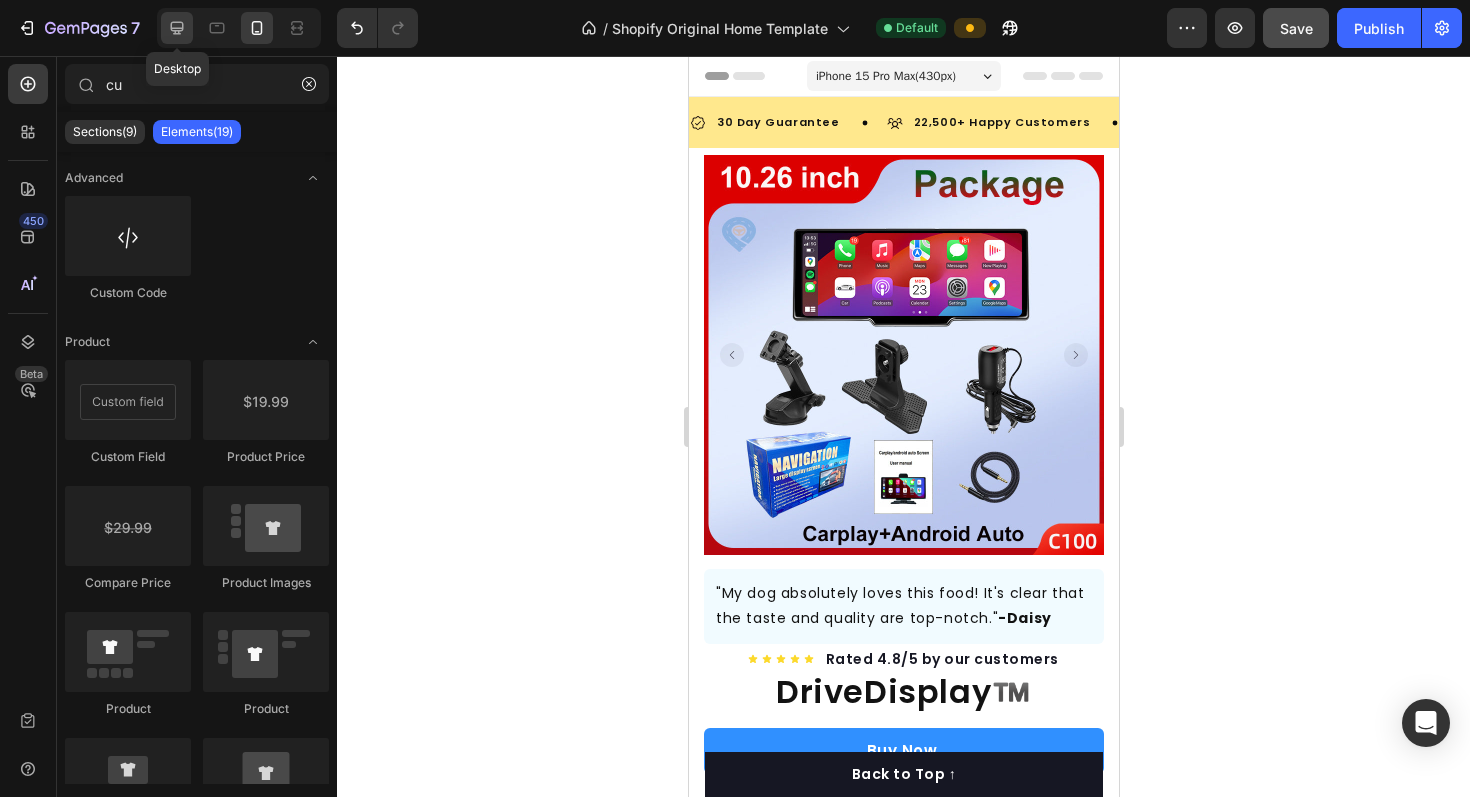 click 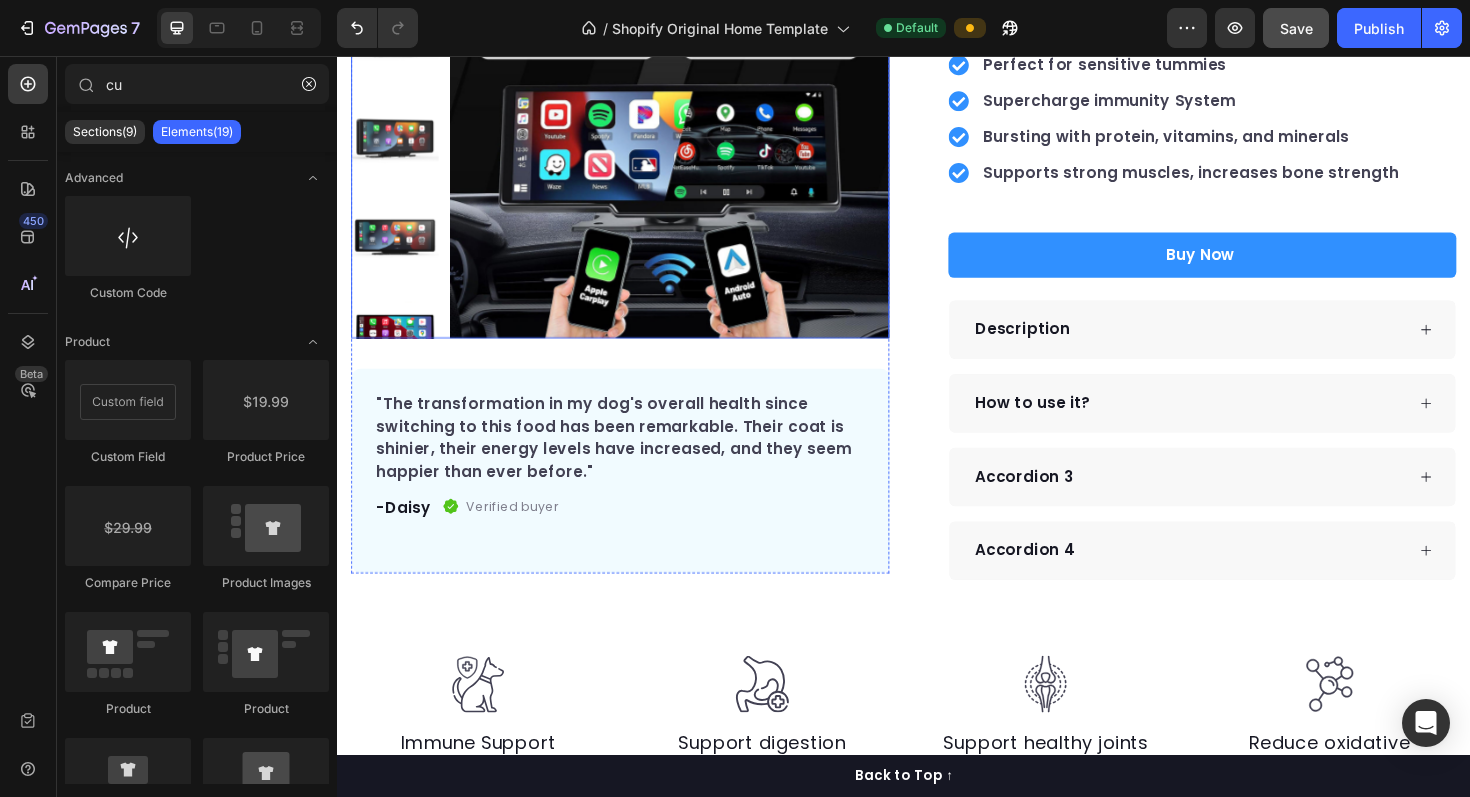 scroll, scrollTop: 326, scrollLeft: 0, axis: vertical 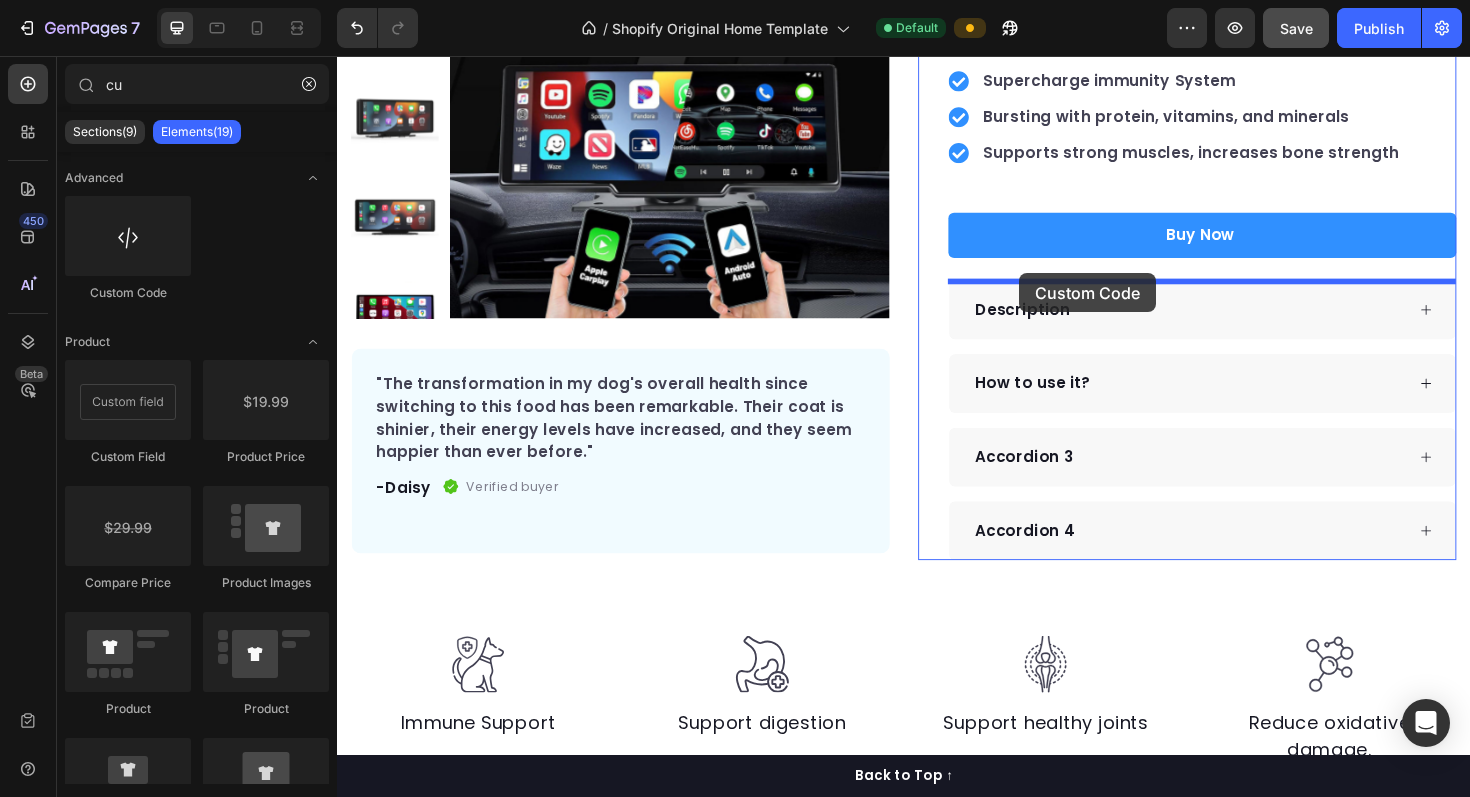 drag, startPoint x: 470, startPoint y: 314, endPoint x: 1059, endPoint y: 286, distance: 589.66516 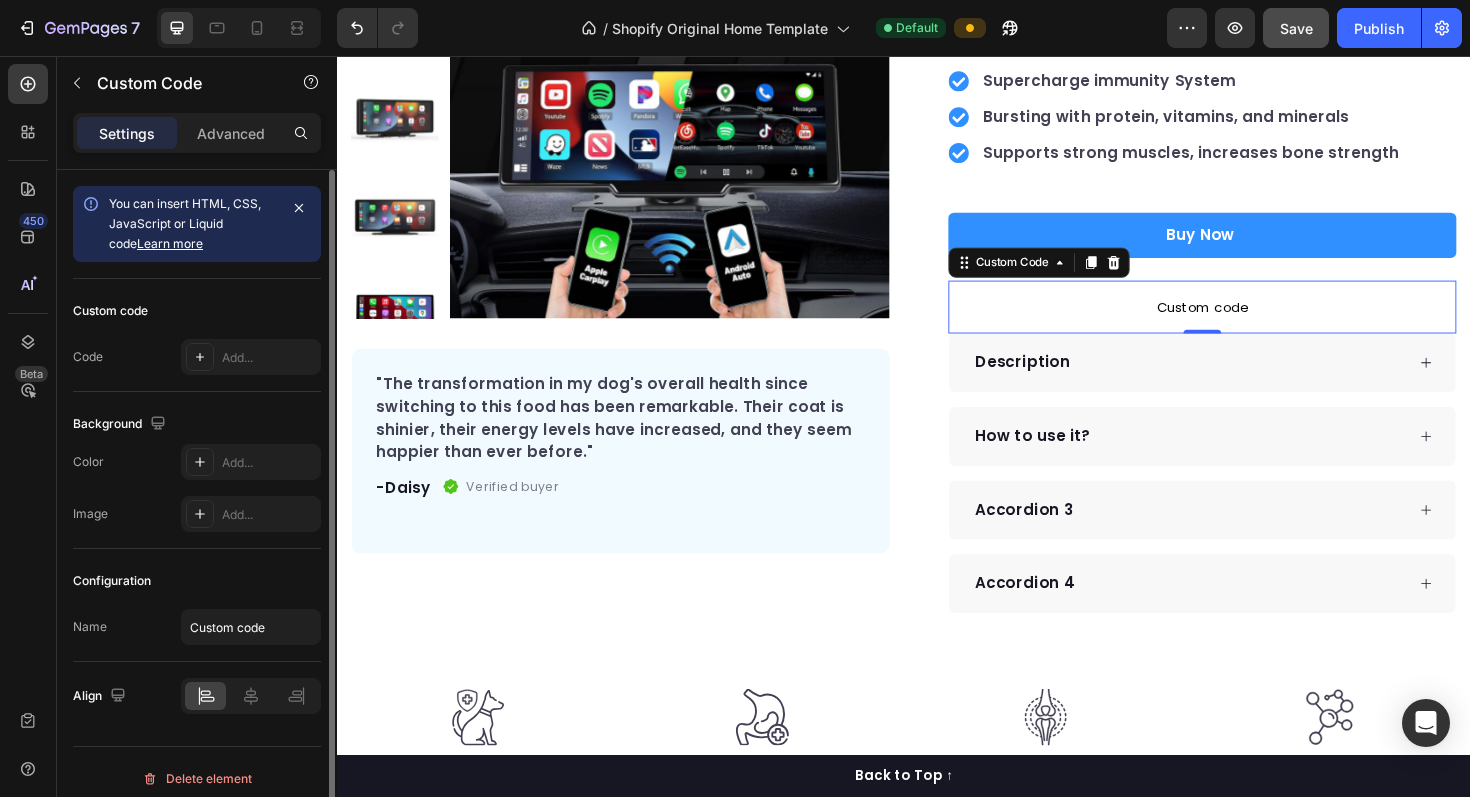 scroll, scrollTop: 13, scrollLeft: 0, axis: vertical 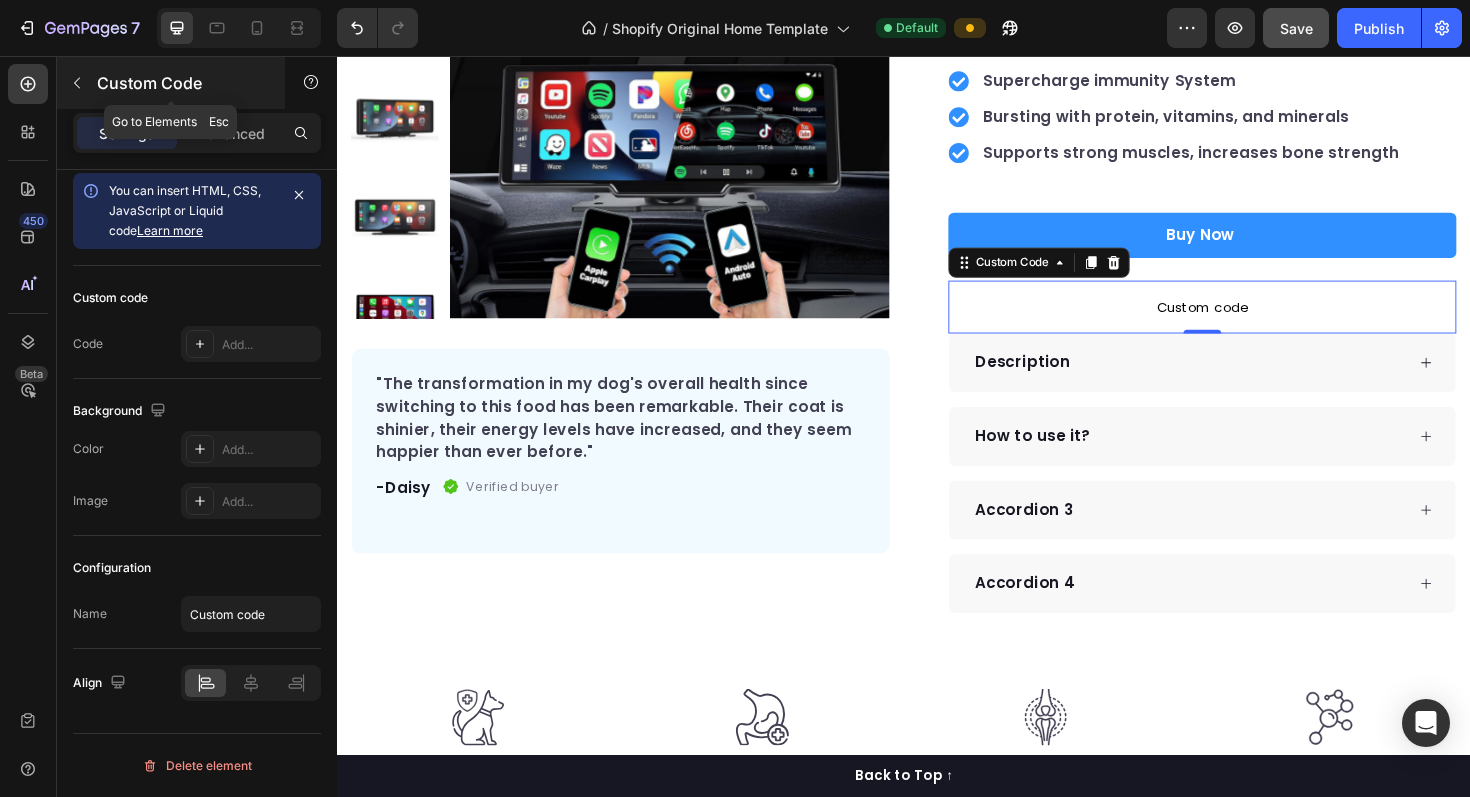 click at bounding box center (77, 83) 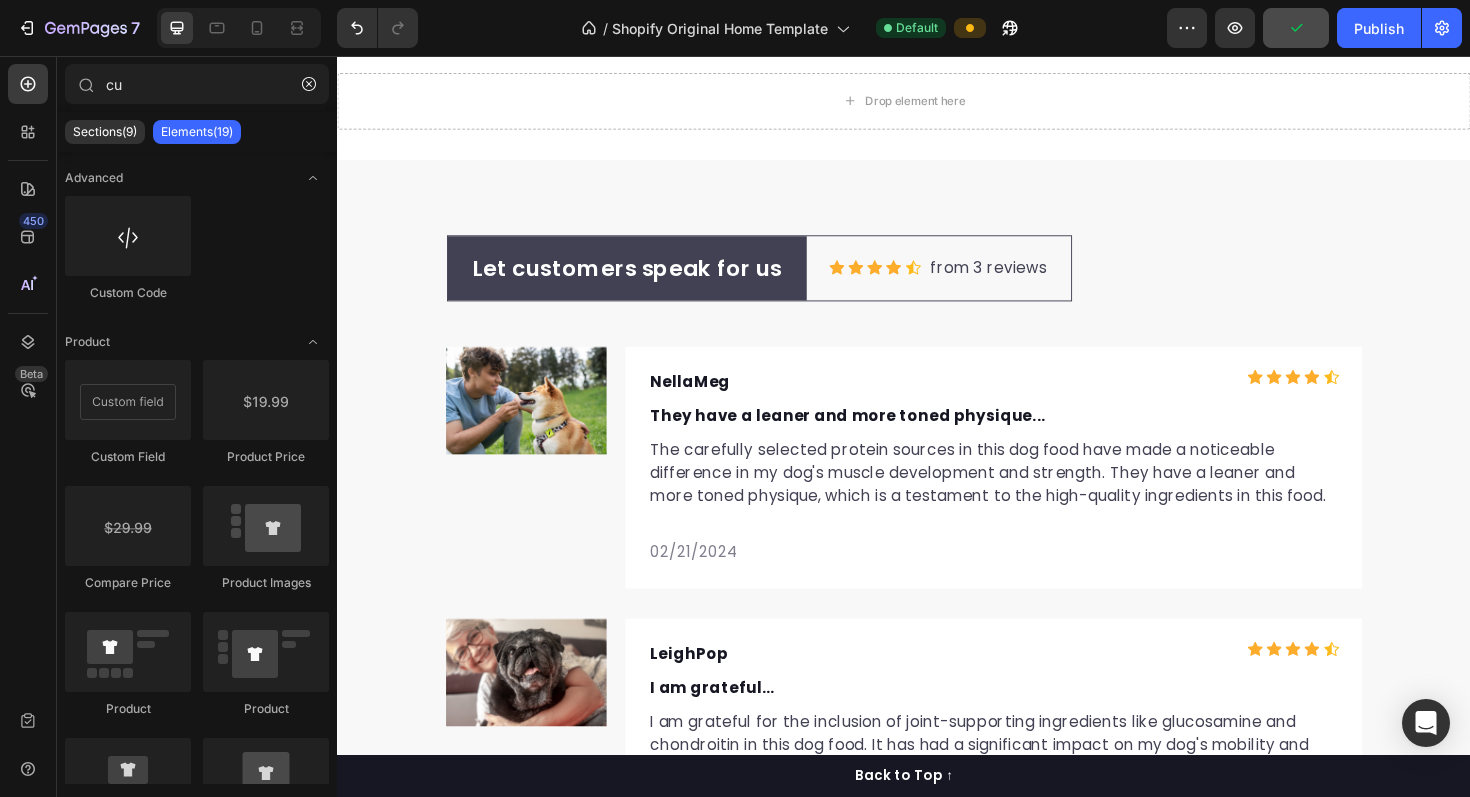 scroll, scrollTop: 6641, scrollLeft: 0, axis: vertical 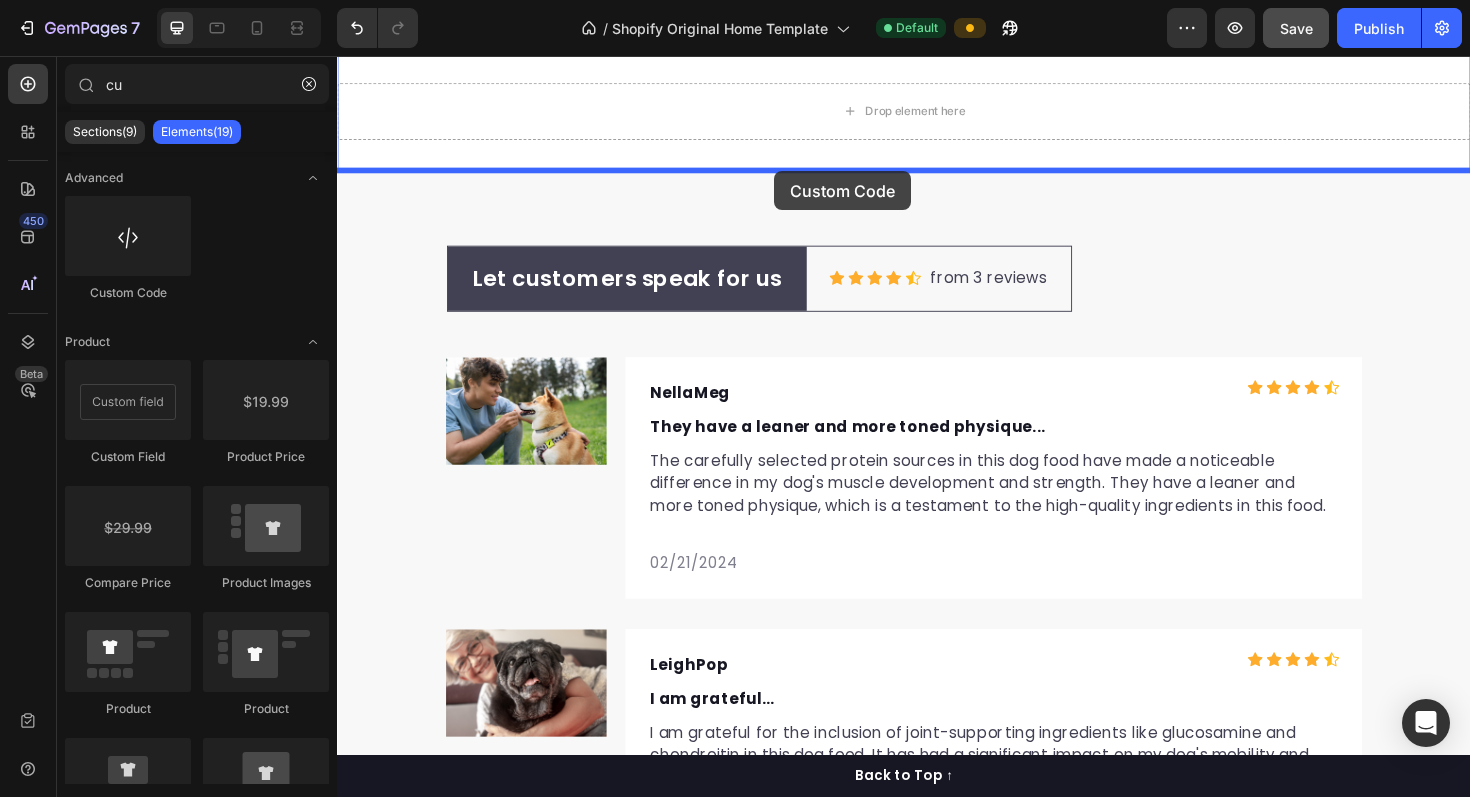 drag, startPoint x: 452, startPoint y: 286, endPoint x: 800, endPoint y: 178, distance: 364.37344 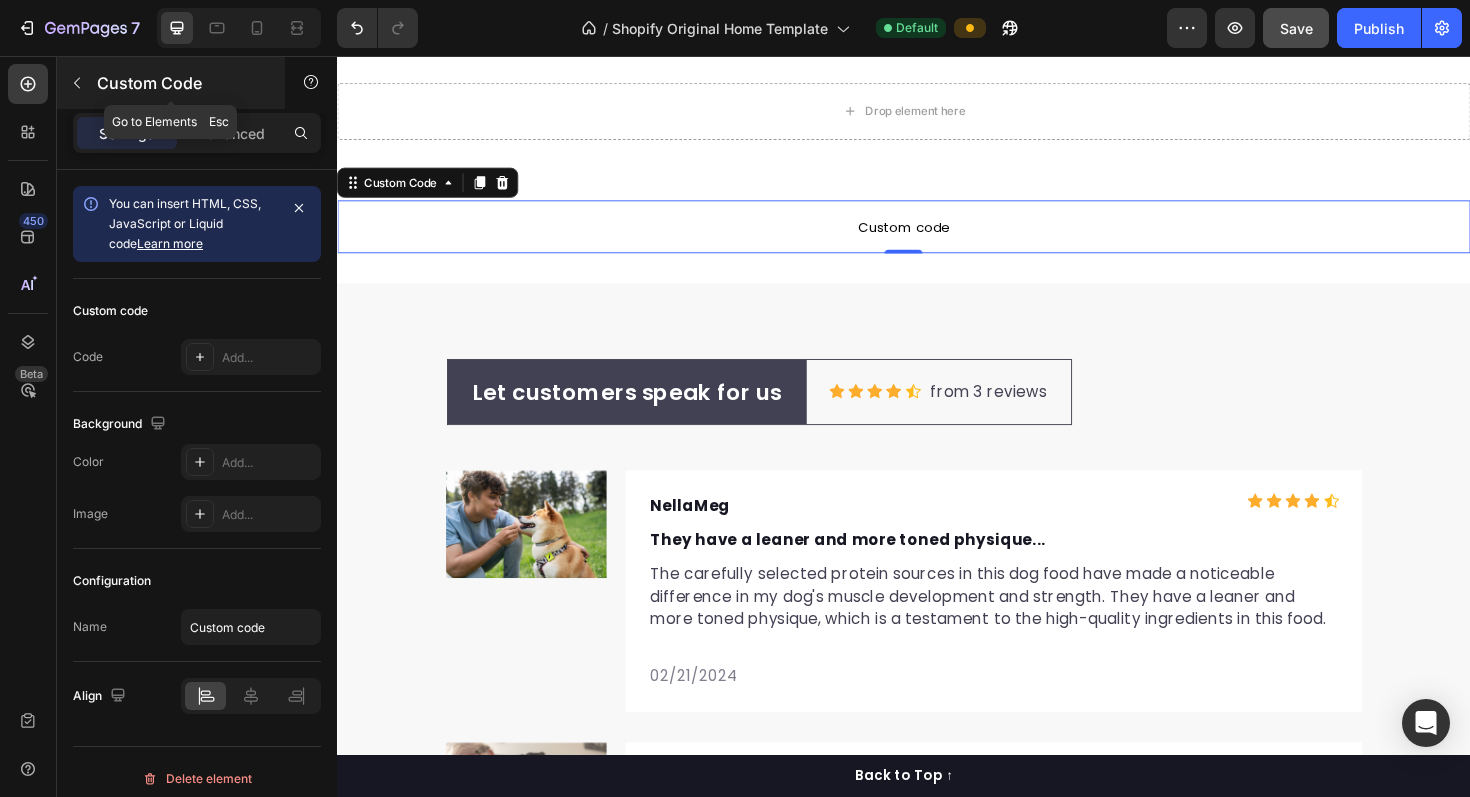 click 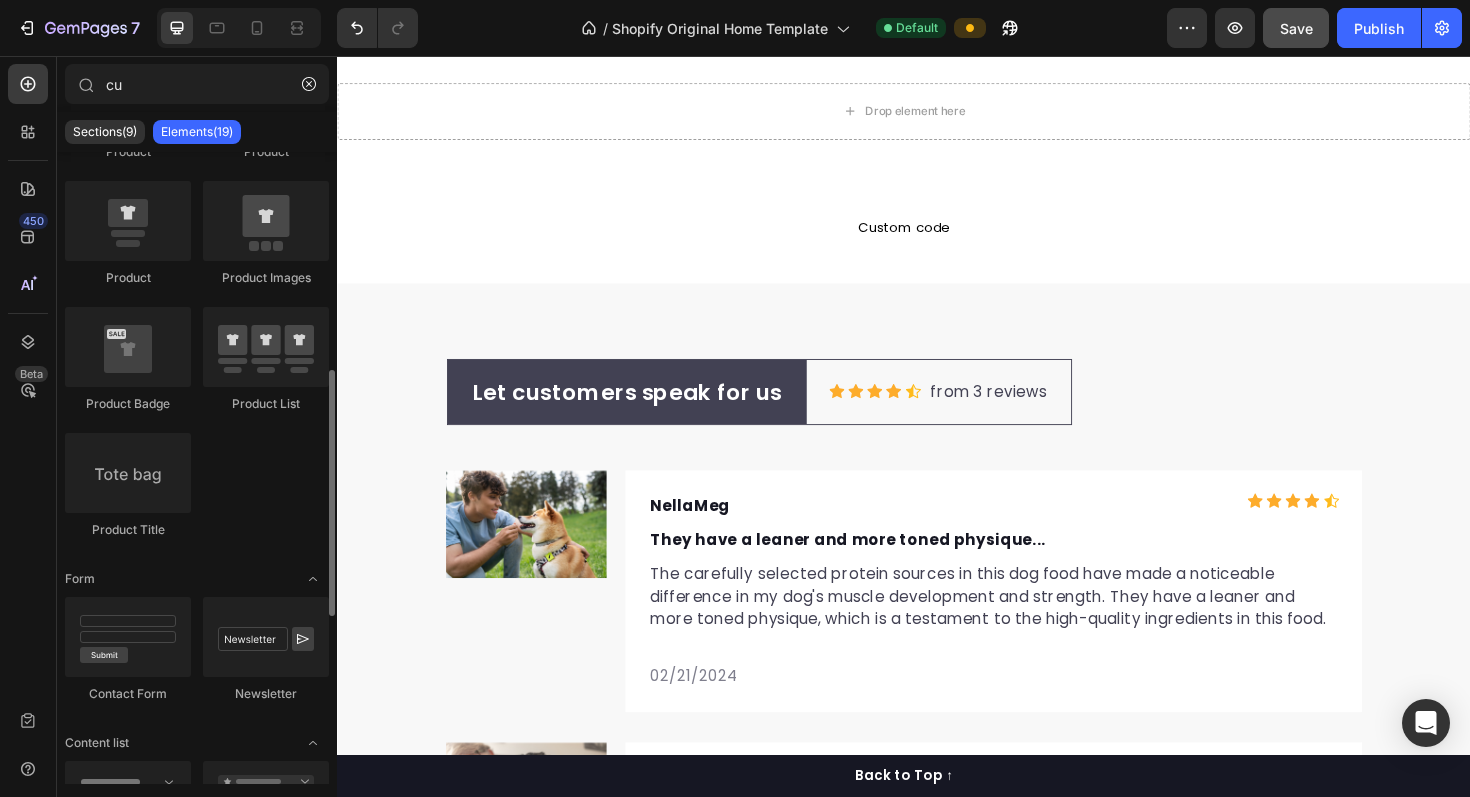 scroll, scrollTop: 557, scrollLeft: 0, axis: vertical 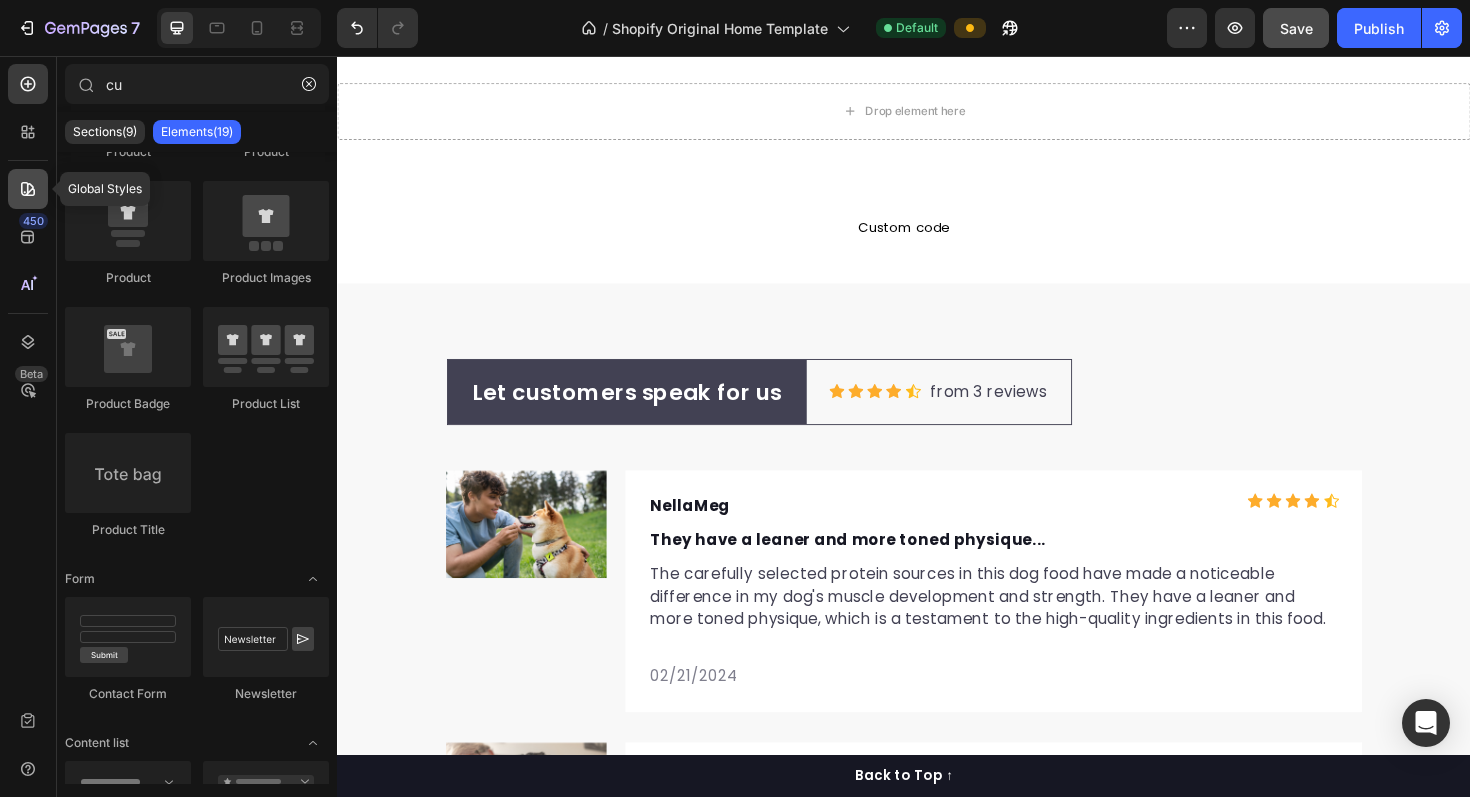 click 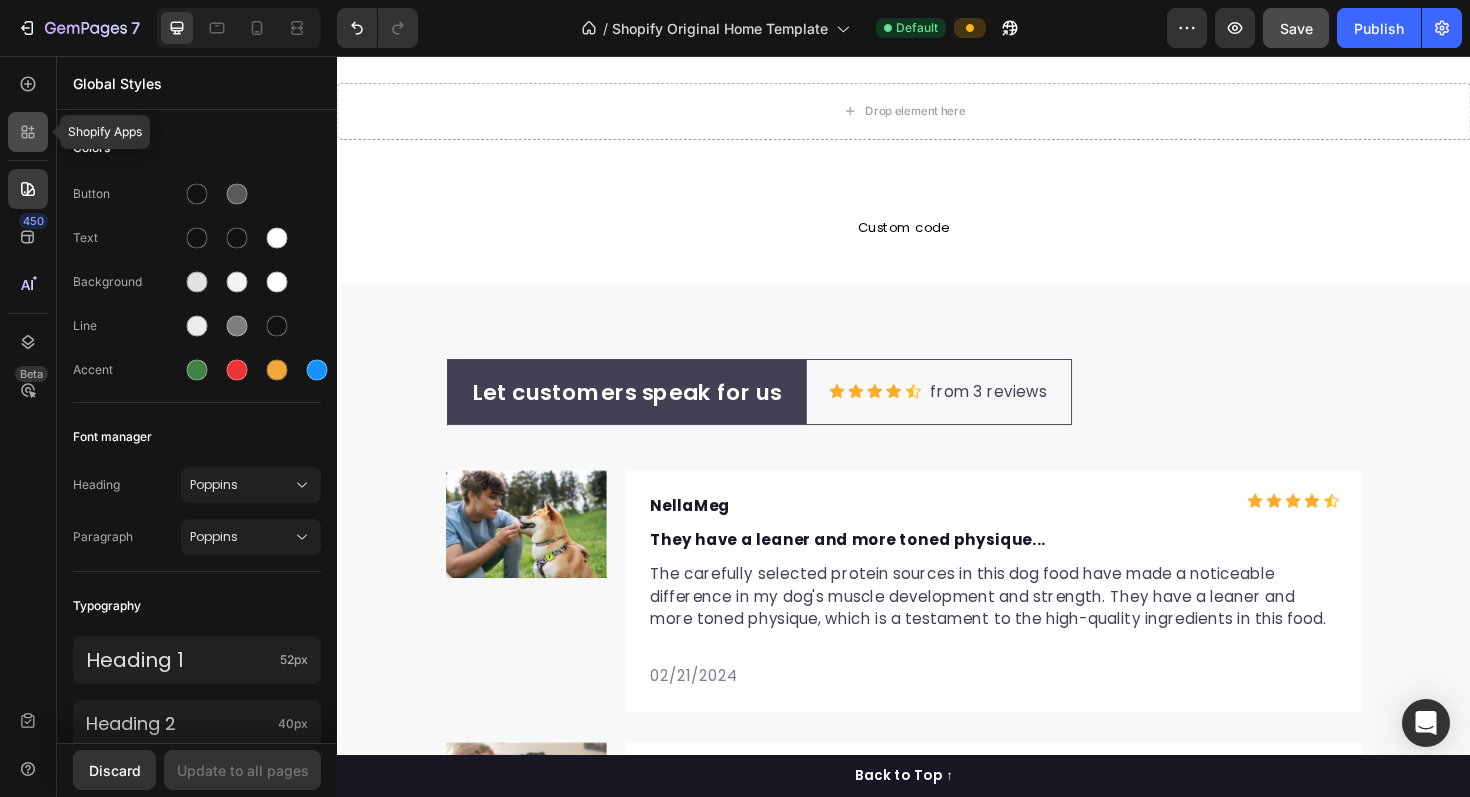 click 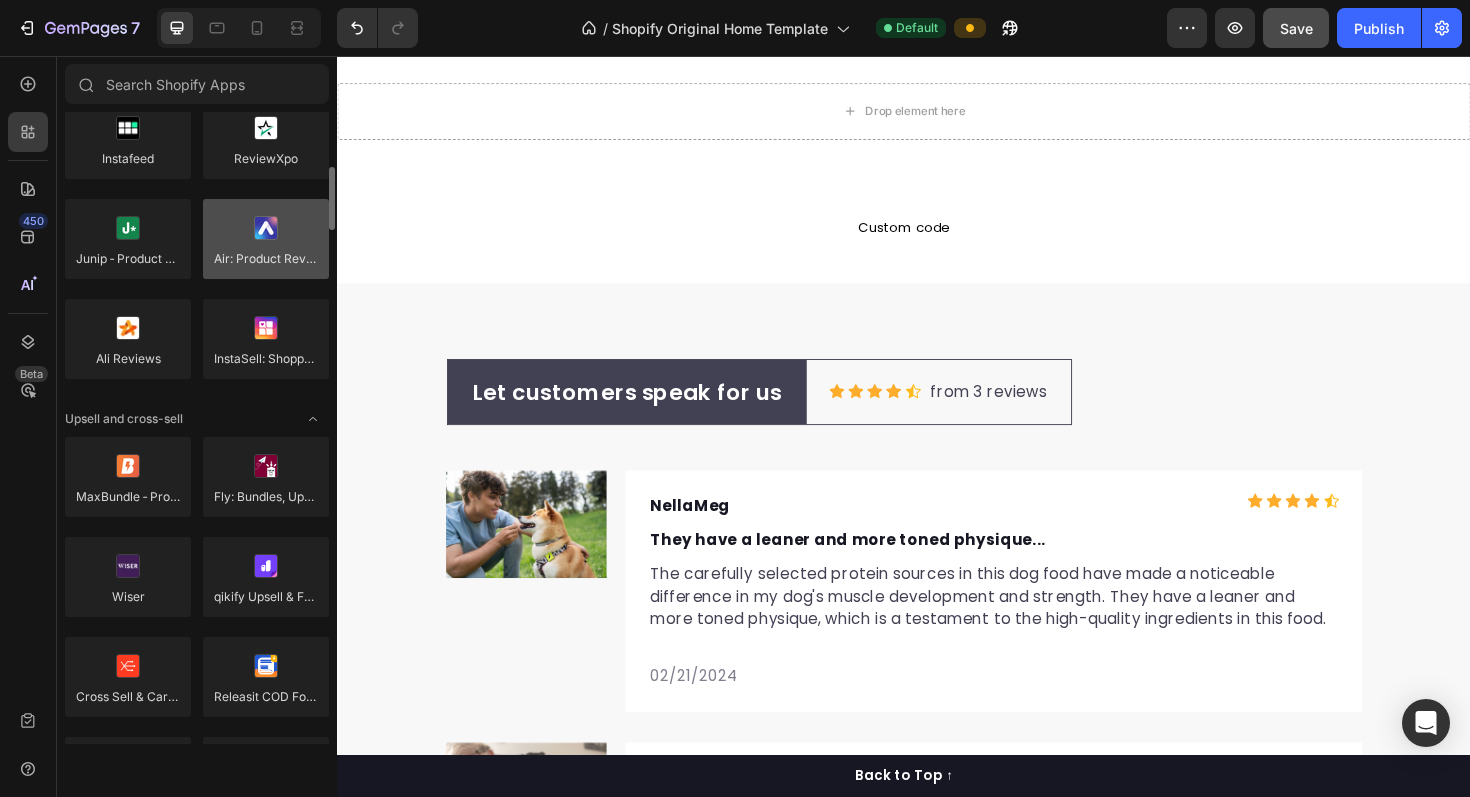 scroll, scrollTop: 0, scrollLeft: 0, axis: both 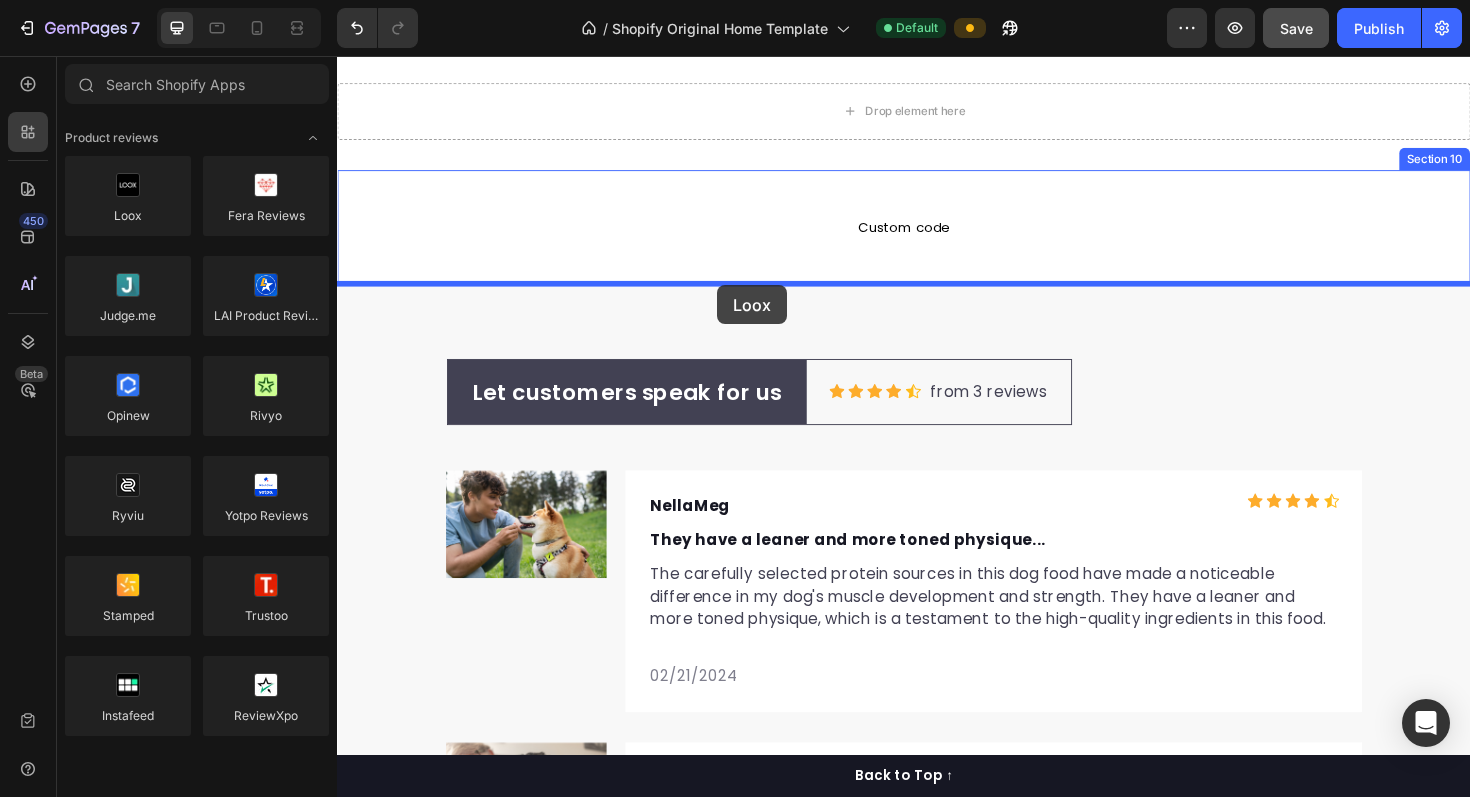 drag, startPoint x: 472, startPoint y: 262, endPoint x: 738, endPoint y: 299, distance: 268.56097 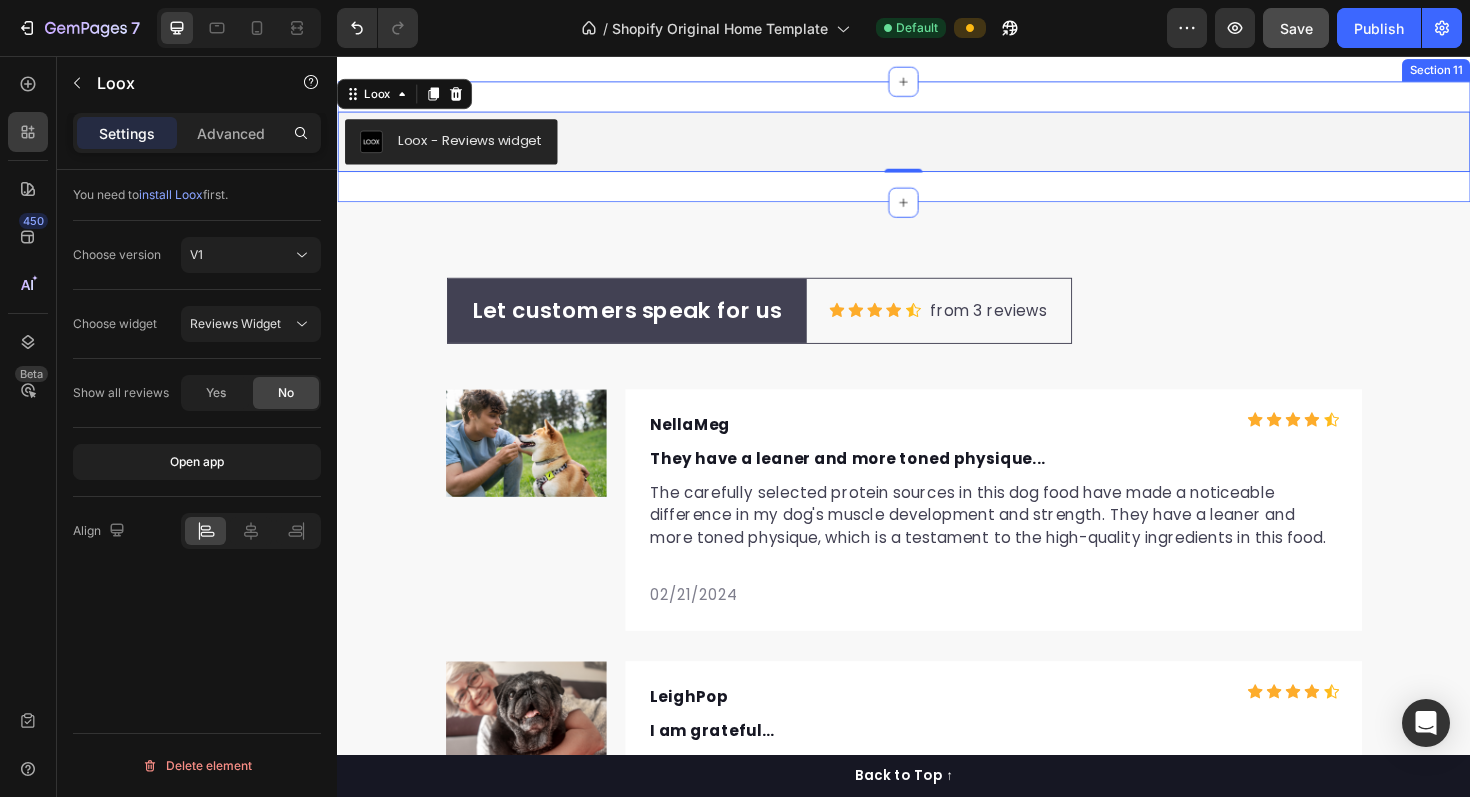 scroll, scrollTop: 6897, scrollLeft: 0, axis: vertical 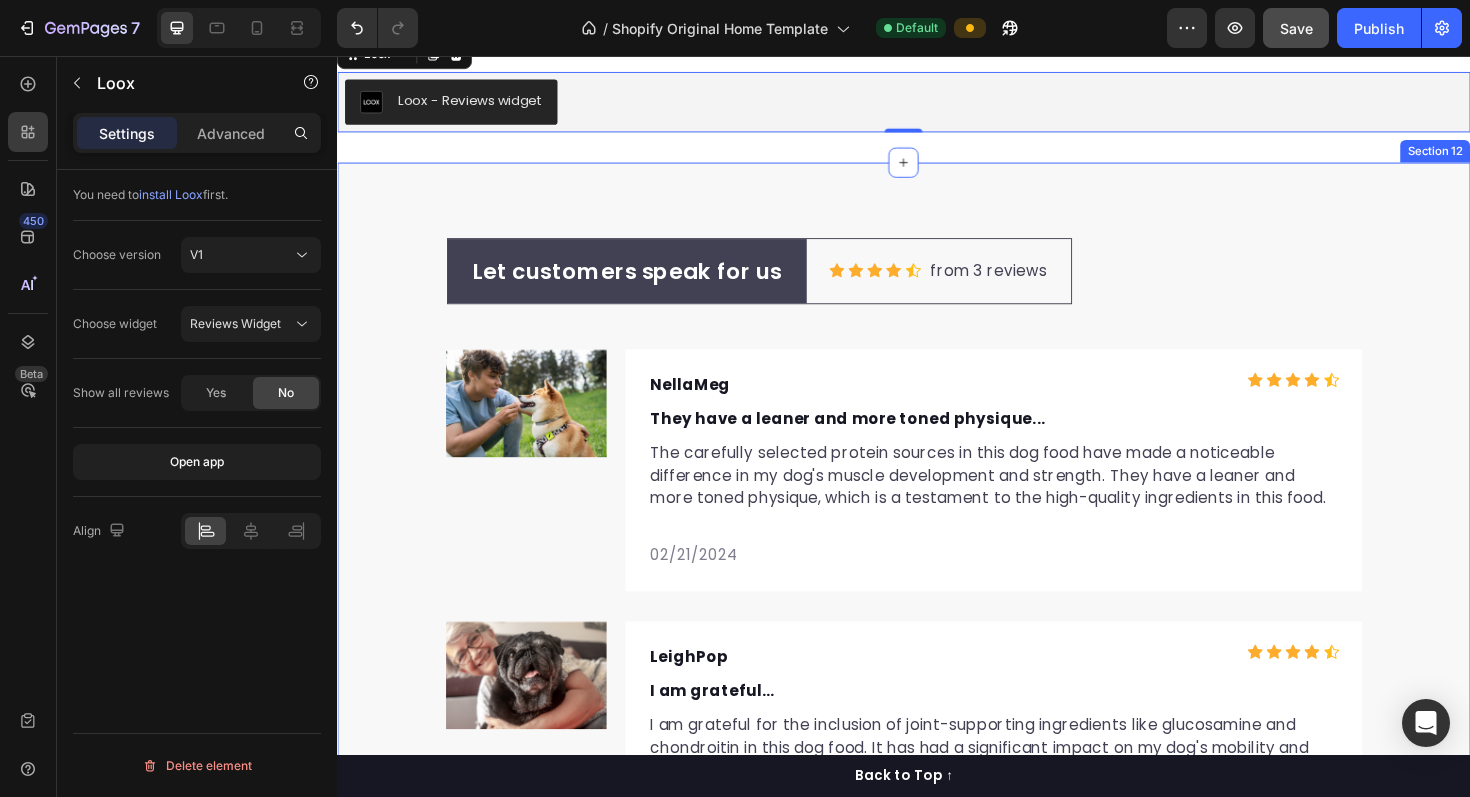 click on "Let customers speak for us Text block Row Icon Icon Icon Icon
Icon Icon List Hoz from 3 reviews Text block Row Row Image NellaMeg Text block Icon Icon Icon Icon
Icon Icon List Hoz Row They have a leaner and more toned physique... Text block The carefully selected protein sources in this dog food have made a noticeable difference in my dog's muscle development and strength. They have a leaner and more toned physique, which is a testament to the high-quality ingredients in this food. Text block 02/21/2024 Text block Row Row Image LeighPop Text block Icon Icon Icon Icon
Icon Icon List Hoz Row I am grateful... Text block I am grateful for the inclusion of joint-supporting ingredients like glucosamine and chondroitin in this dog food. It has had a significant impact on my dog's mobility and has alleviated any discomfort they may have experienced previously. Text block 02/21/2024 Text block Row Row Image AndiMel Text block Icon Icon Icon Icon" at bounding box center [937, 724] 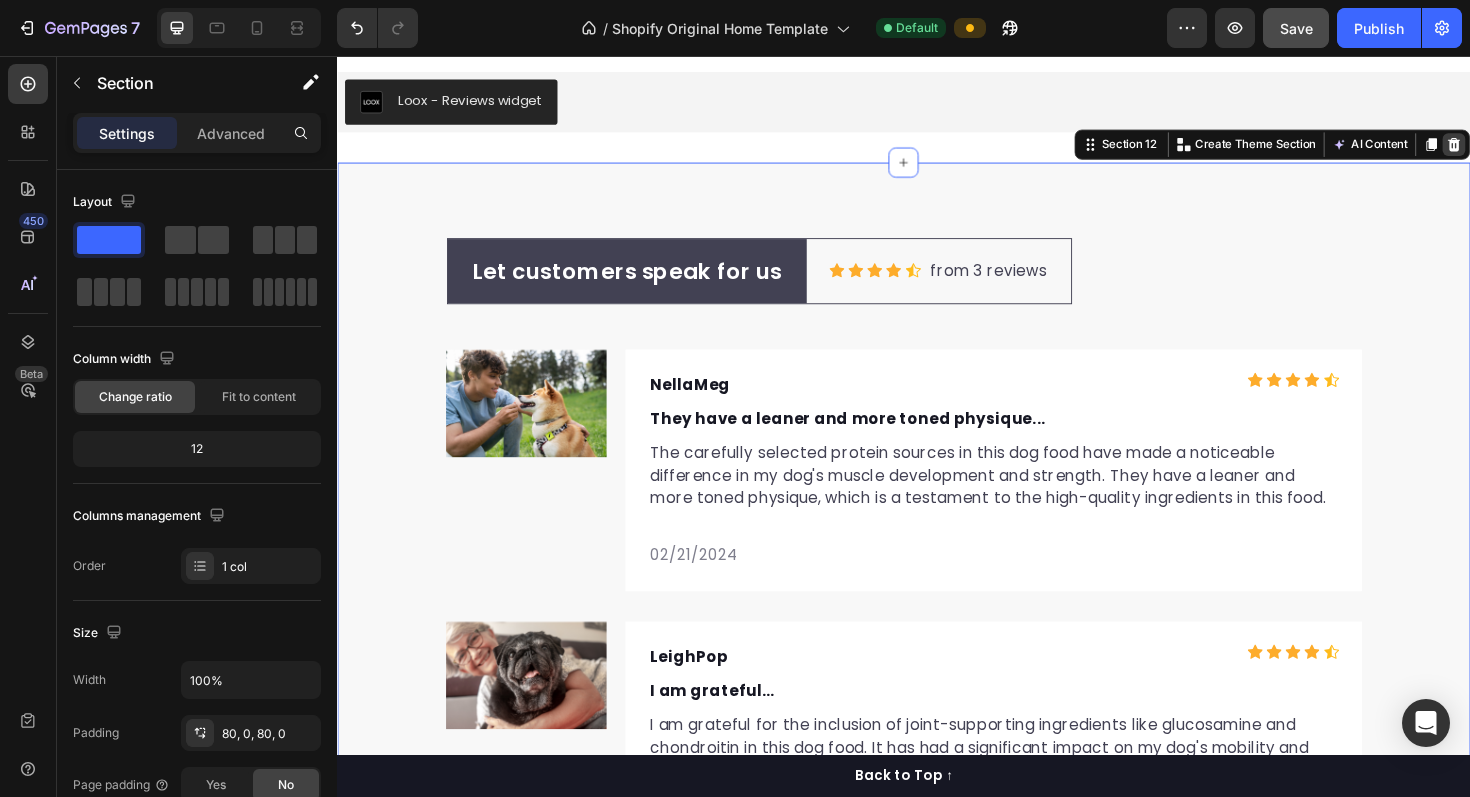 click 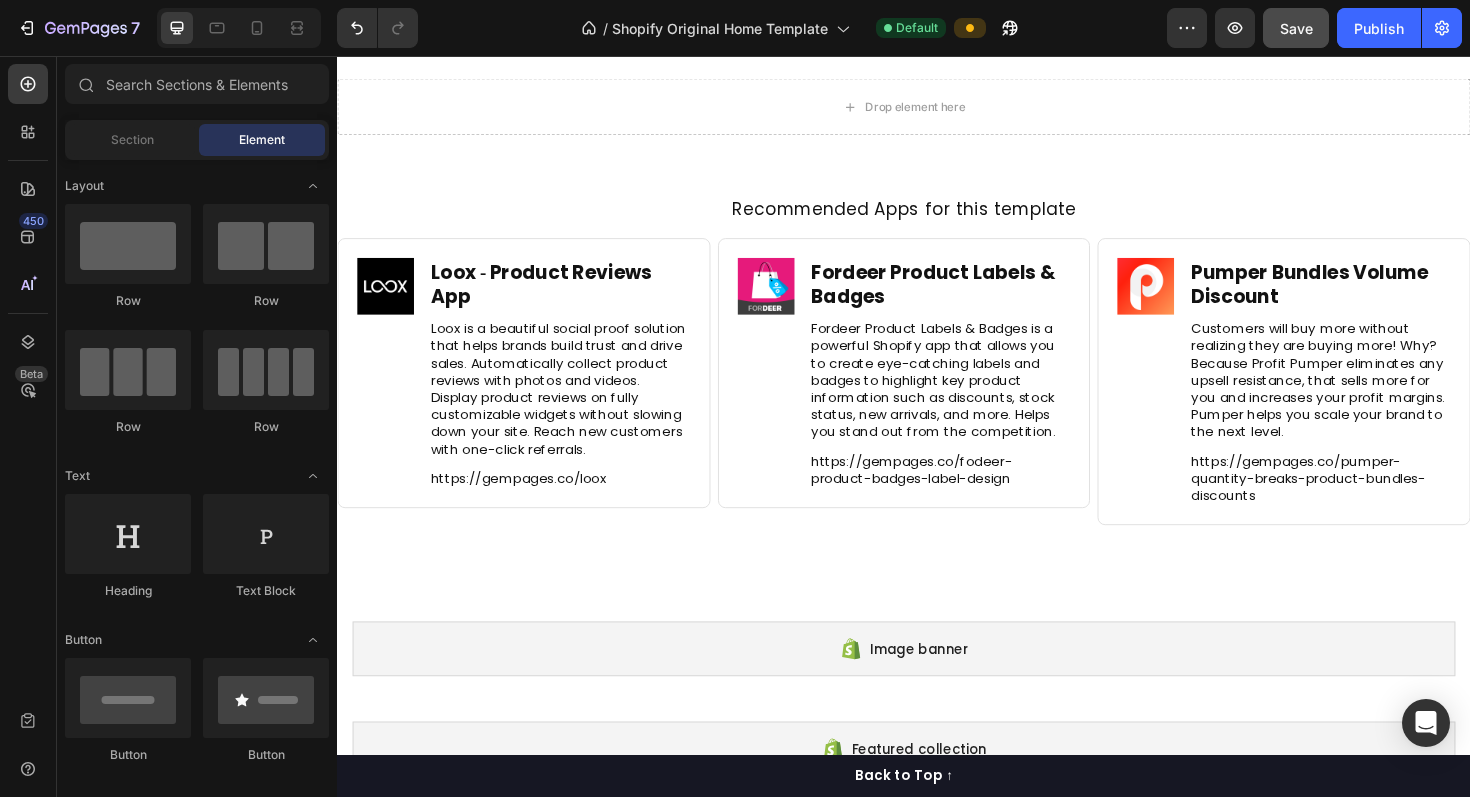 scroll, scrollTop: 6556, scrollLeft: 0, axis: vertical 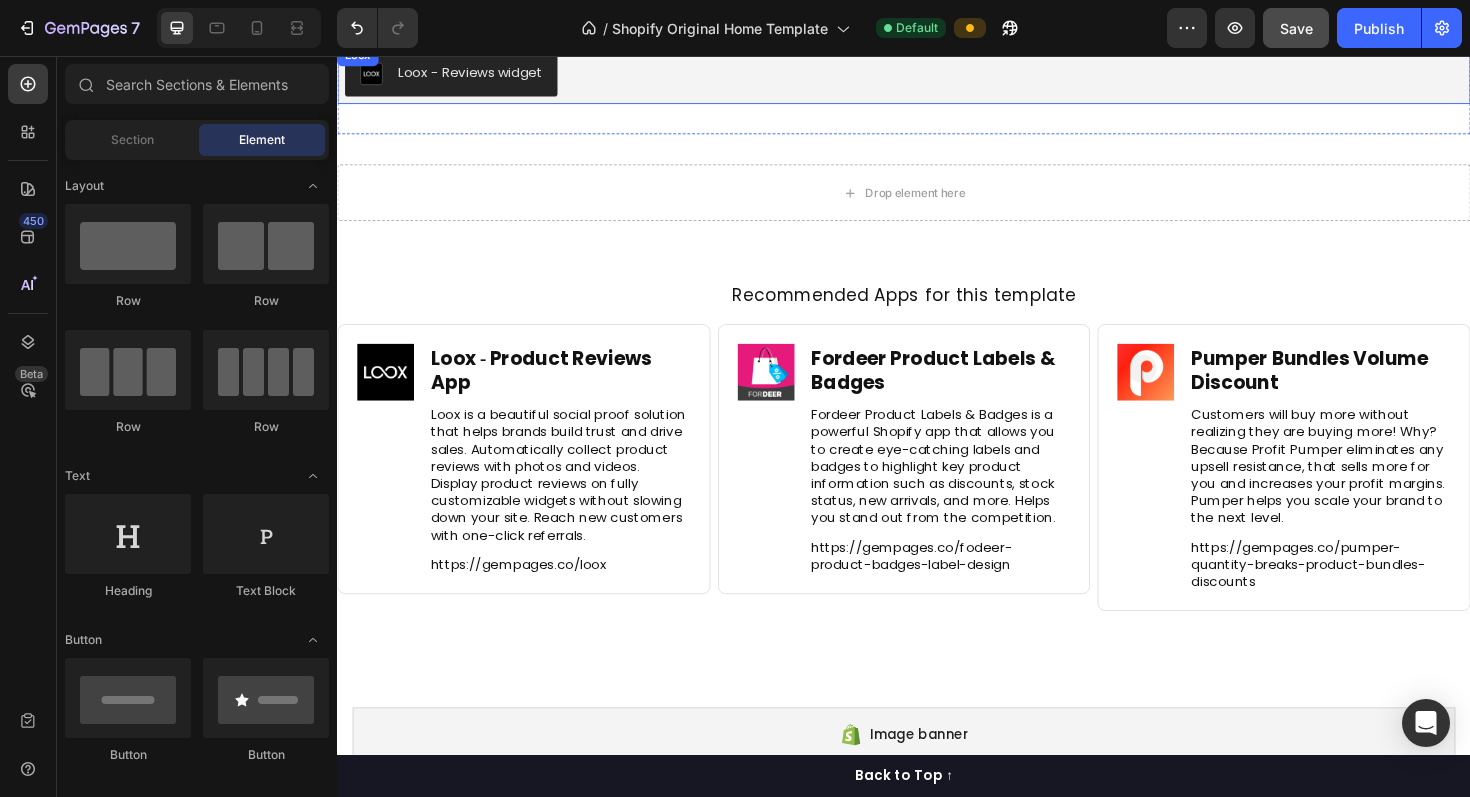 click on "Loox - Reviews widget" at bounding box center (477, 73) 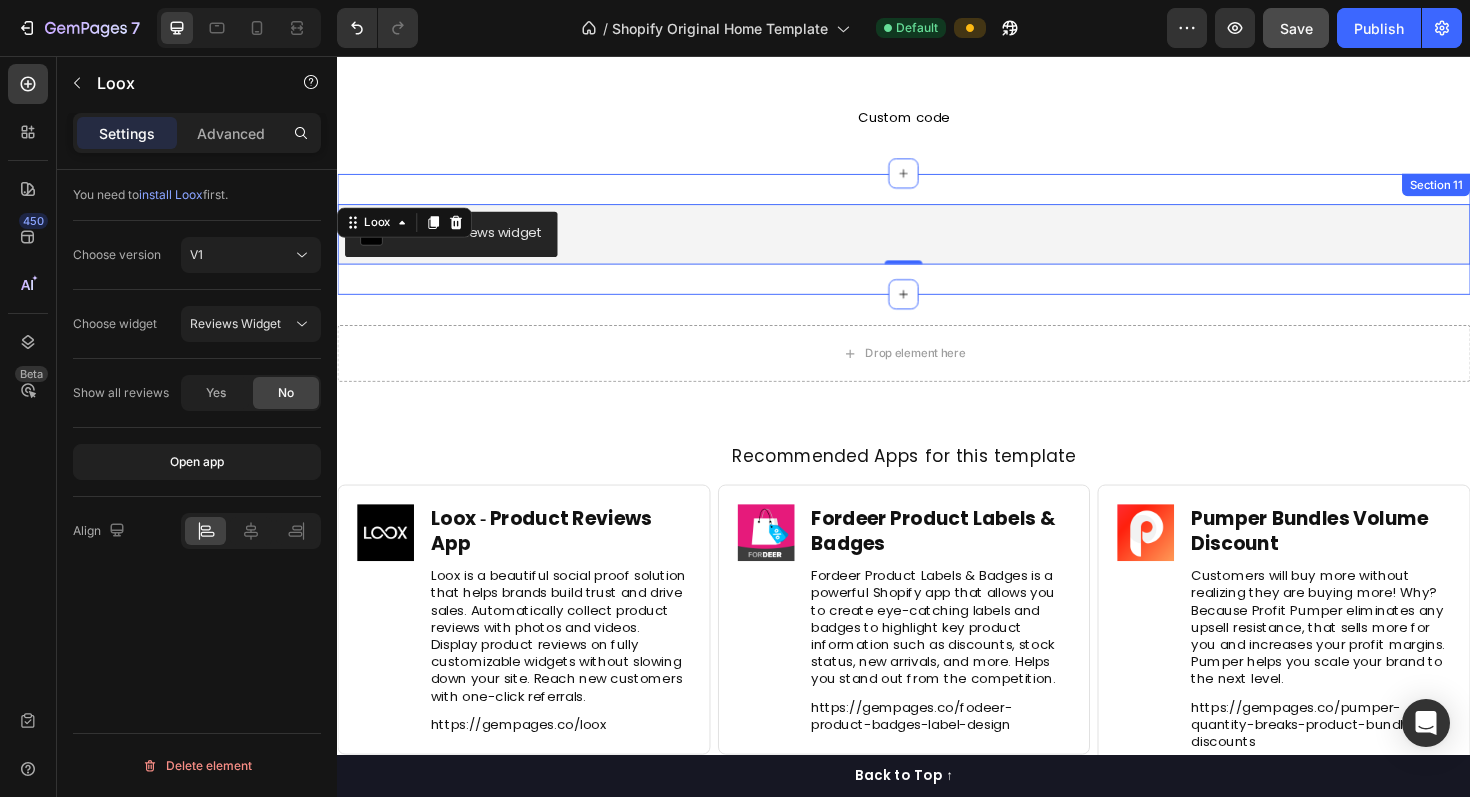 scroll, scrollTop: 6379, scrollLeft: 0, axis: vertical 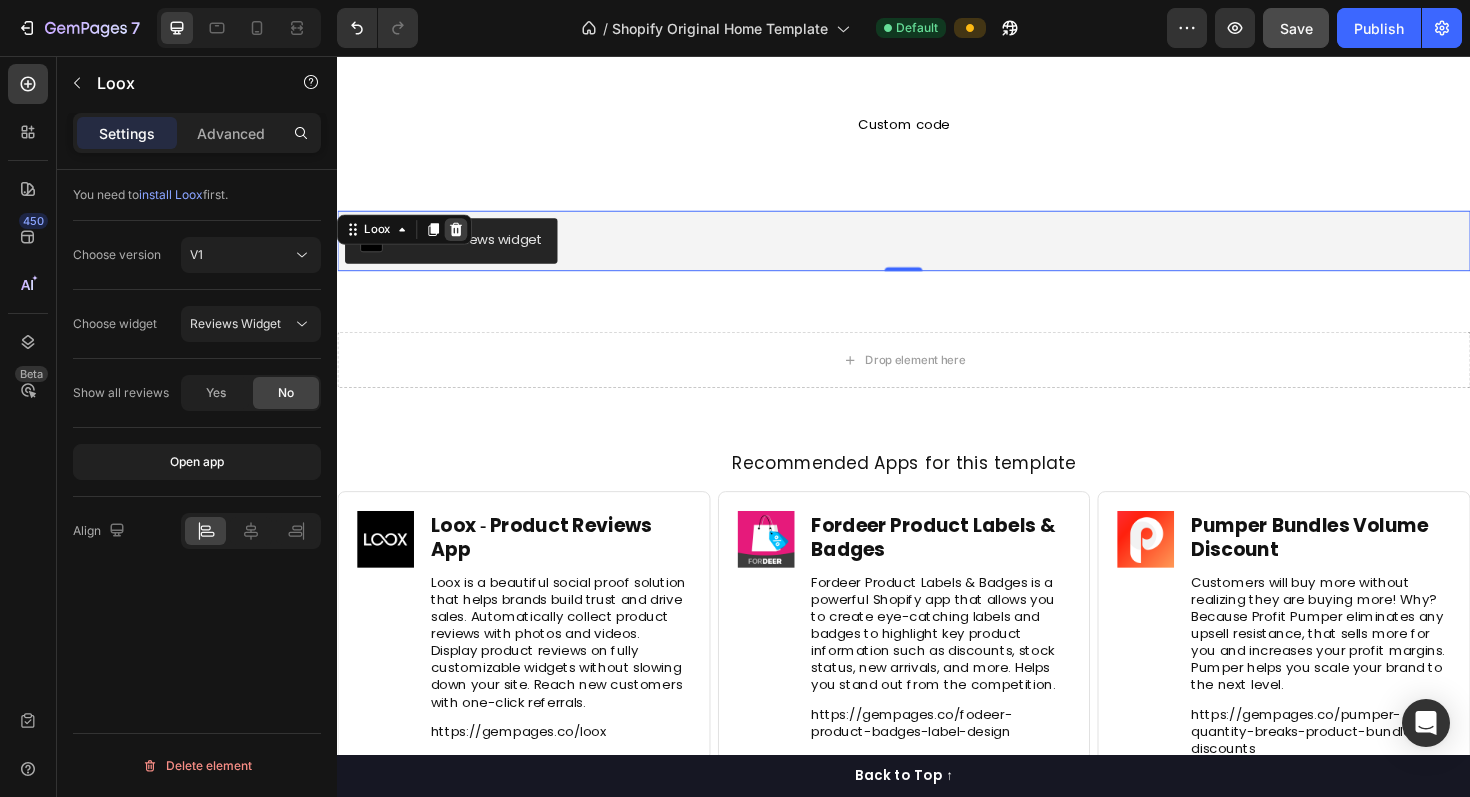 click 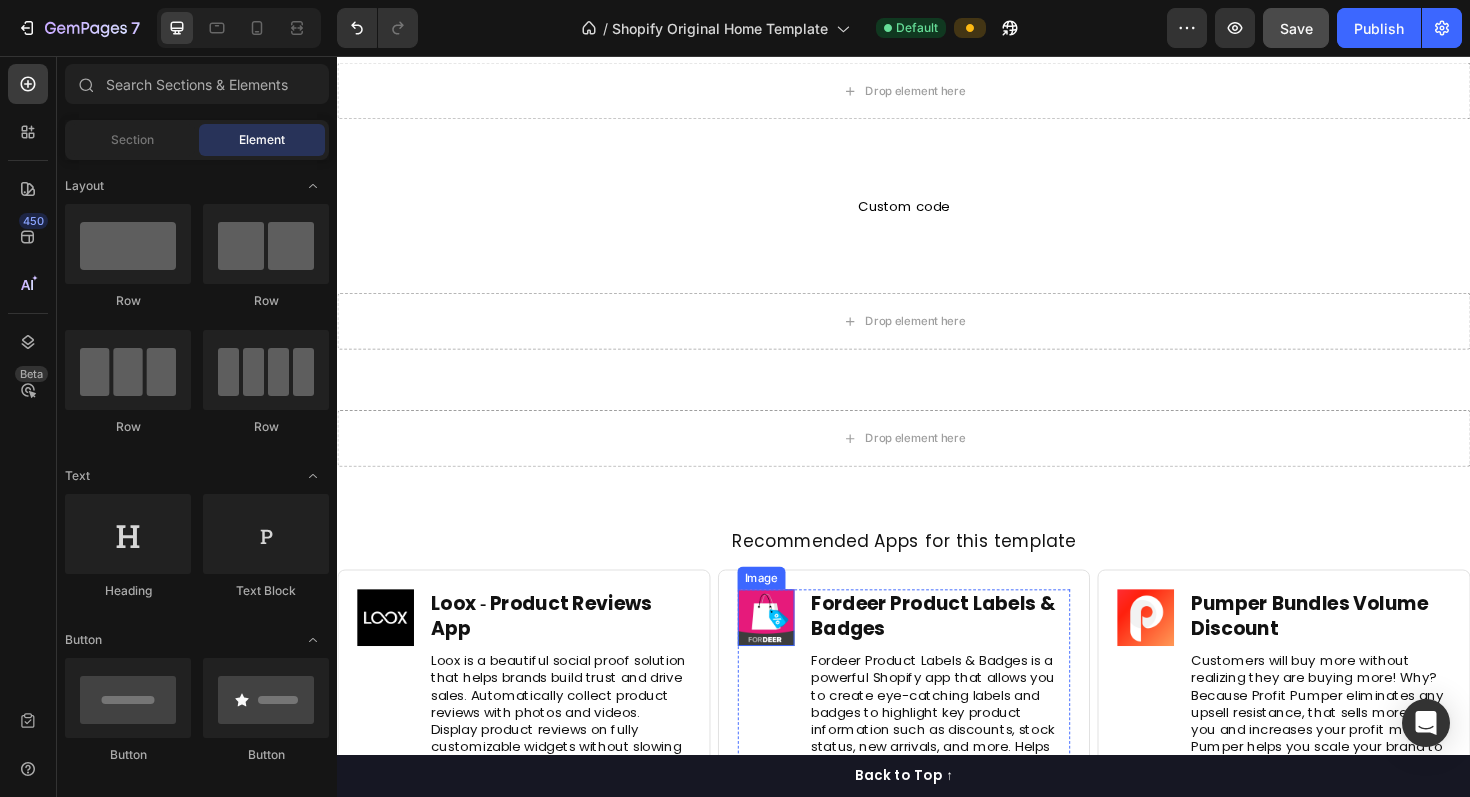 scroll, scrollTop: 6367, scrollLeft: 0, axis: vertical 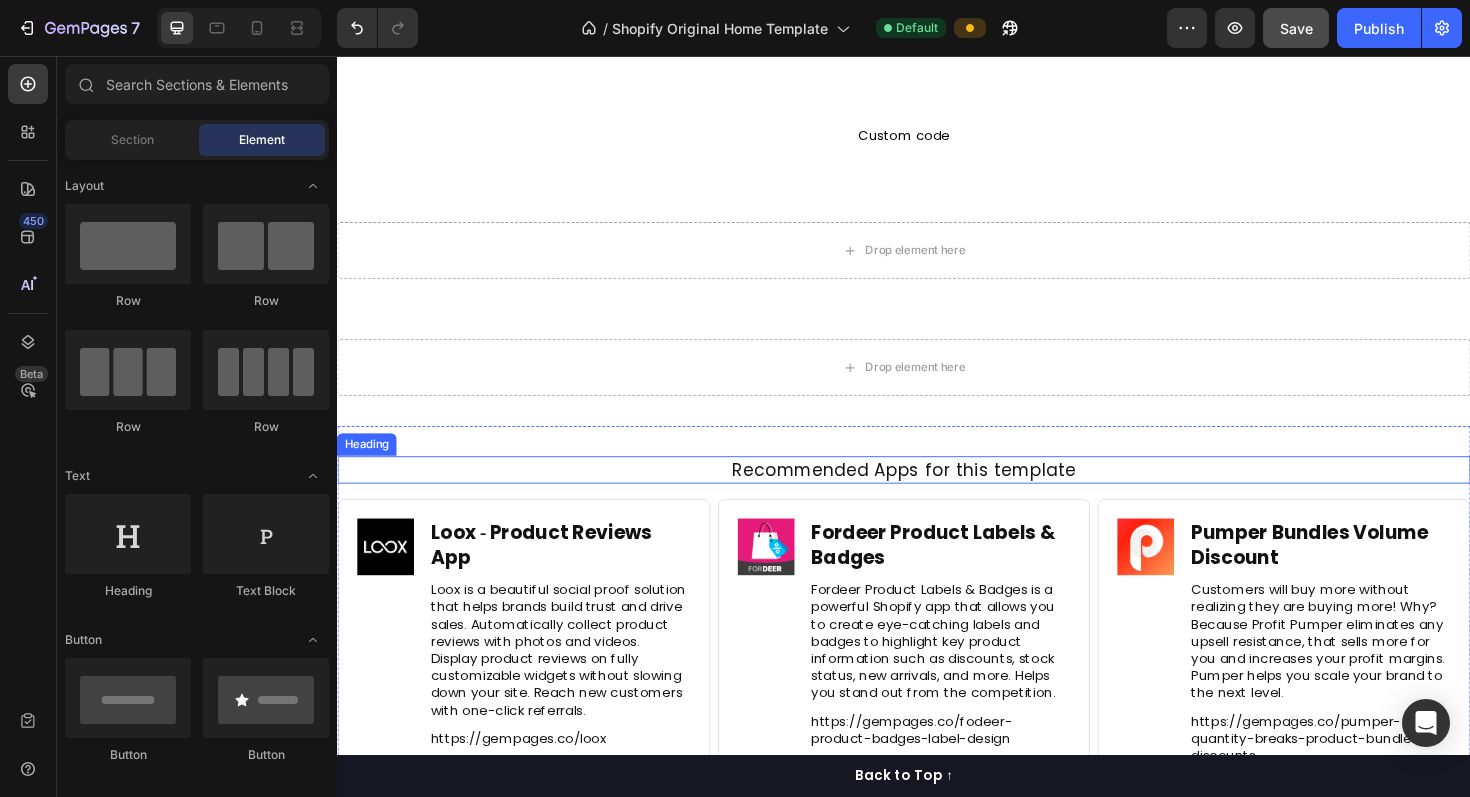 click on "Recommended Apps for this template" at bounding box center [937, 494] 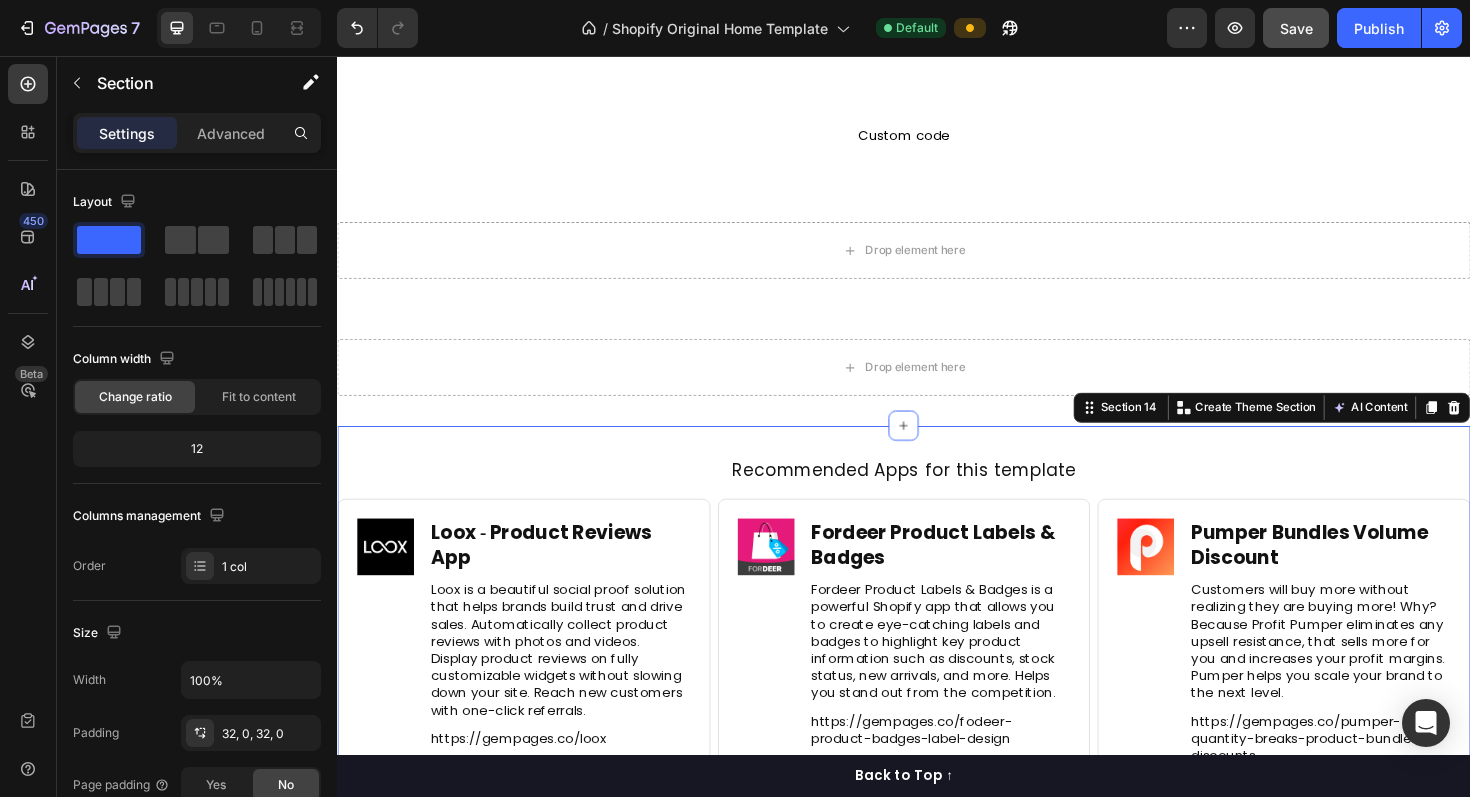 click on "Recommended Apps for this template Heading Image Loox ‑ Product Reviews App Heading Loox is a beautiful social proof solution that helps brands build trust and drive sales. Automatically collect product reviews with photos and videos. Display product reviews on fully customizable widgets without slowing down your site. Reach new customers with one-click referrals. Text Block https://gempages.co/loox Text Block Row Row Image Fordeer Product Labels & Badges Heading Fordeer Product Labels & Badges is a powerful Shopify app that allows you to create eye-catching labels and badges to highlight key product information such as discounts, stock status, new arrivals, and more. Helps you stand out from the competition. Text Block https://gempages.co/fodeer-product-badges-label-design Text Block Row Row Image Pumper Bundles Volume Discount Heading Text Block https://gempages.co/pumper-quantity-breaks-product-bundles-discounts Text Block Row Row Row Section 14   You can create reusable sections Create Theme Section" at bounding box center [937, 677] 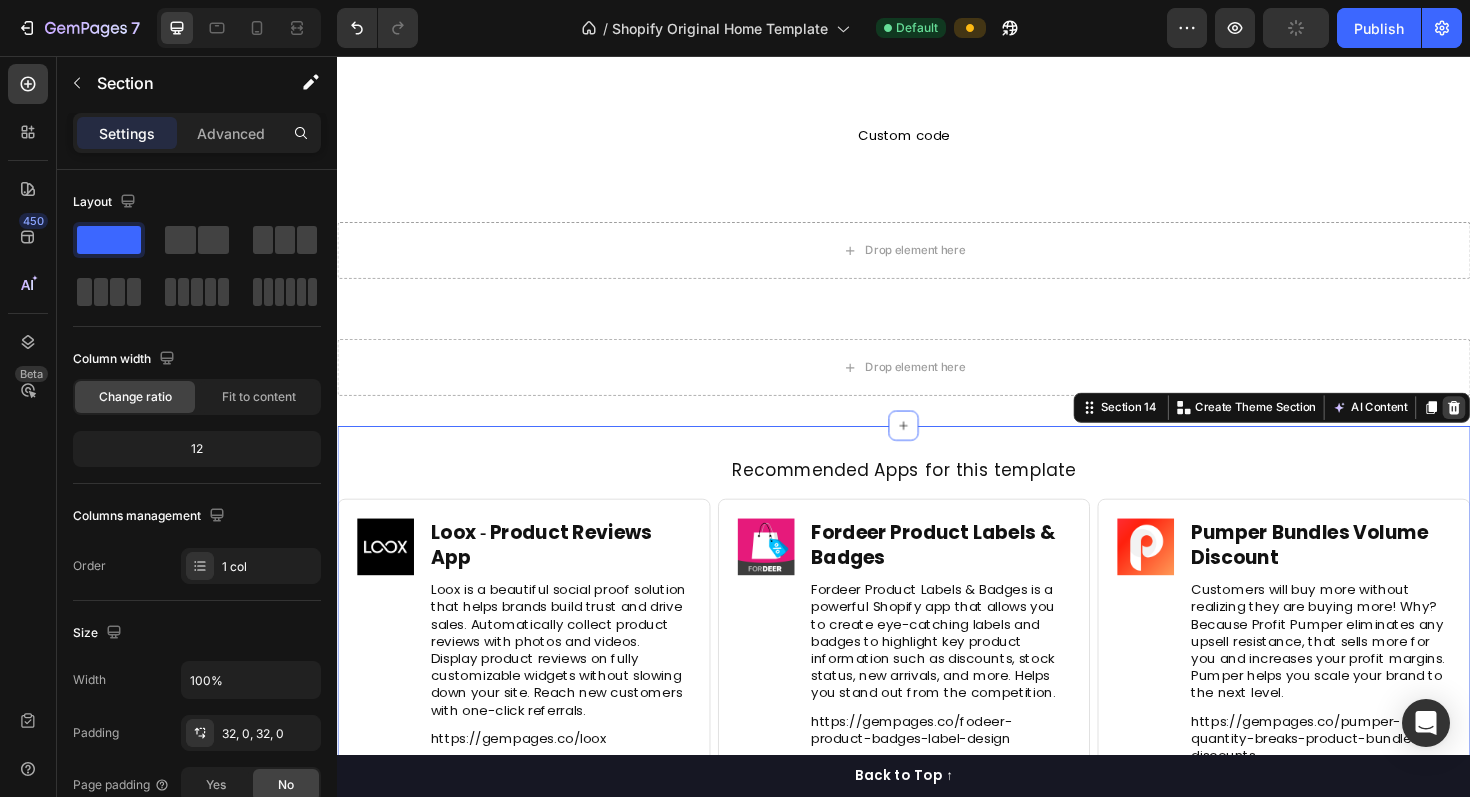 click at bounding box center (1520, 429) 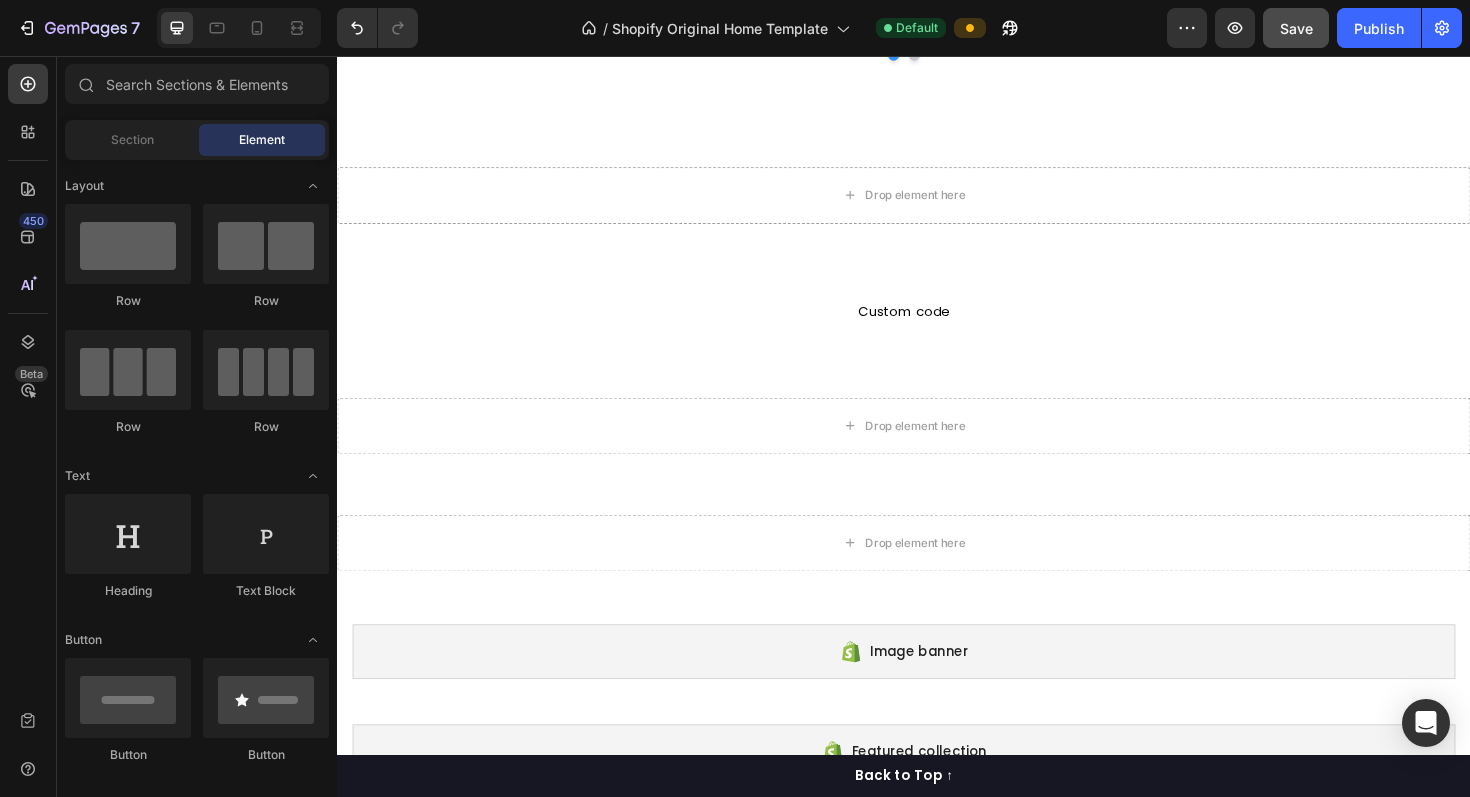 scroll, scrollTop: 6598, scrollLeft: 0, axis: vertical 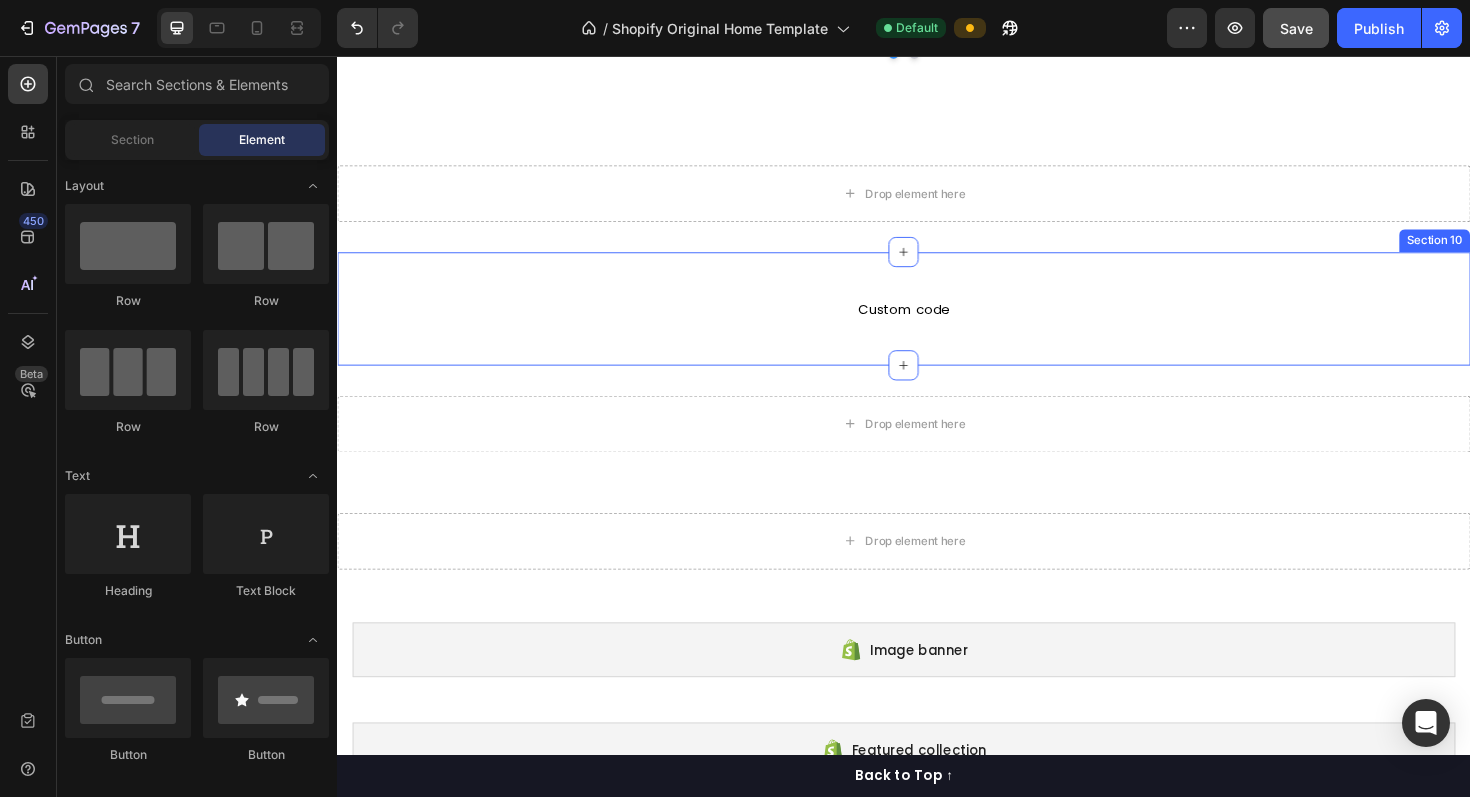 click on "Custom code
Custom Code Section 10" at bounding box center (937, 324) 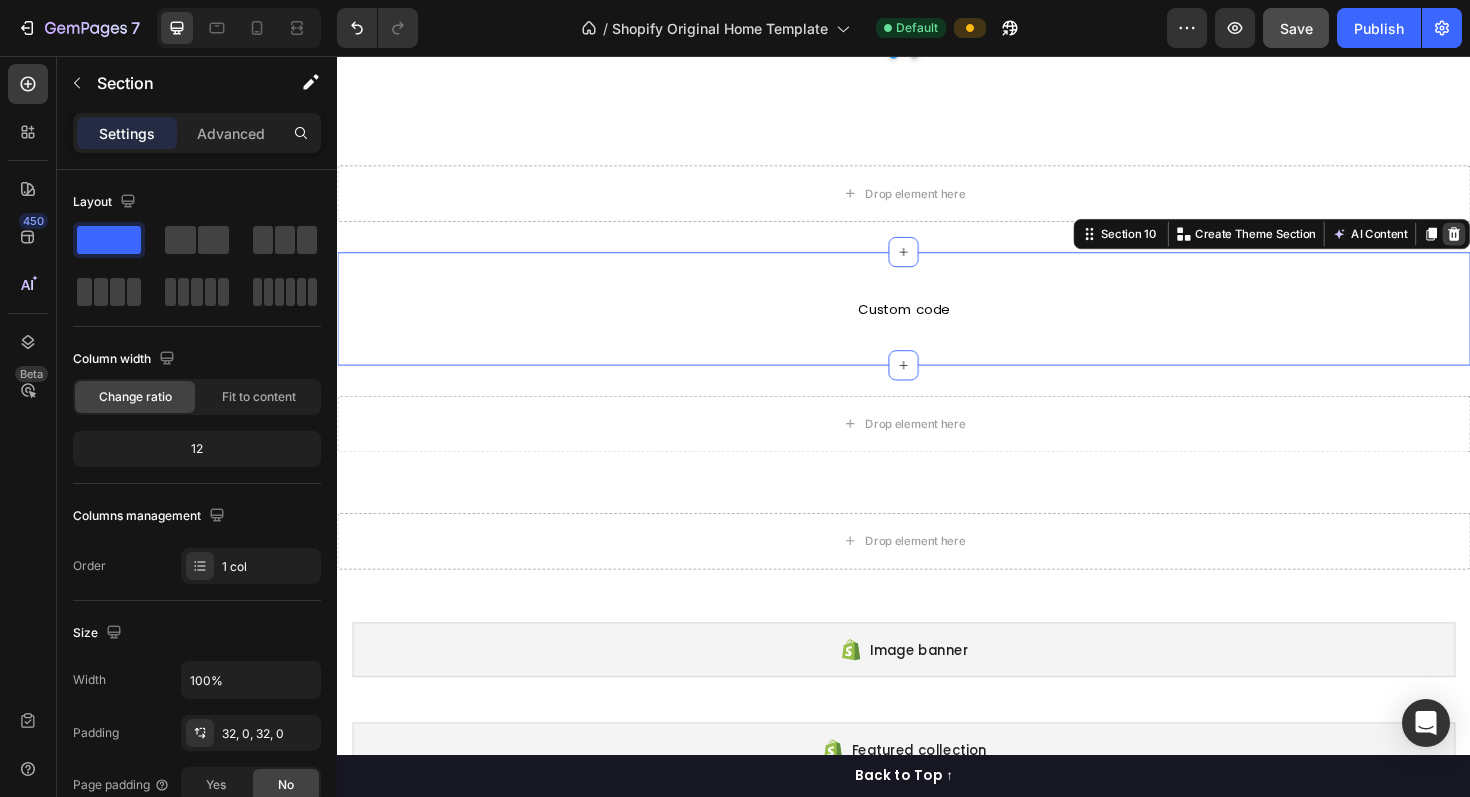 click 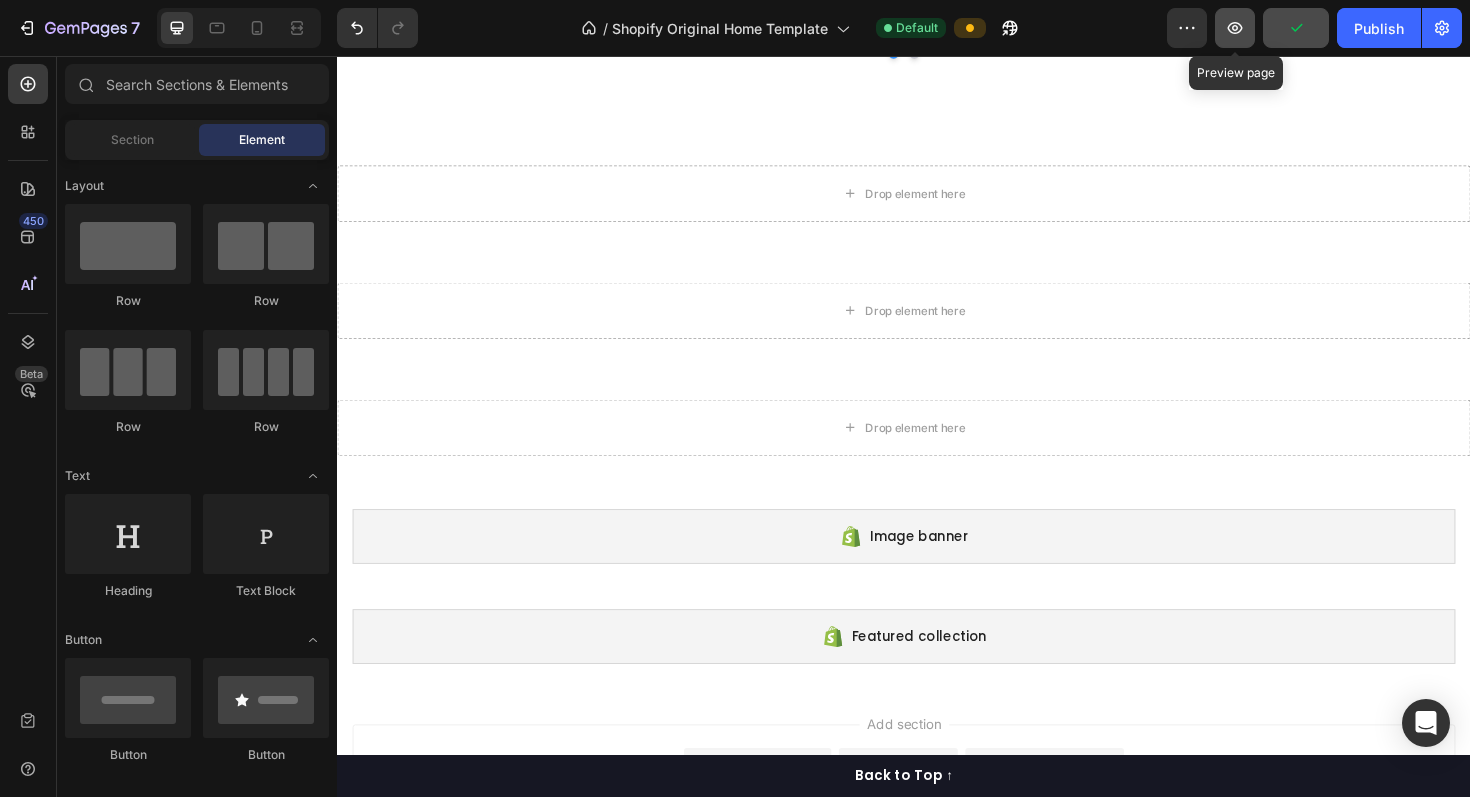 click 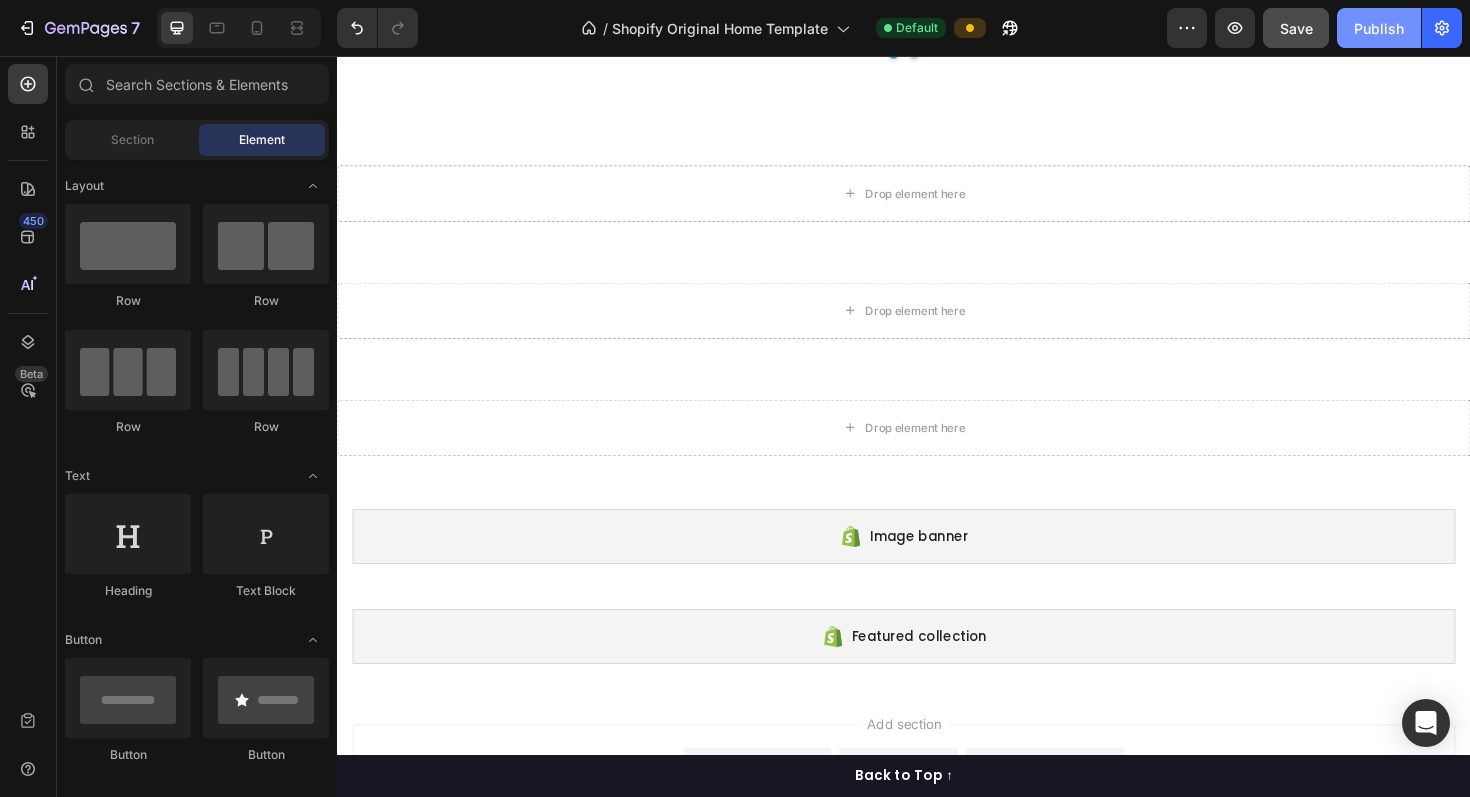 click on "Publish" at bounding box center (1379, 28) 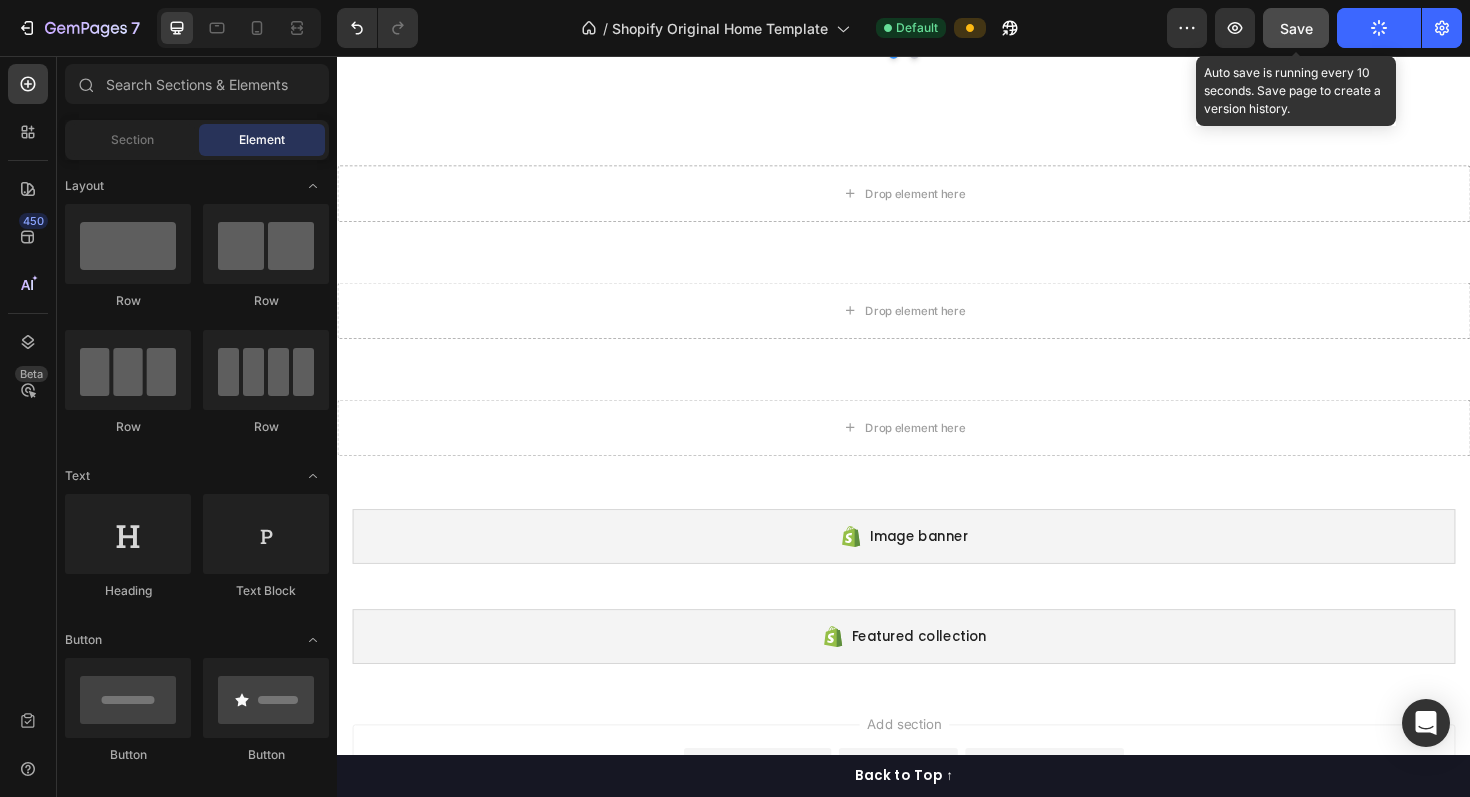 click on "Save" at bounding box center [1296, 28] 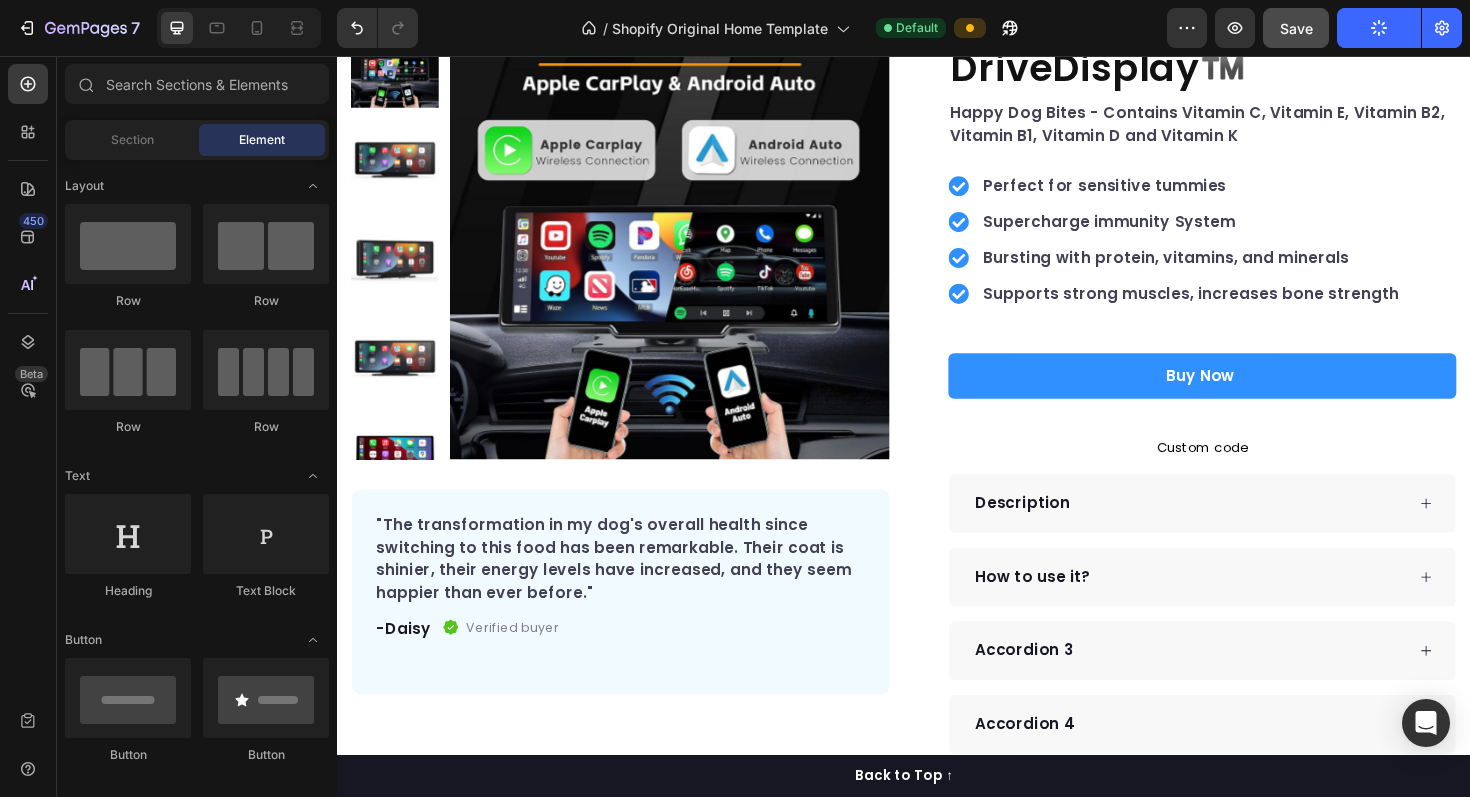 scroll, scrollTop: 0, scrollLeft: 0, axis: both 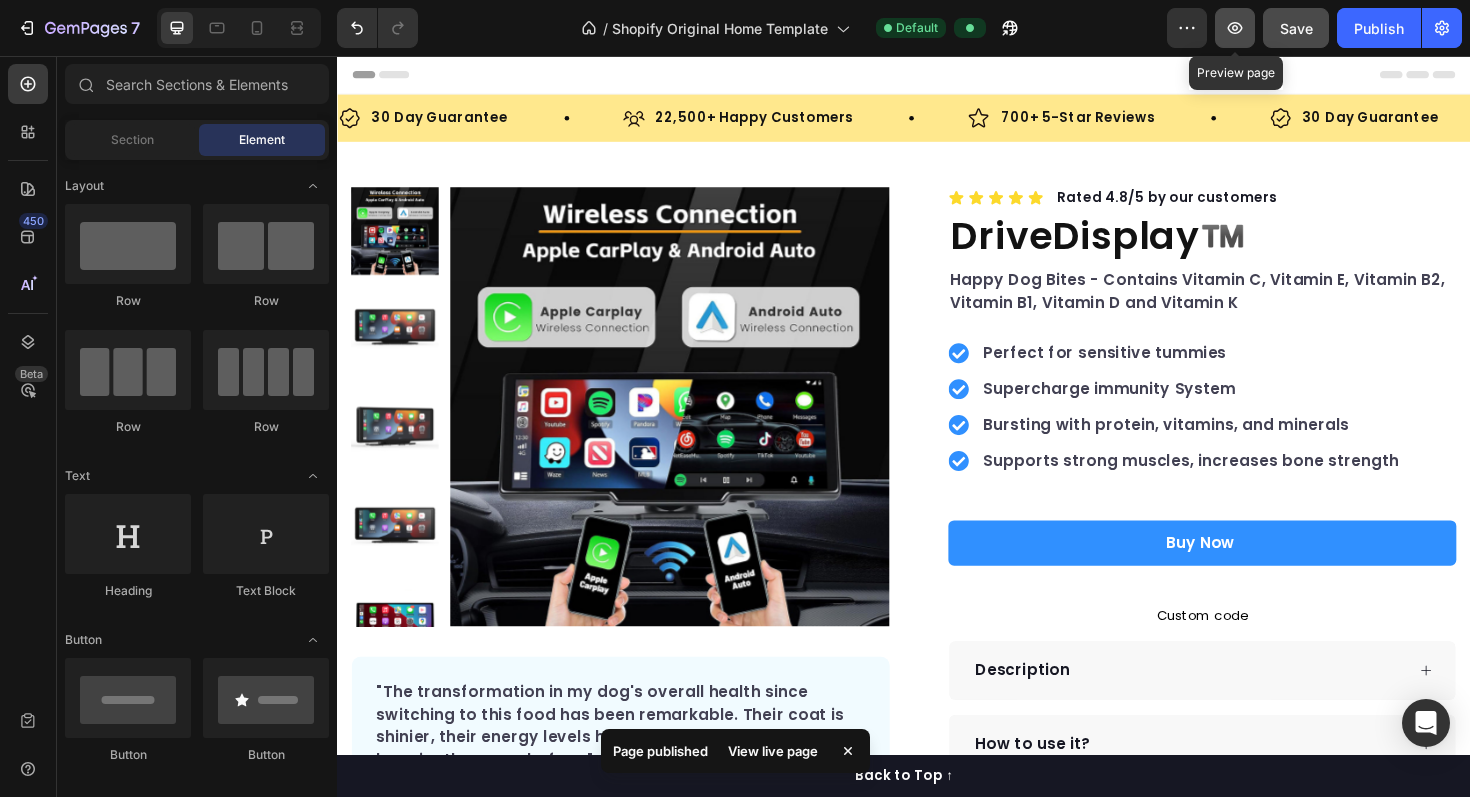 click 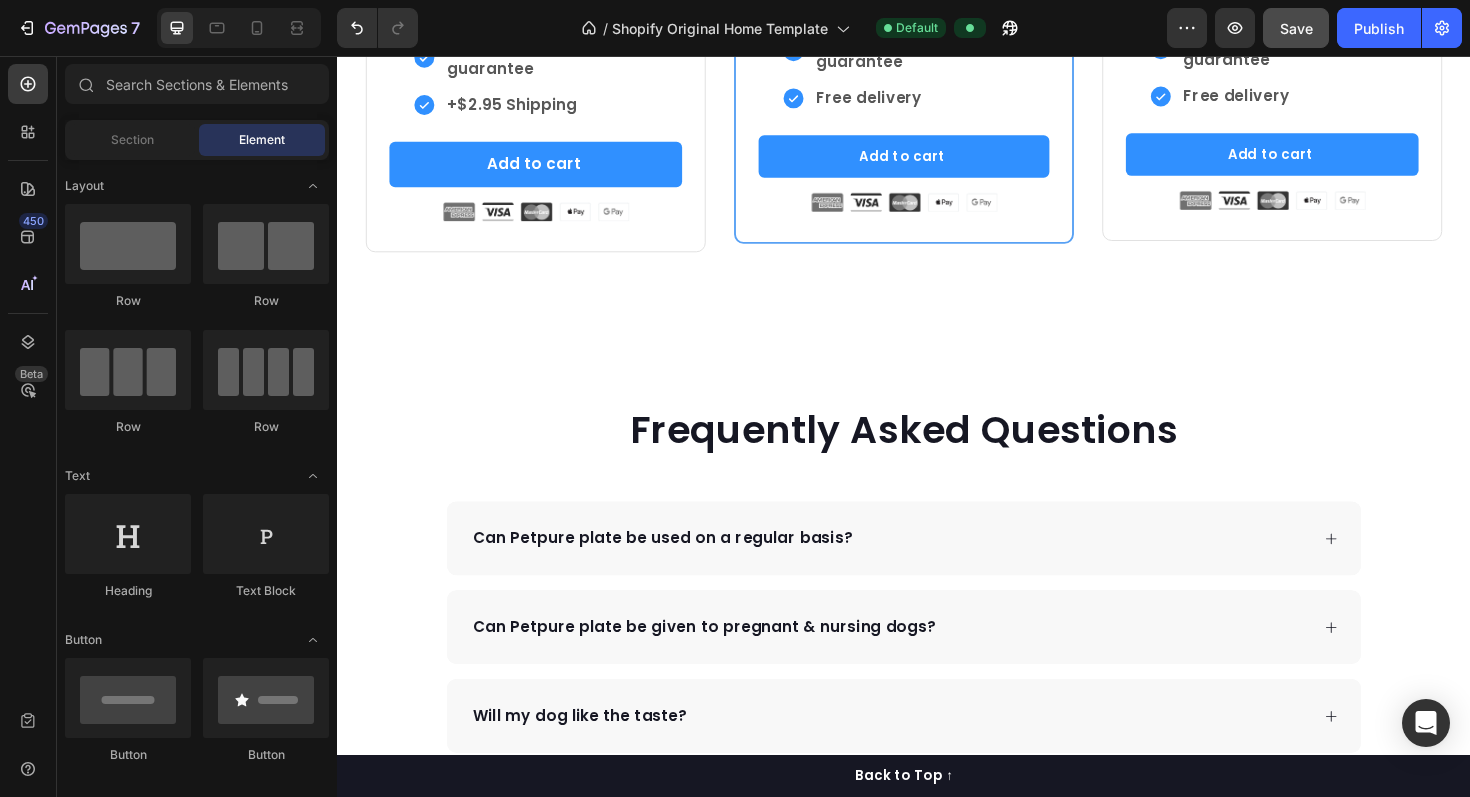 scroll, scrollTop: 6720, scrollLeft: 0, axis: vertical 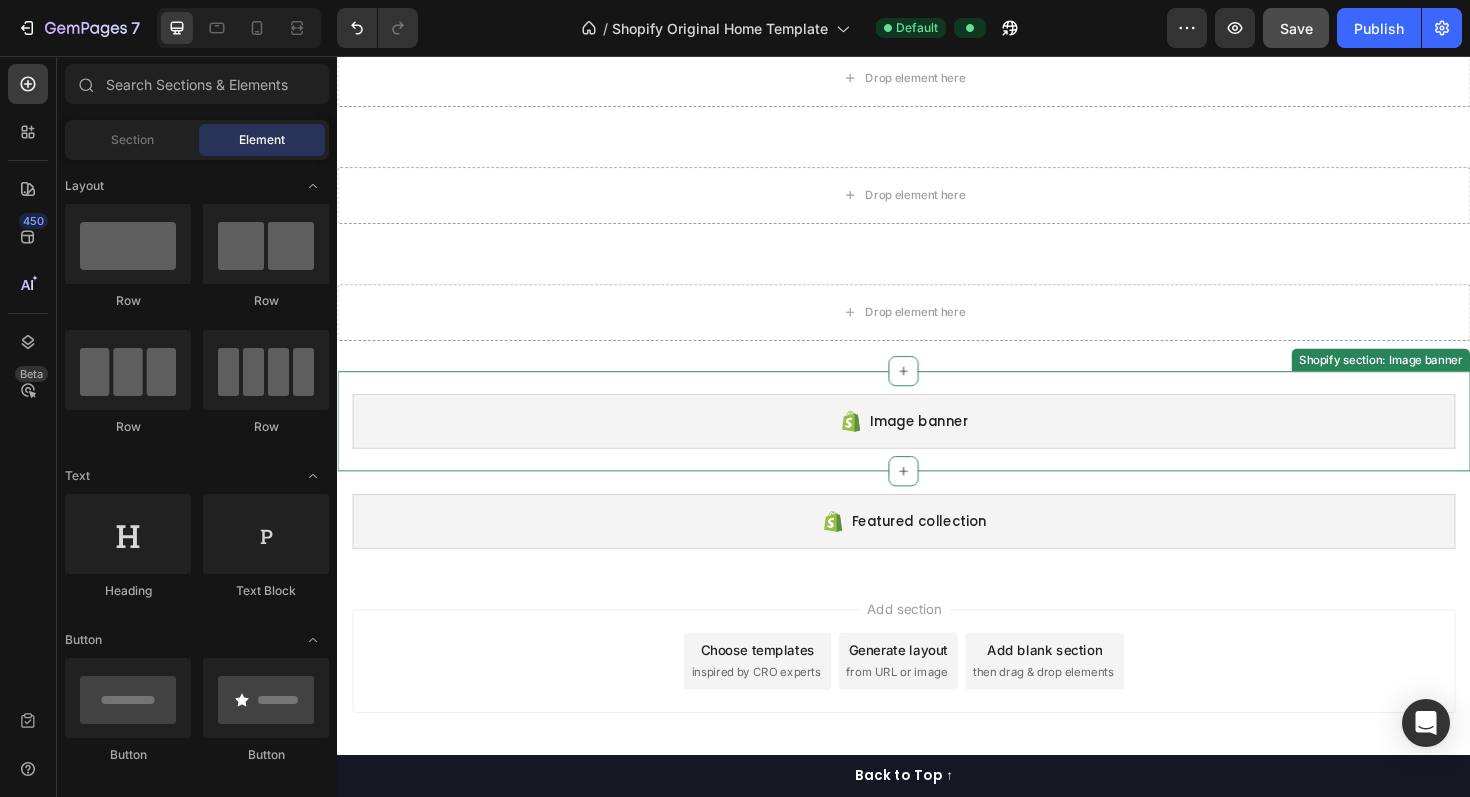 click on "Image banner" at bounding box center (937, 443) 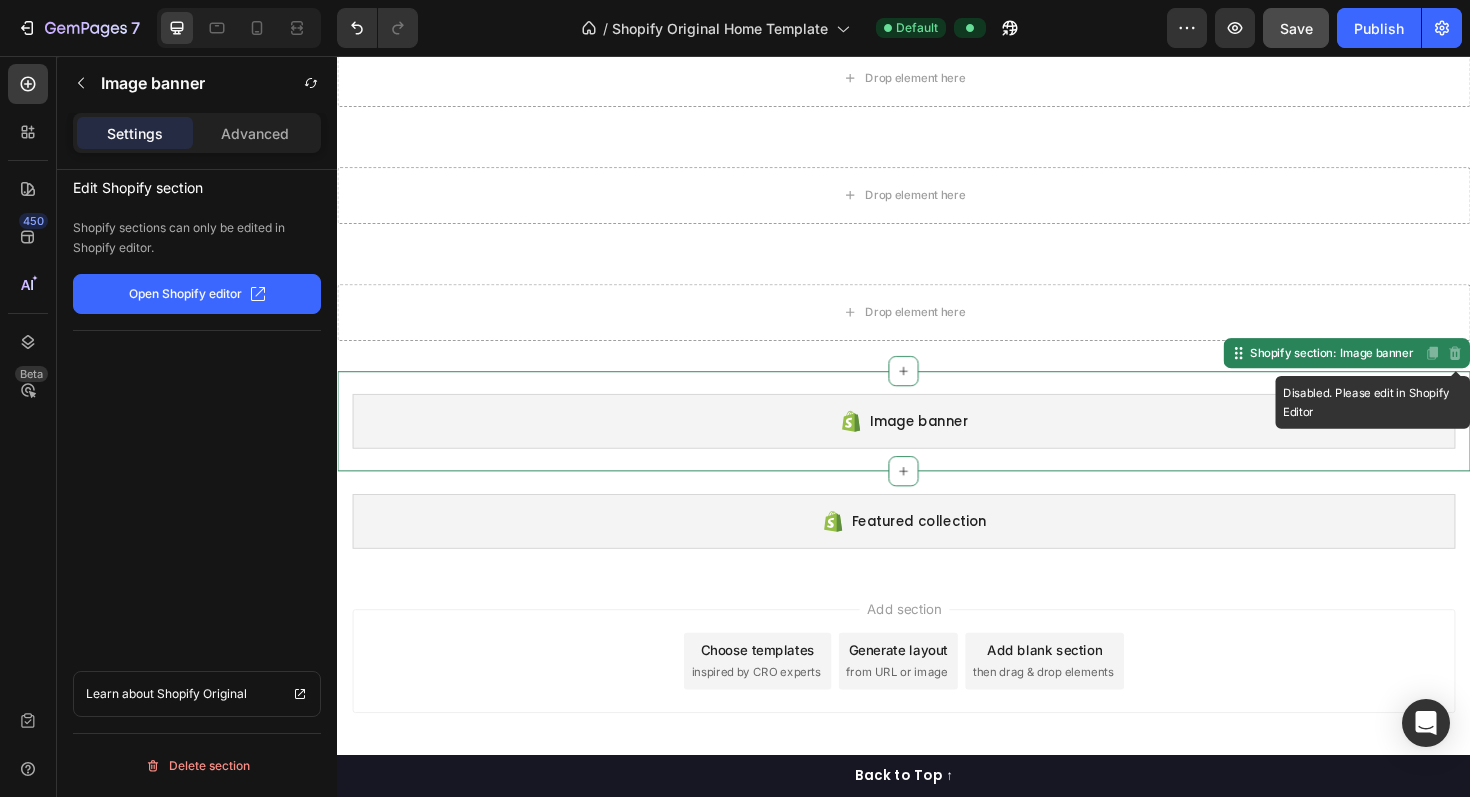 click 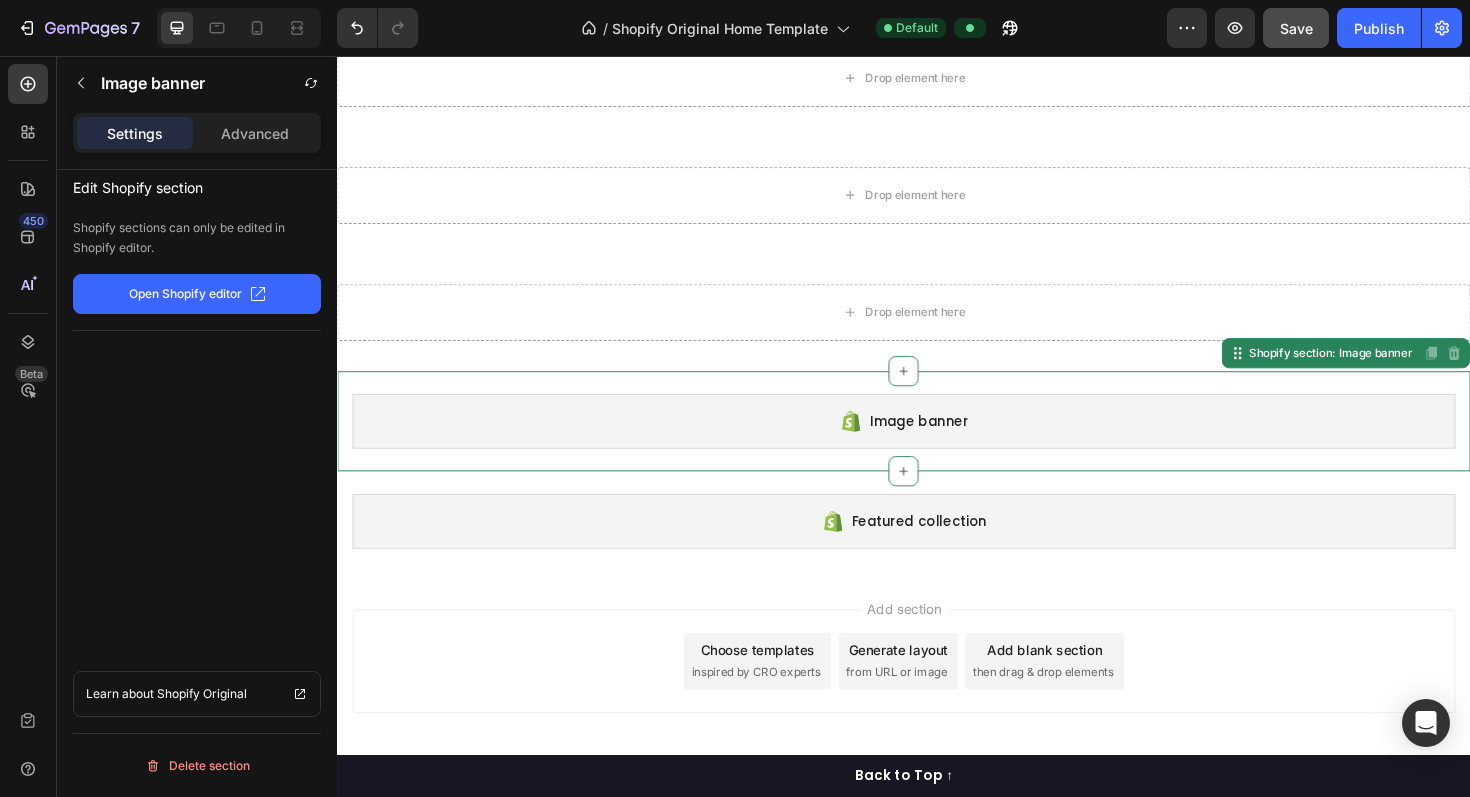 click on "Open Shopify editor" 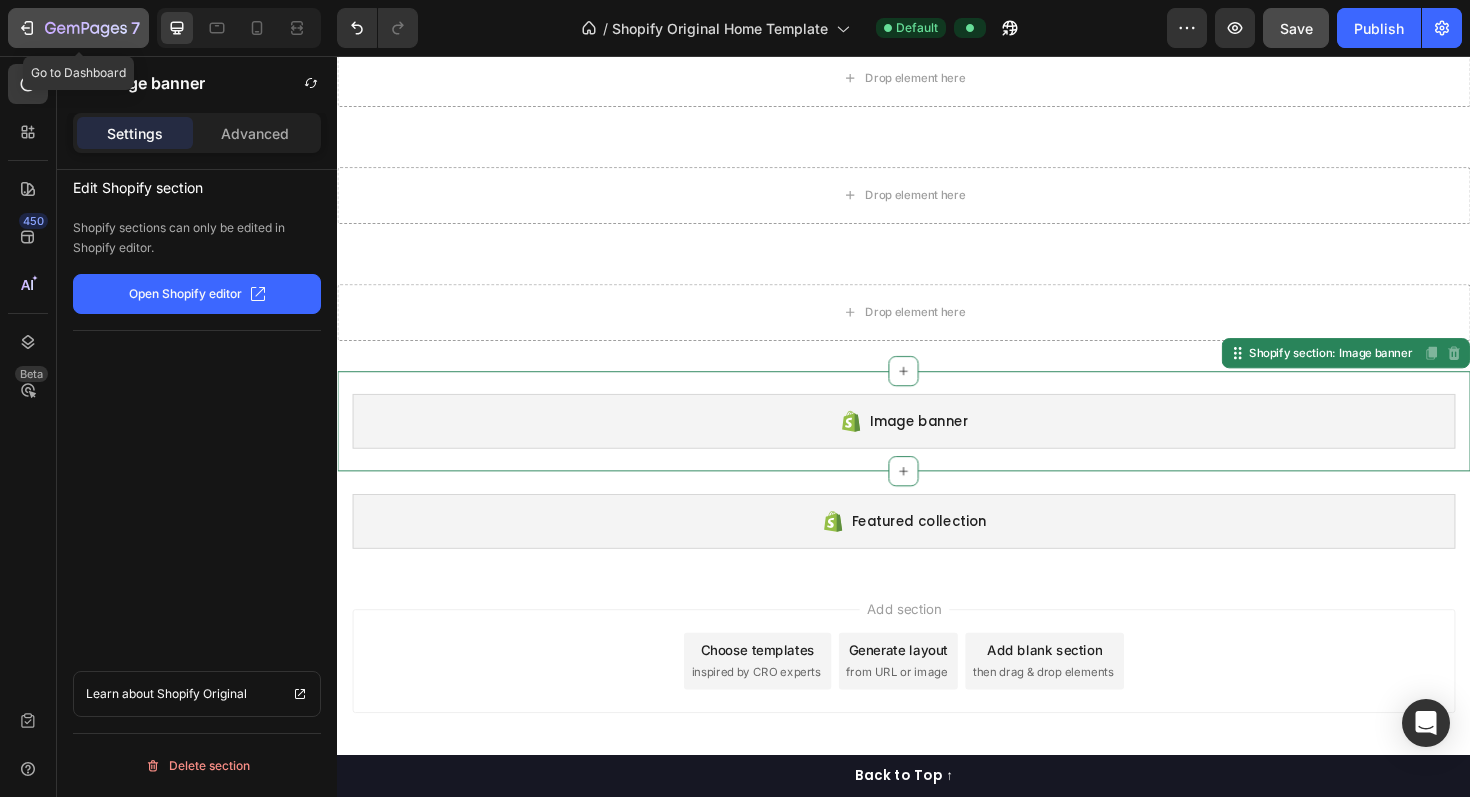 click 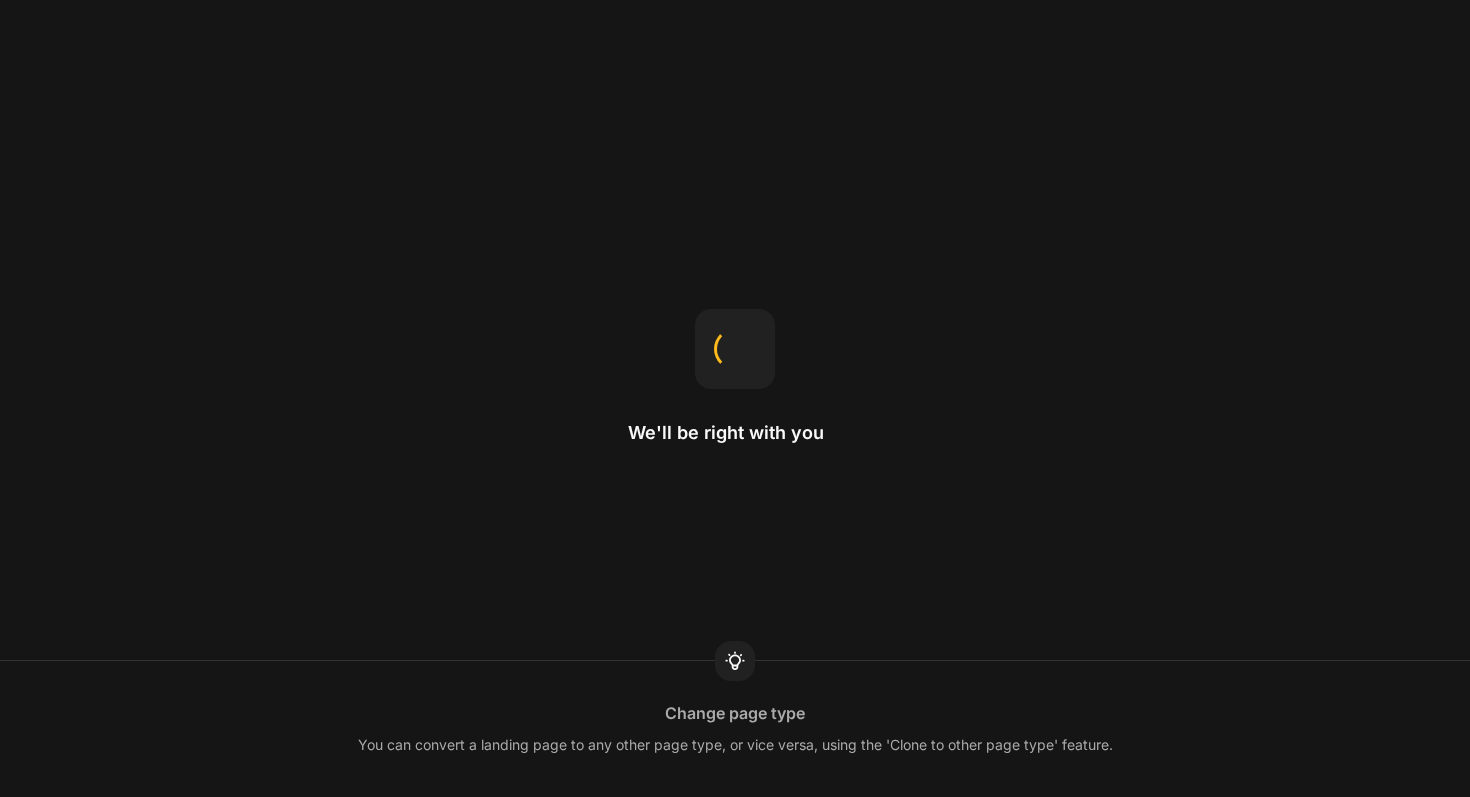 scroll, scrollTop: 0, scrollLeft: 0, axis: both 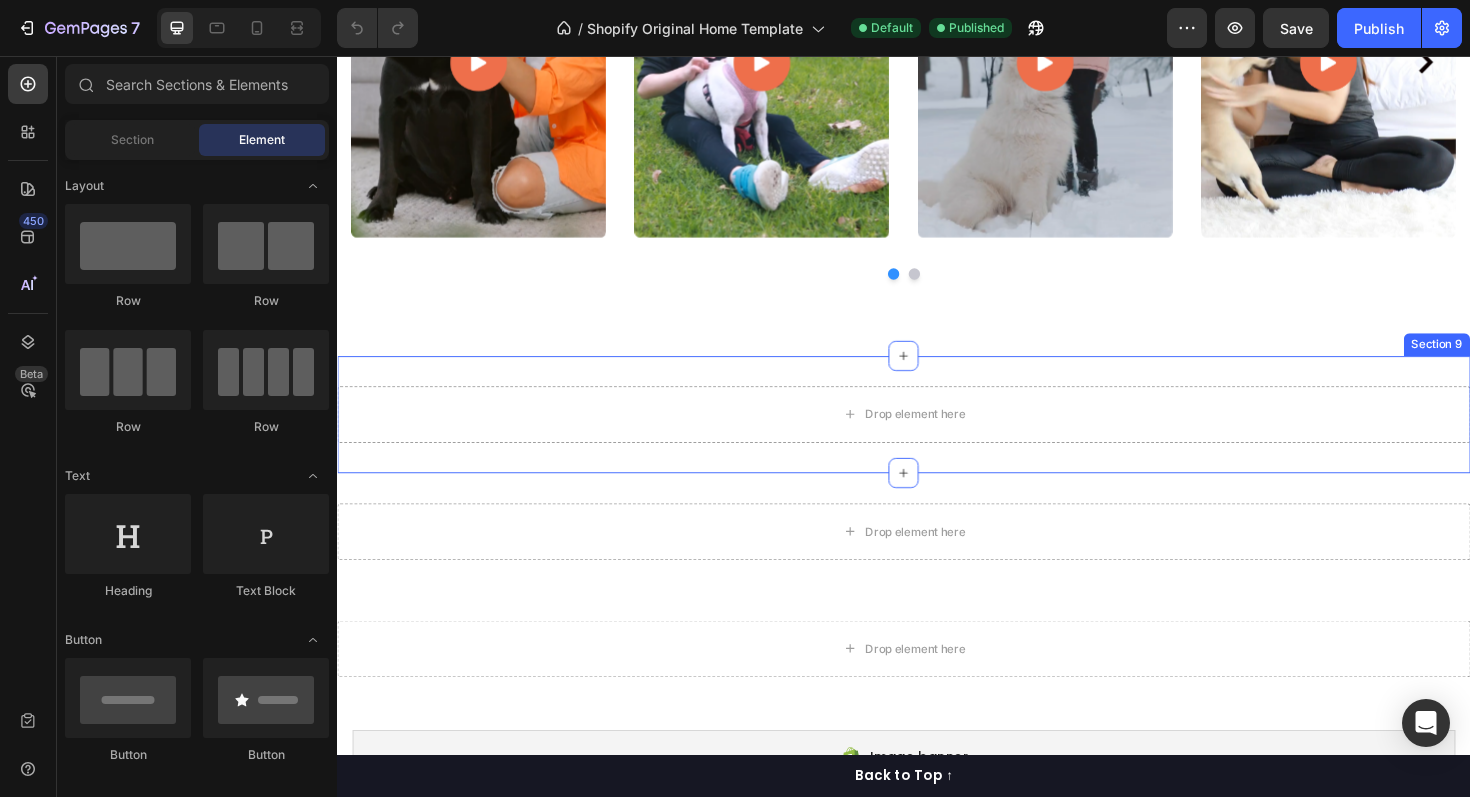 click on "Drop element here Section 9" at bounding box center (937, 436) 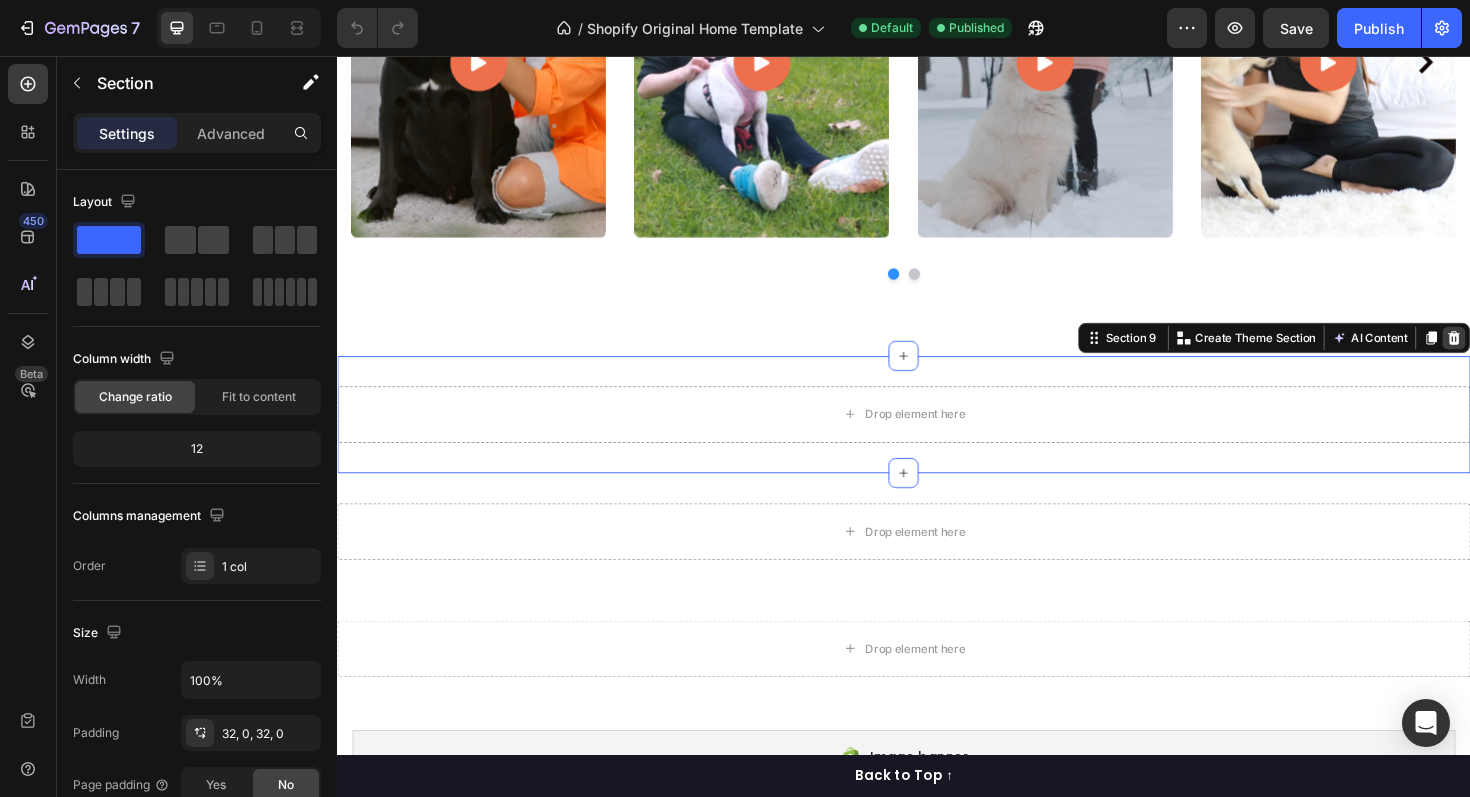 click 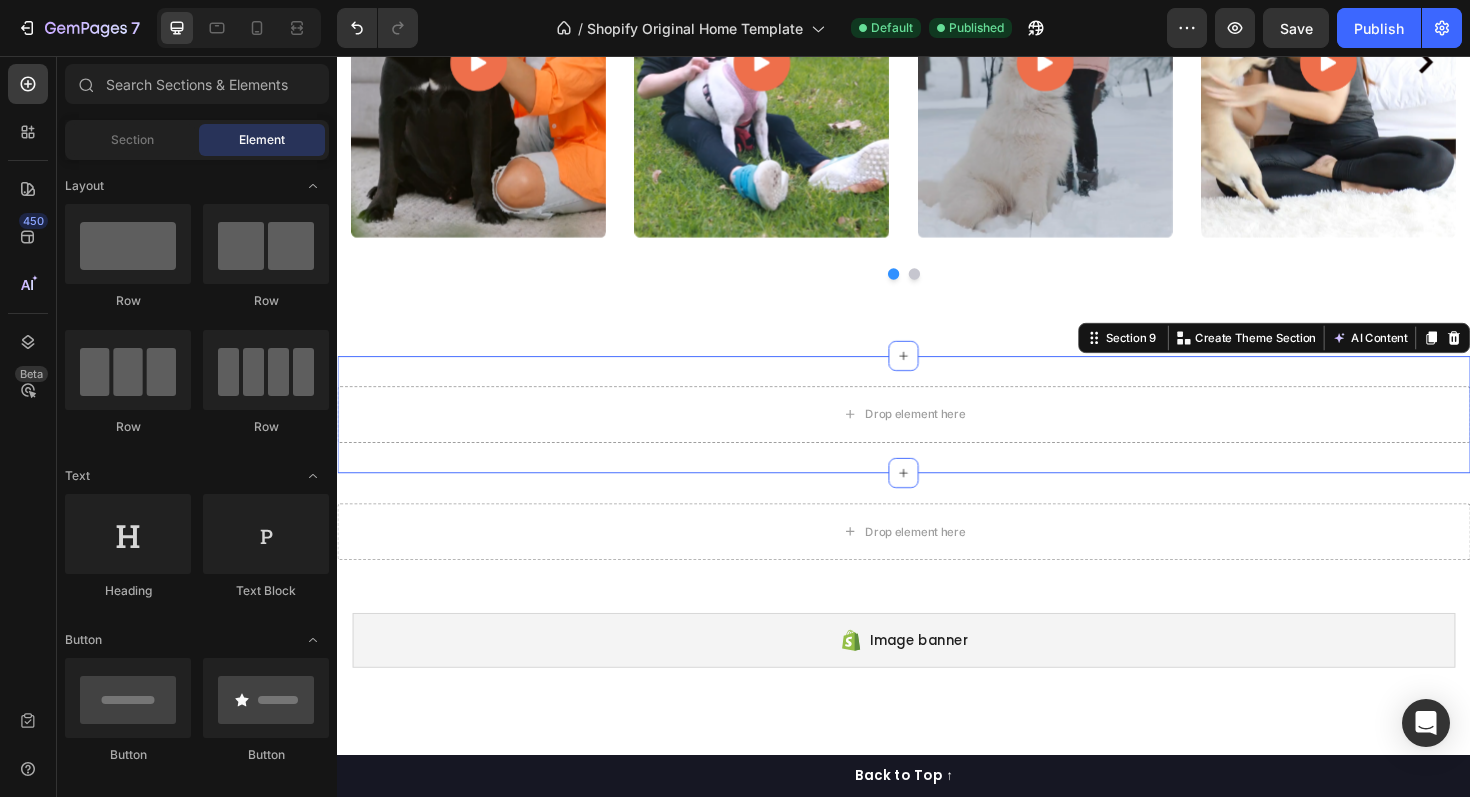 click on "Drop element here Section 9   You can create reusable sections Create Theme Section AI Content Write with GemAI What would you like to describe here? Tone and Voice Persuasive Product DriveDisplay™️ Show more Generate" at bounding box center (937, 436) 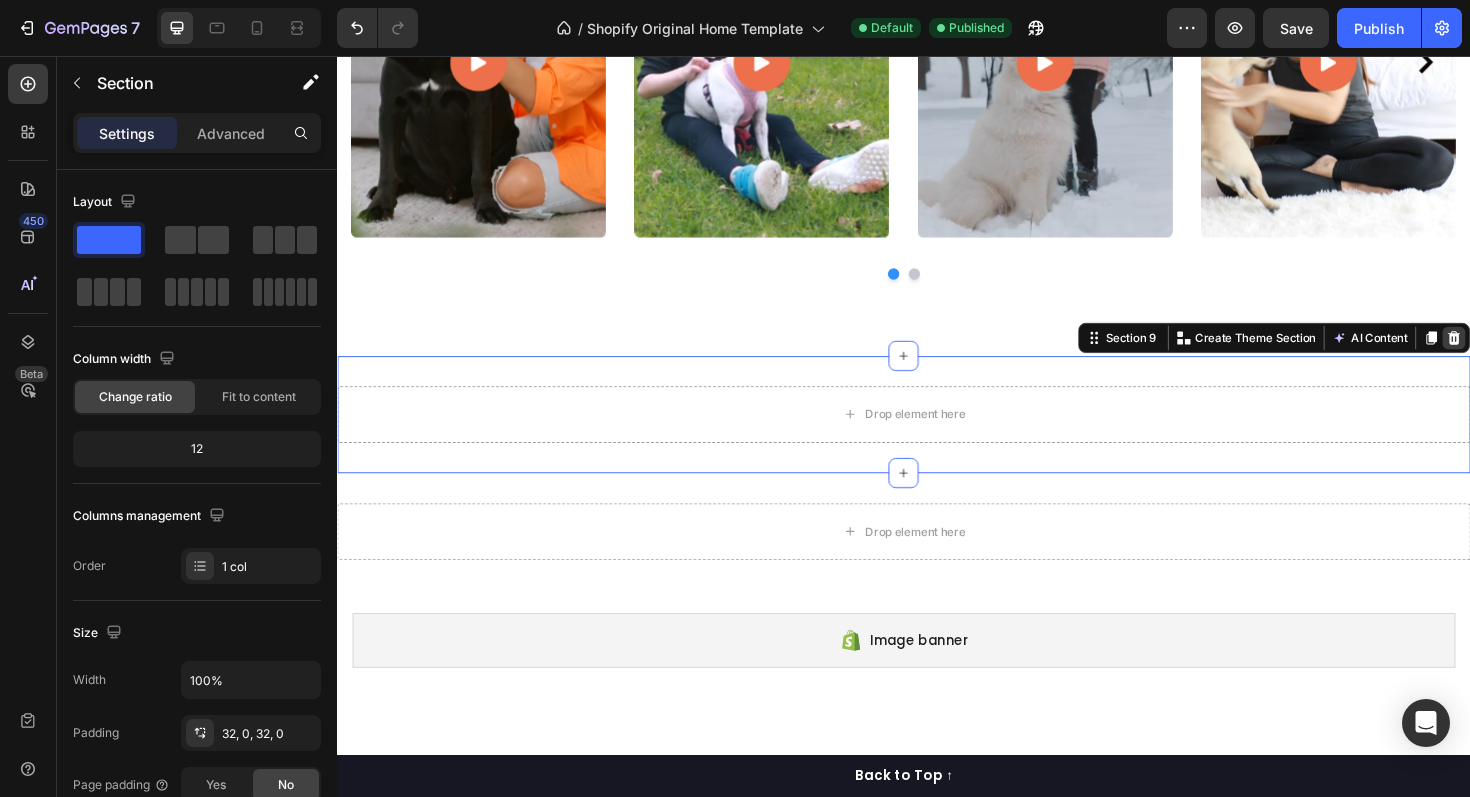 click 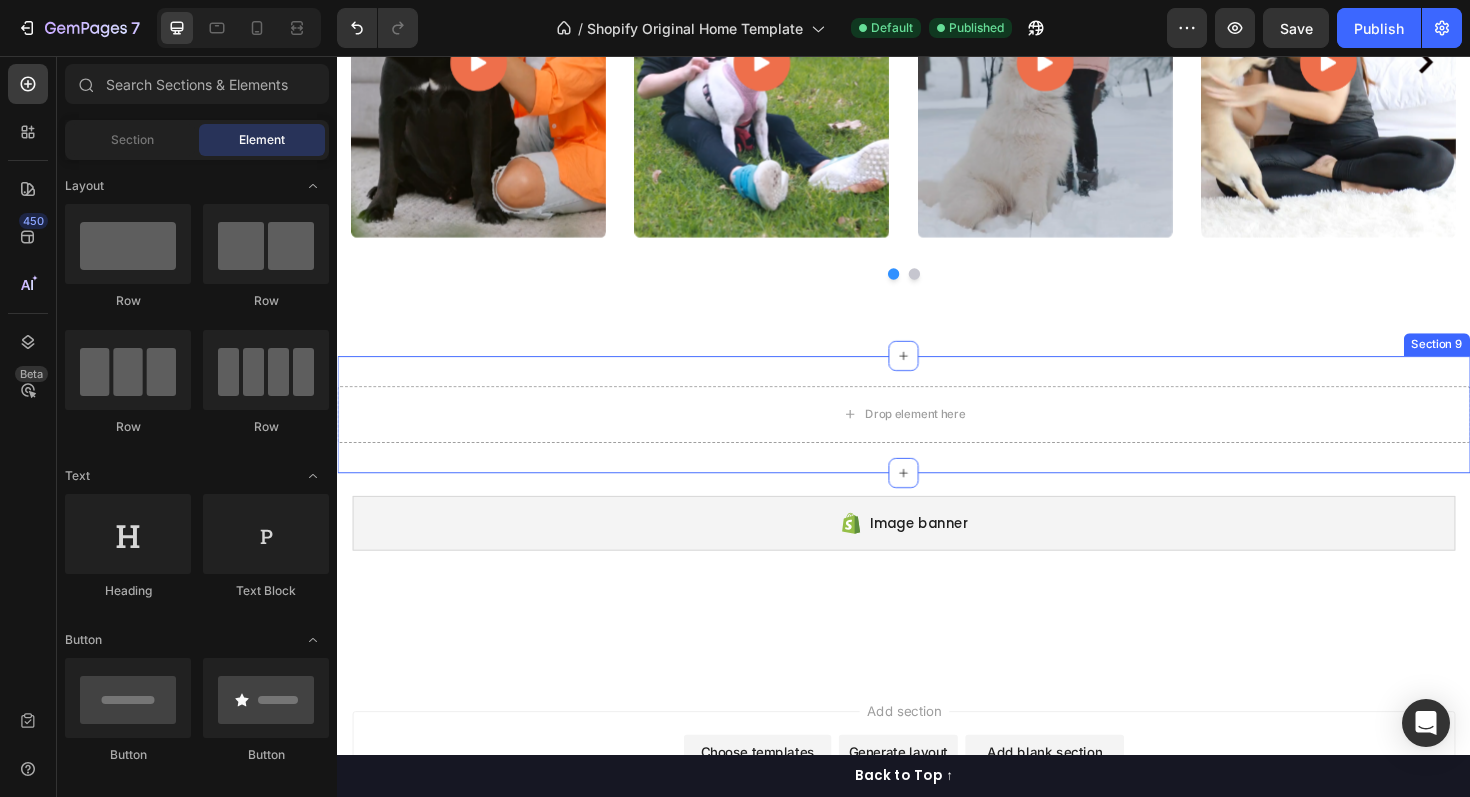 click on "Drop element here Section 9" at bounding box center [937, 436] 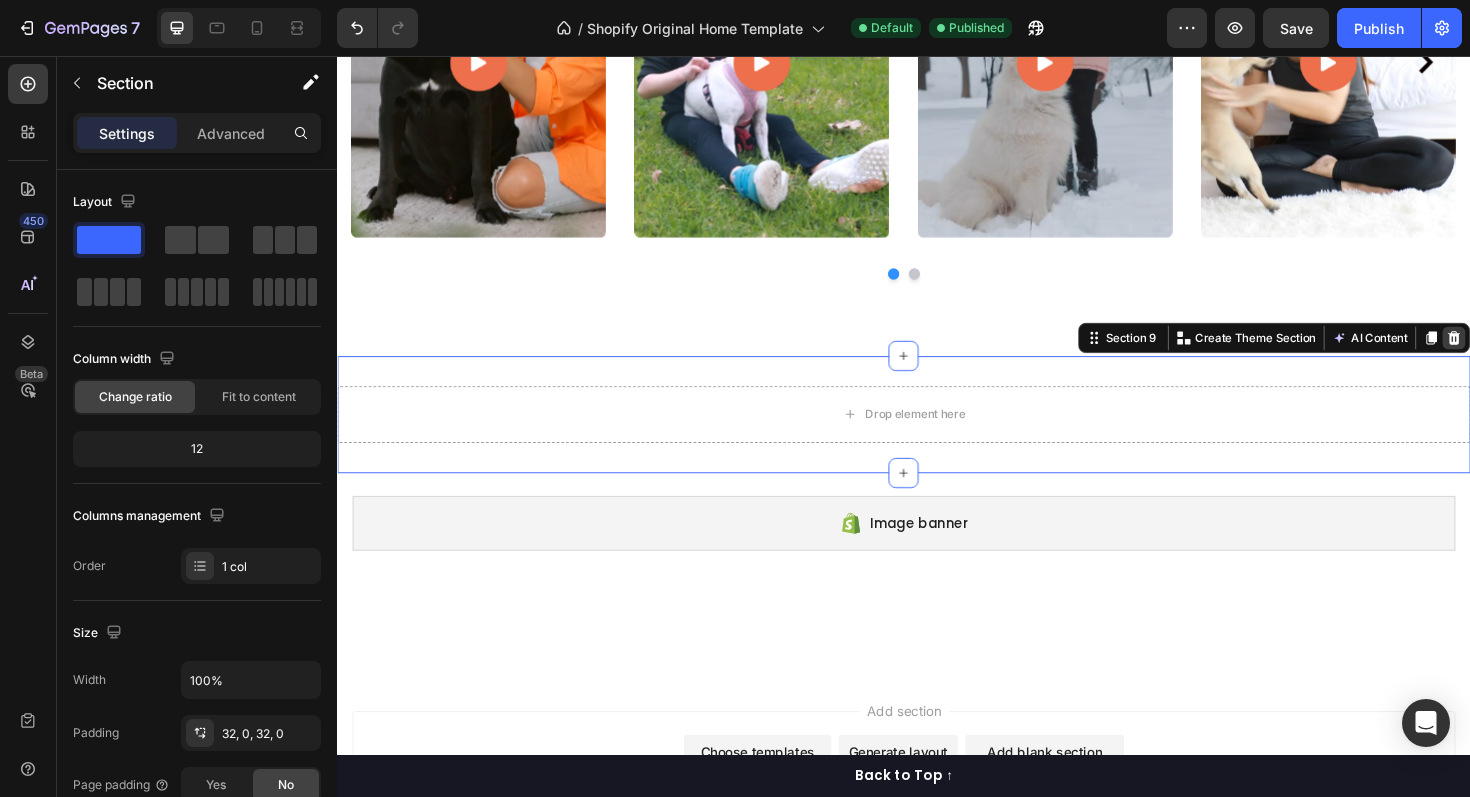click 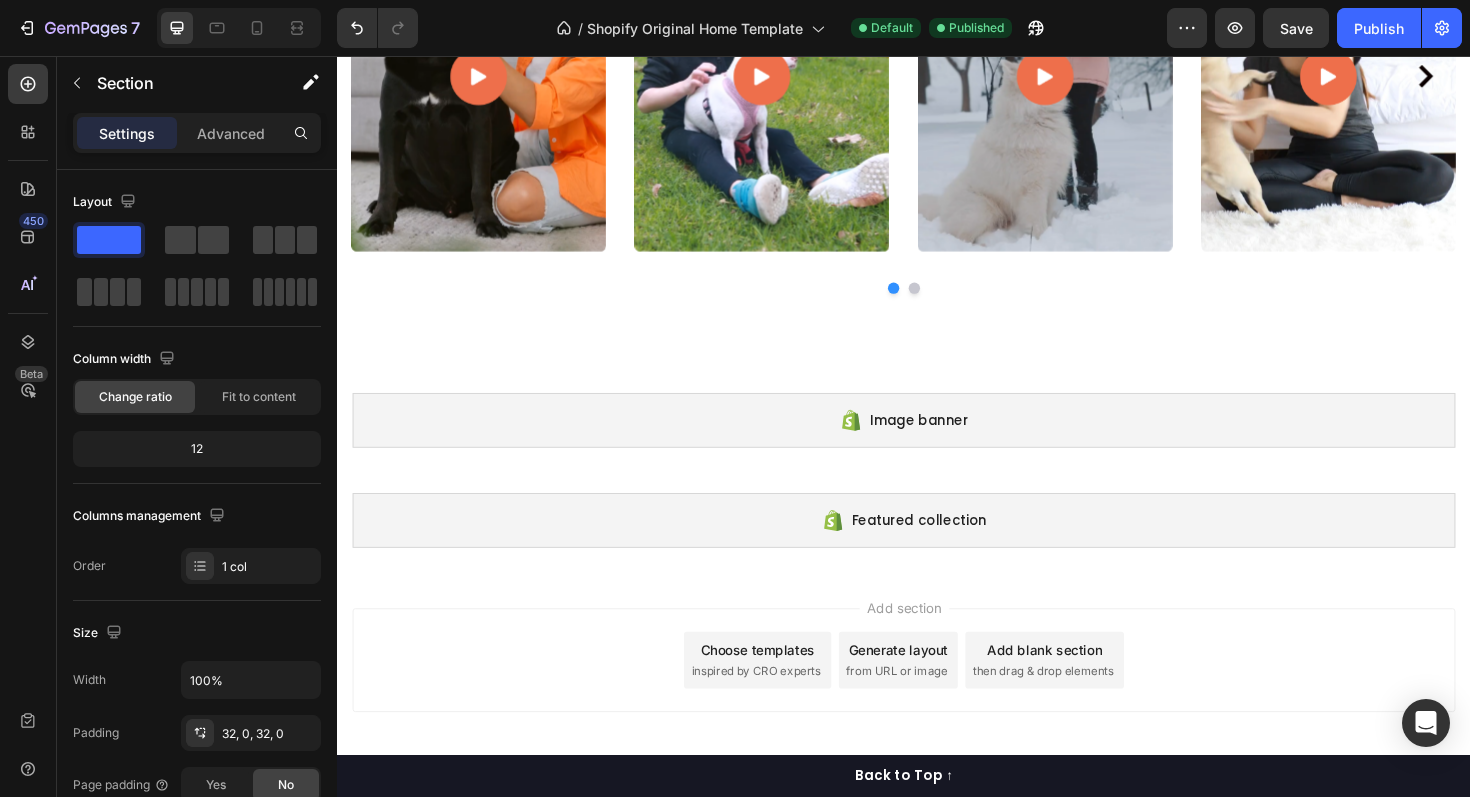 scroll, scrollTop: 6348, scrollLeft: 0, axis: vertical 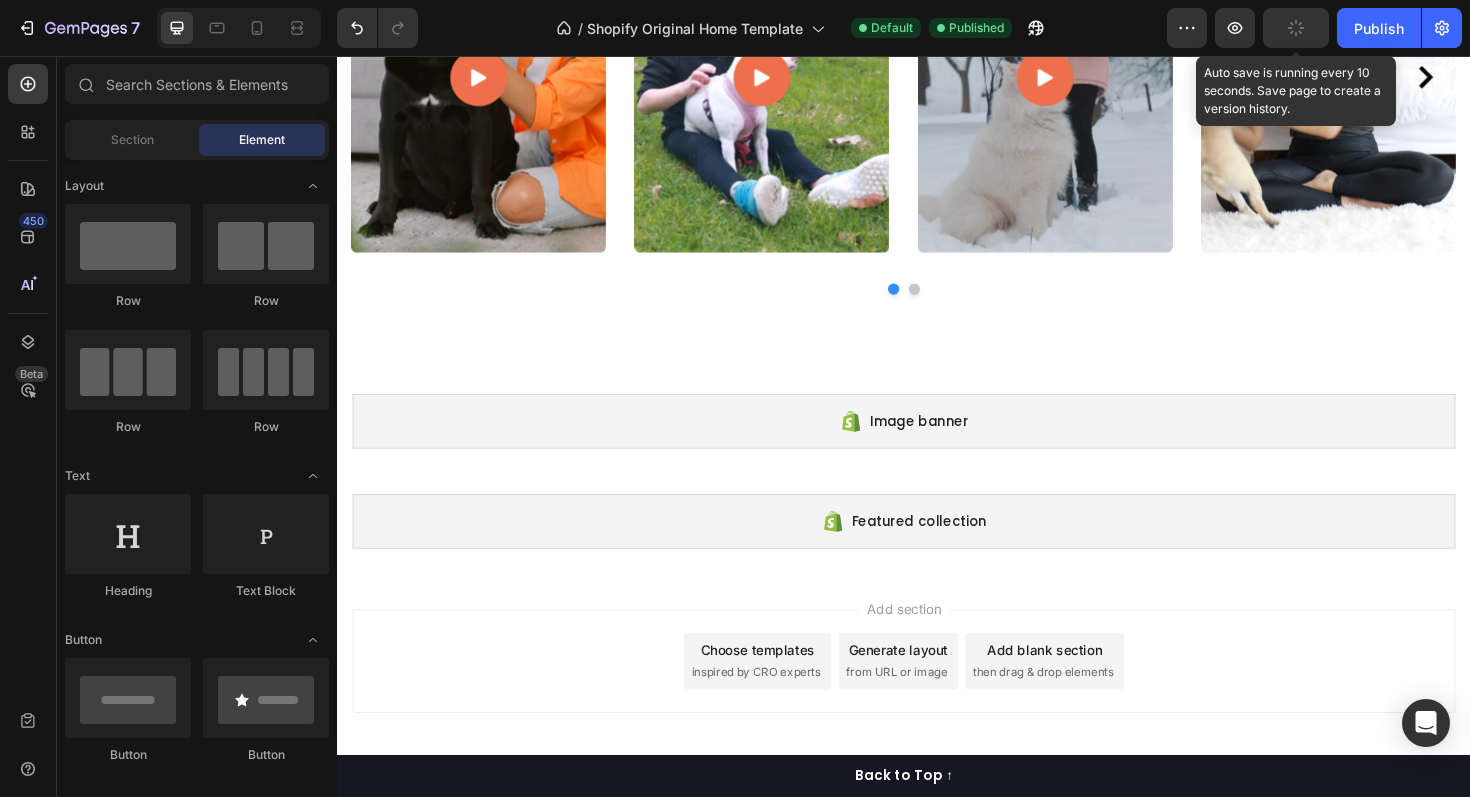 click 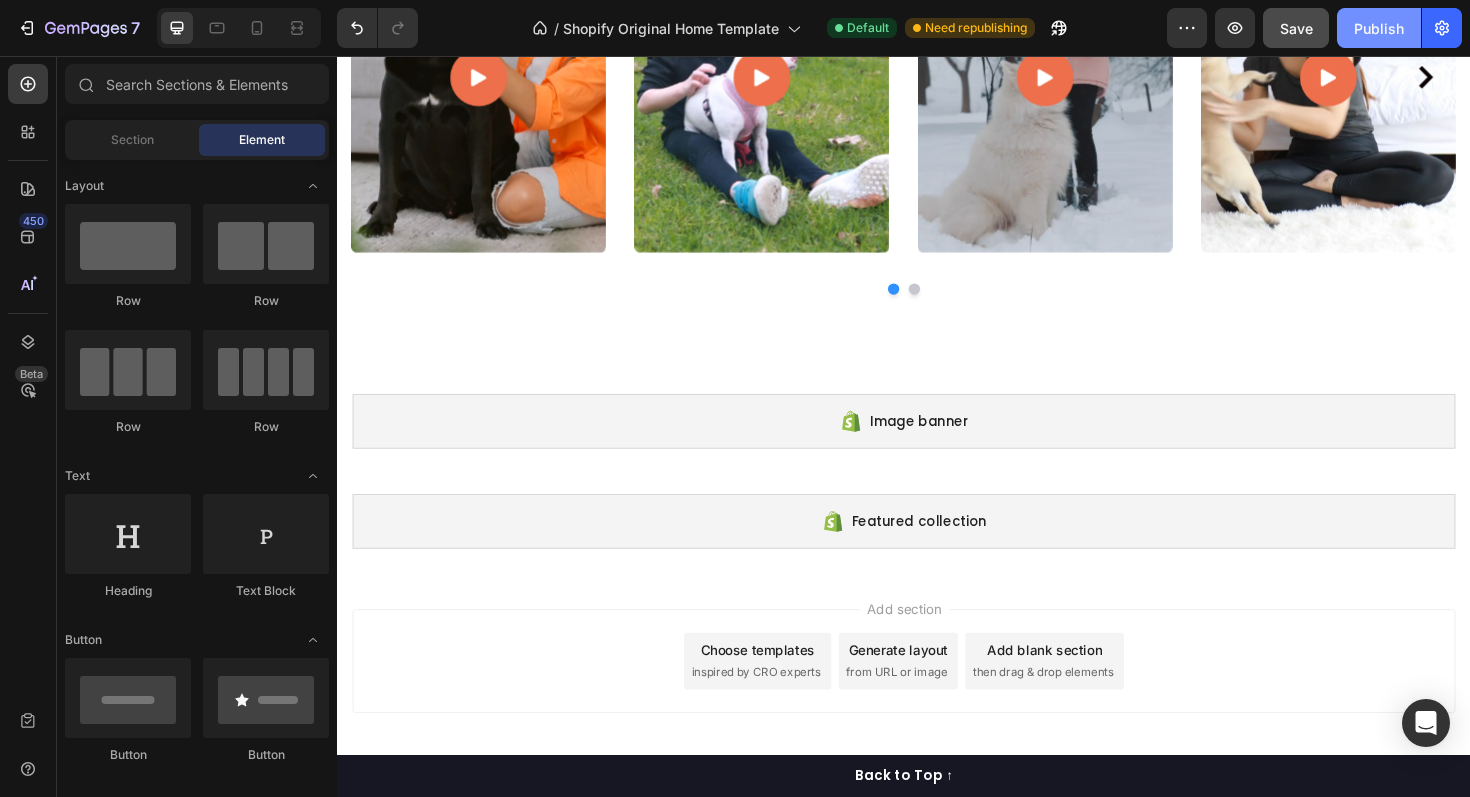click on "Publish" at bounding box center (1379, 28) 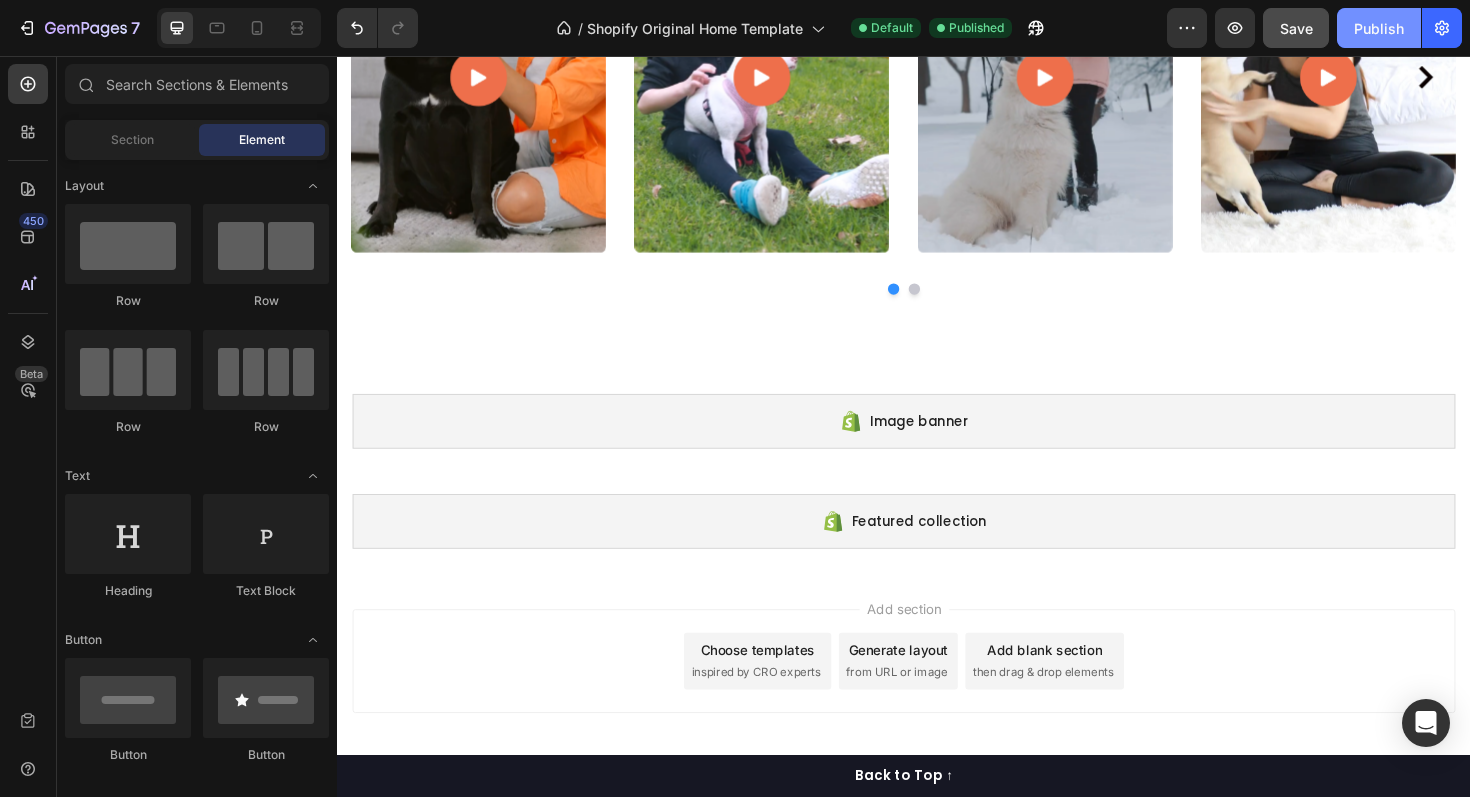 click on "Publish" at bounding box center (1379, 28) 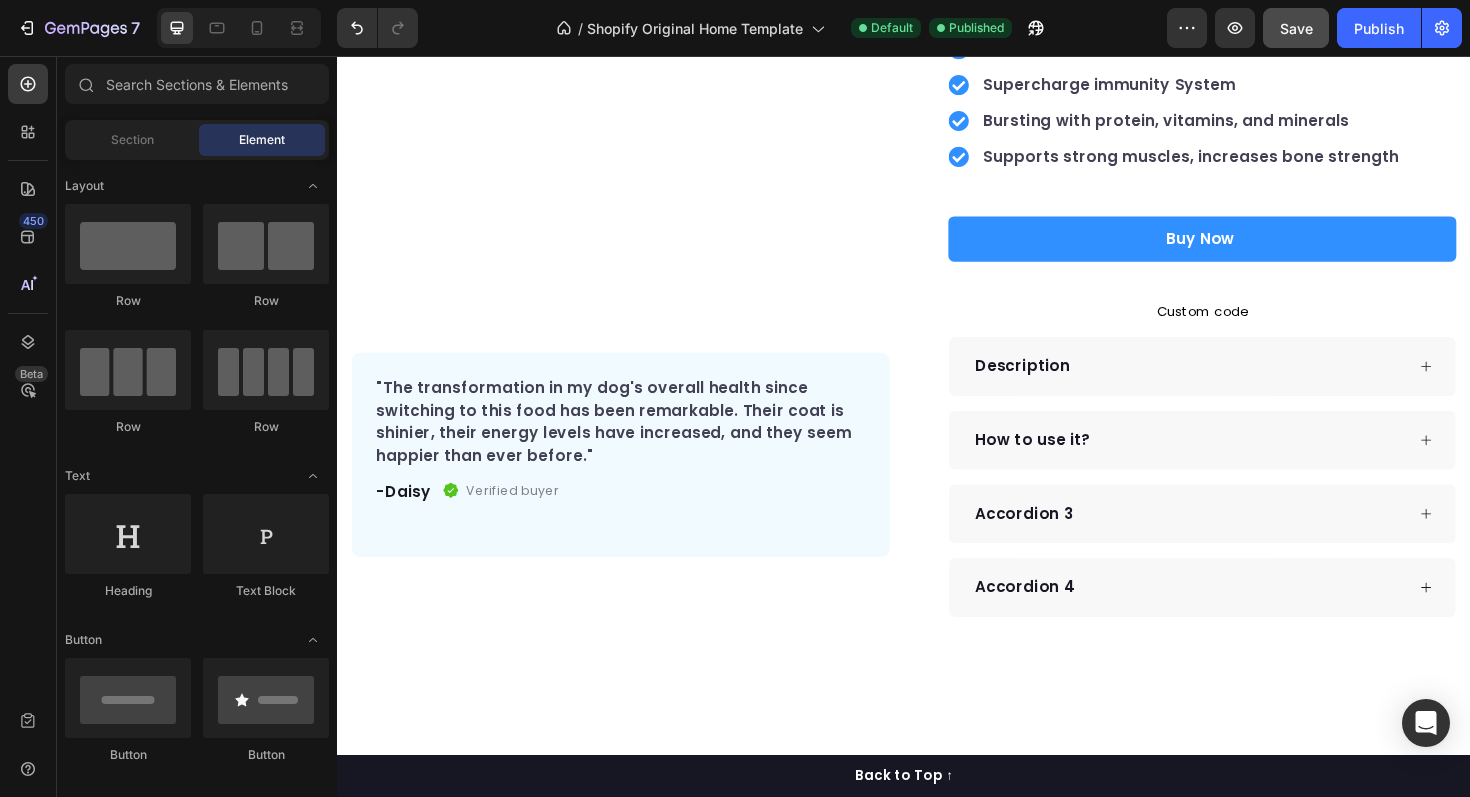 scroll, scrollTop: 0, scrollLeft: 0, axis: both 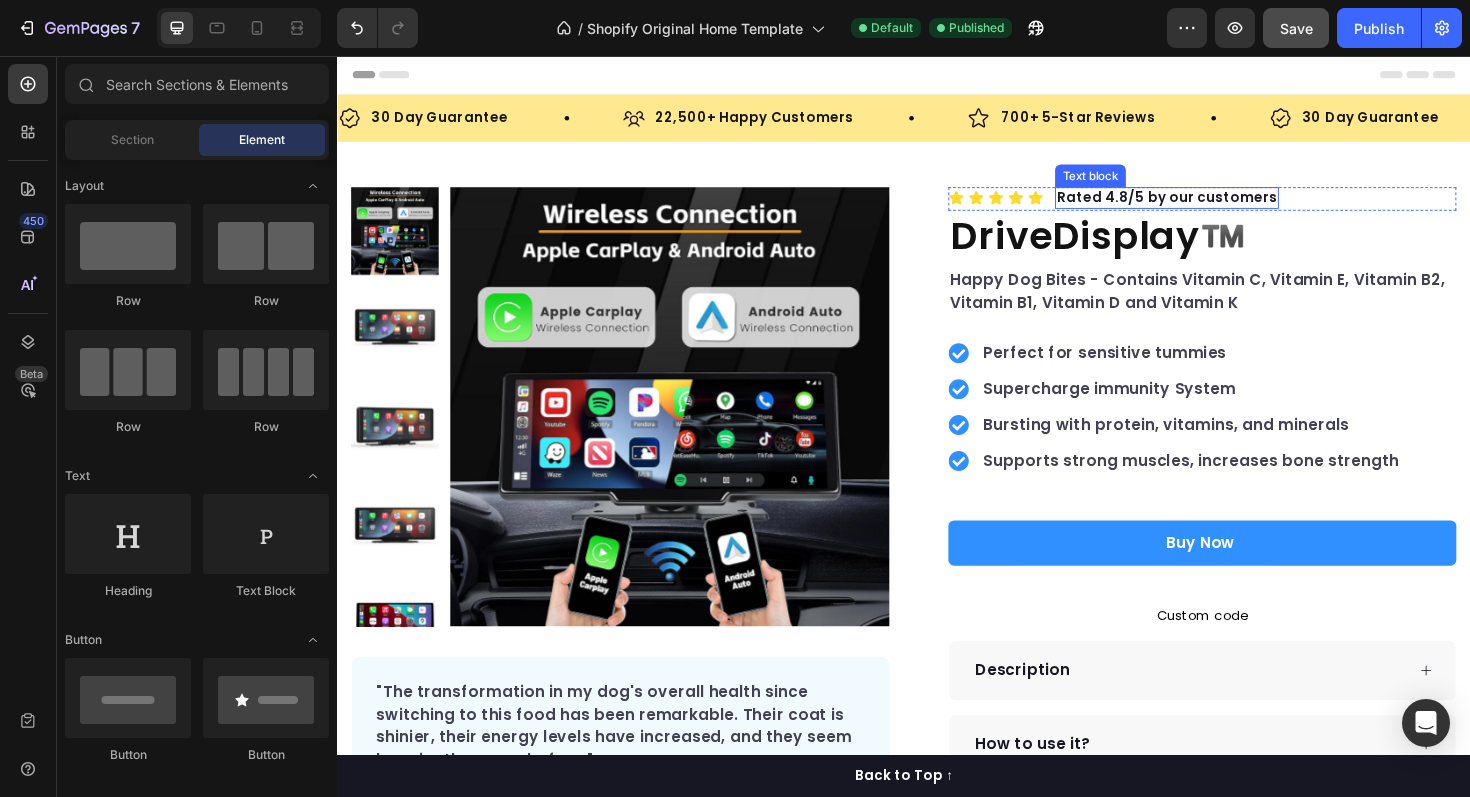 click on "Rated 4.8/5 by our customers" at bounding box center [1215, 206] 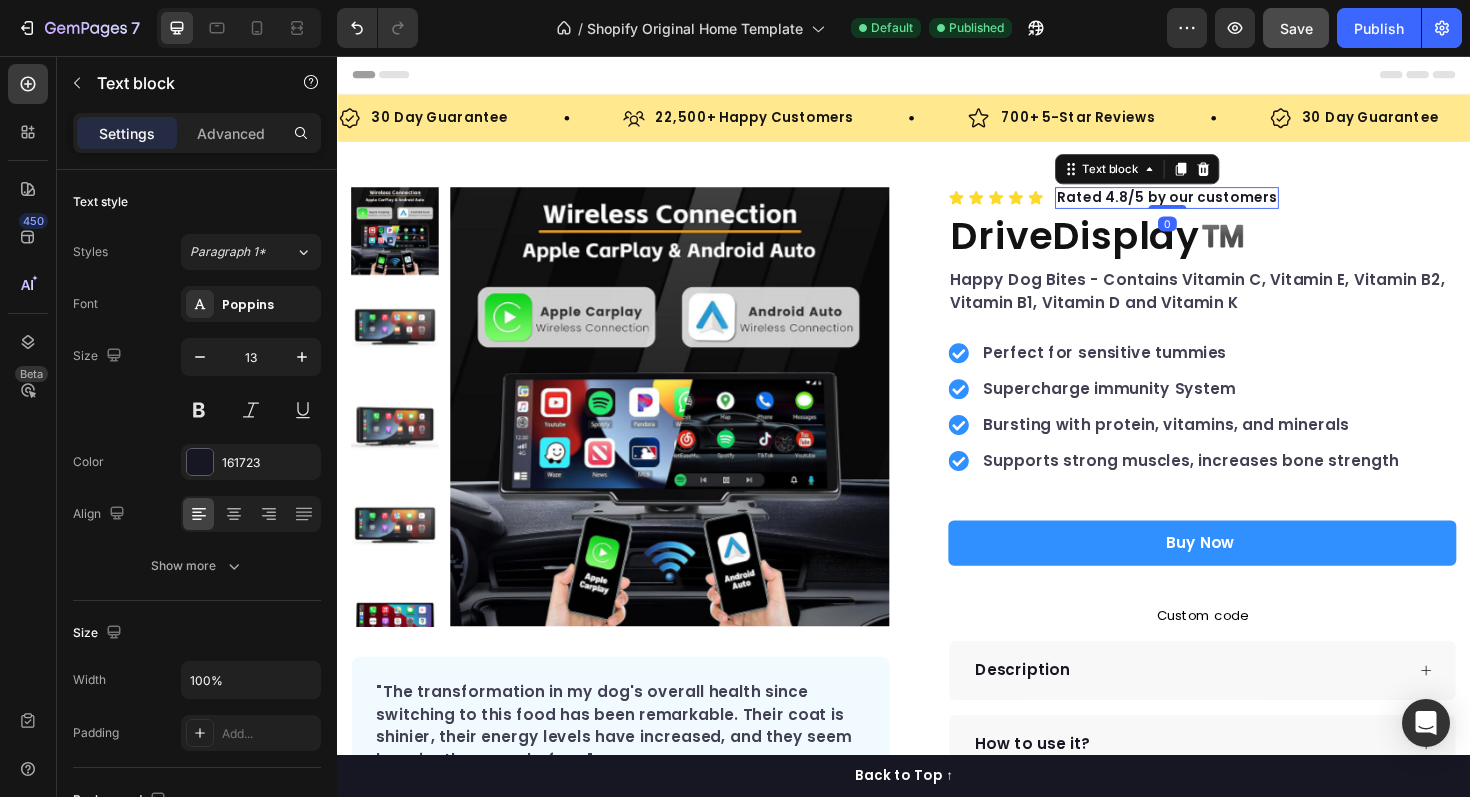 click on "Rated 4.8/5 by our customers" at bounding box center (1215, 206) 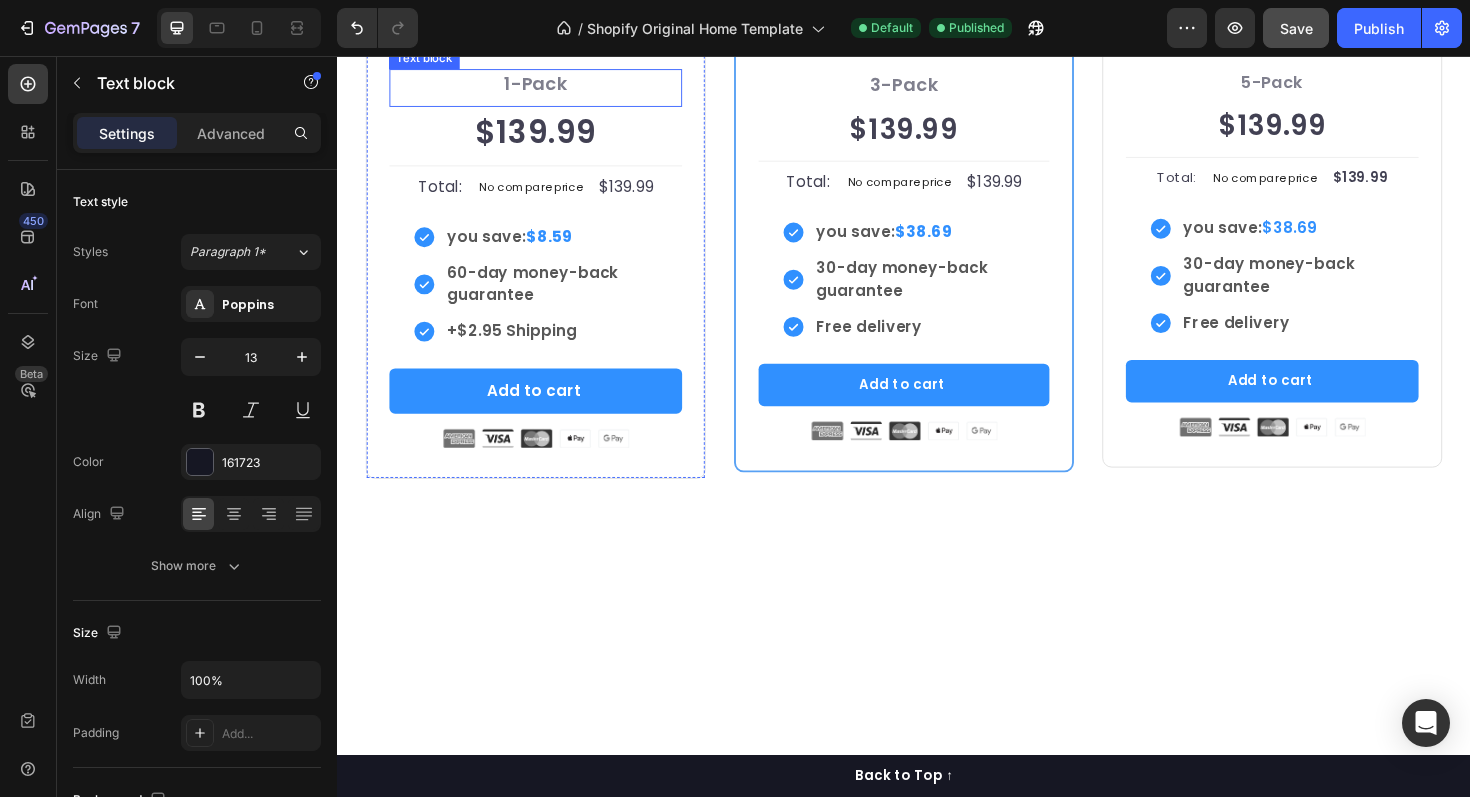 scroll, scrollTop: 4430, scrollLeft: 0, axis: vertical 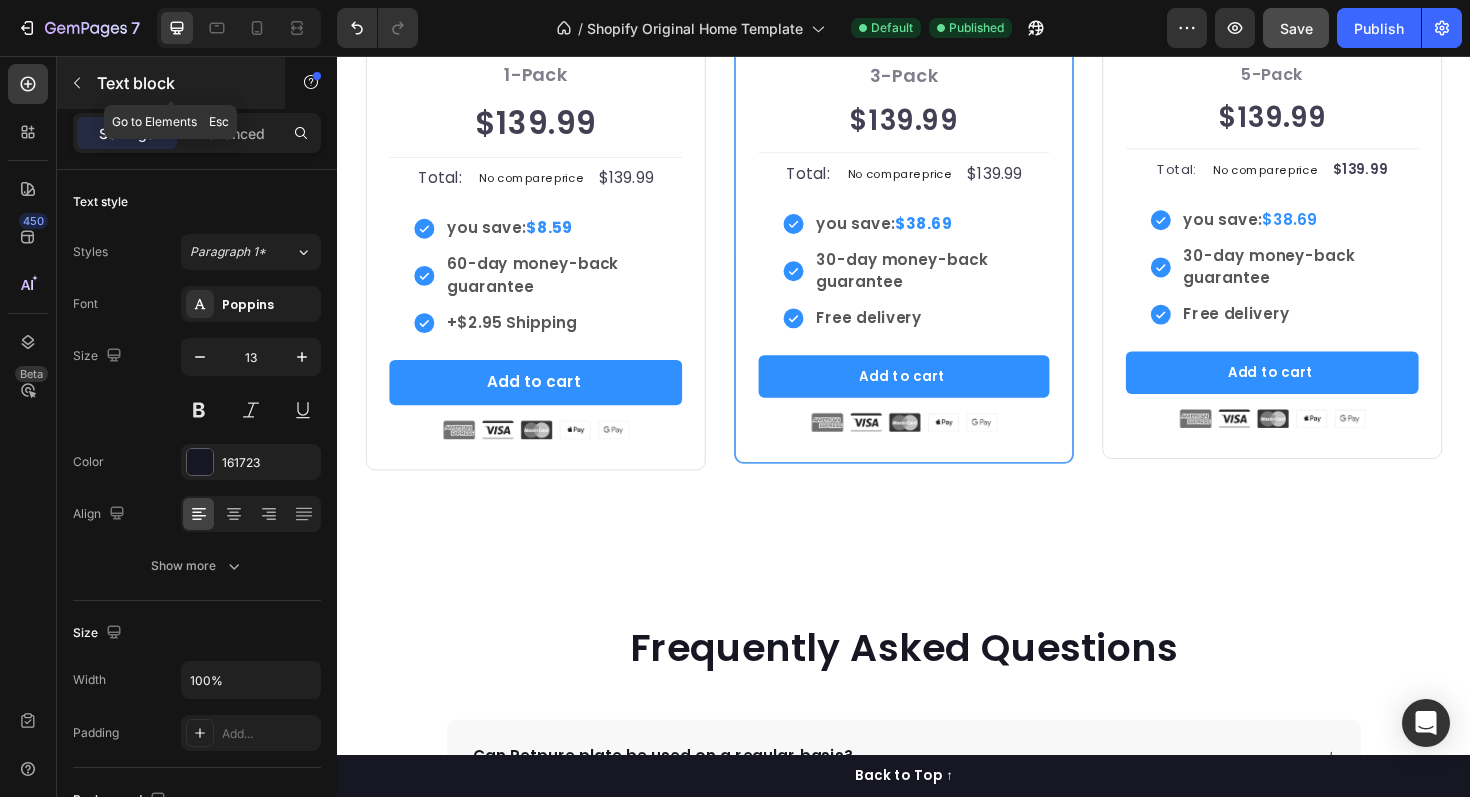 click 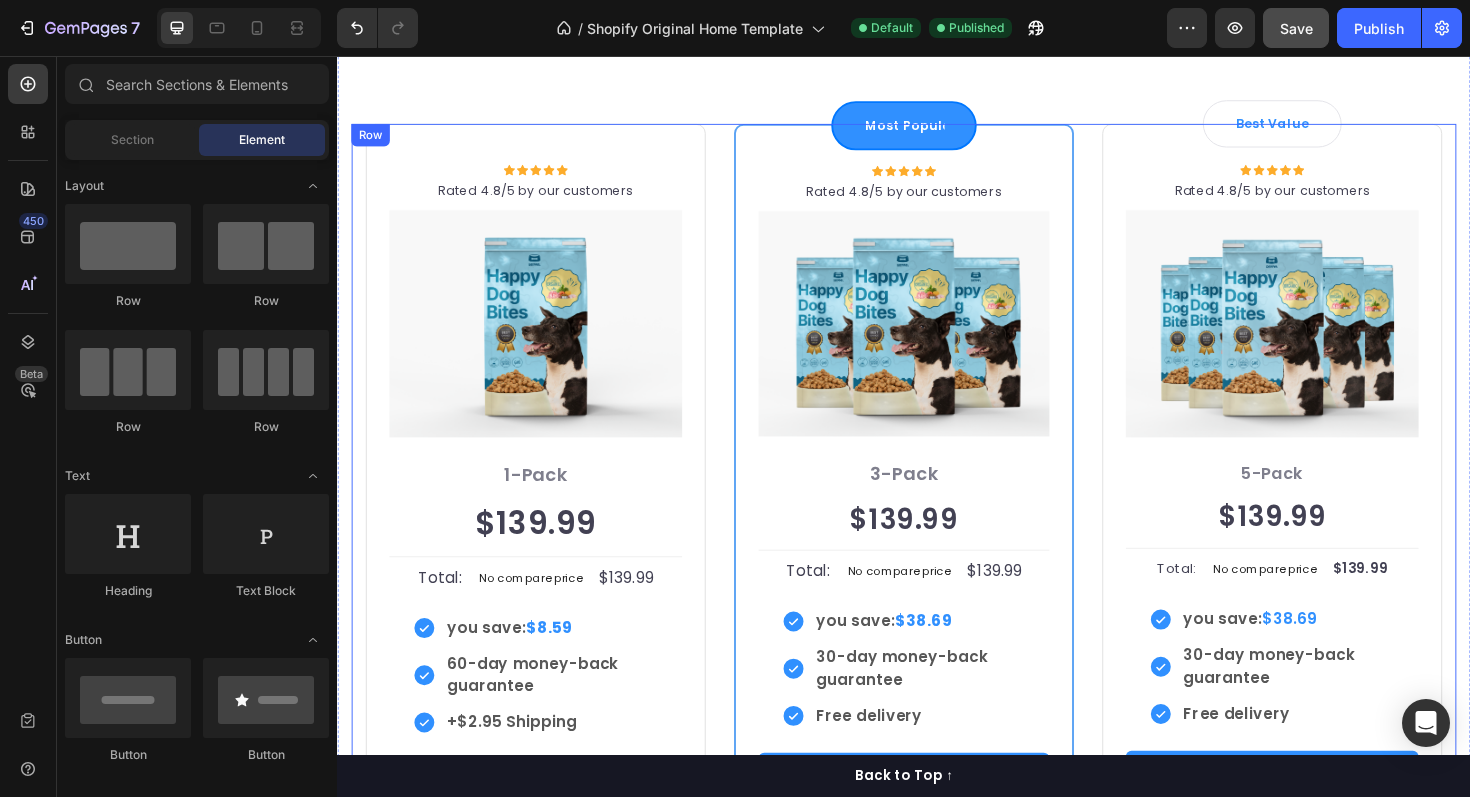 scroll, scrollTop: 4146, scrollLeft: 0, axis: vertical 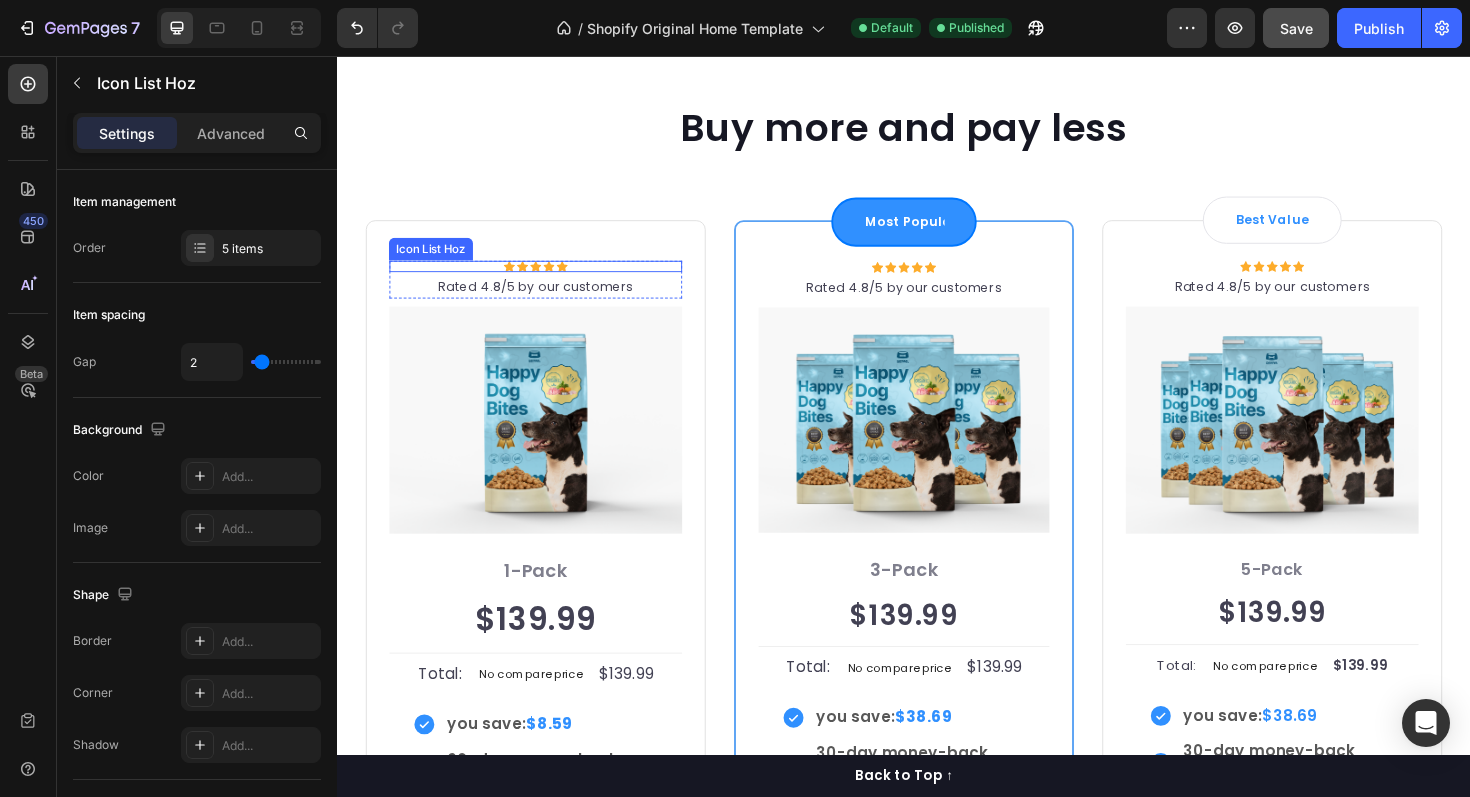 click on "Icon Icon Icon Icon Icon" at bounding box center [547, 279] 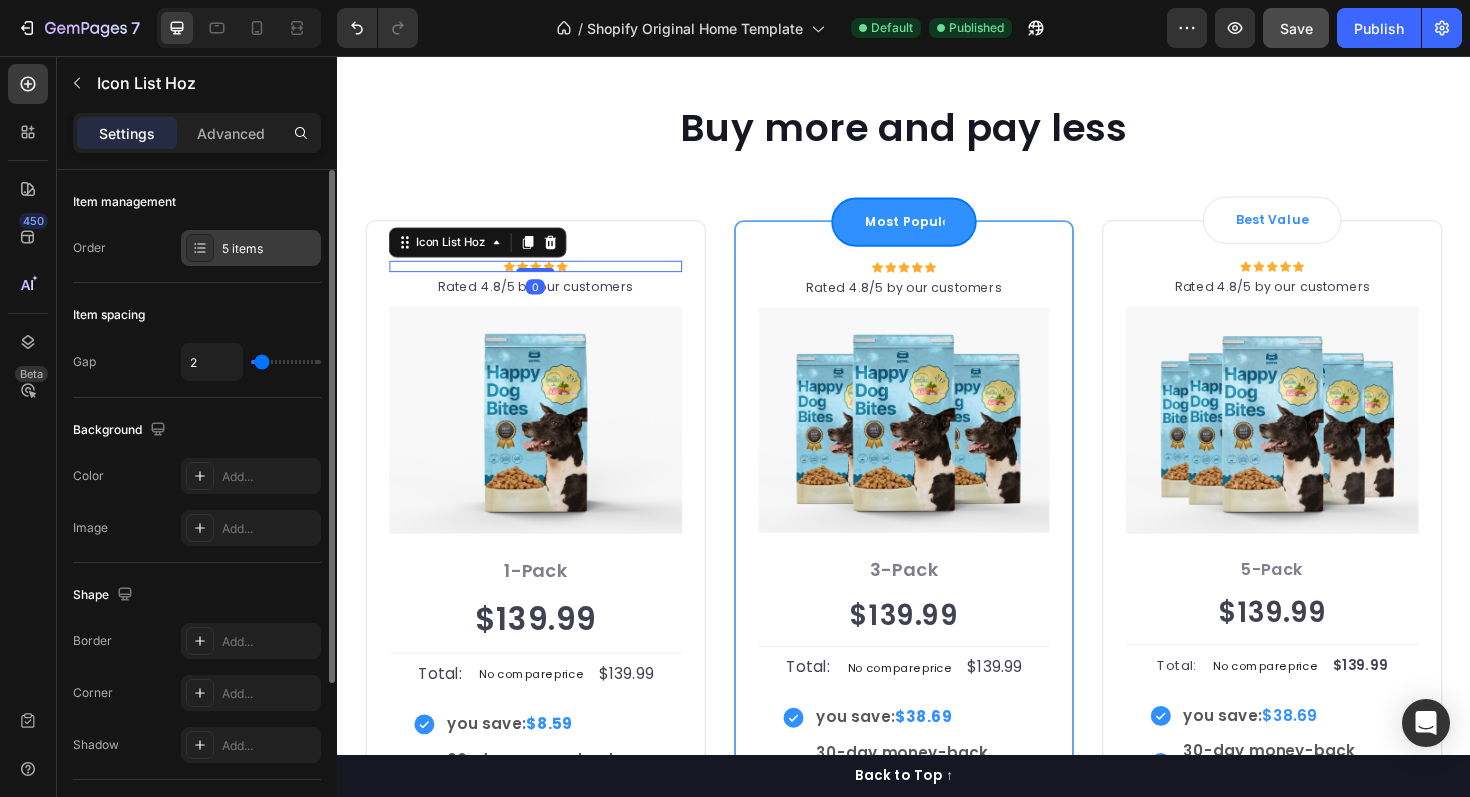click on "5 items" at bounding box center (269, 249) 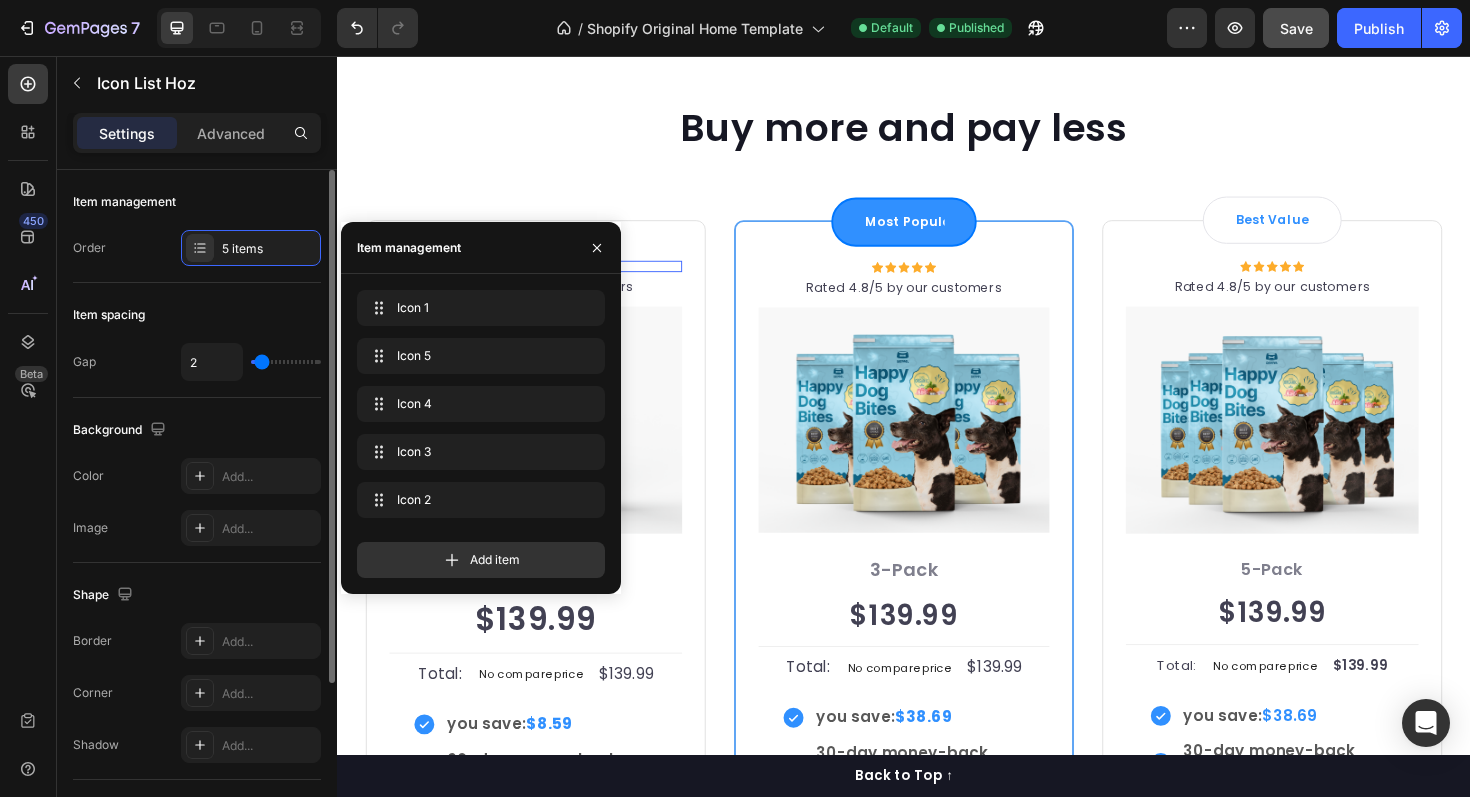 click on "Item spacing" at bounding box center [197, 315] 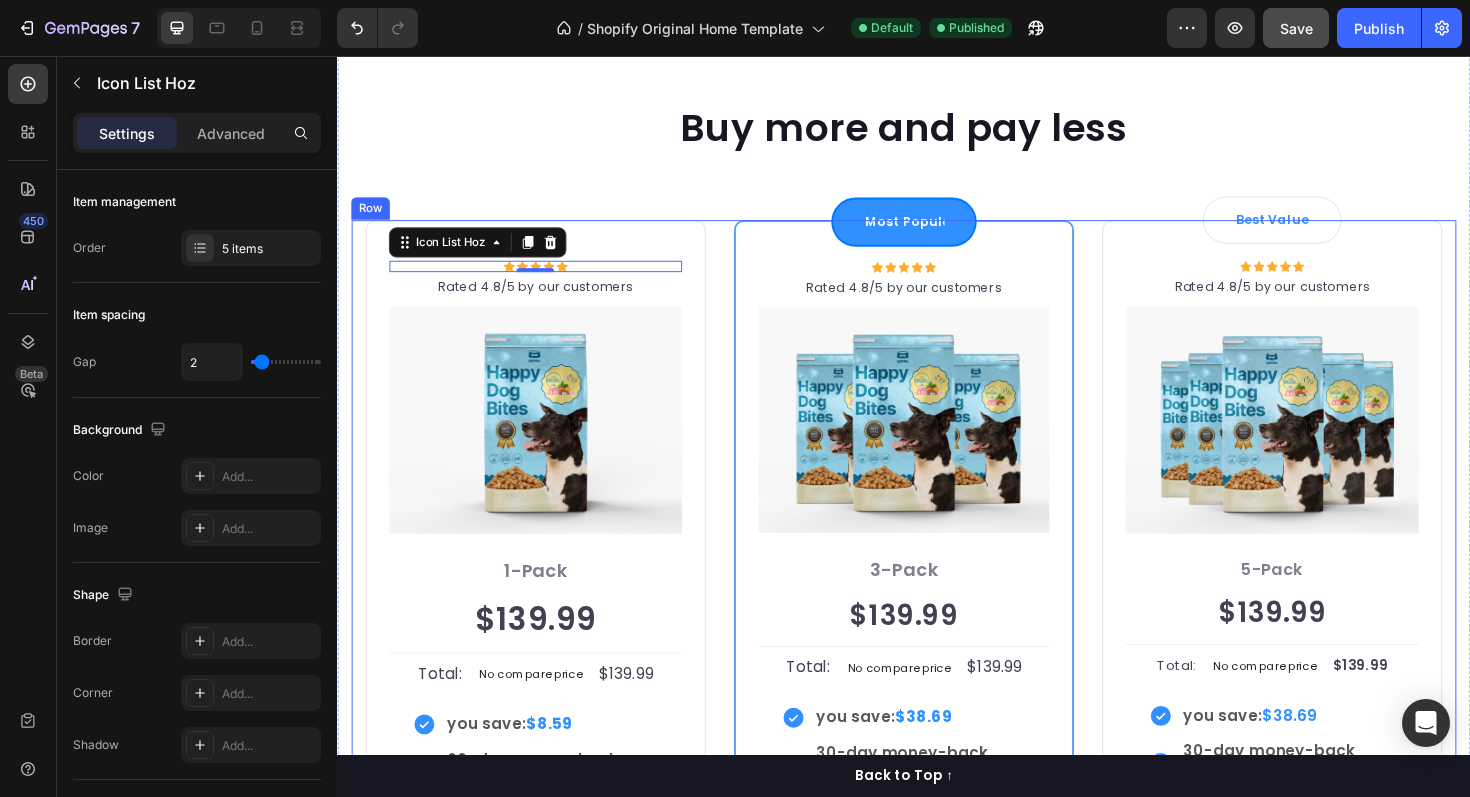 click on "Icon Icon Icon Icon Icon Icon List Hoz   0 Rated 4.8/5 by our customers Text block Row Image Icon Intro Text block Icon Row 1-Pack Text block $139.99 Price Price                Title Line Total: Text block No compare price Price $139.99 Price Price Row
you save:  $8.59
60-day money-back guarantee
+$2.95 Shipping Item list Add to cart Product Cart Button Image Product Row Most Popular Text block Row Icon Icon Icon Icon Icon Icon List Hoz Rated 4.8/5 by our customers Text block Row Image Icon Most Popular Text block Icon Row 3-Pack Text block $139.99 Price Price                Title Line Total: Text block No compare price Price $139.99 Price Price Row
you save:  $38.69
30-day money-back guarantee
Free delivery Item list Add to cart Product Cart Button Image Product Row Best Value Text block Row Icon Icon Icon Icon Icon Icon List Hoz Rated 4.8/5 by our customers Text block Row Image Icon Best offer Text block Icon Row" at bounding box center [937, 625] 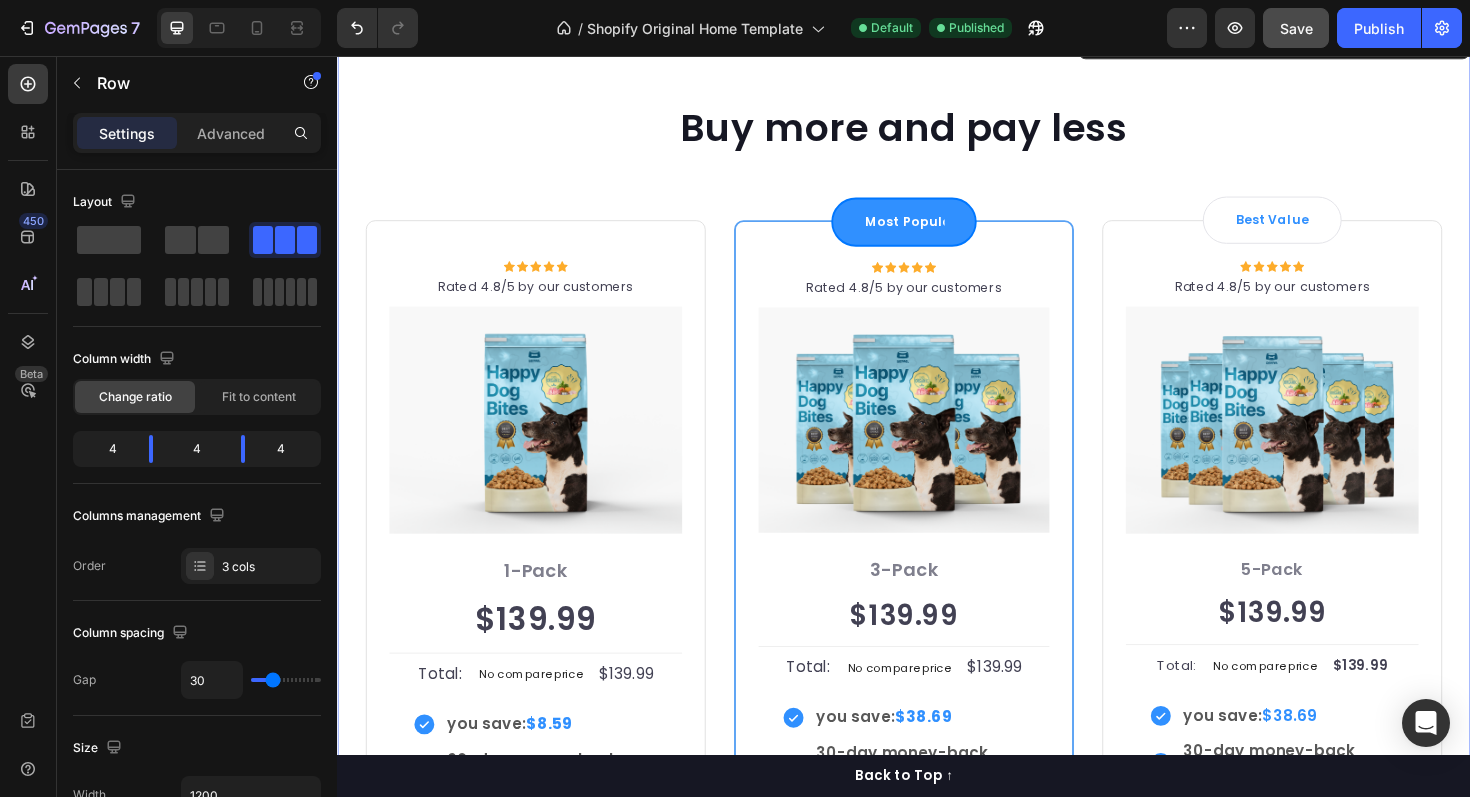 click on "Buy more and pay less Heading Row Icon Icon Icon Icon Icon Icon List Hoz Rated 4.8/5 by our customers Text block Row Image Icon Intro Text block Icon Row 1-Pack Text block $139.99 Price Price                Title Line Total: Text block No compare price Price $139.99 Price Price Row
you save:  $8.59
60-day money-back guarantee
+$2.95 Shipping Item list Add to cart Product Cart Button Image Product Row Most Popular Text block Row Icon Icon Icon Icon Icon Icon List Hoz Rated 4.8/5 by our customers Text block Row Image Icon Most Popular Text block Icon Row 3-Pack Text block $139.99 Price Price                Title Line Total: Text block No compare price Price $139.99 Price Price Row
you save:  $38.69
30-day money-back guarantee
Free delivery Item list Add to cart Product Cart Button Image Product Row Best Value Text block Row Icon Icon Icon Icon Icon Icon List Hoz Rated 4.8/5 by our customers Text block Row Image Icon" at bounding box center [937, 562] 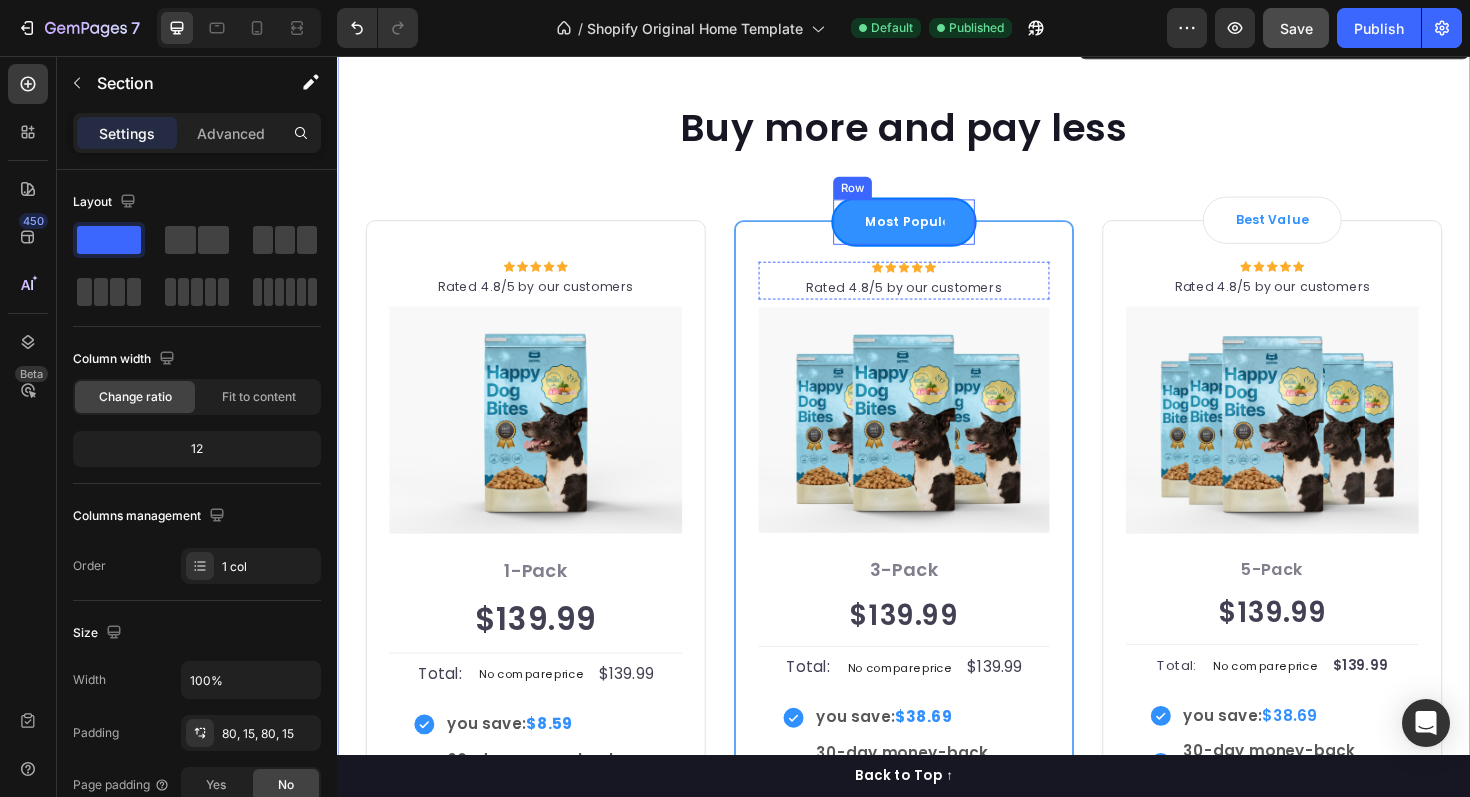 click on "Most Popular" at bounding box center (937, 232) 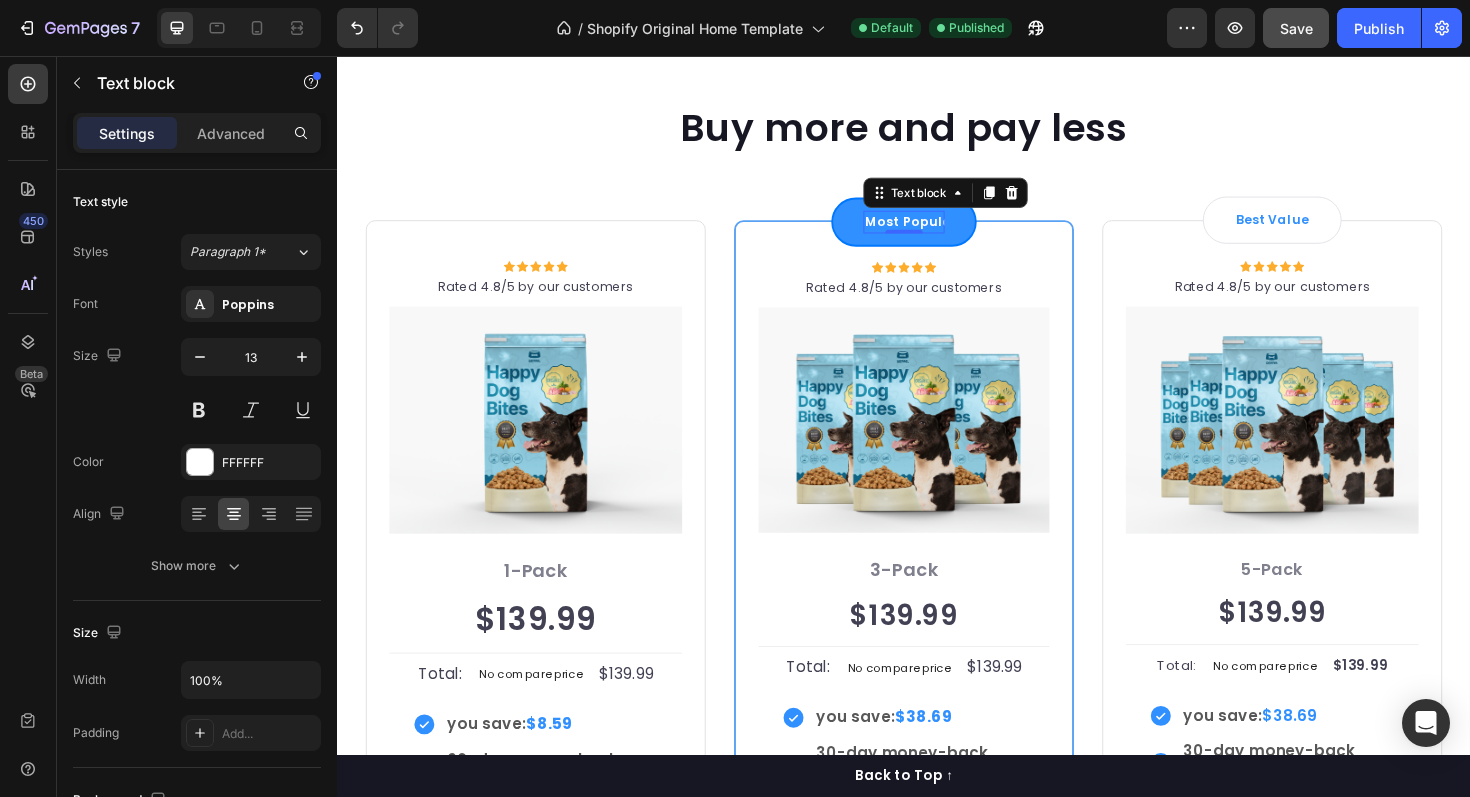 click on "Most Popular" at bounding box center [937, 232] 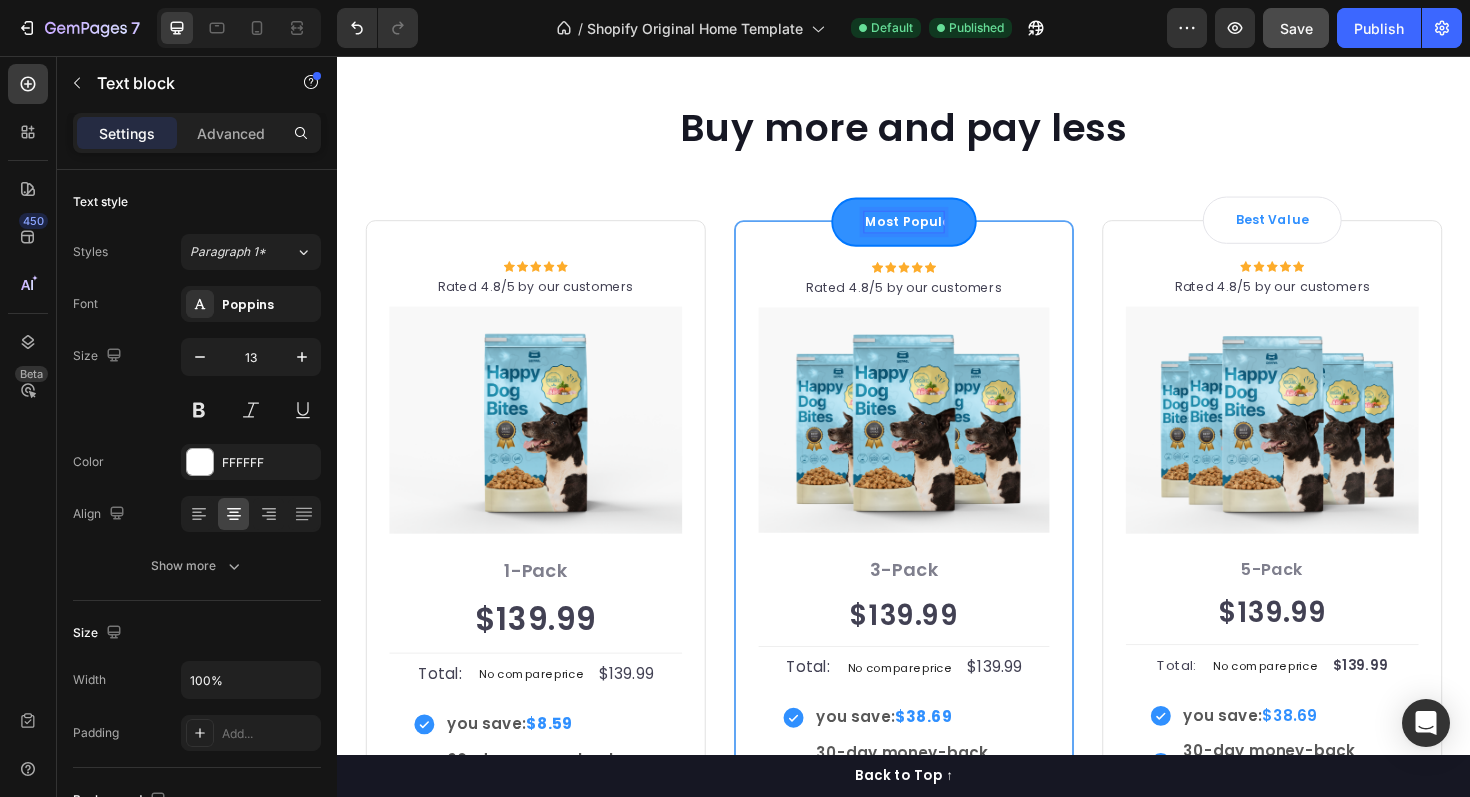 click on "Most Popular" at bounding box center (937, 232) 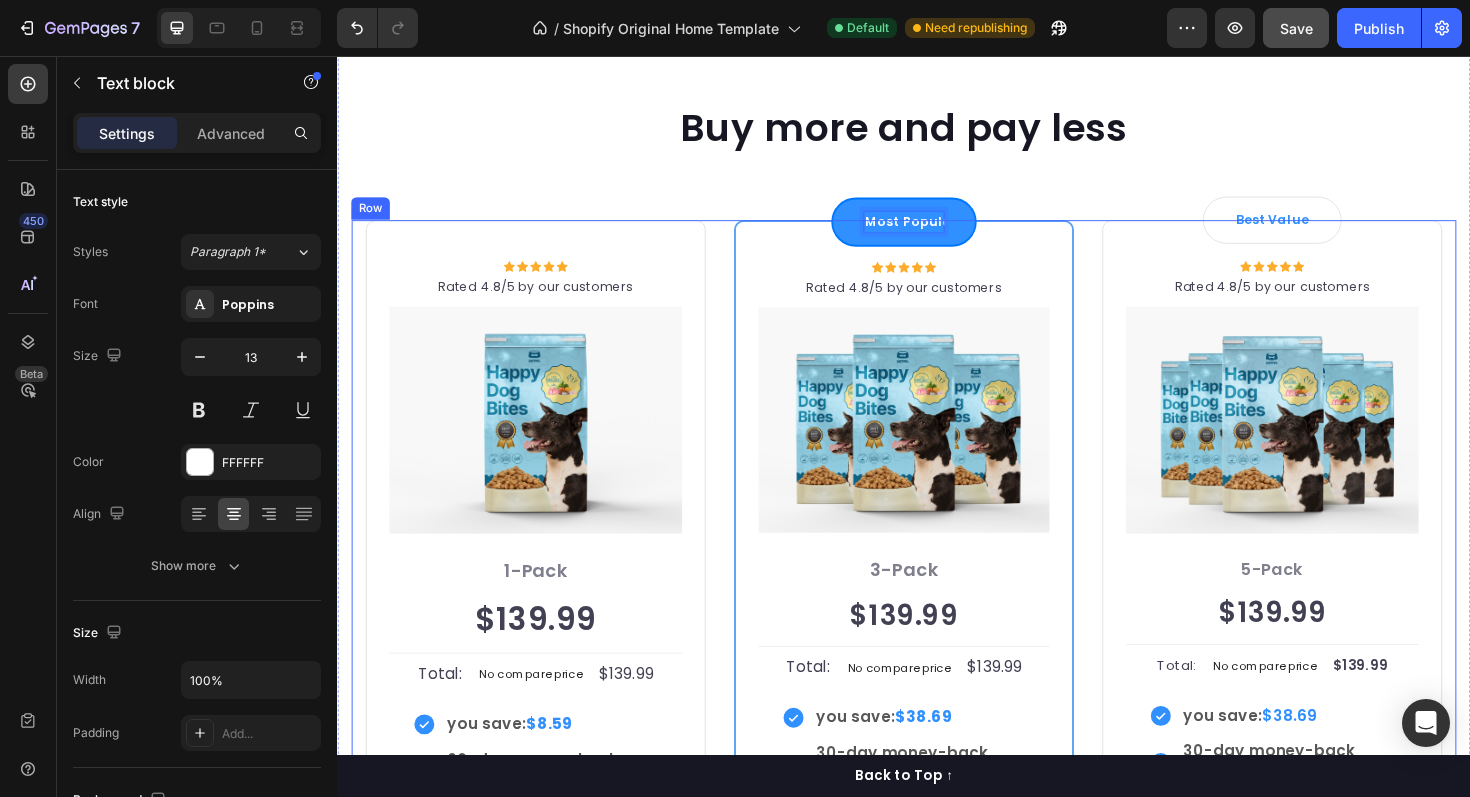 click on "Icon Icon Icon Icon Icon Icon List Hoz Rated 4.8/5 by our customers Text block Row Image Icon Intro Text block Icon Row 1-Pack Text block $139.99 Price Price                Title Line Total: Text block No compare price Price $139.99 Price Price Row
you save:  $8.59
60-day money-back guarantee
+$2.95 Shipping Item list Add to cart Product Cart Button Image Product Row Most Popular Text block   0 Row Icon Icon Icon Icon Icon Icon List Hoz Rated 4.8/5 by our customers Text block Row Image Icon Most Popular Text block Icon Row 3-Pack Text block $139.99 Price Price                Title Line Total: Text block No compare price Price $139.99 Price Price Row
you save:  $38.69
30-day money-back guarantee
Free delivery Item list Add to cart Product Cart Button Image Product Row Best Value Text block Row Icon Icon Icon Icon Icon Icon List Hoz Rated 4.8/5 by our customers Text block Row Image Icon Best offer Text block Icon Row" at bounding box center (937, 625) 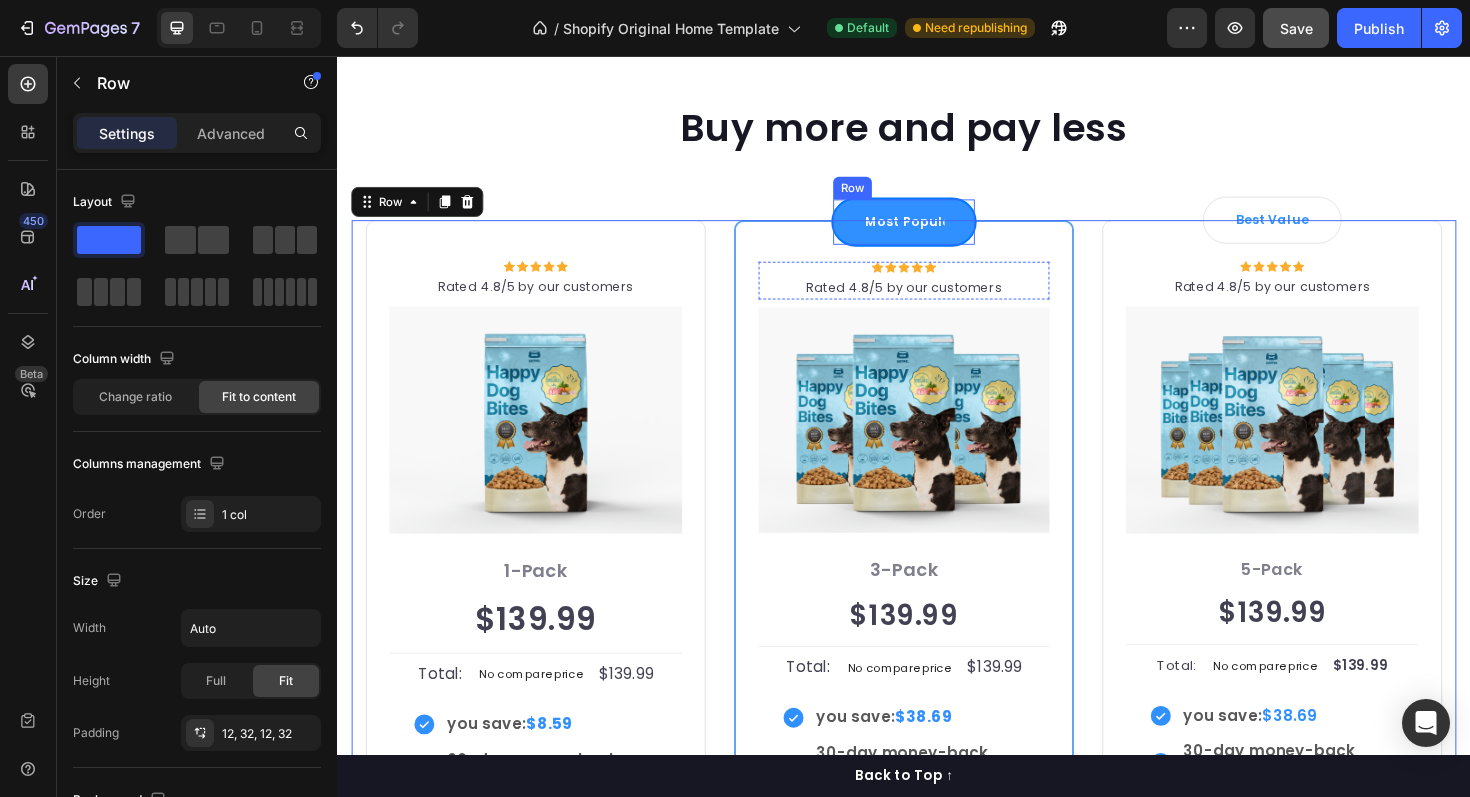 click on "Most Popular Text block Row" at bounding box center [937, 232] 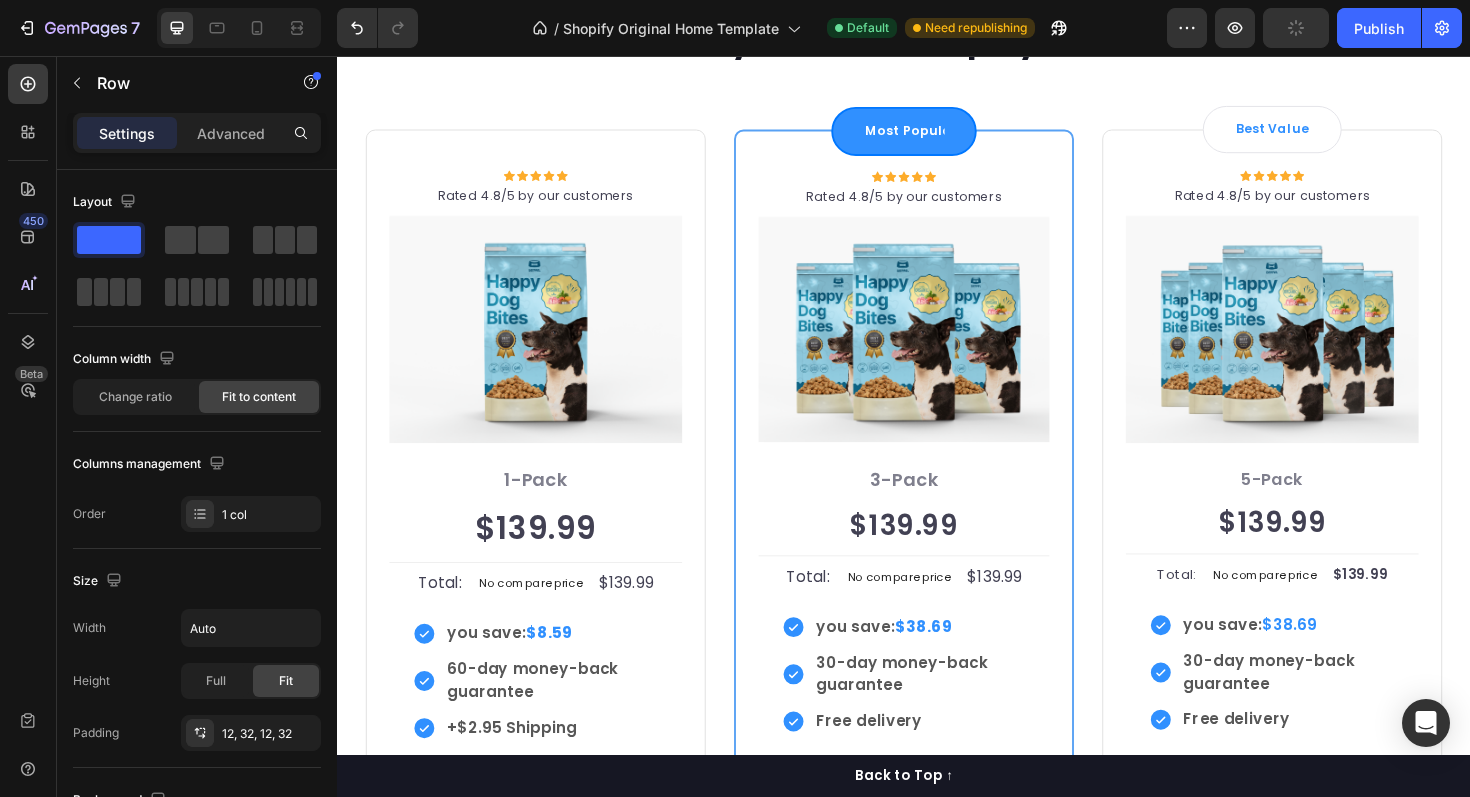 scroll, scrollTop: 4136, scrollLeft: 0, axis: vertical 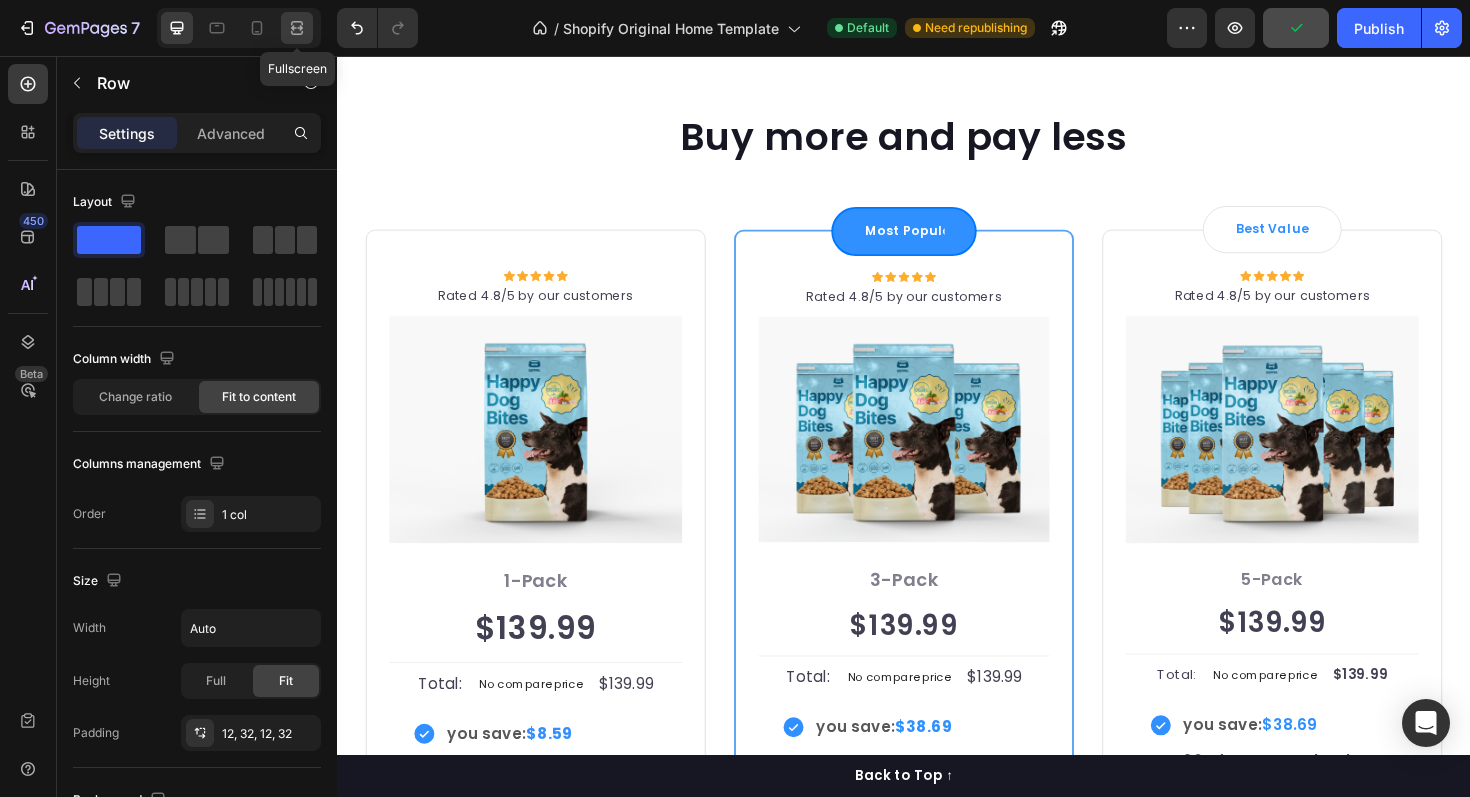 click 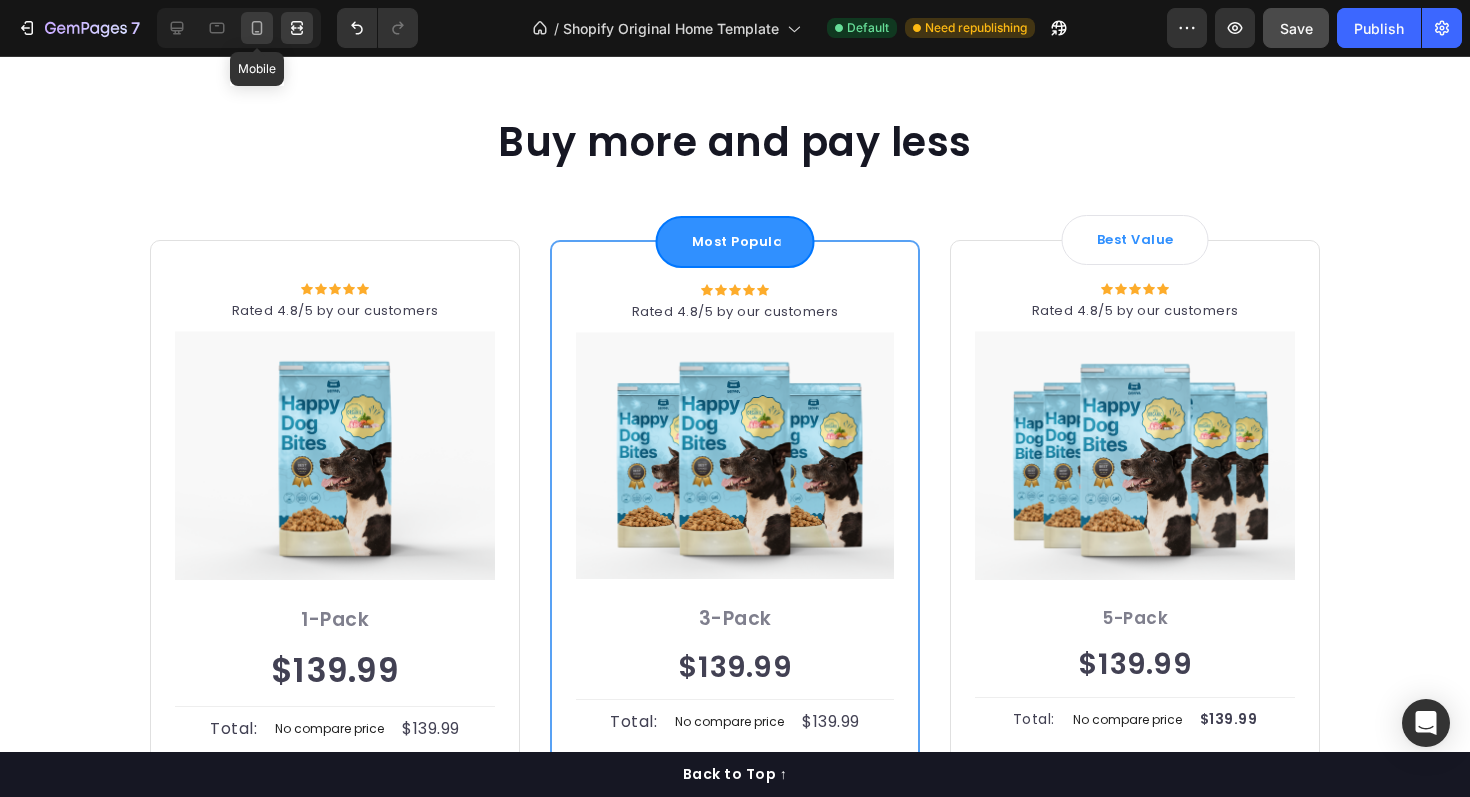 click 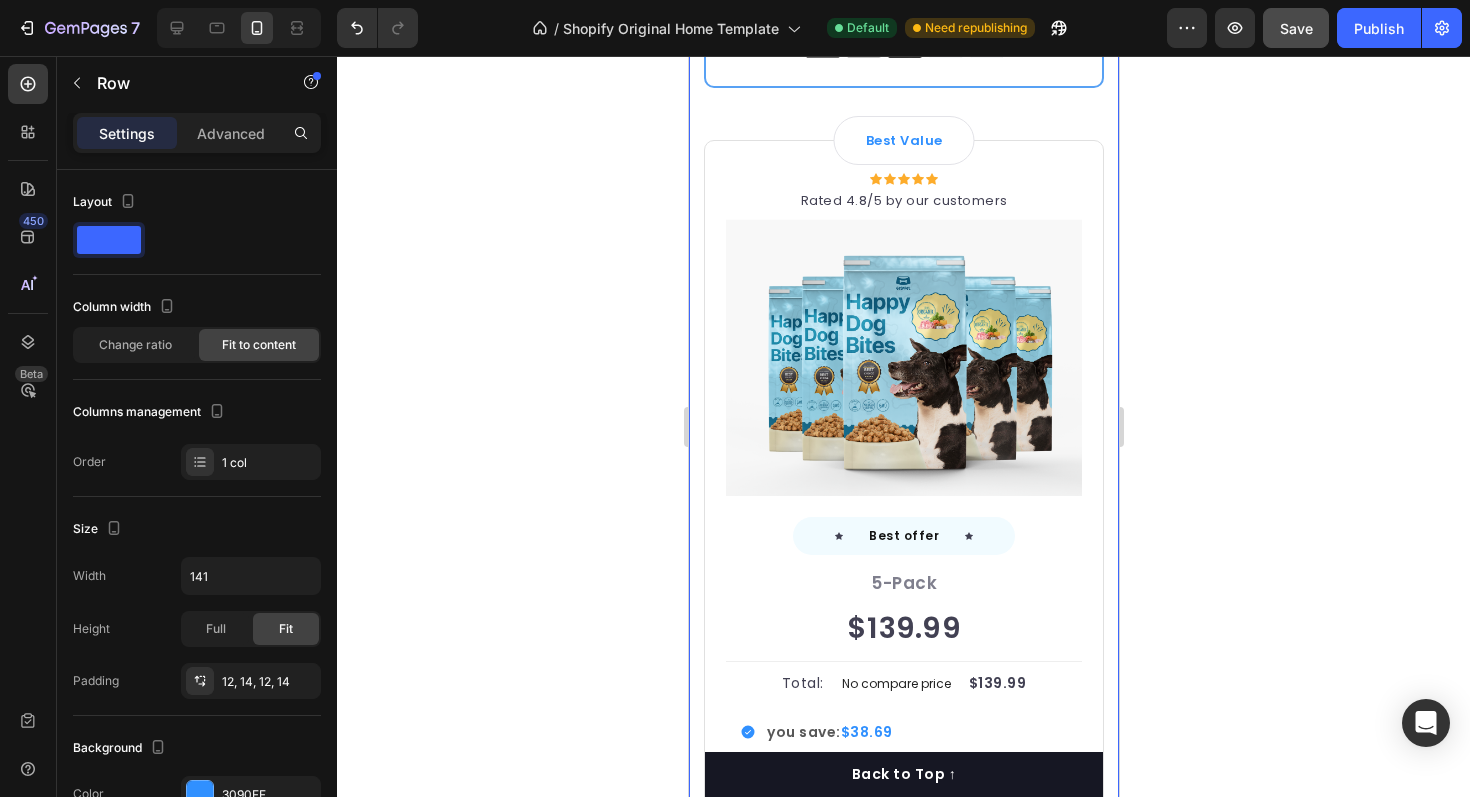 scroll, scrollTop: 5889, scrollLeft: 0, axis: vertical 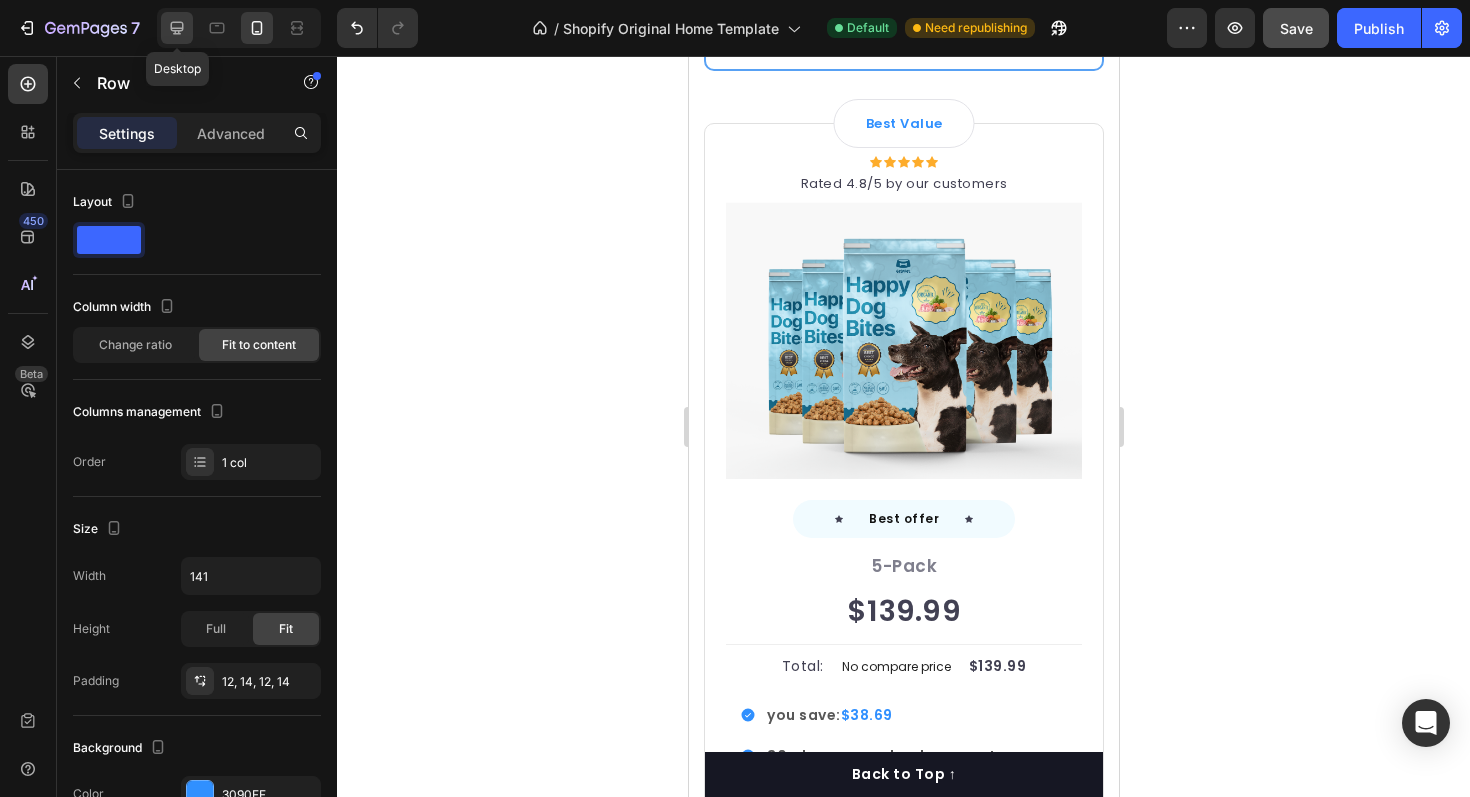 click 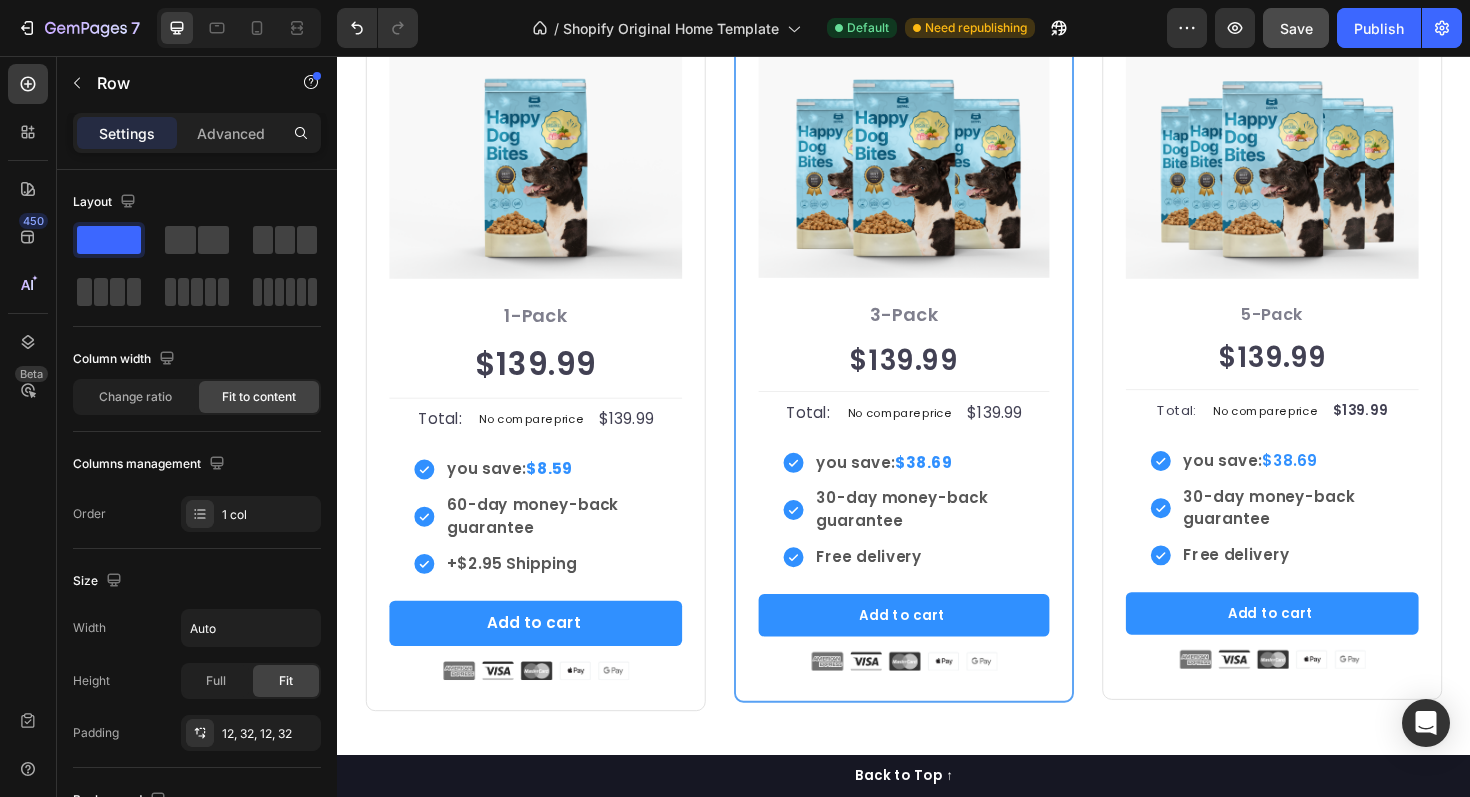 scroll, scrollTop: 3784, scrollLeft: 0, axis: vertical 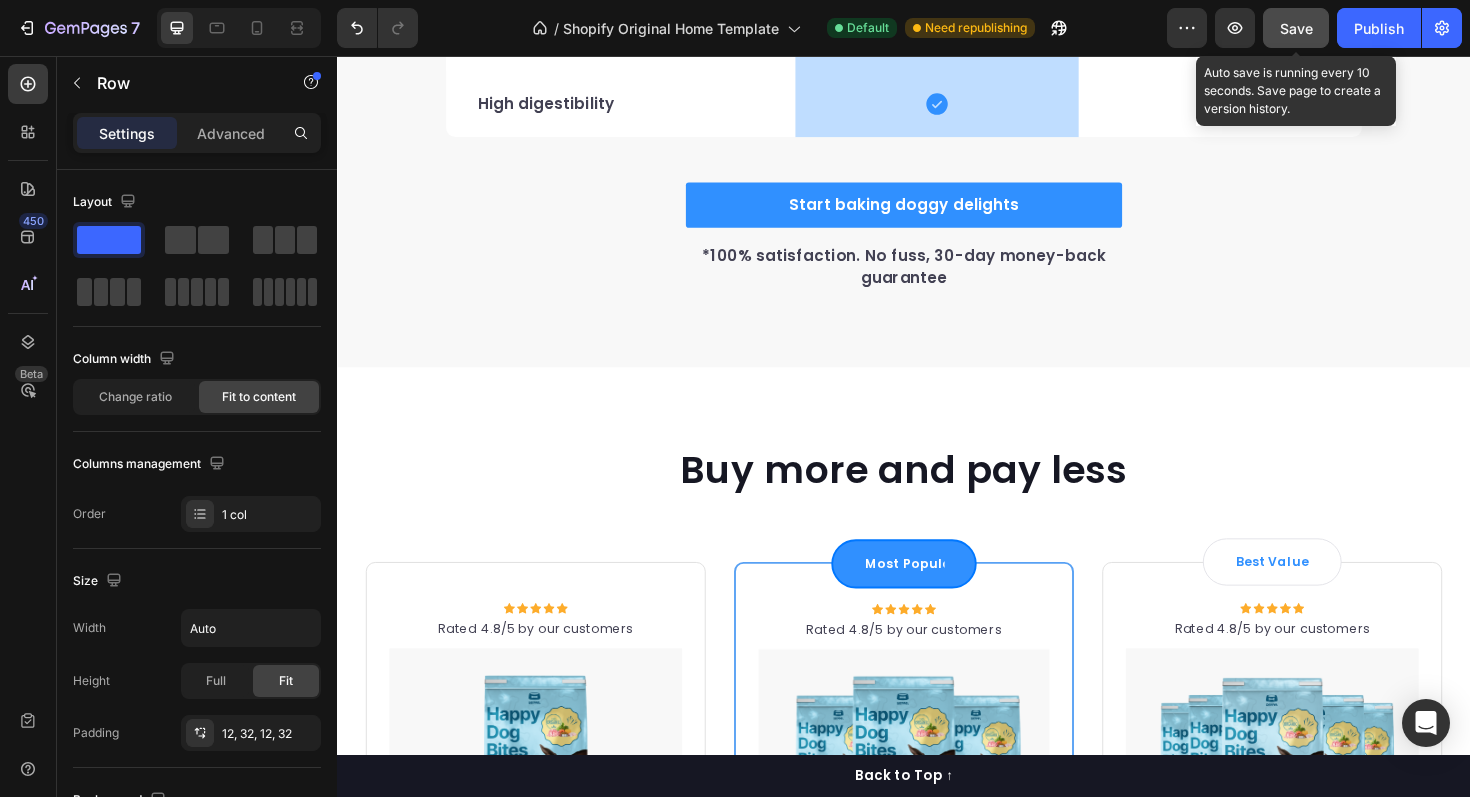 click on "Save" at bounding box center [1296, 28] 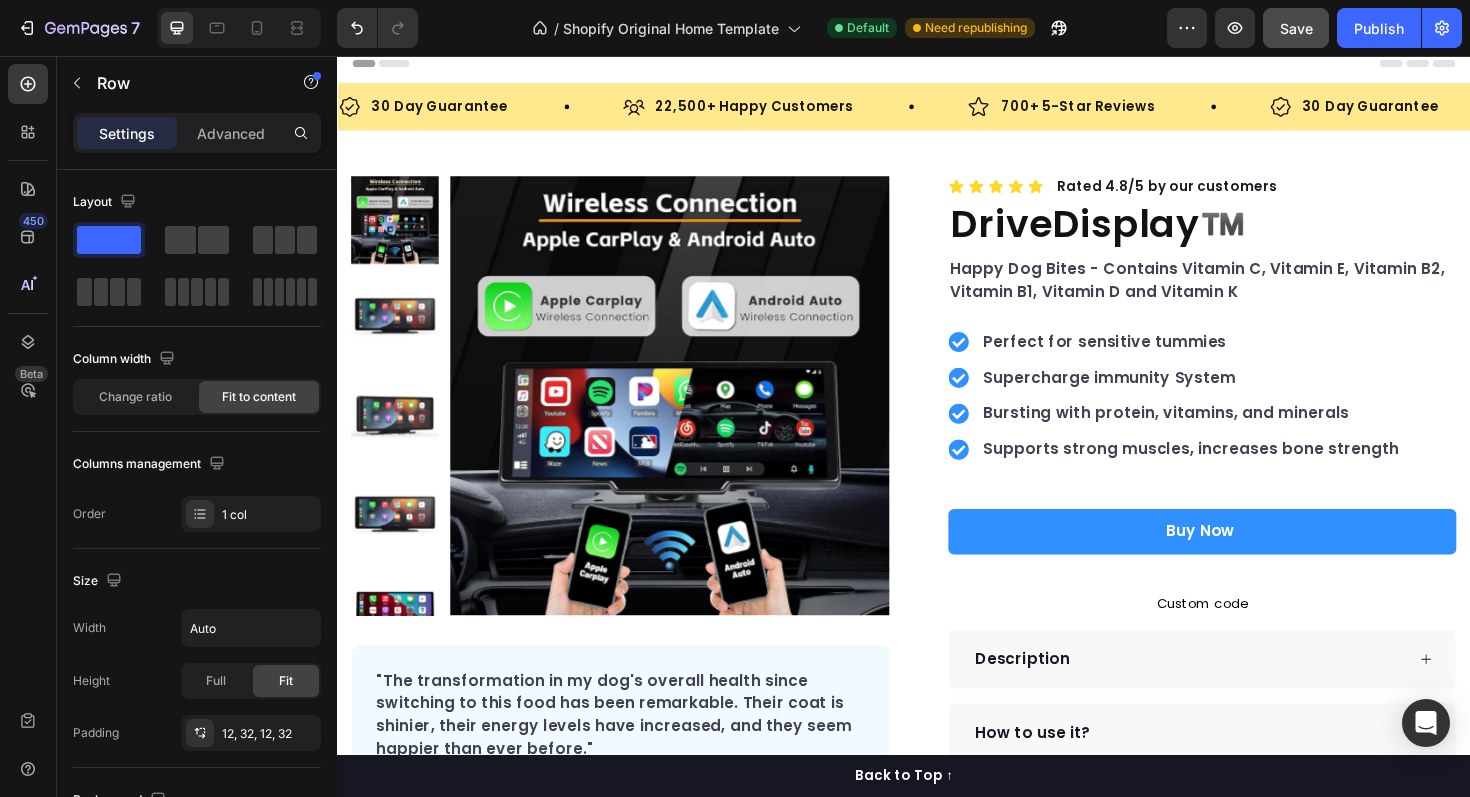 scroll, scrollTop: 0, scrollLeft: 0, axis: both 